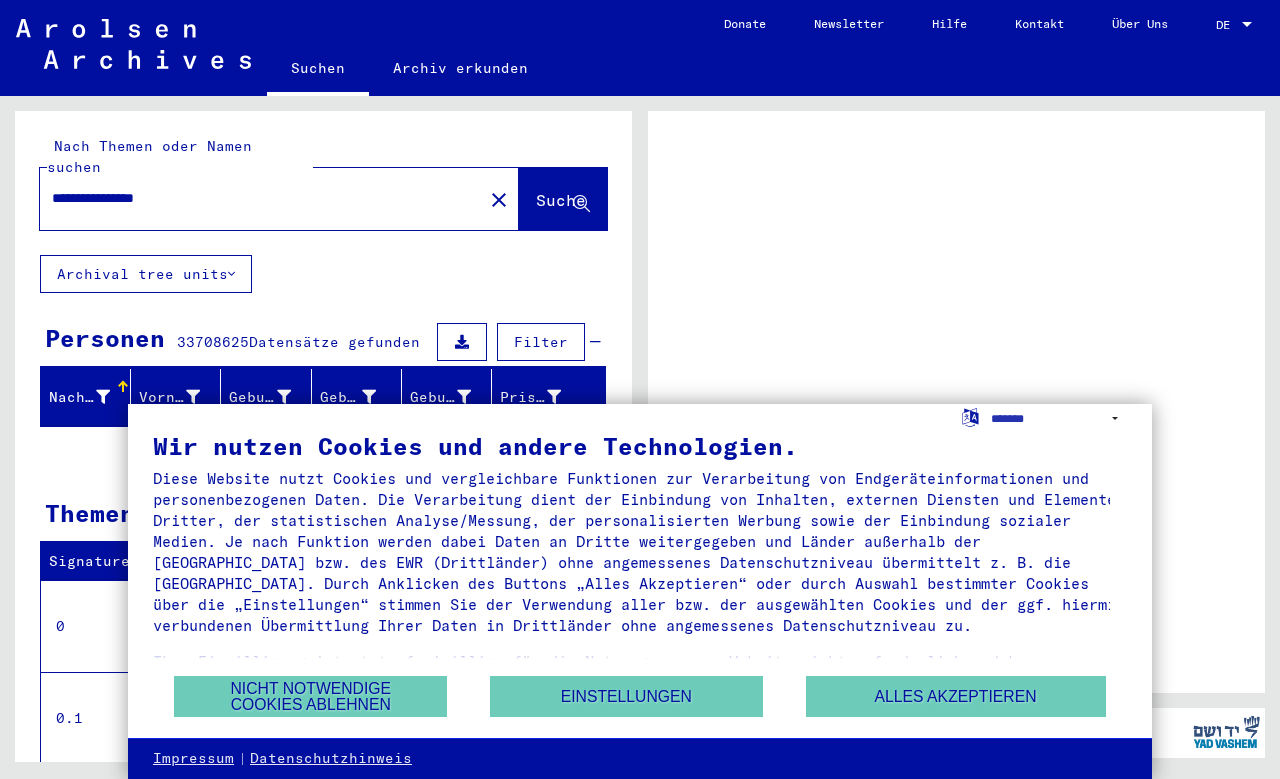scroll, scrollTop: 0, scrollLeft: 0, axis: both 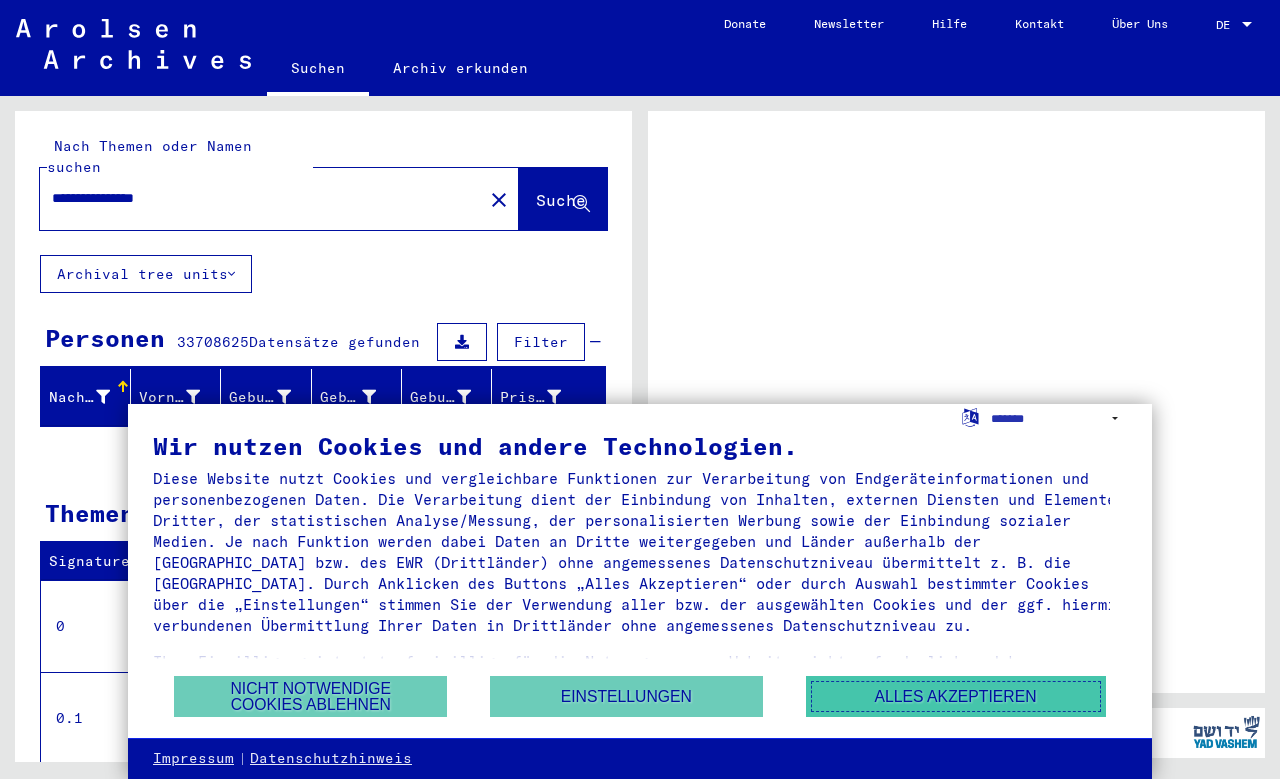 click on "Alles akzeptieren" at bounding box center (956, 696) 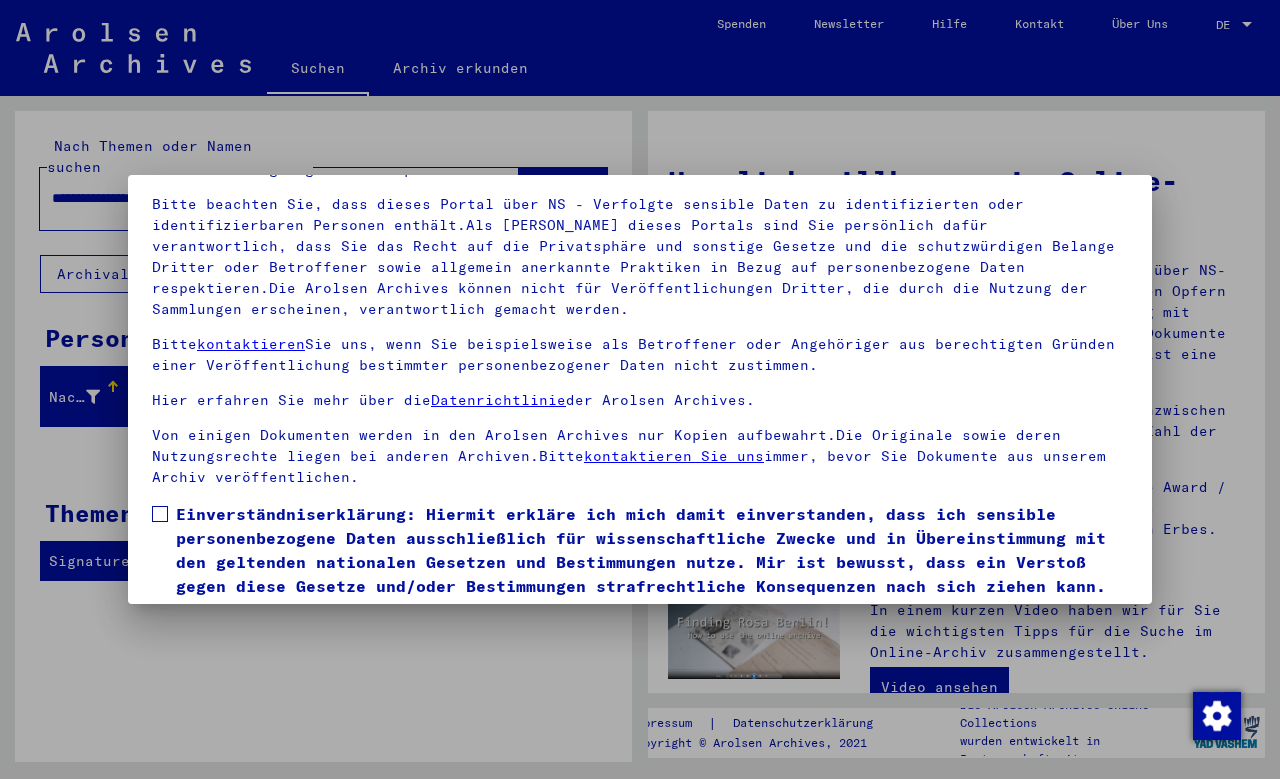 scroll, scrollTop: 178, scrollLeft: 0, axis: vertical 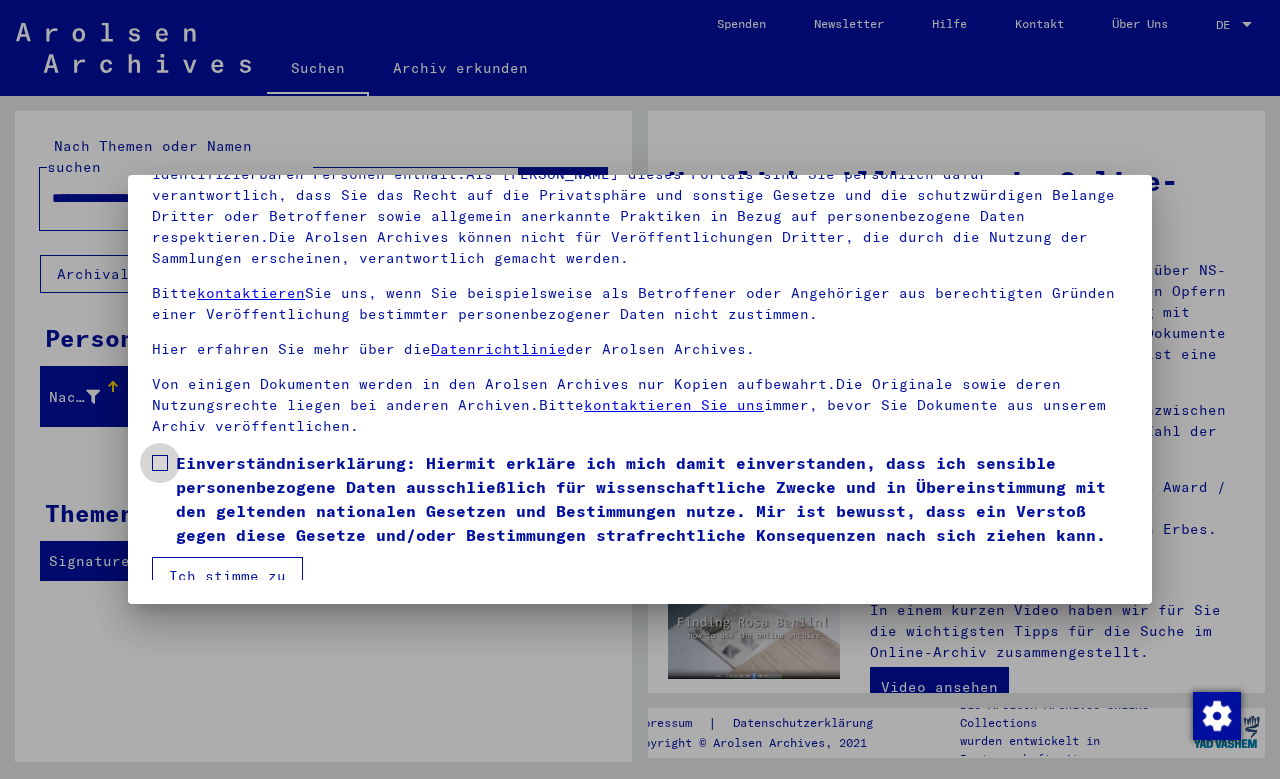 click at bounding box center (160, 463) 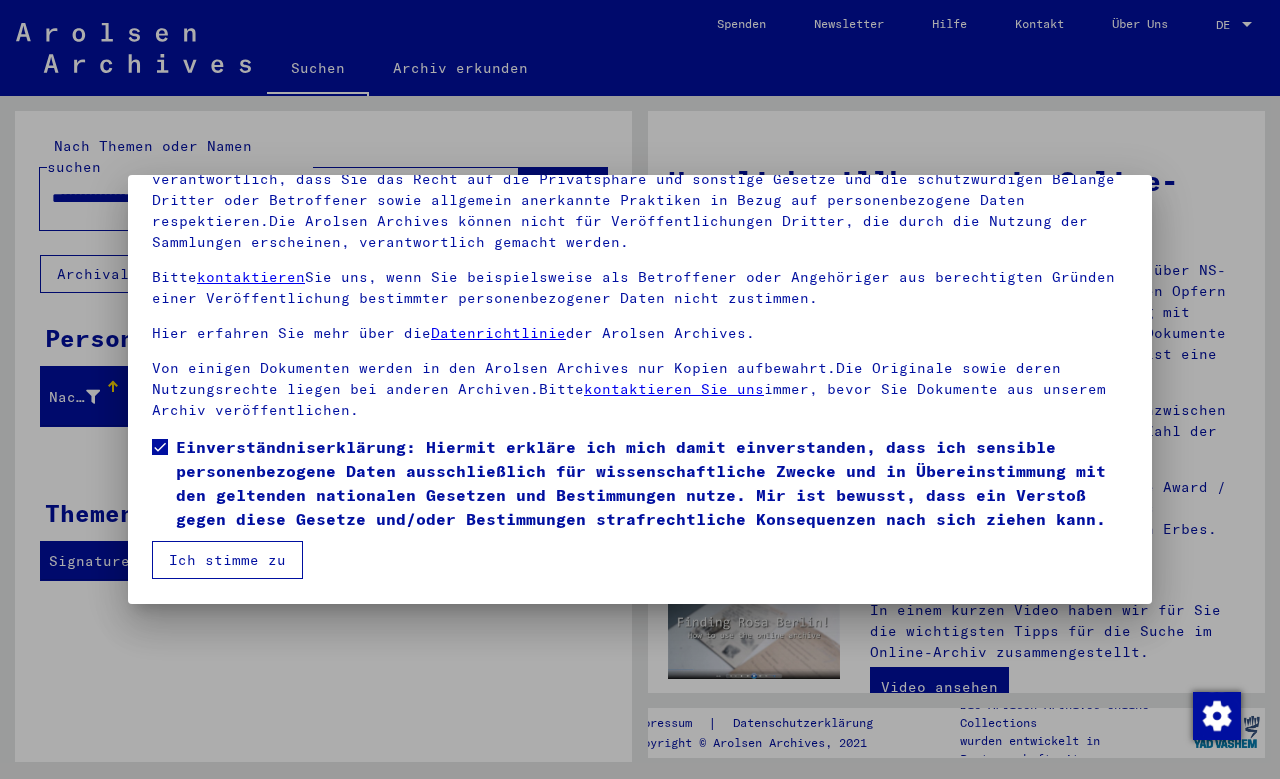 scroll, scrollTop: 39, scrollLeft: 0, axis: vertical 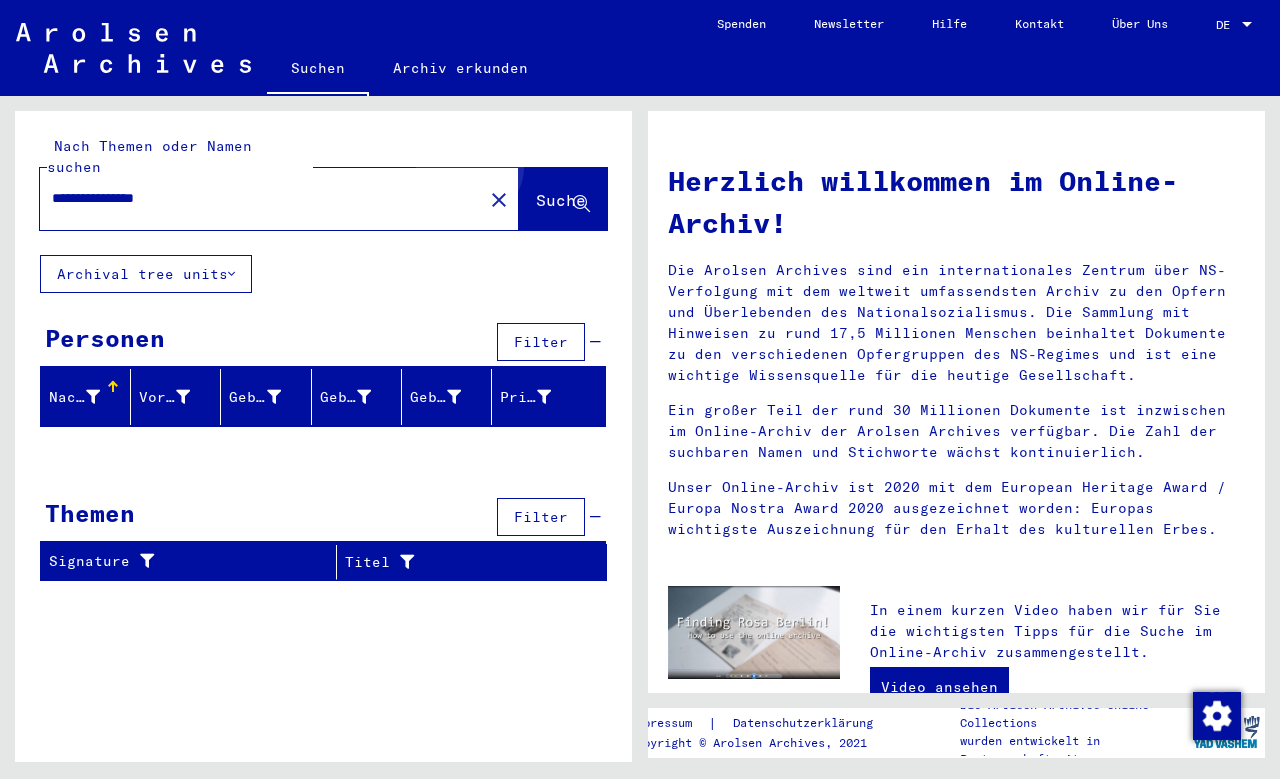 click on "Suche" 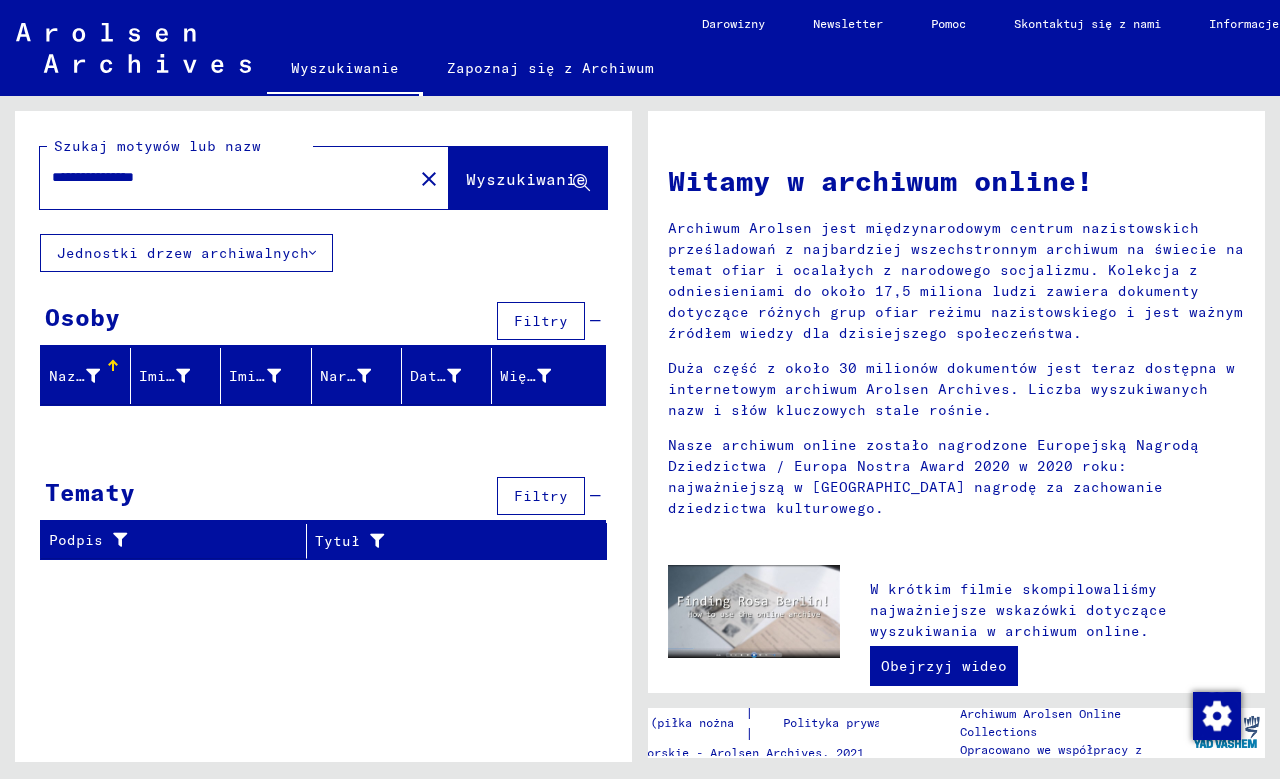 click on "Wyszukiwanie" 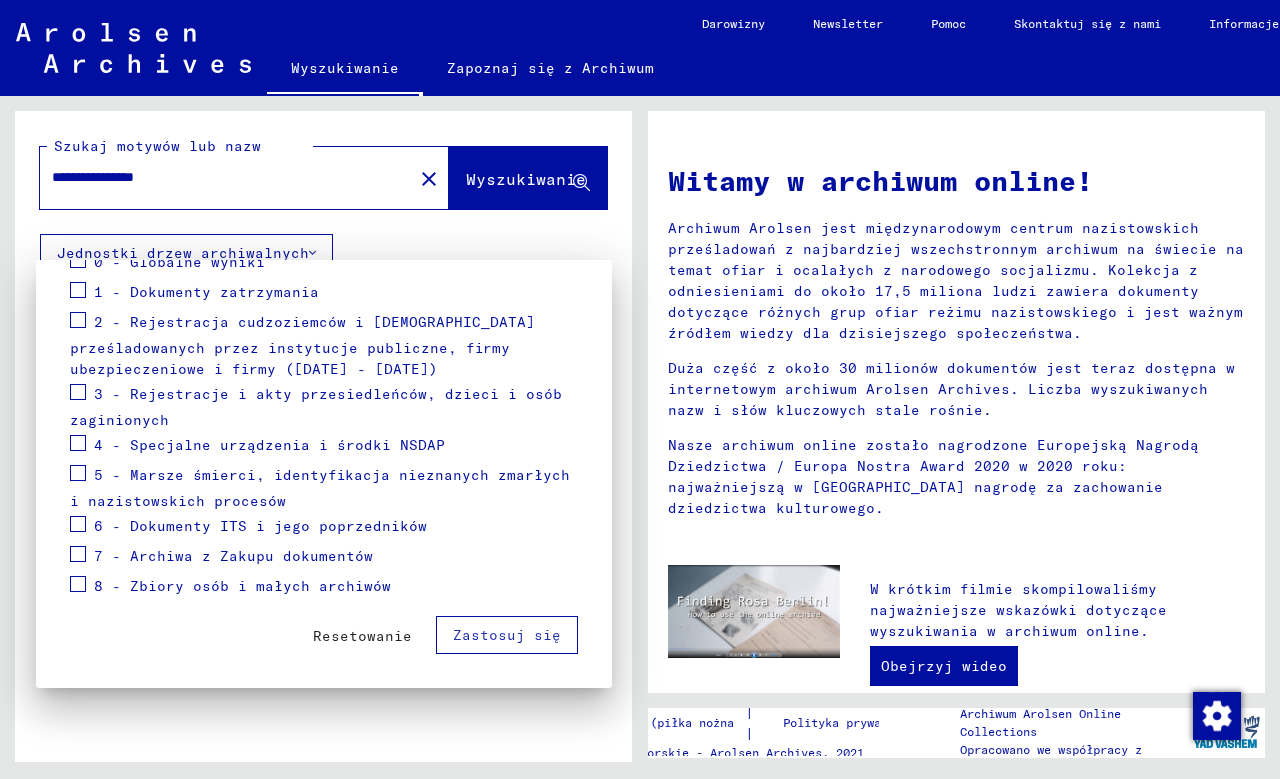 scroll, scrollTop: 0, scrollLeft: 0, axis: both 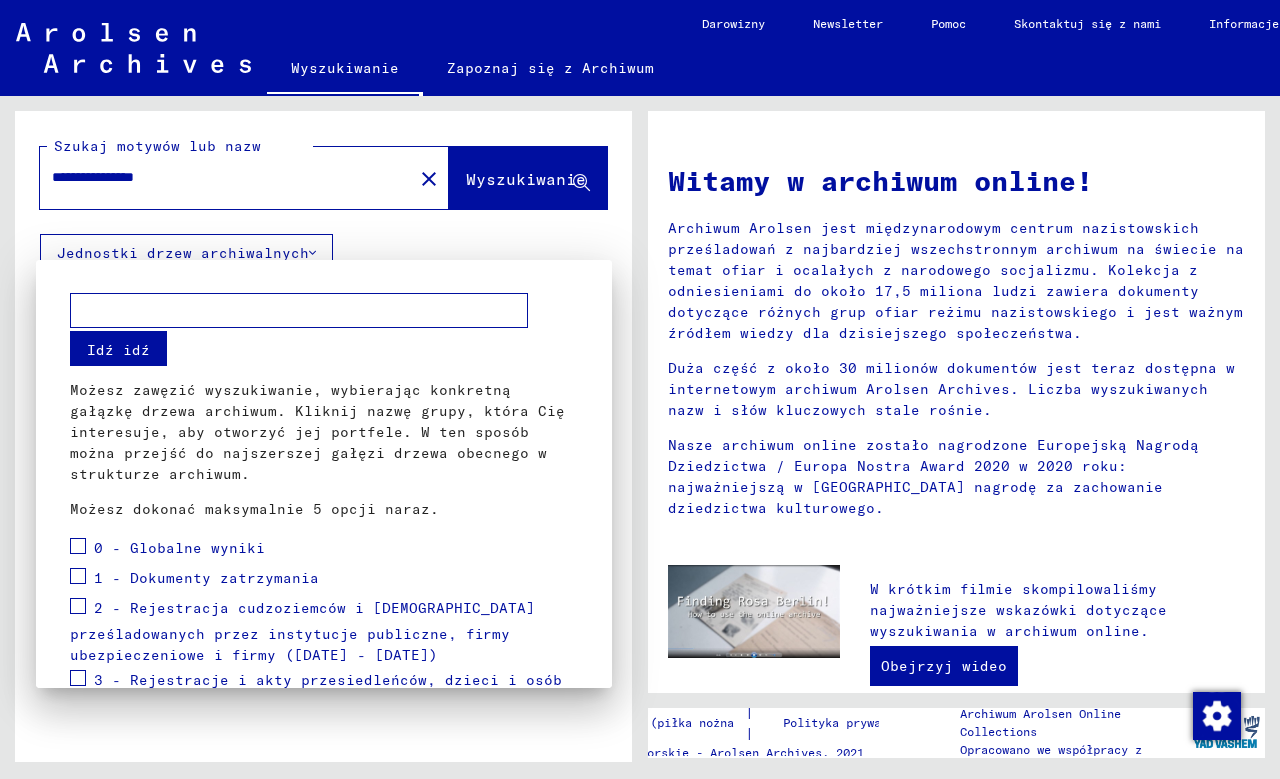 click at bounding box center [640, 389] 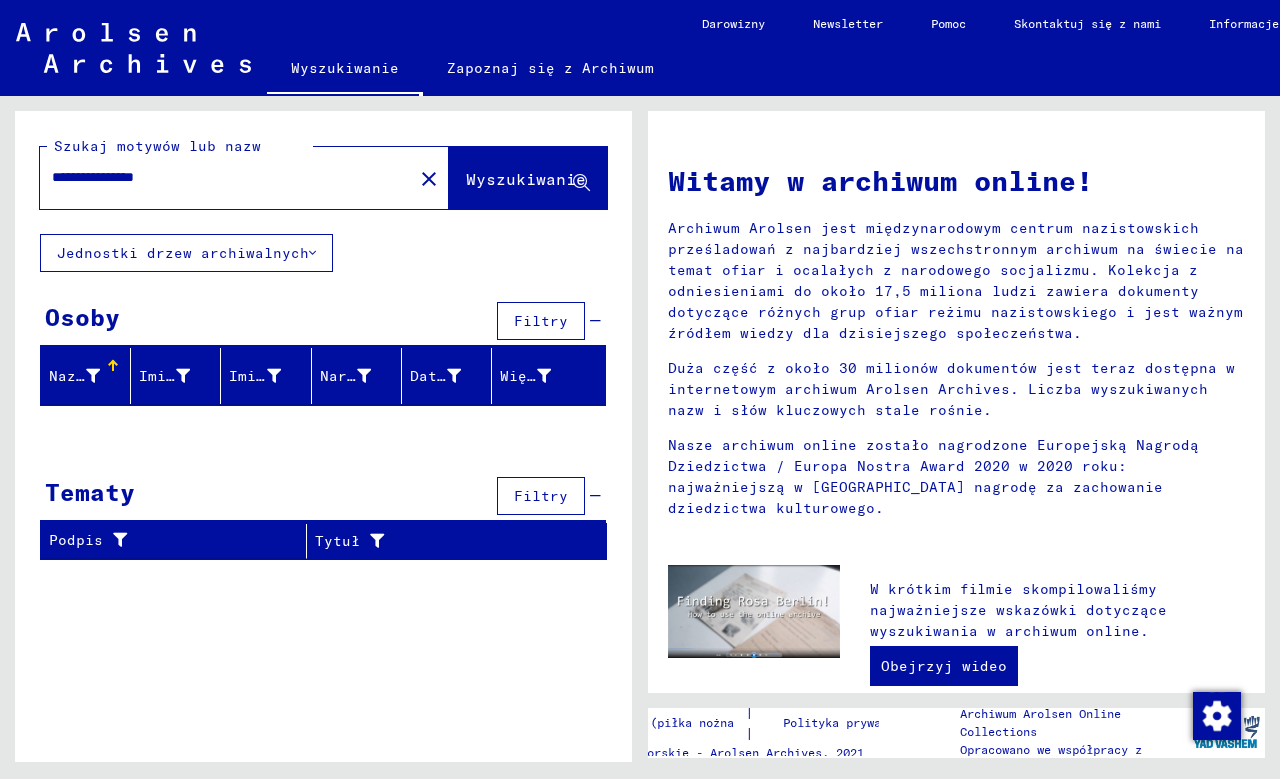 click on "**********" at bounding box center (220, 177) 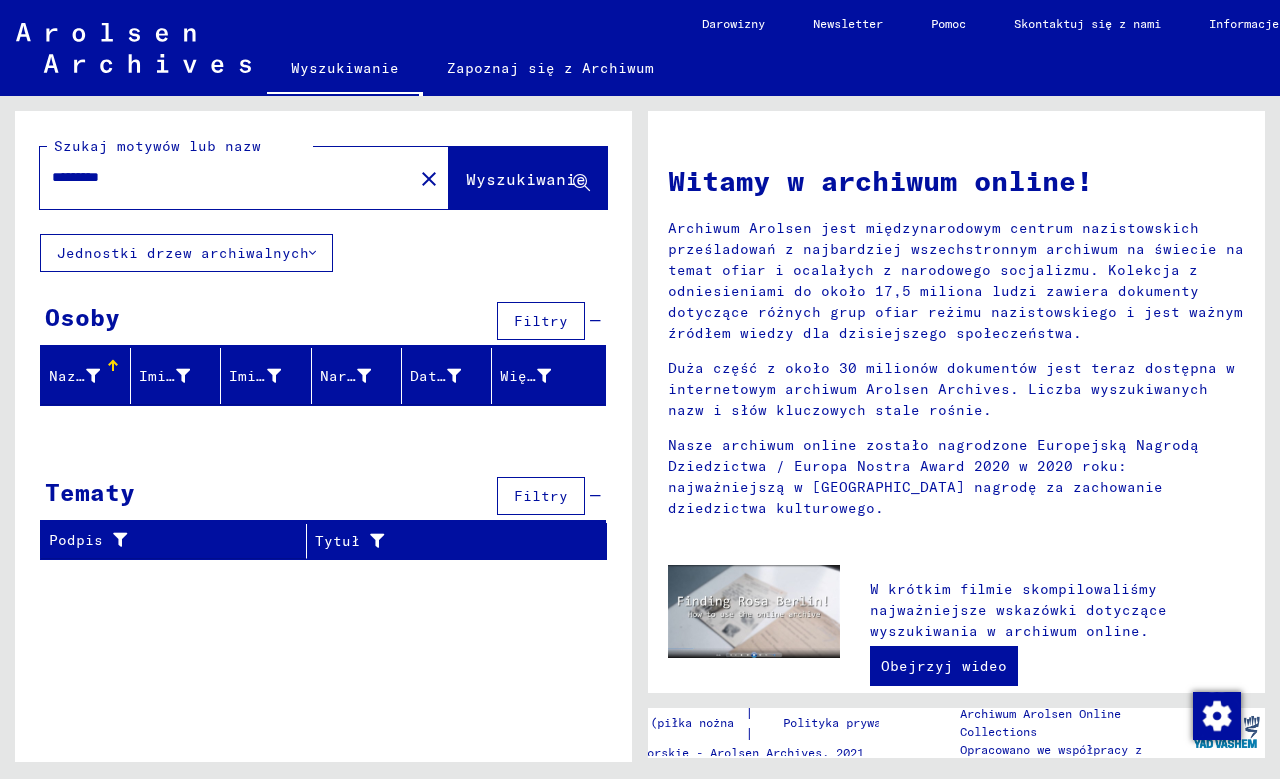 type on "********" 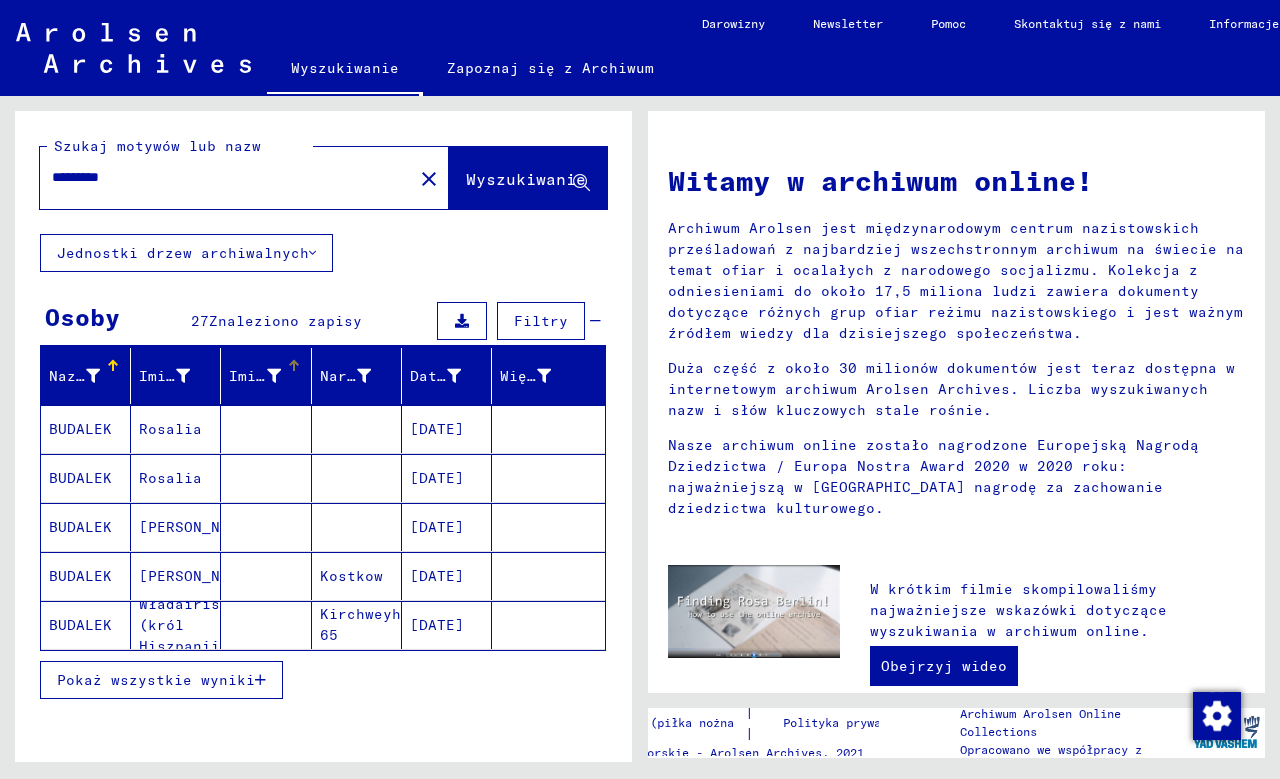 scroll, scrollTop: 216, scrollLeft: 0, axis: vertical 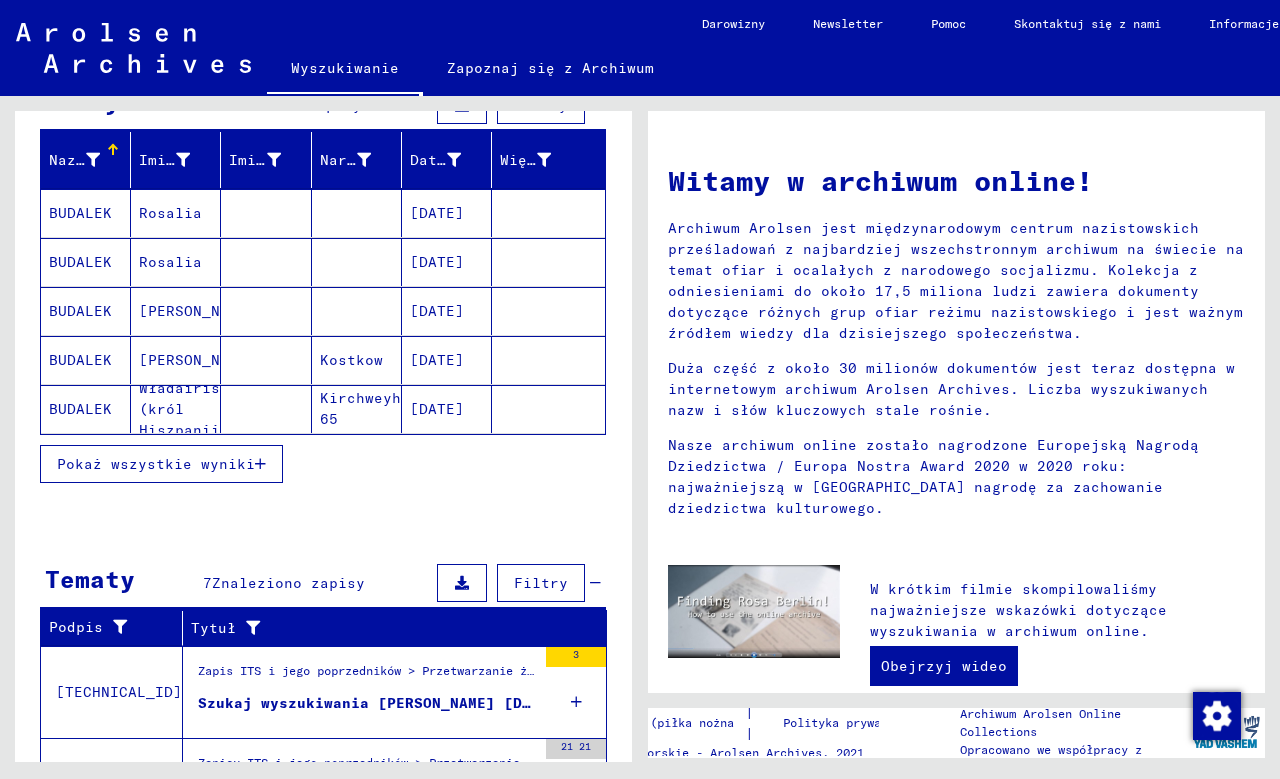 click at bounding box center (260, 464) 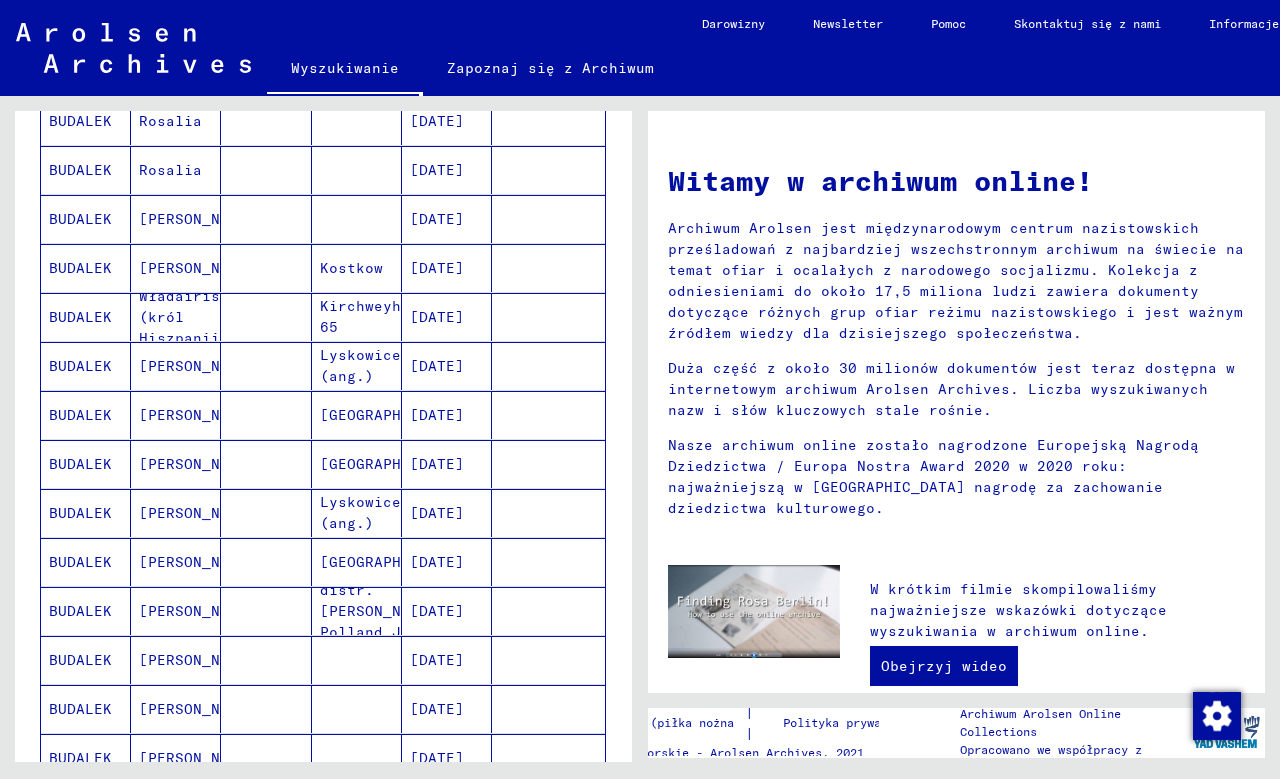 scroll, scrollTop: 324, scrollLeft: 0, axis: vertical 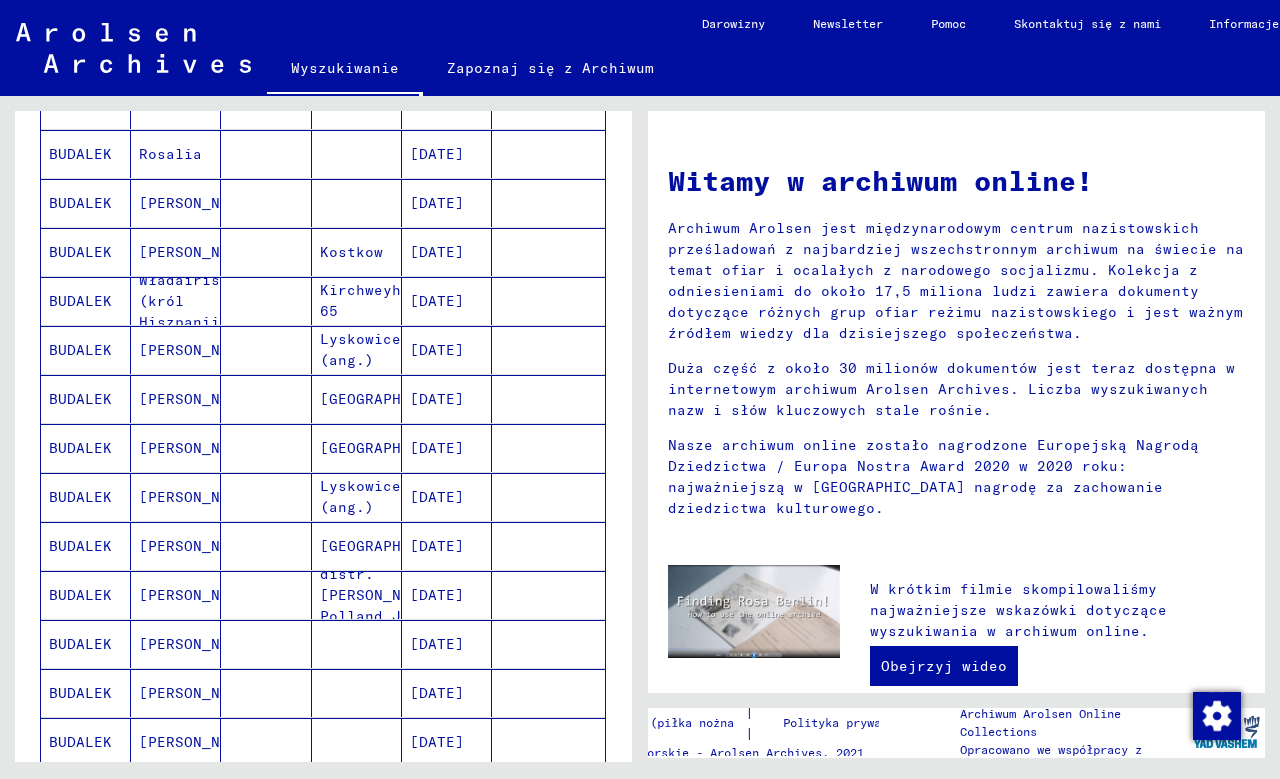click on "Lyszkowice, distr. [PERSON_NAME], Polland Jakość powietrza." at bounding box center [357, 644] 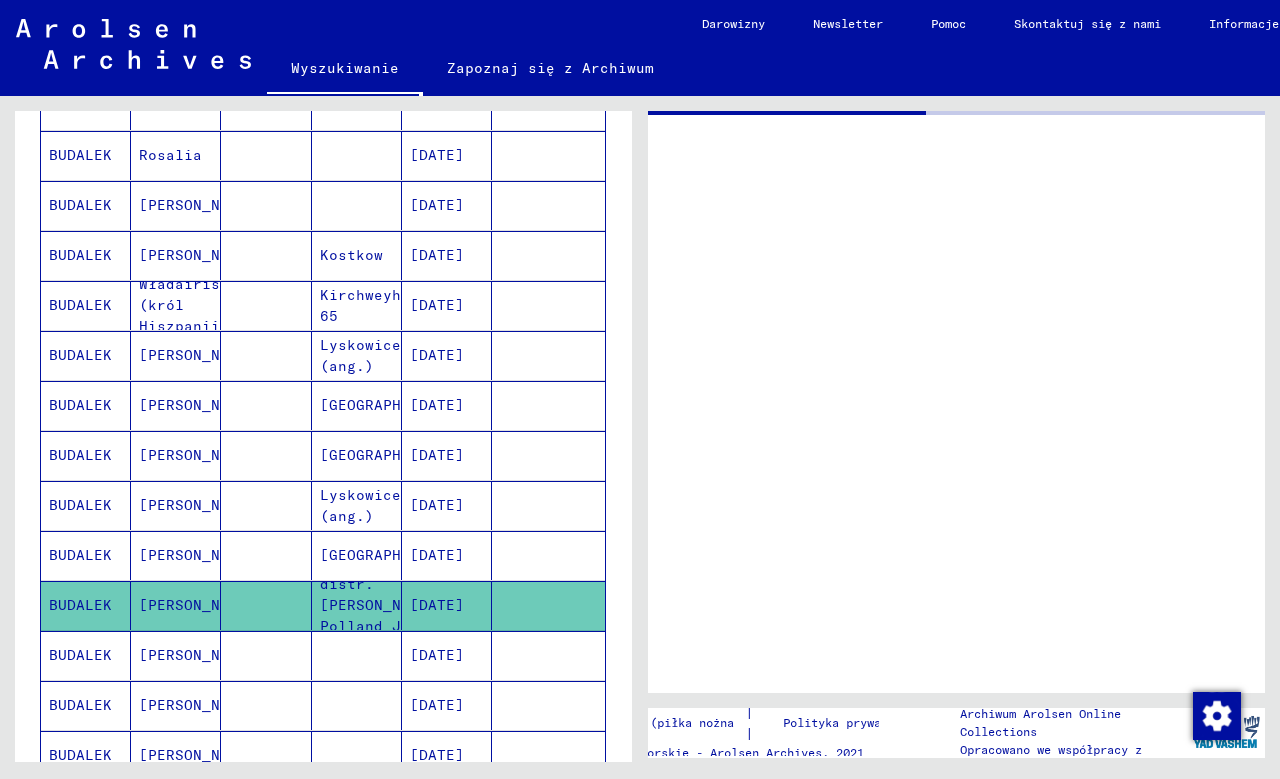 scroll, scrollTop: 325, scrollLeft: 0, axis: vertical 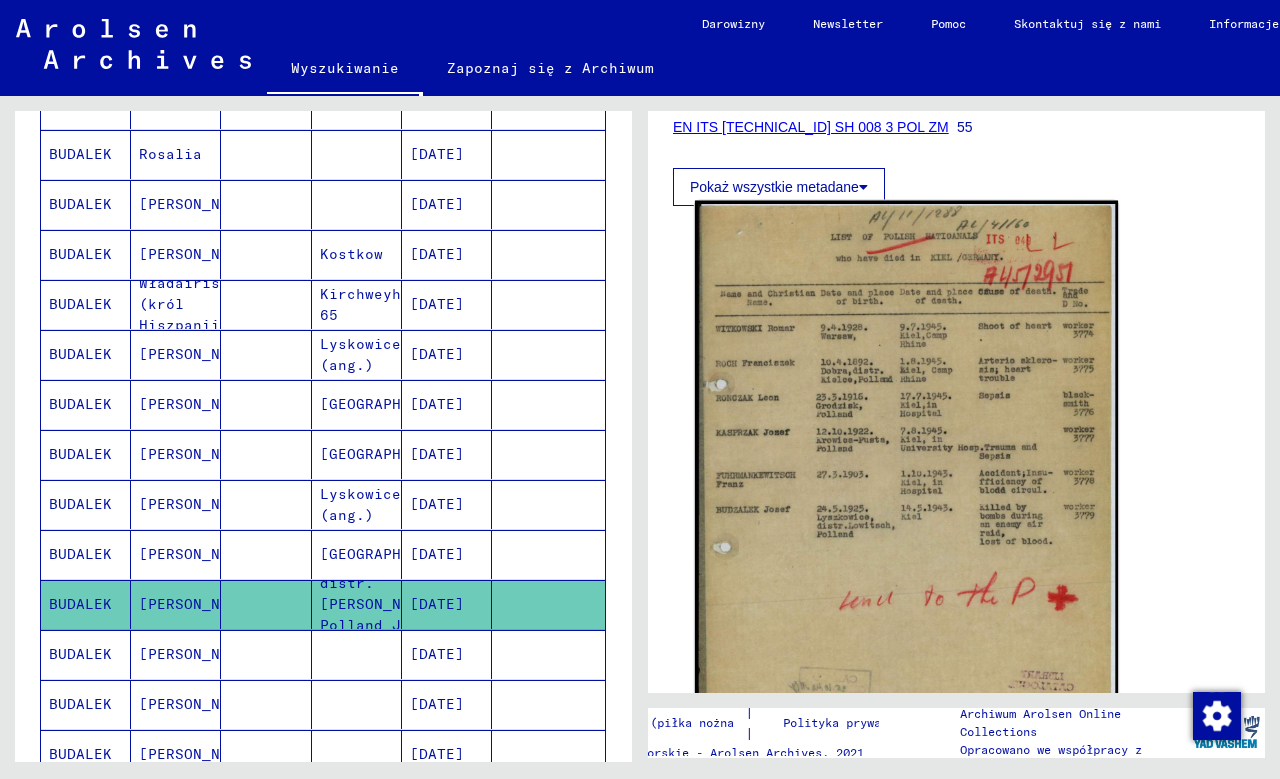 click 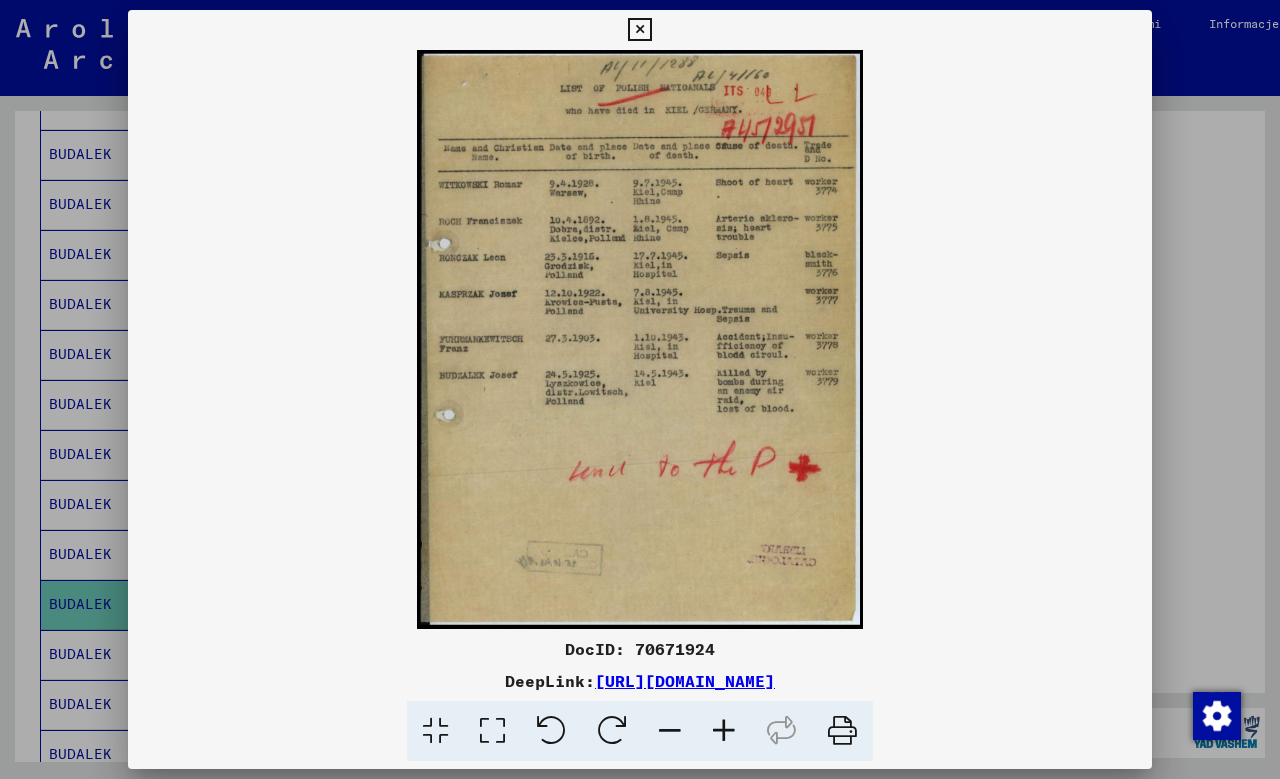 drag, startPoint x: 710, startPoint y: 719, endPoint x: 718, endPoint y: 729, distance: 12.806249 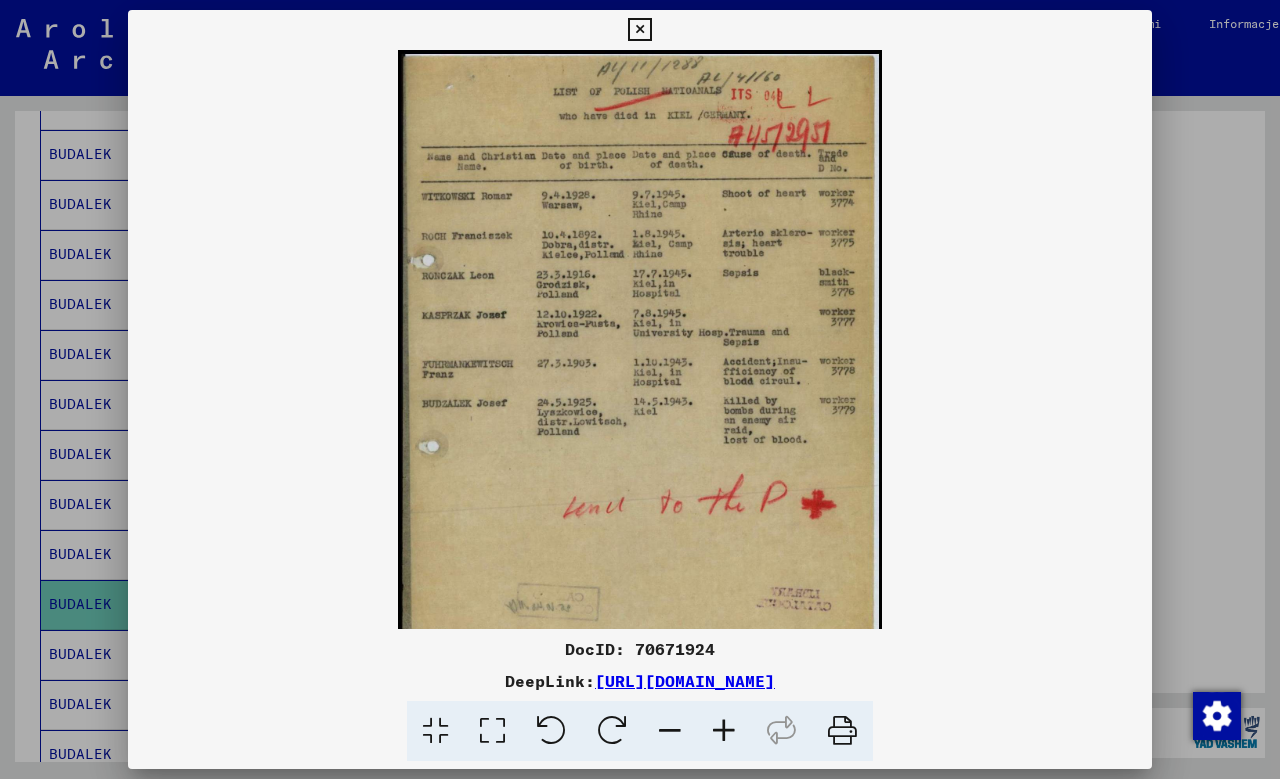 click at bounding box center (724, 731) 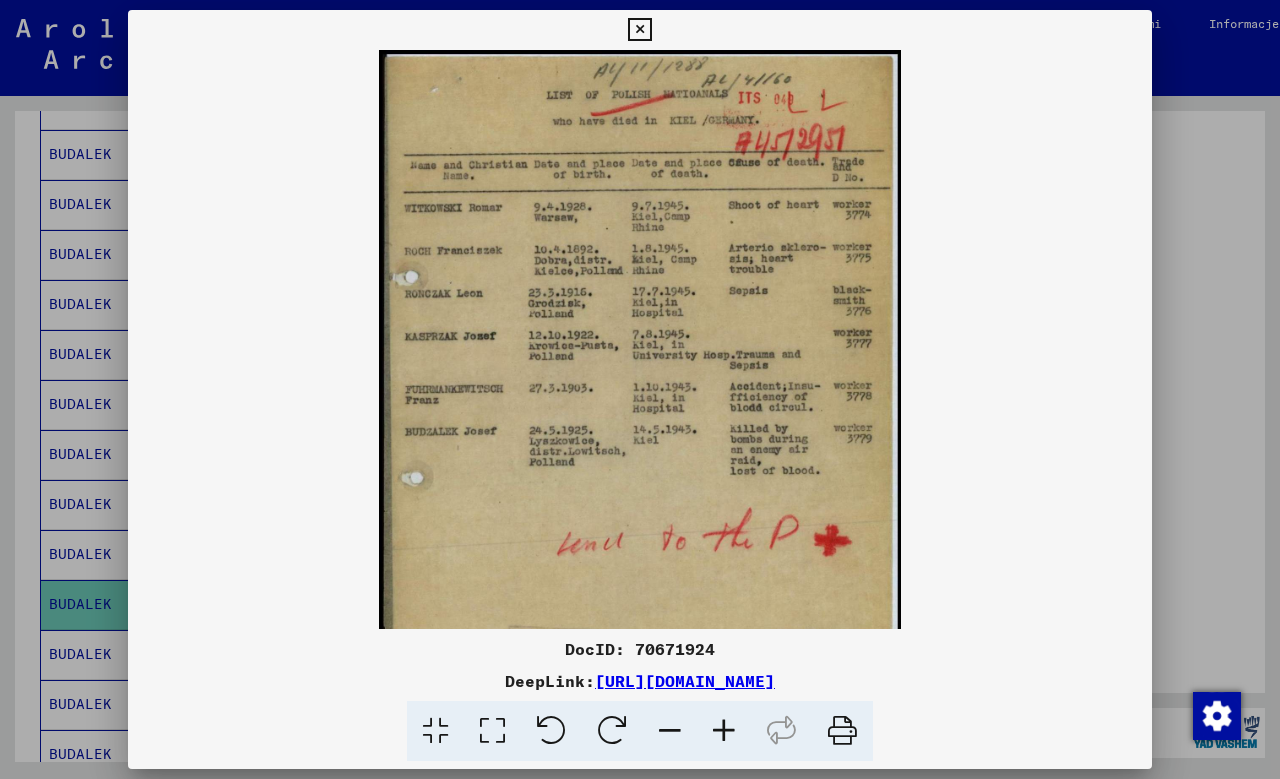click at bounding box center (724, 731) 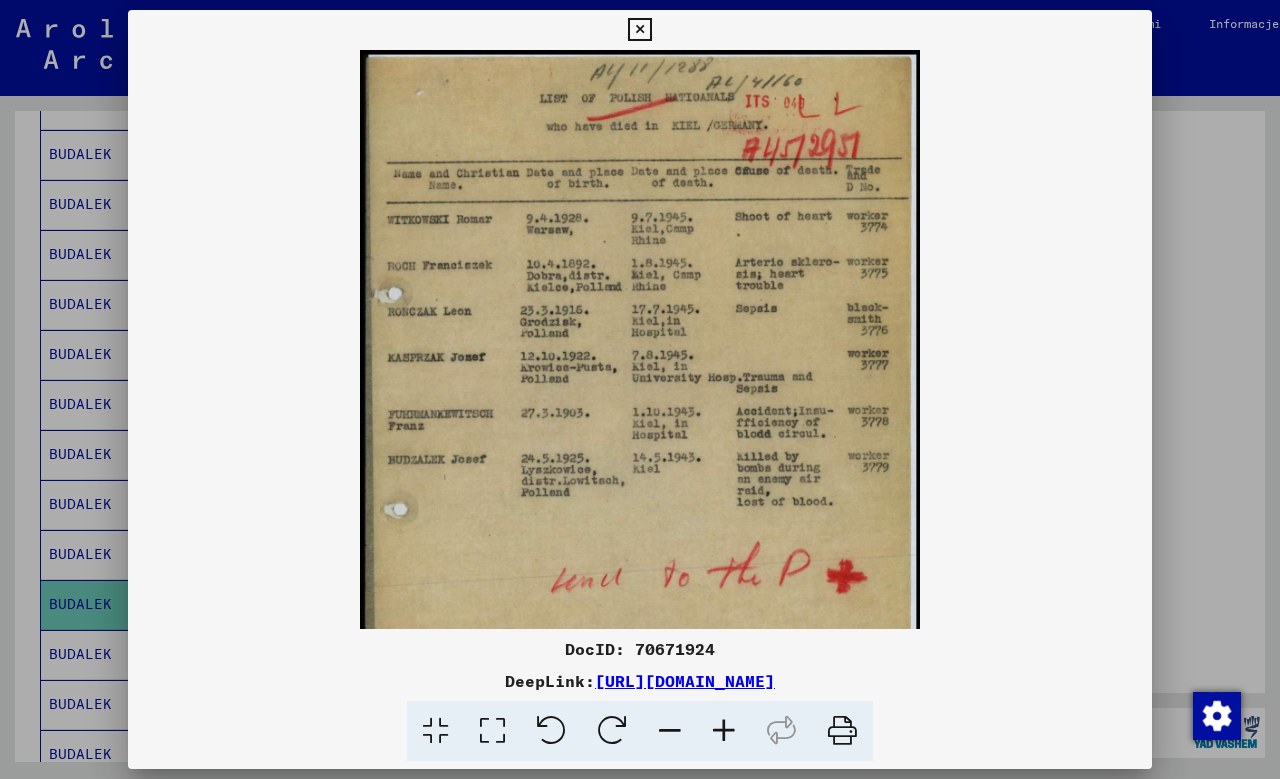 click at bounding box center (724, 731) 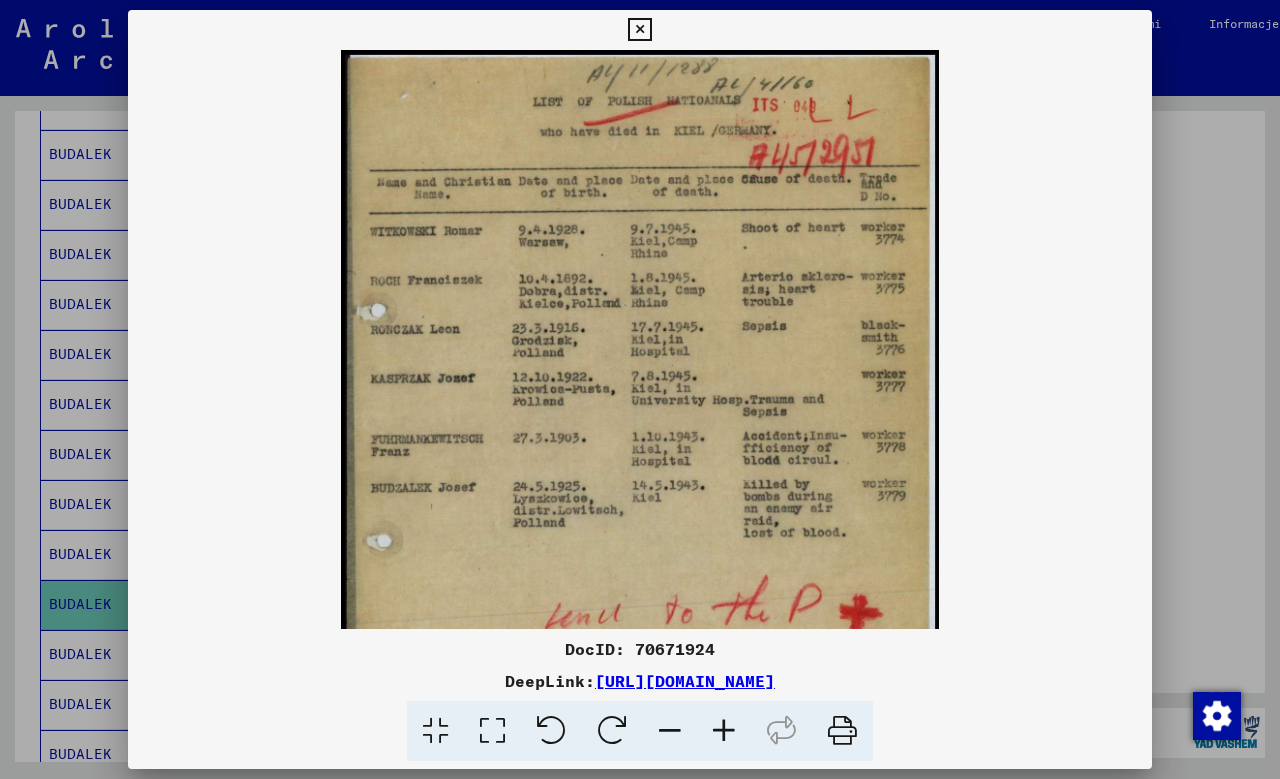 click at bounding box center (724, 731) 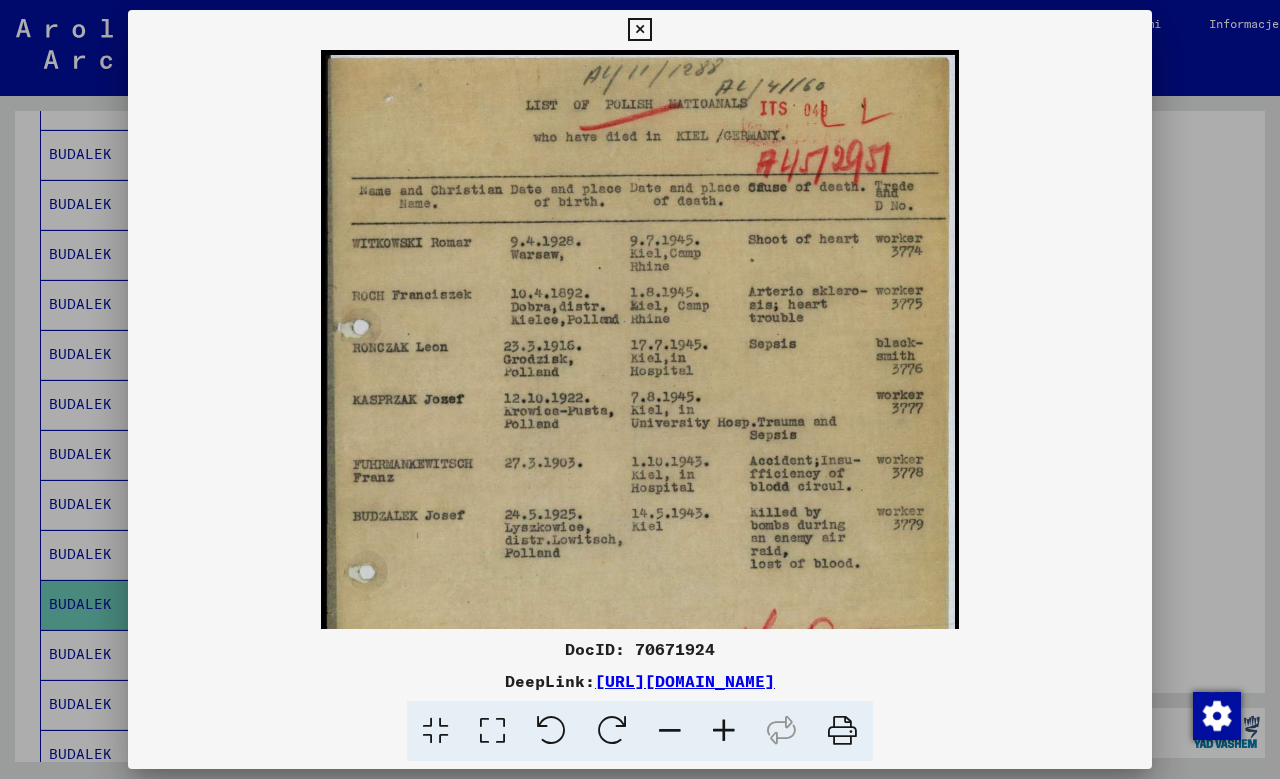 click at bounding box center (724, 731) 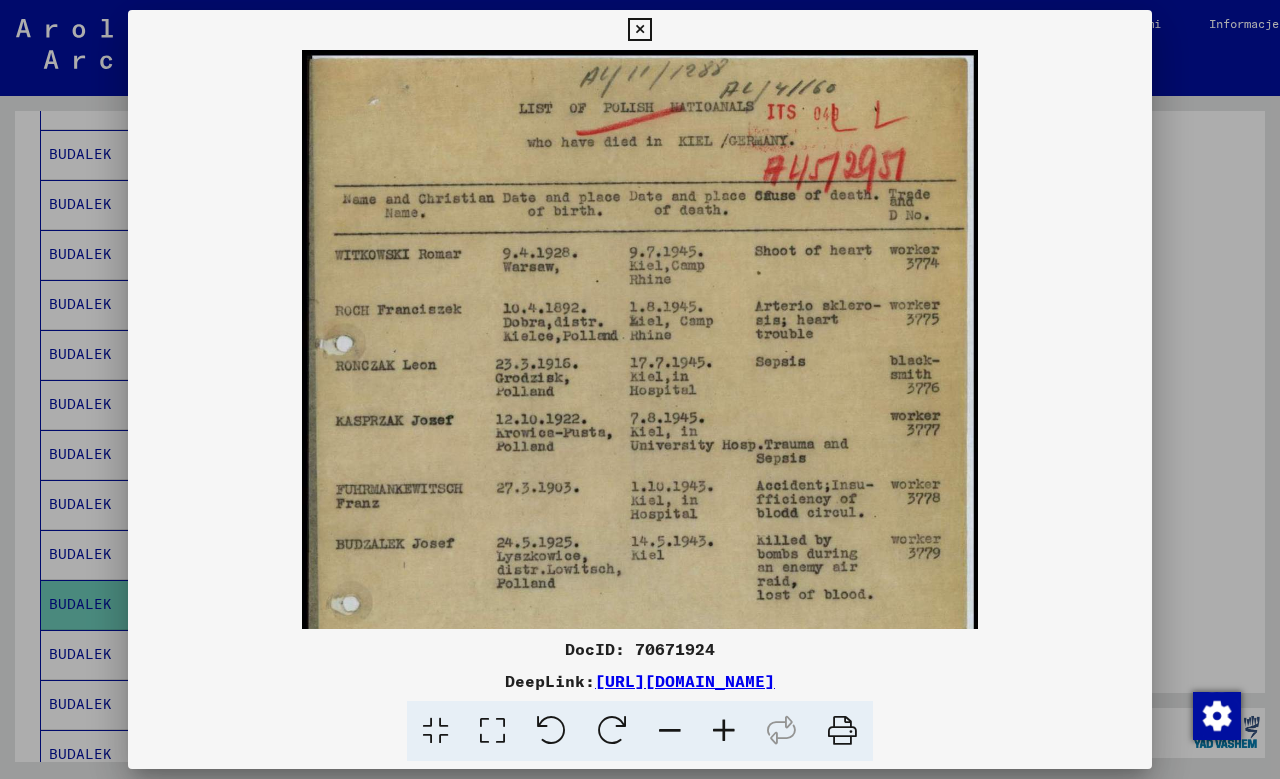 click at bounding box center (724, 731) 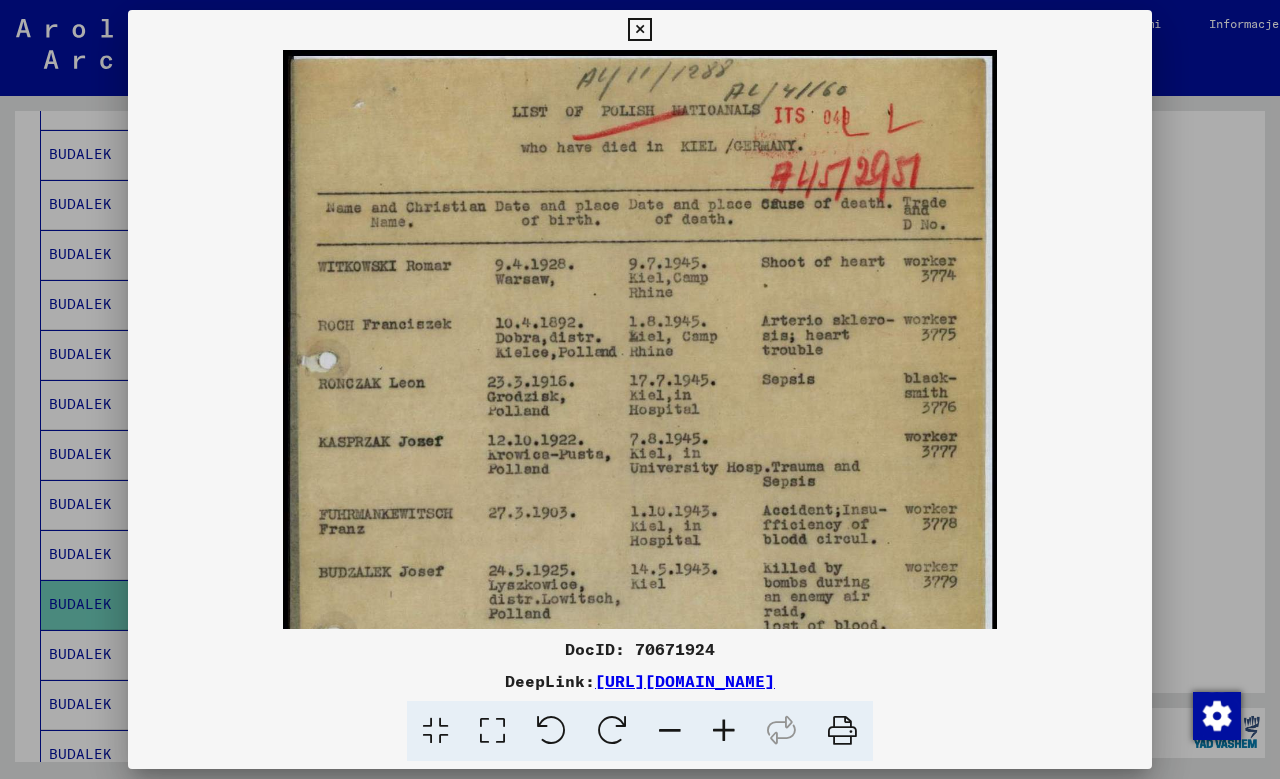 click at bounding box center (724, 731) 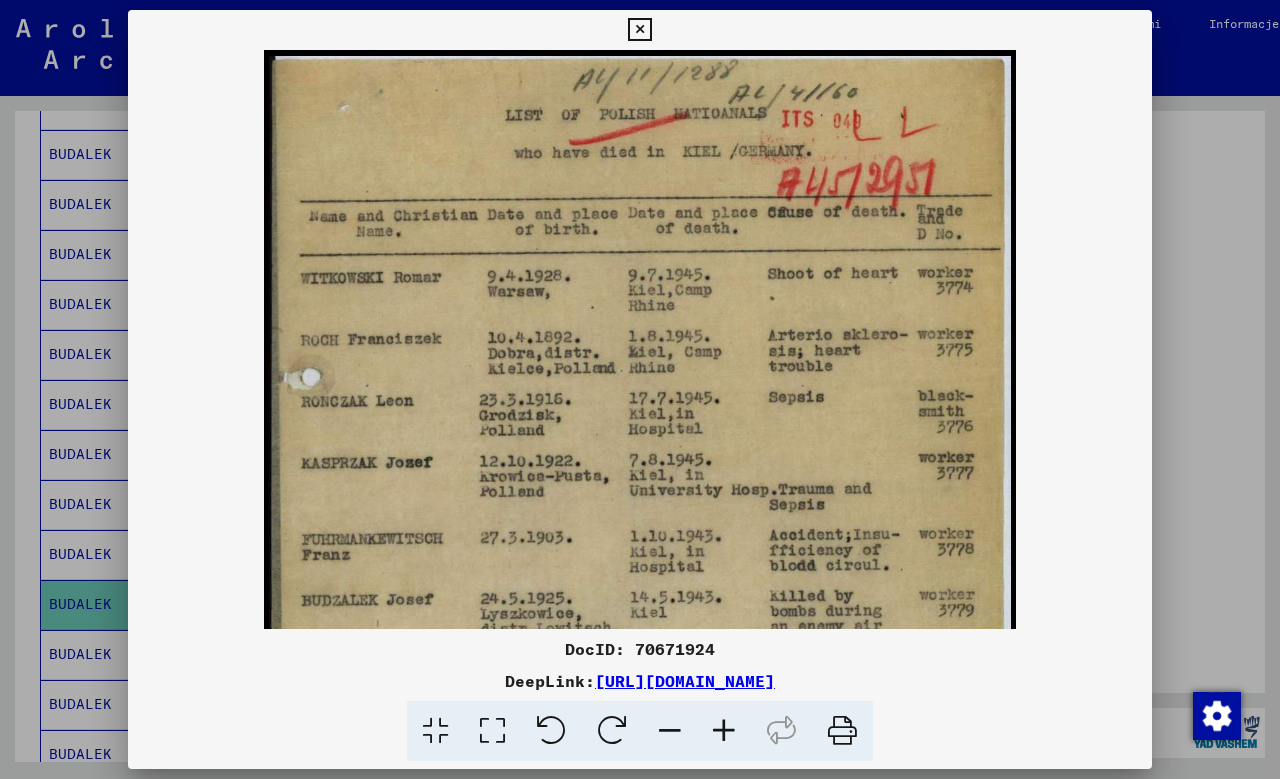 click at bounding box center [724, 731] 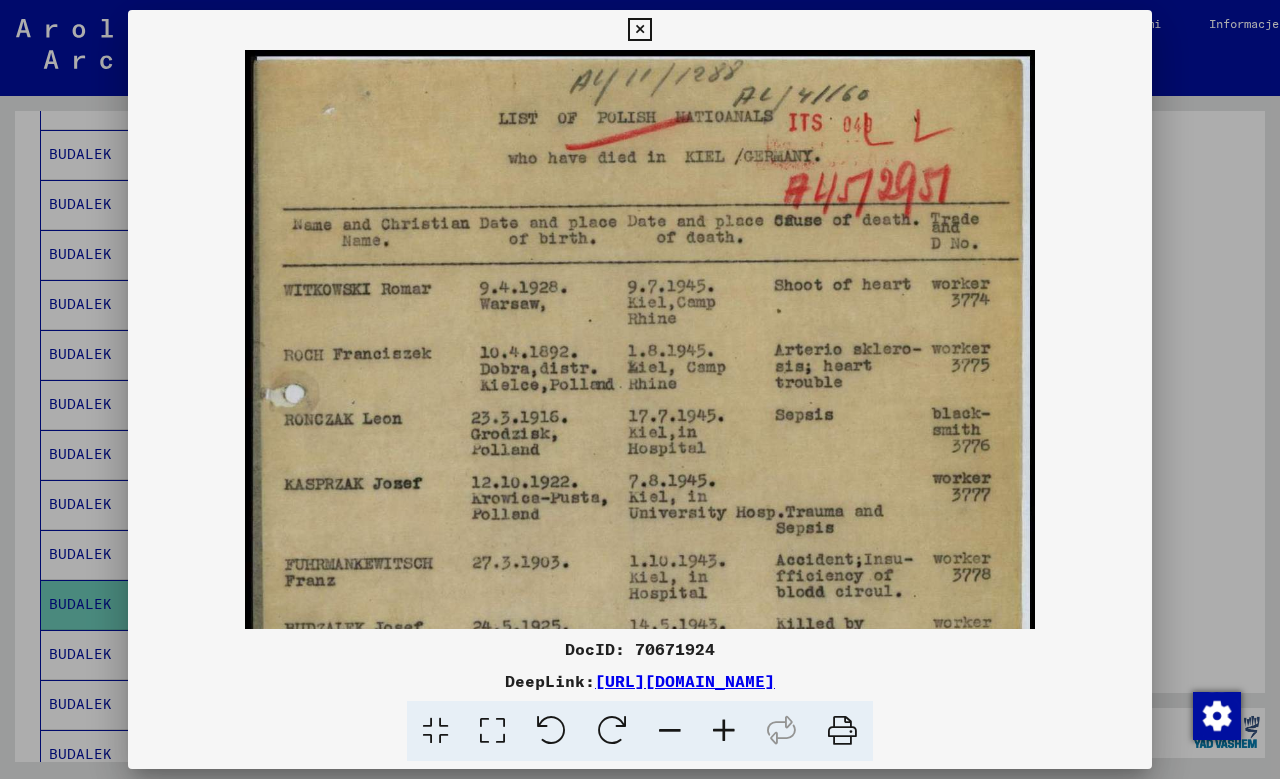 click at bounding box center (724, 731) 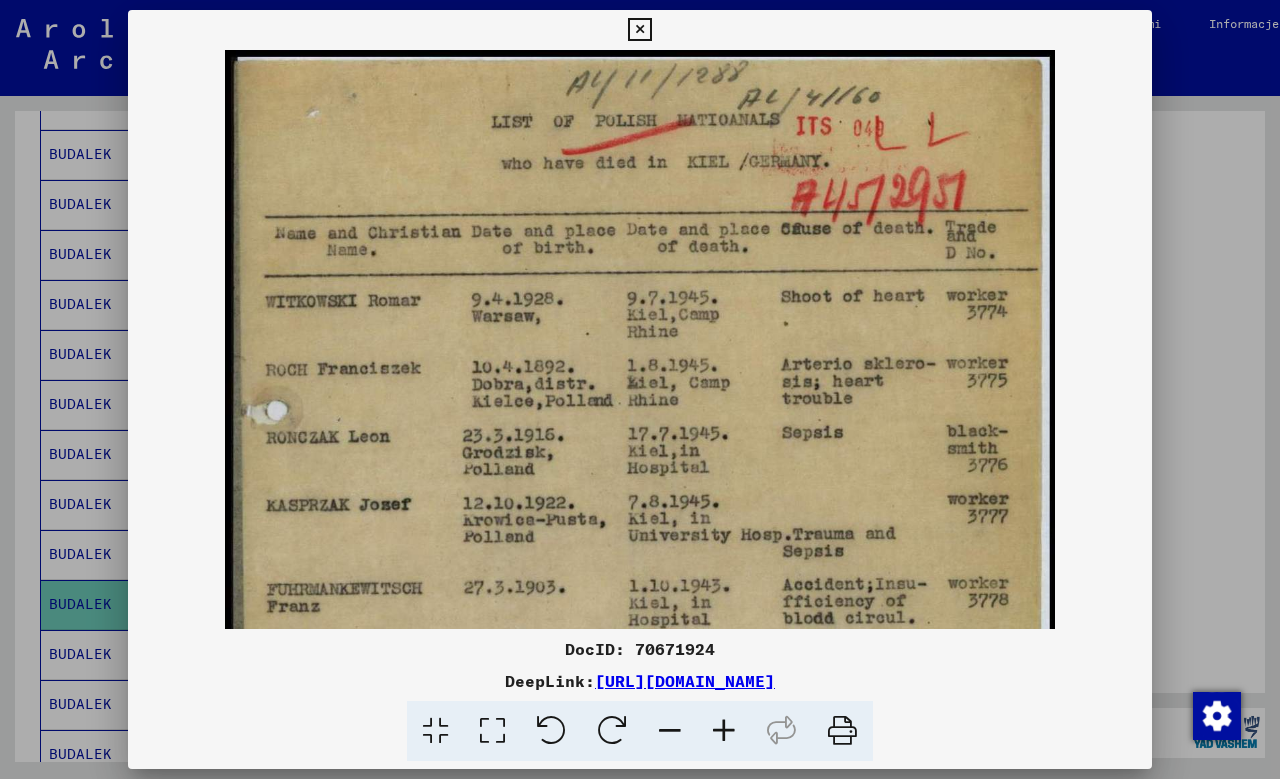 click at bounding box center [724, 731] 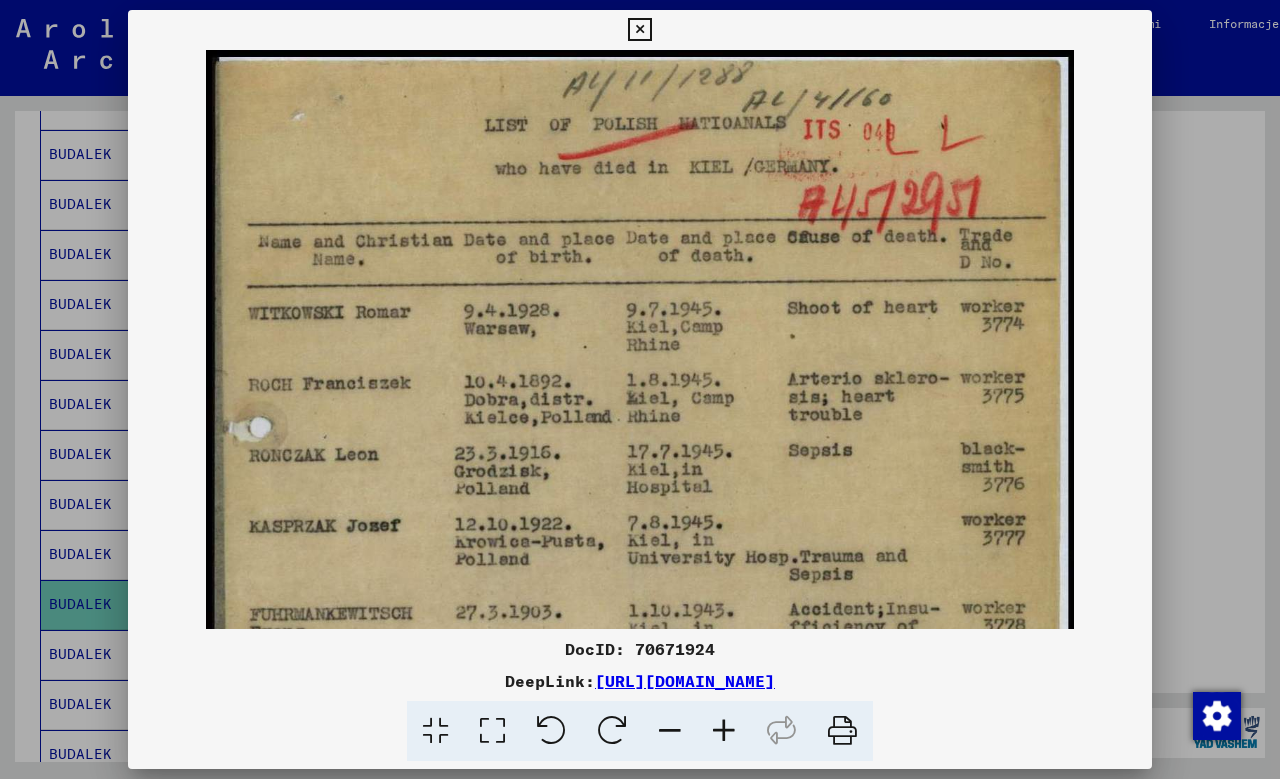 click at bounding box center [724, 731] 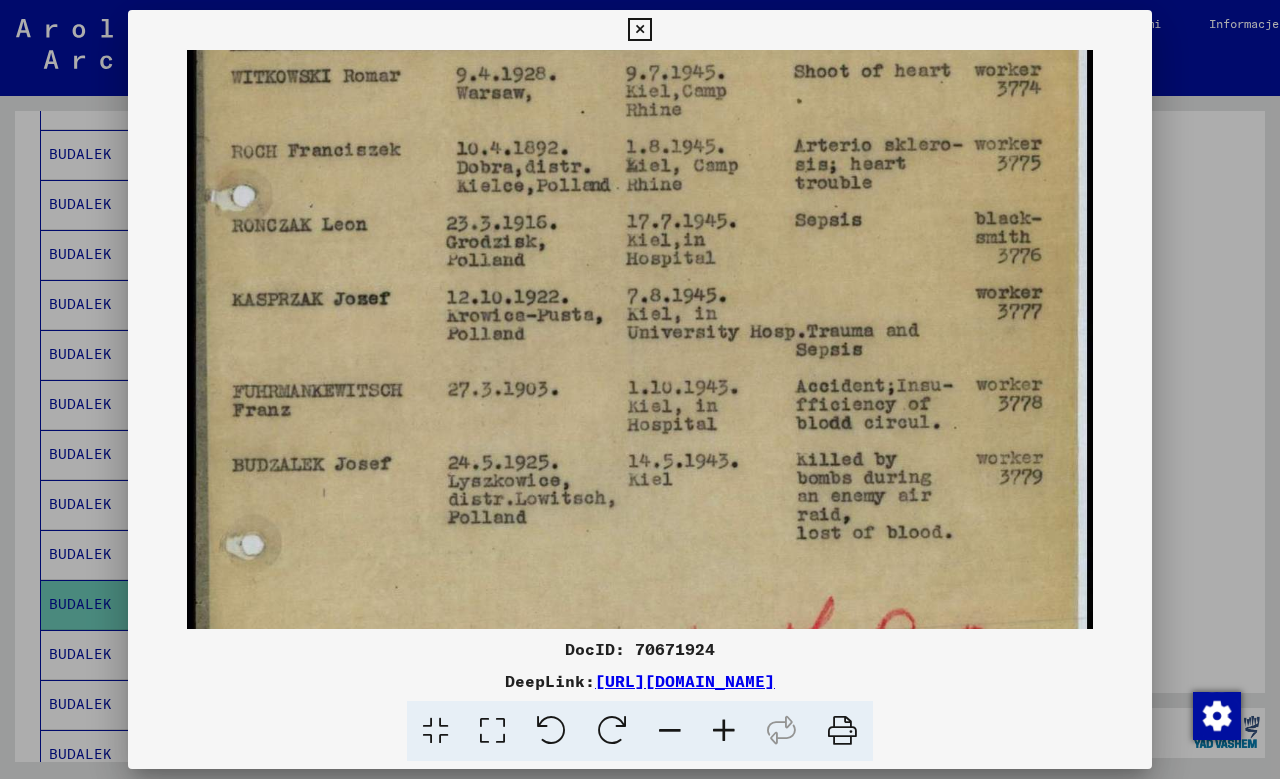 drag, startPoint x: 640, startPoint y: 515, endPoint x: 745, endPoint y: 243, distance: 291.56302 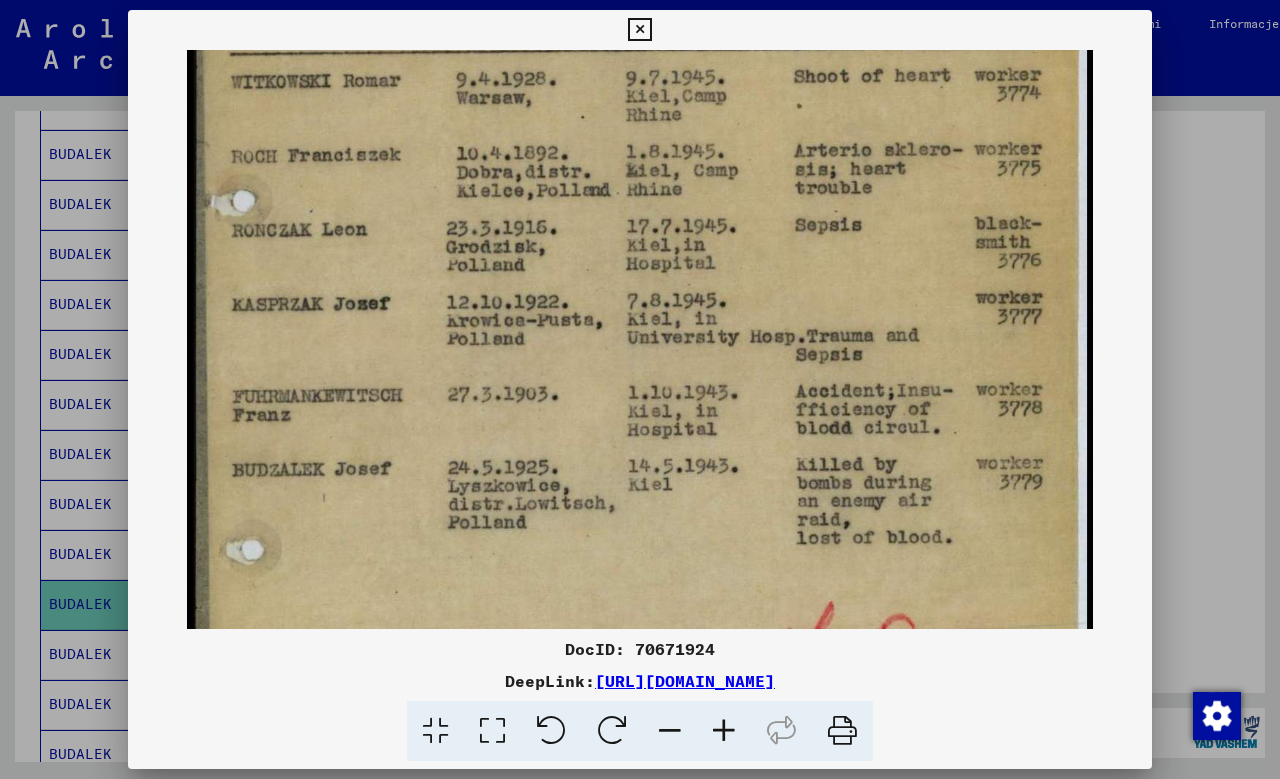 scroll, scrollTop: 242, scrollLeft: 0, axis: vertical 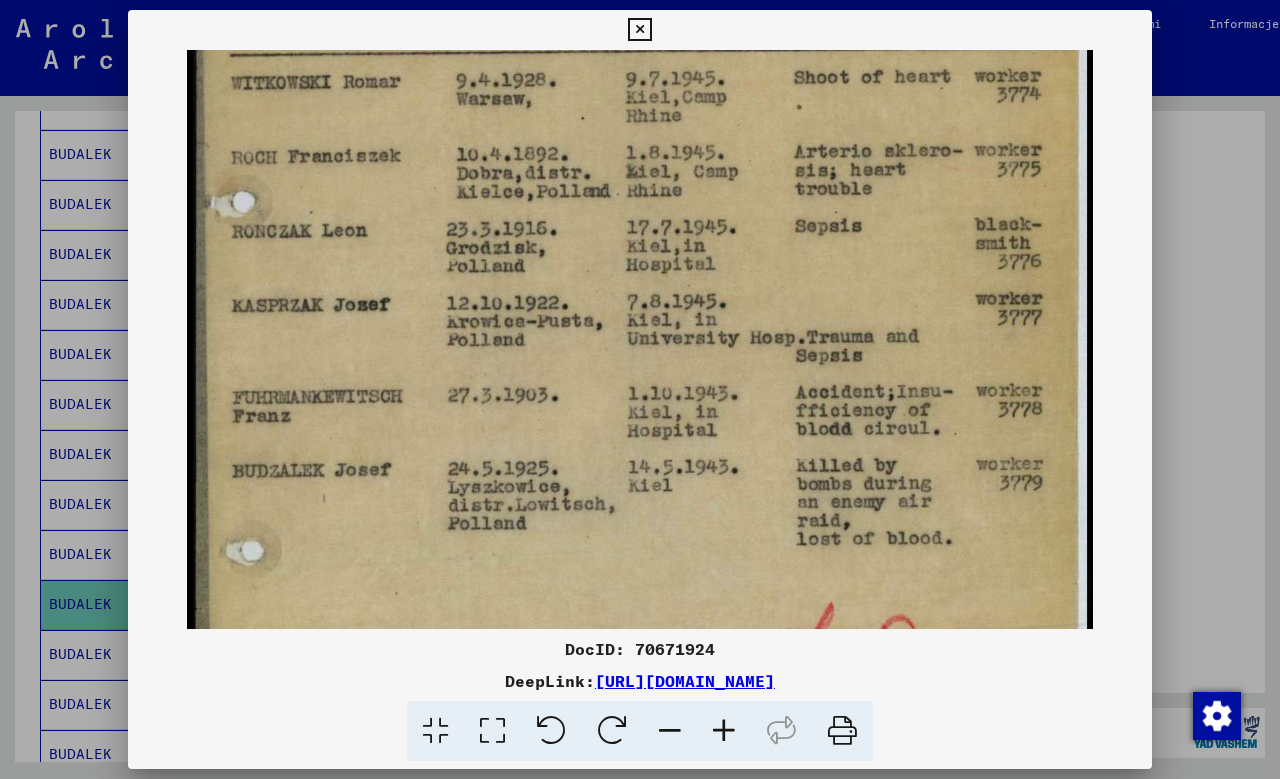 drag, startPoint x: 703, startPoint y: 492, endPoint x: 567, endPoint y: 524, distance: 139.71399 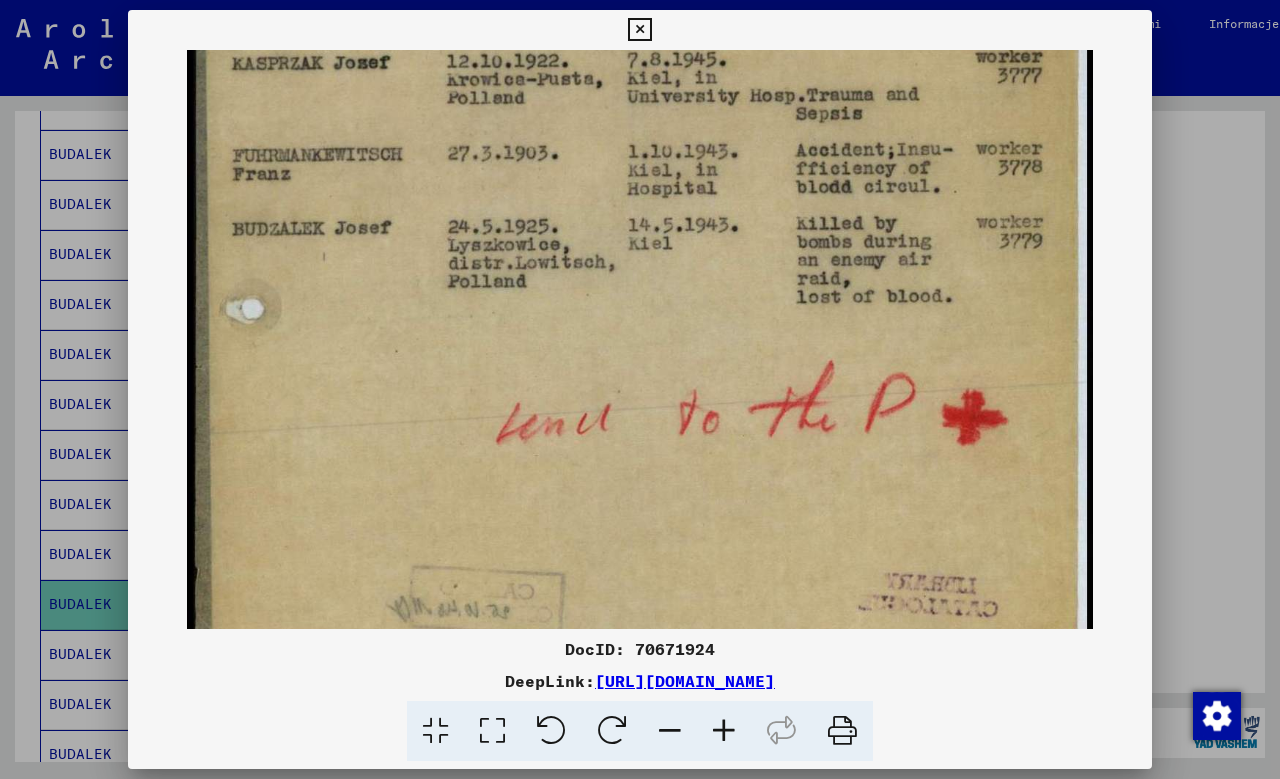 drag, startPoint x: 706, startPoint y: 517, endPoint x: 799, endPoint y: 215, distance: 315.99524 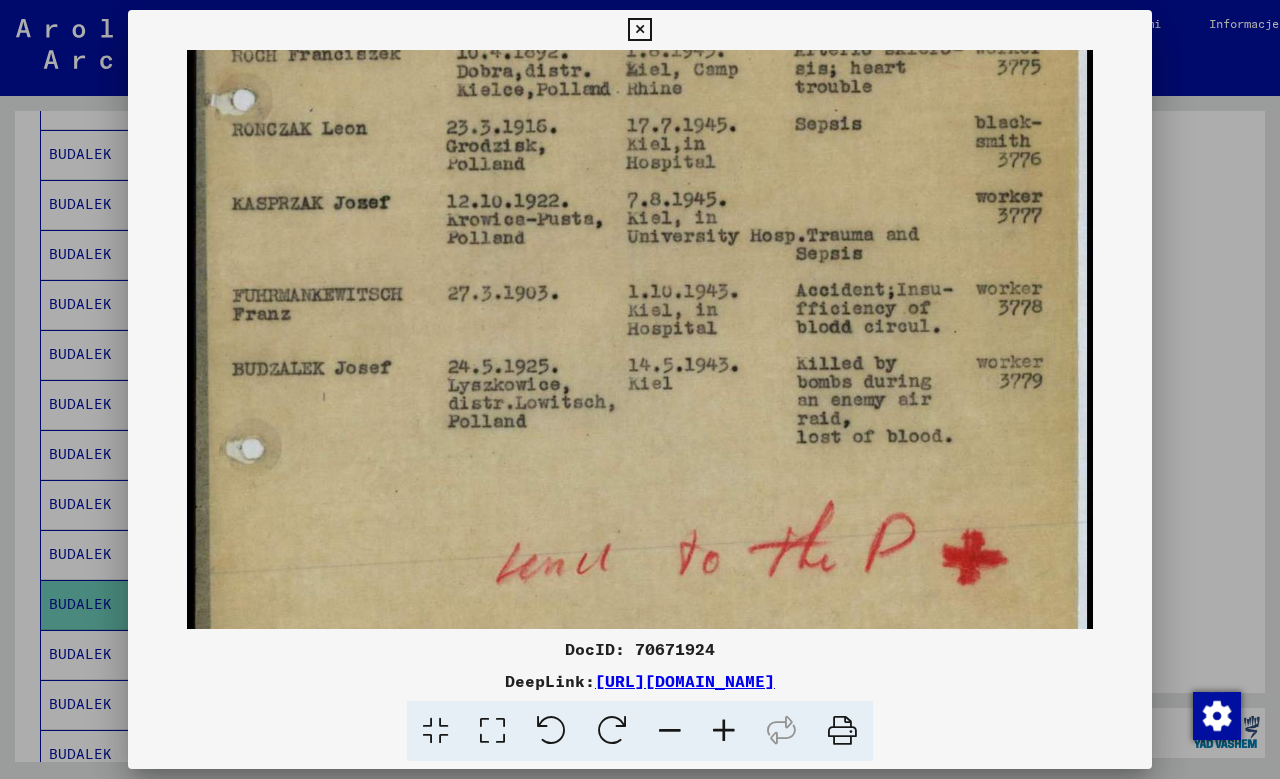 drag, startPoint x: 717, startPoint y: 251, endPoint x: 716, endPoint y: 473, distance: 222.00226 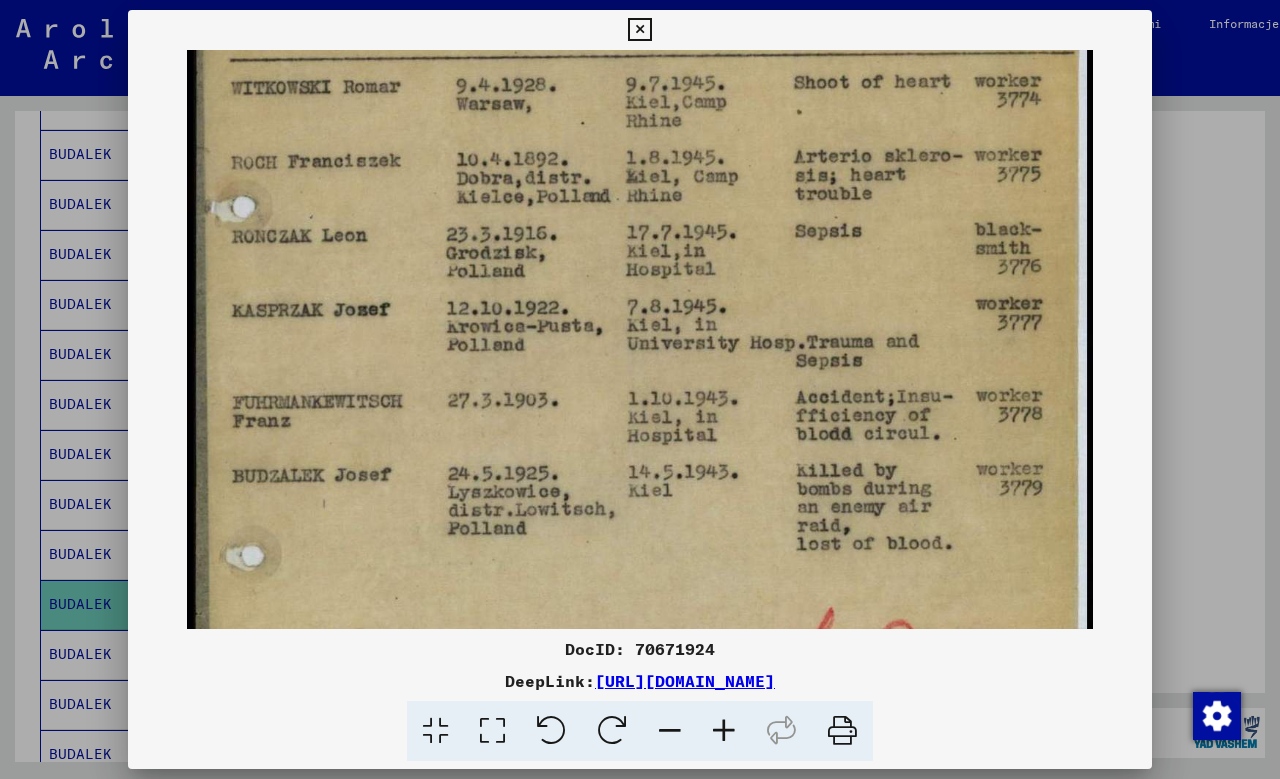 scroll, scrollTop: 226, scrollLeft: 0, axis: vertical 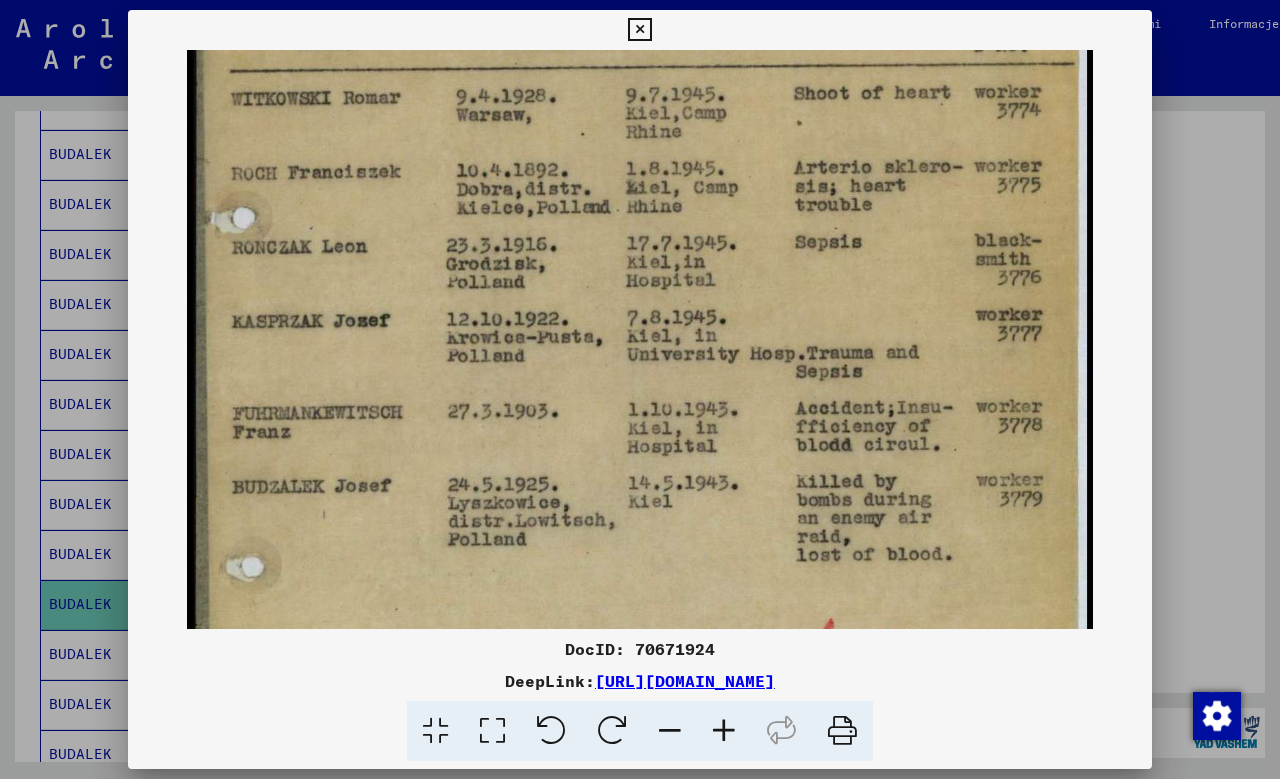 drag, startPoint x: 644, startPoint y: 249, endPoint x: 640, endPoint y: 351, distance: 102.0784 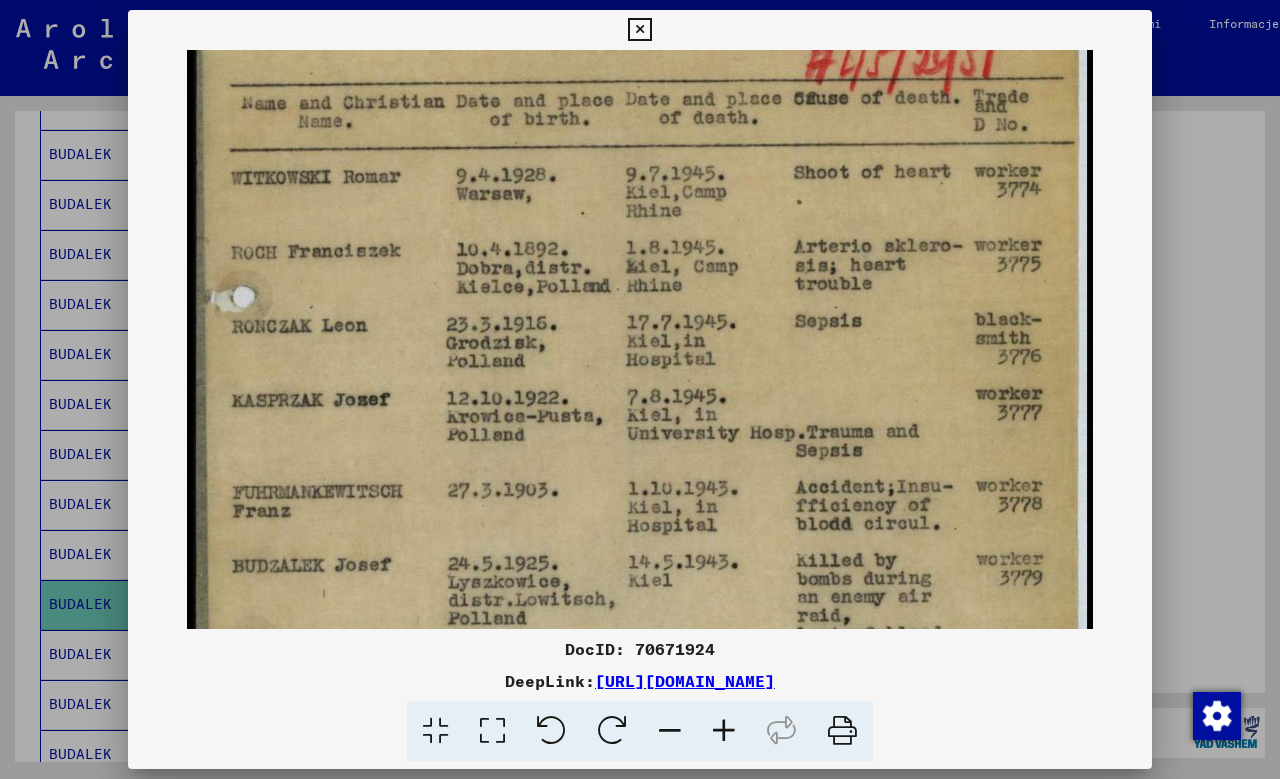 scroll, scrollTop: 60, scrollLeft: 0, axis: vertical 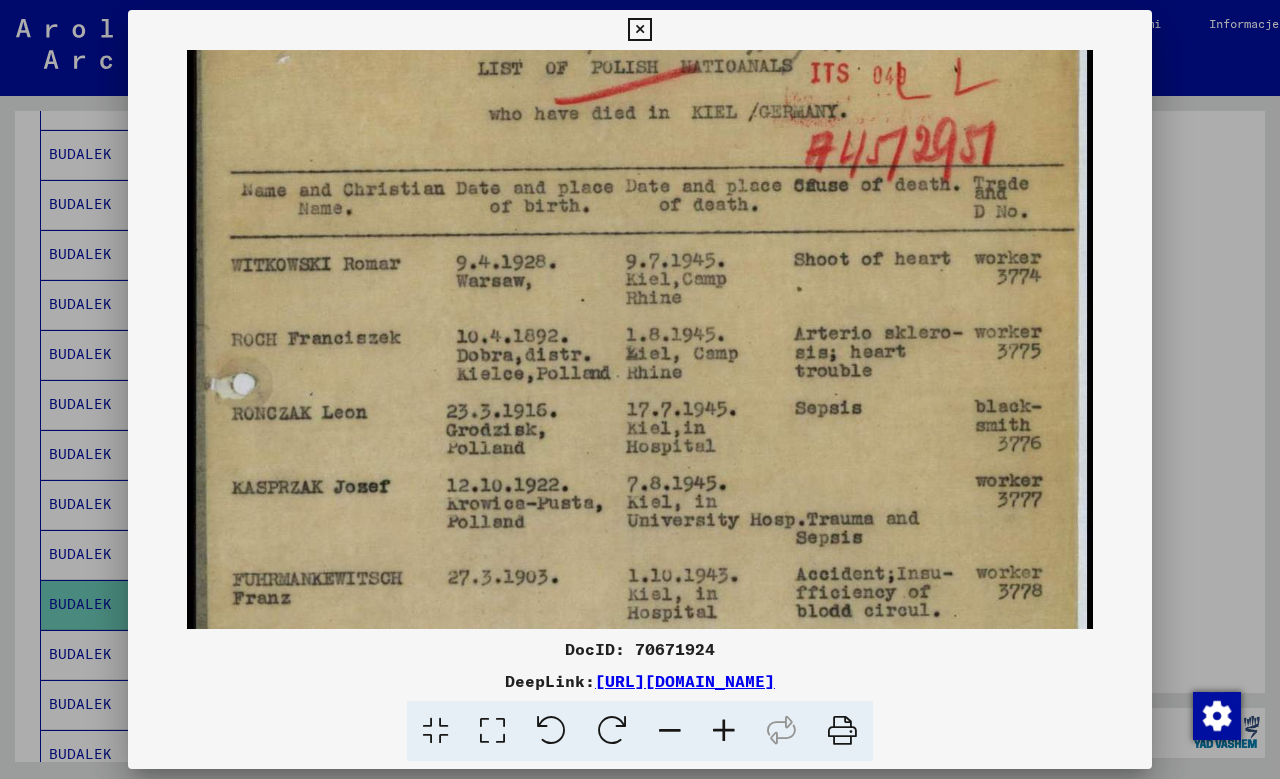 drag, startPoint x: 631, startPoint y: 318, endPoint x: 615, endPoint y: 469, distance: 151.84532 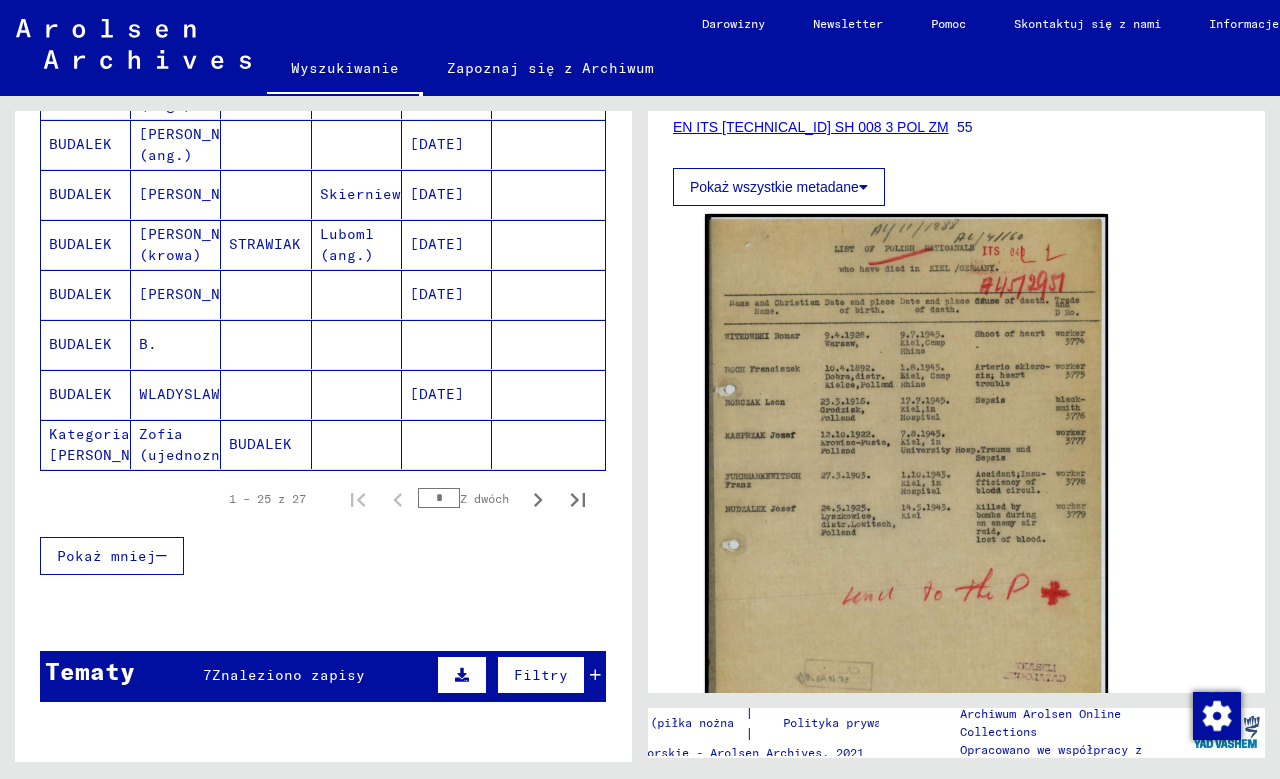 scroll, scrollTop: 1189, scrollLeft: 0, axis: vertical 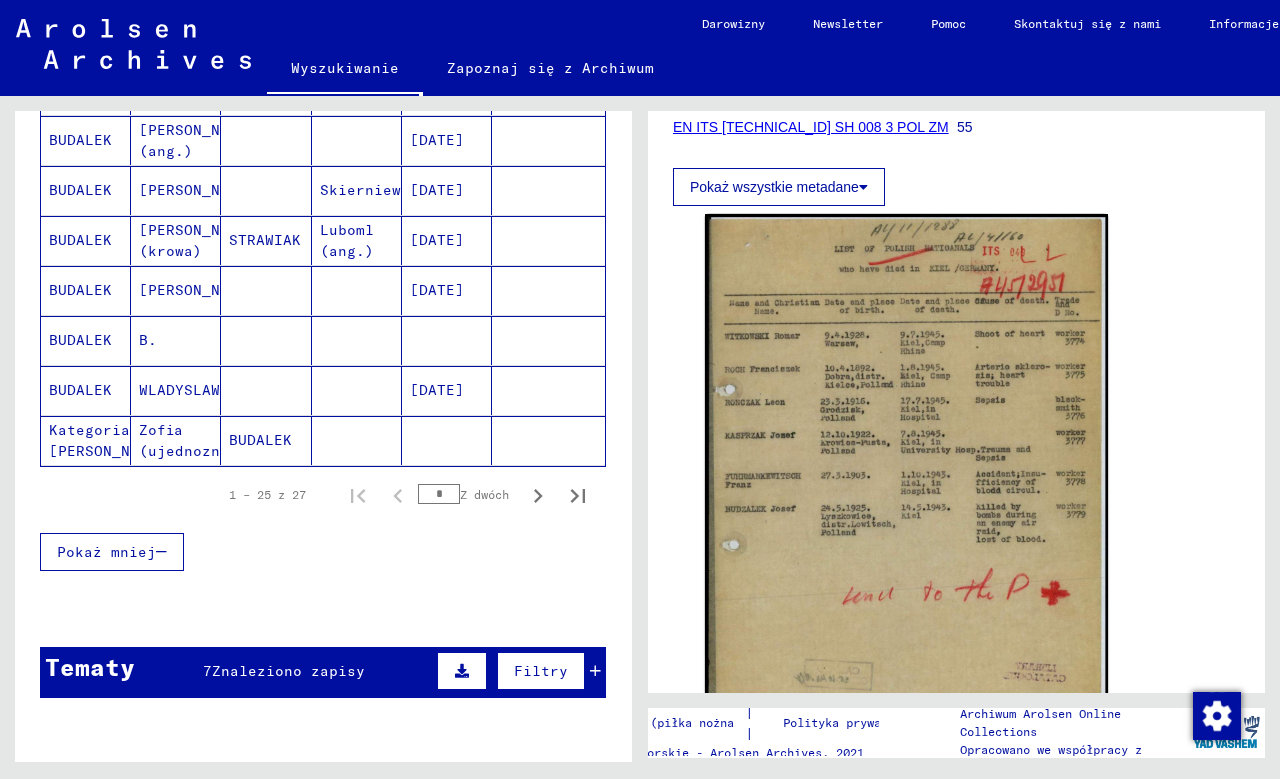 click on "[PERSON_NAME]" at bounding box center (176, 340) 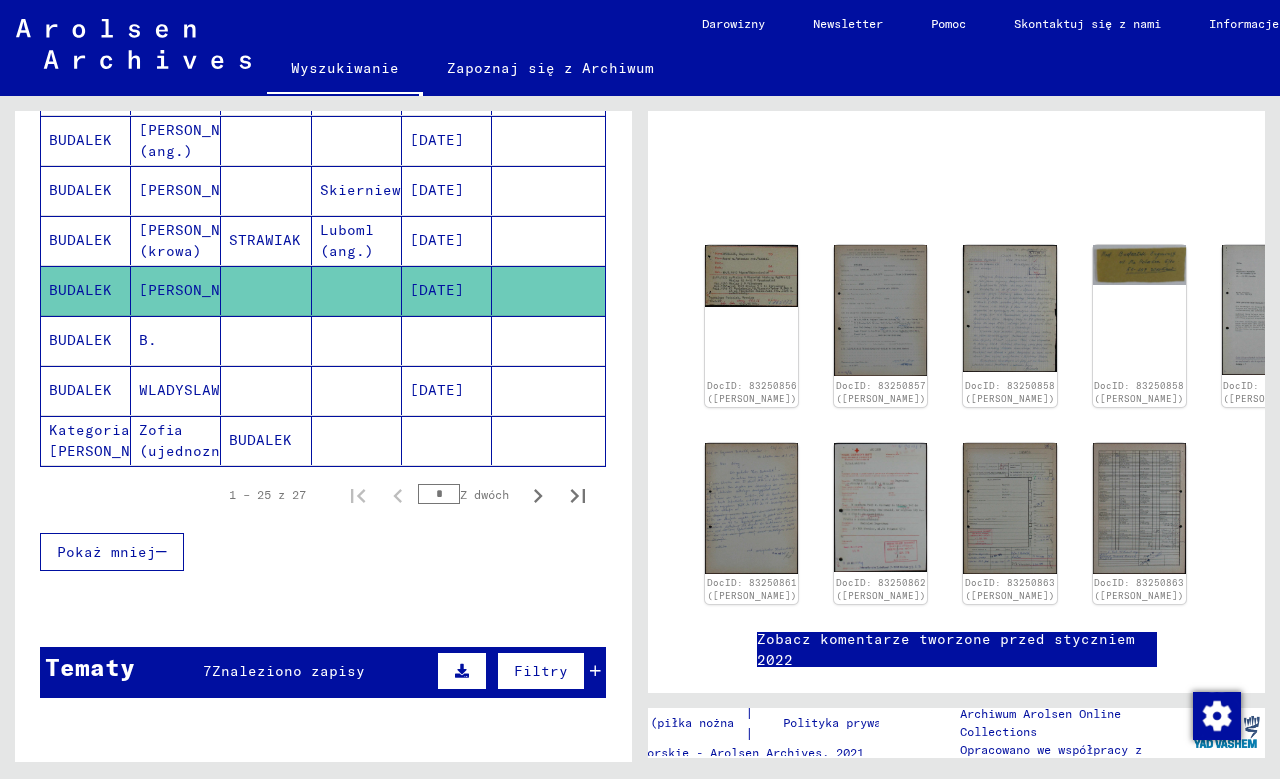 scroll, scrollTop: 108, scrollLeft: 0, axis: vertical 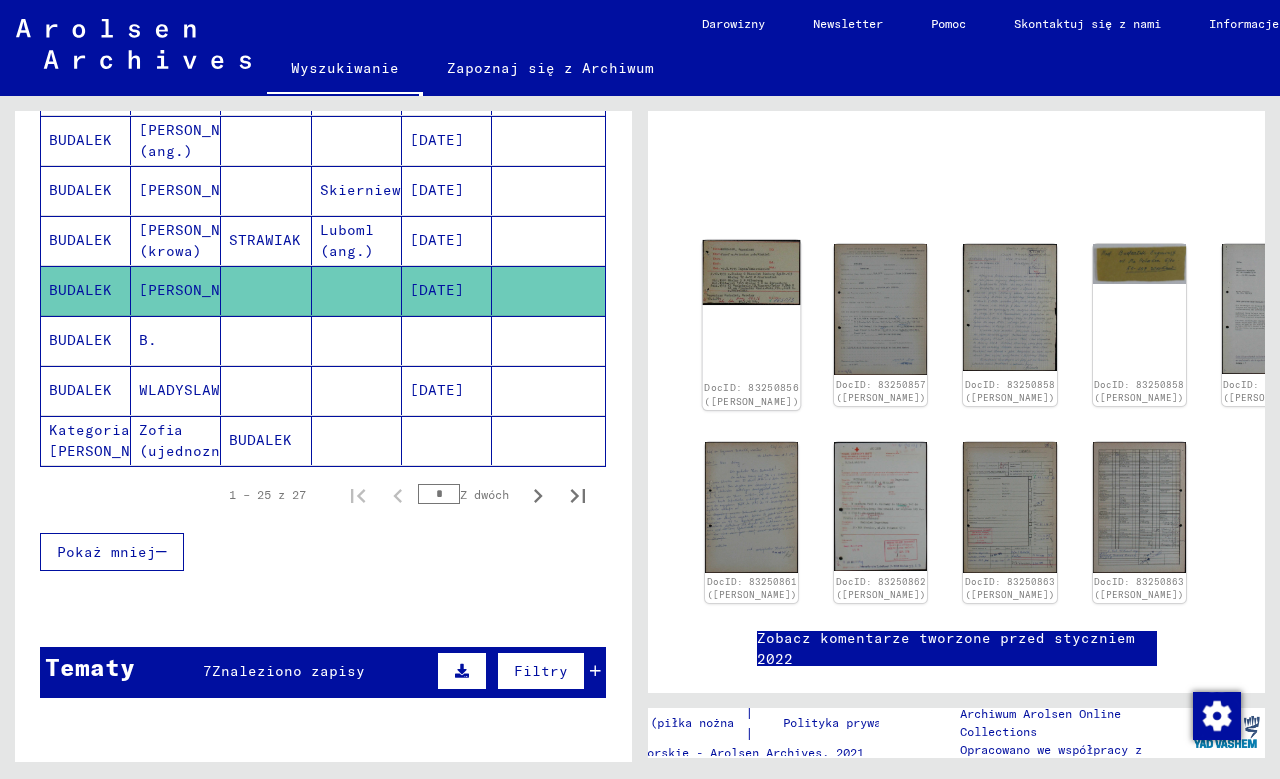 click 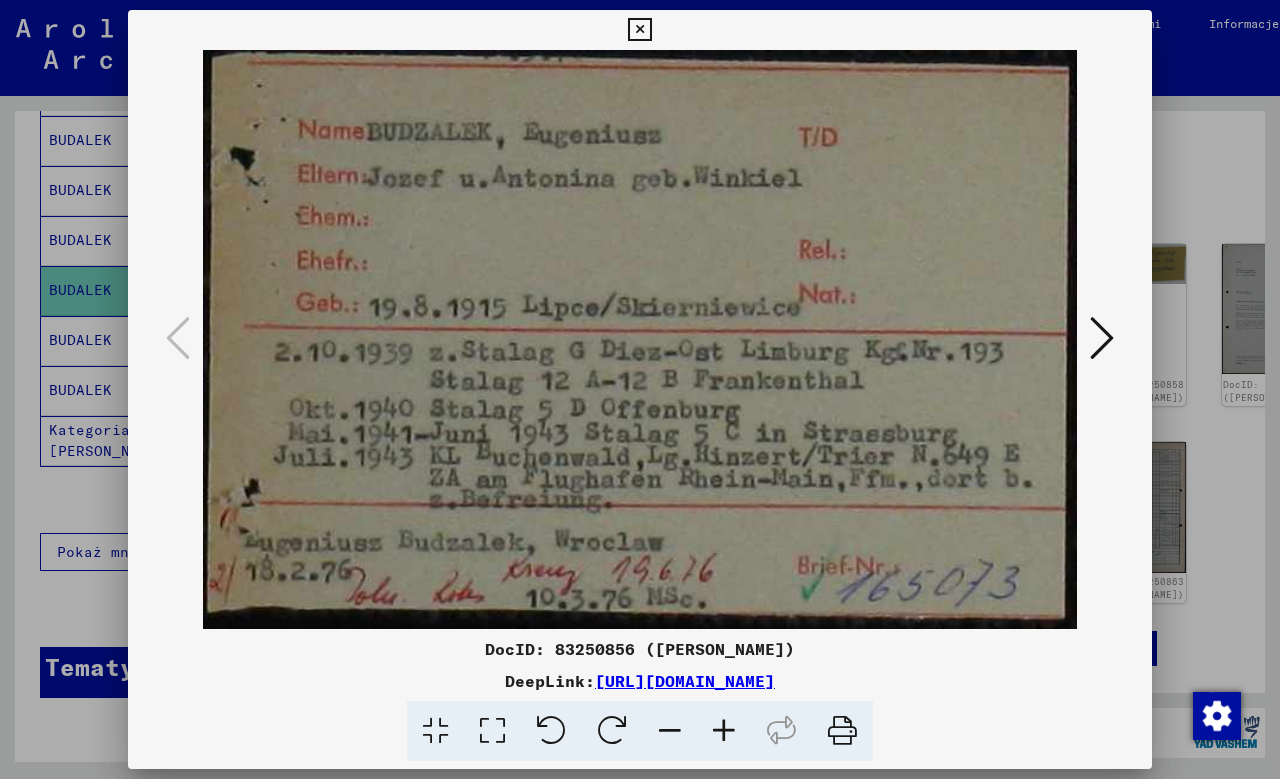 click at bounding box center [1102, 338] 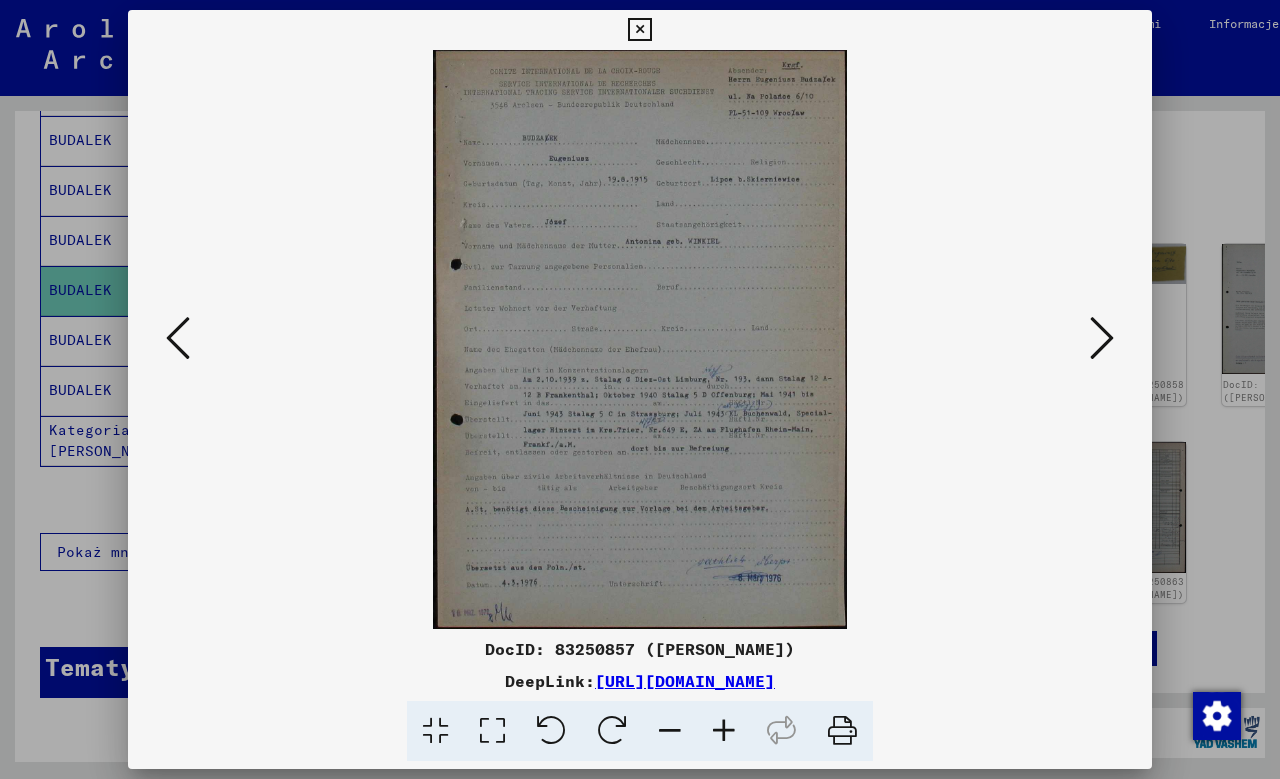 click at bounding box center [724, 731] 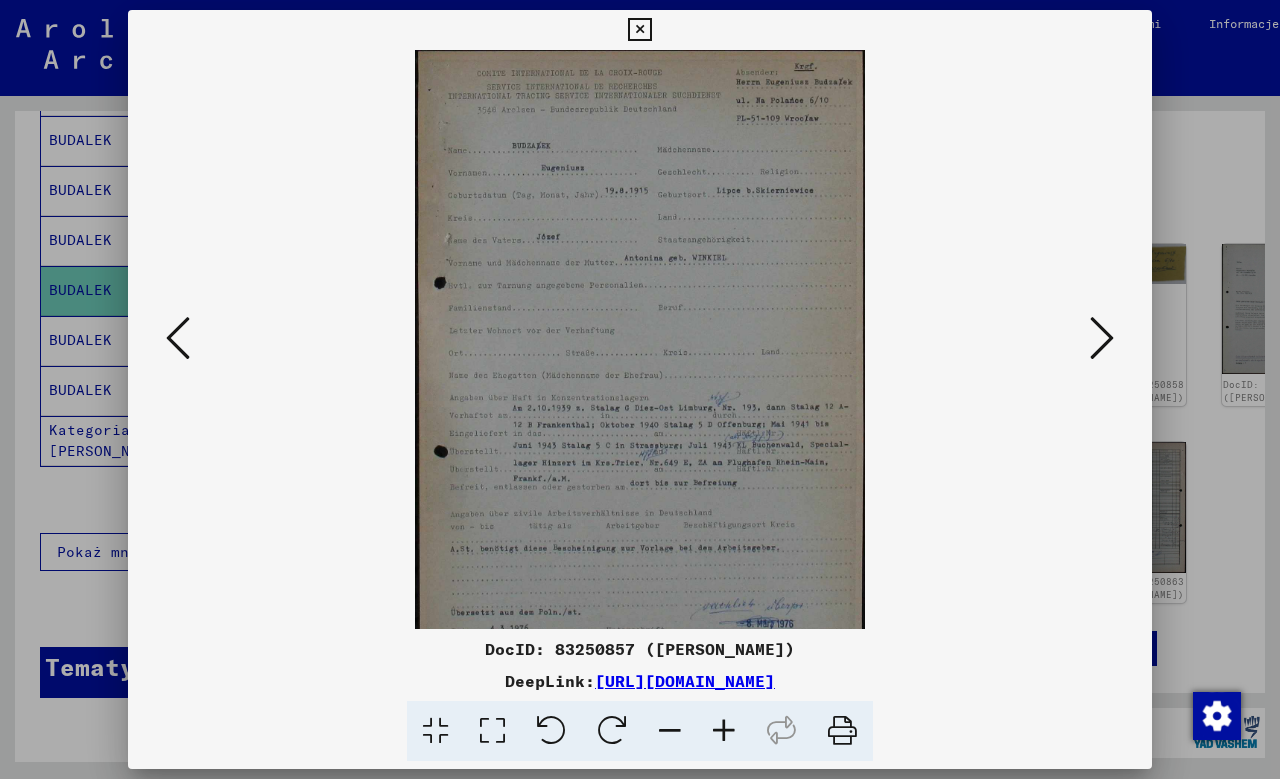 click at bounding box center [724, 731] 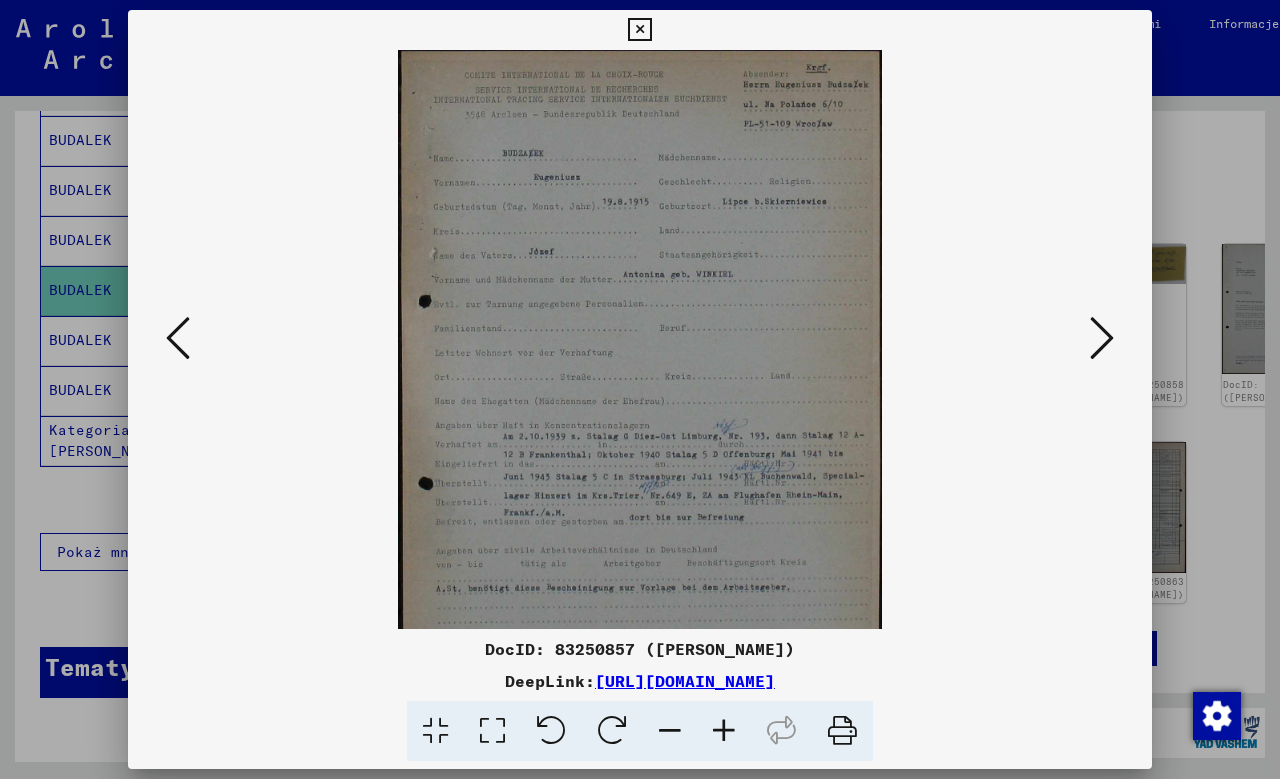 click at bounding box center [724, 731] 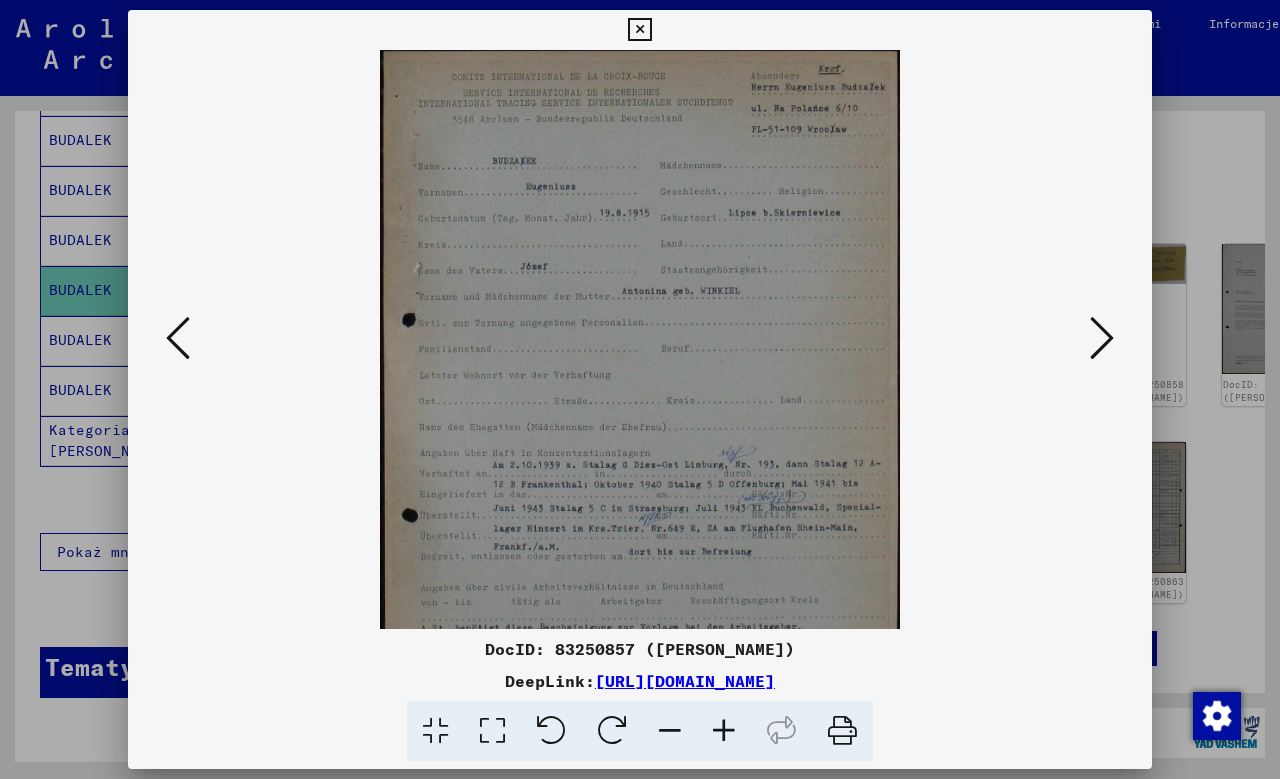 click at bounding box center (724, 731) 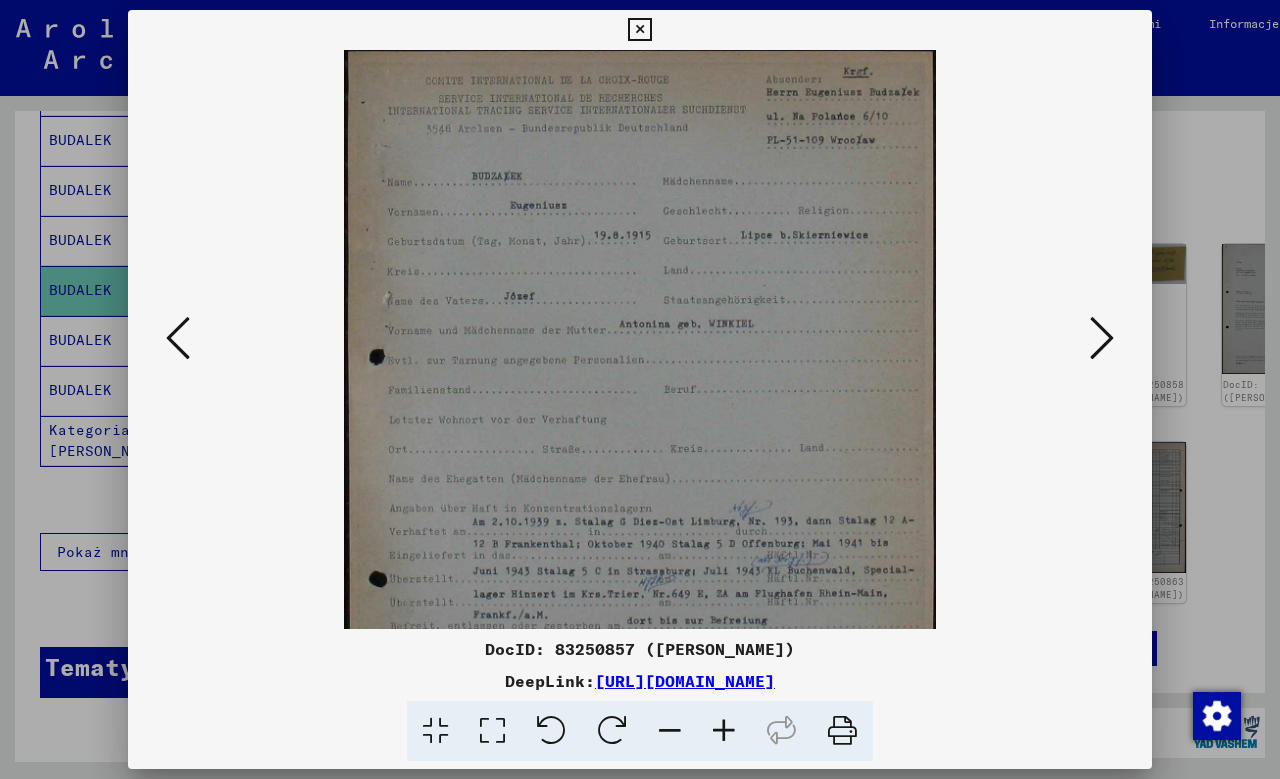 click at bounding box center [724, 731] 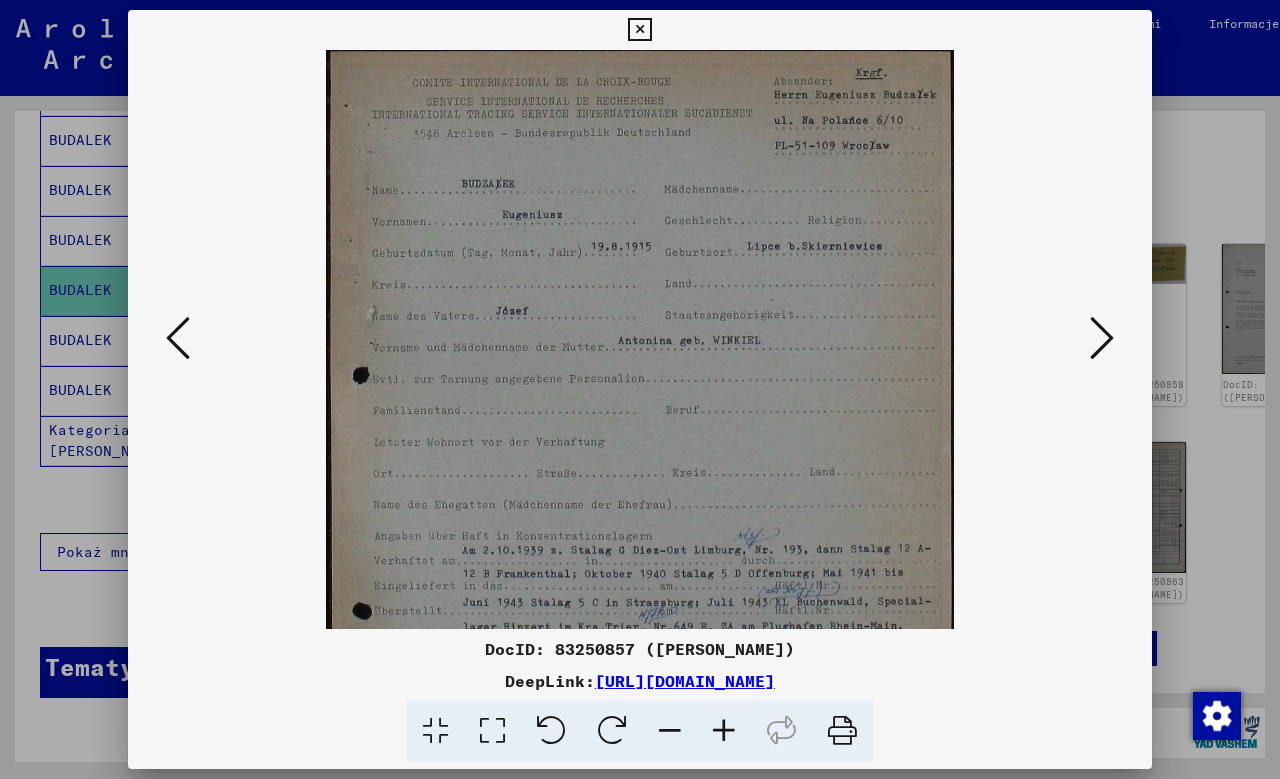 click at bounding box center [724, 731] 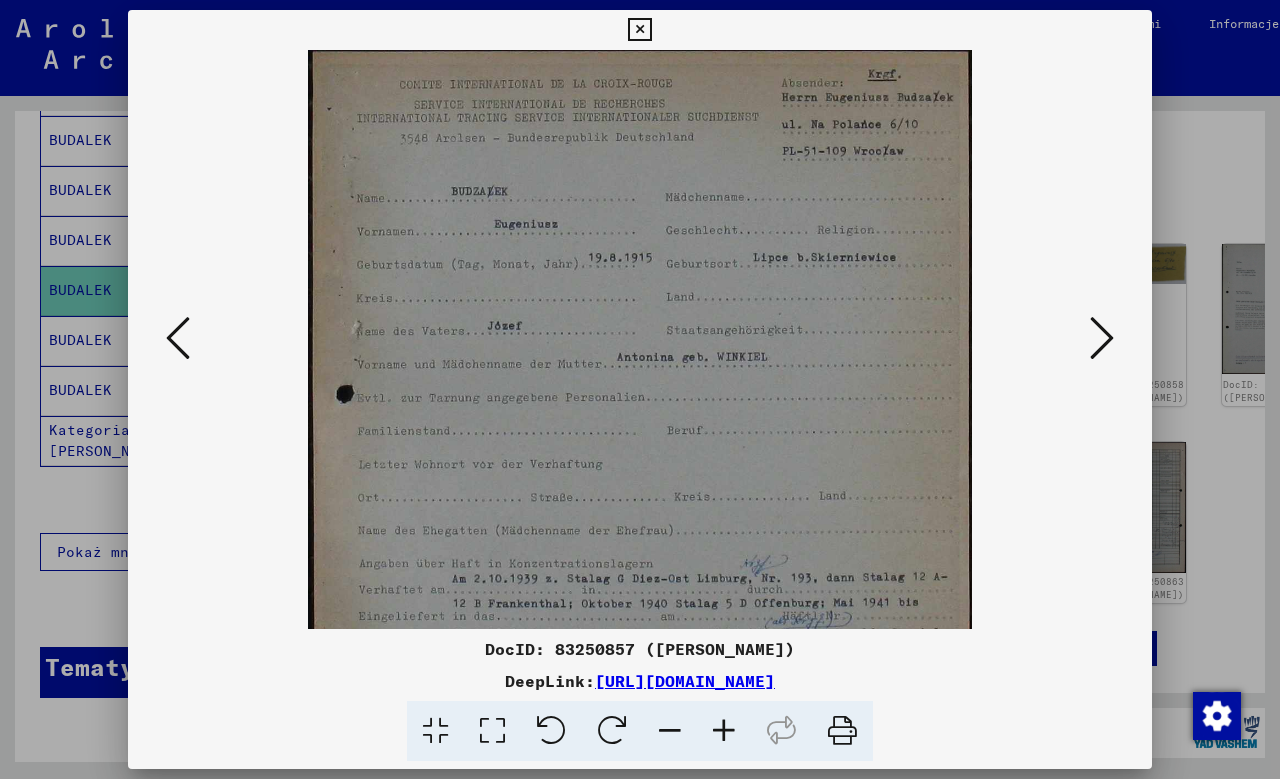 click at bounding box center (724, 731) 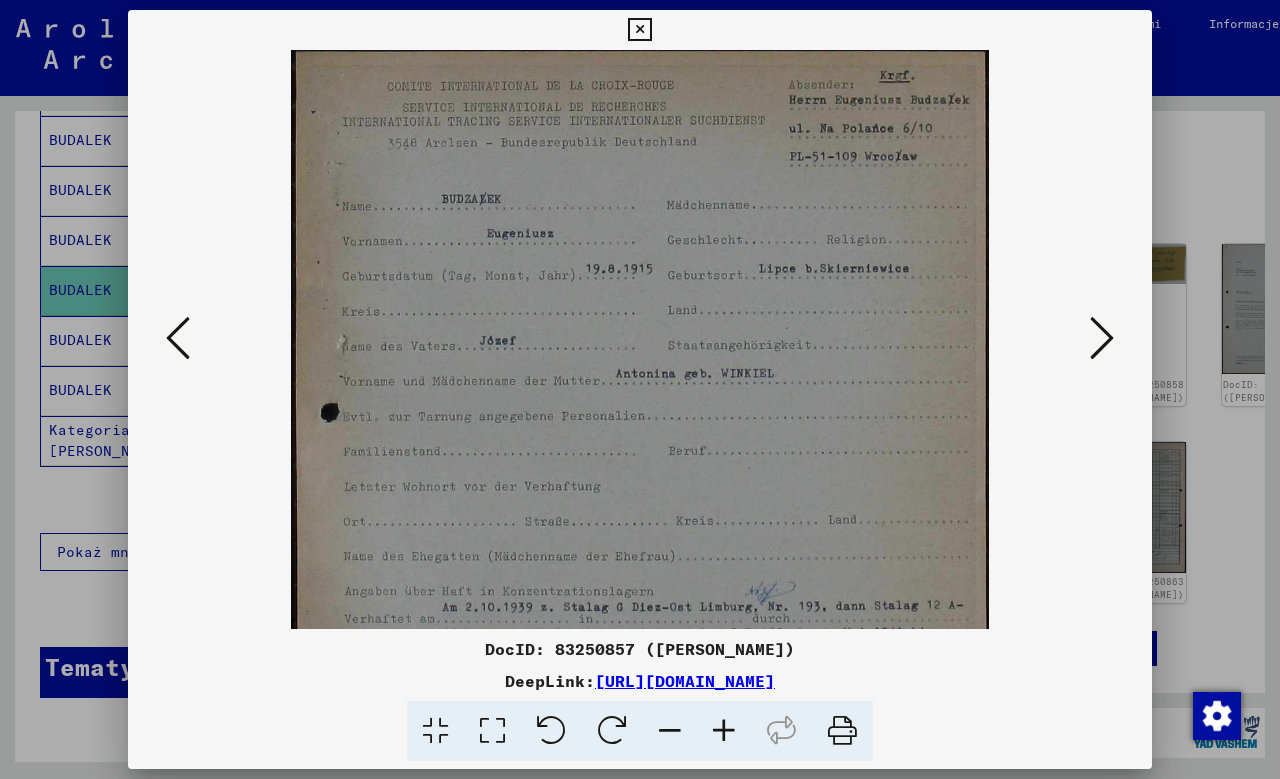 click at bounding box center (724, 731) 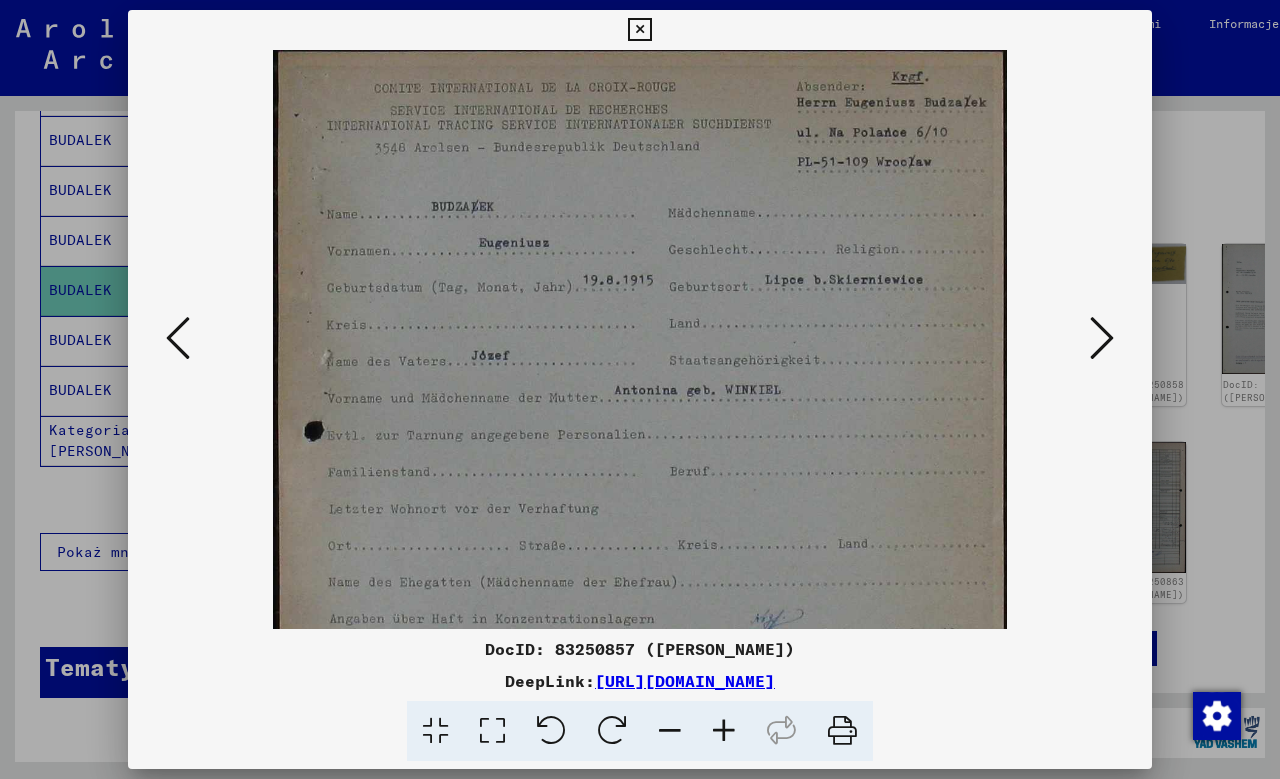 click at bounding box center (724, 731) 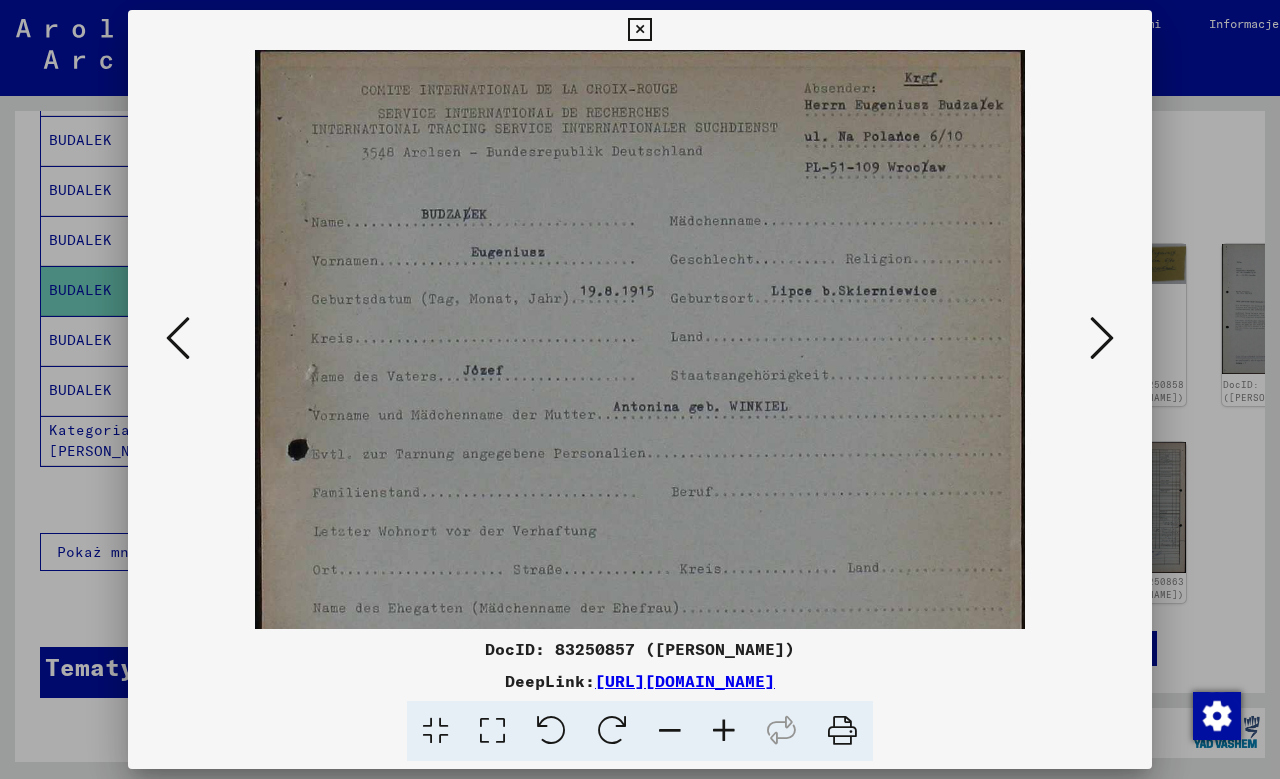click at bounding box center [724, 731] 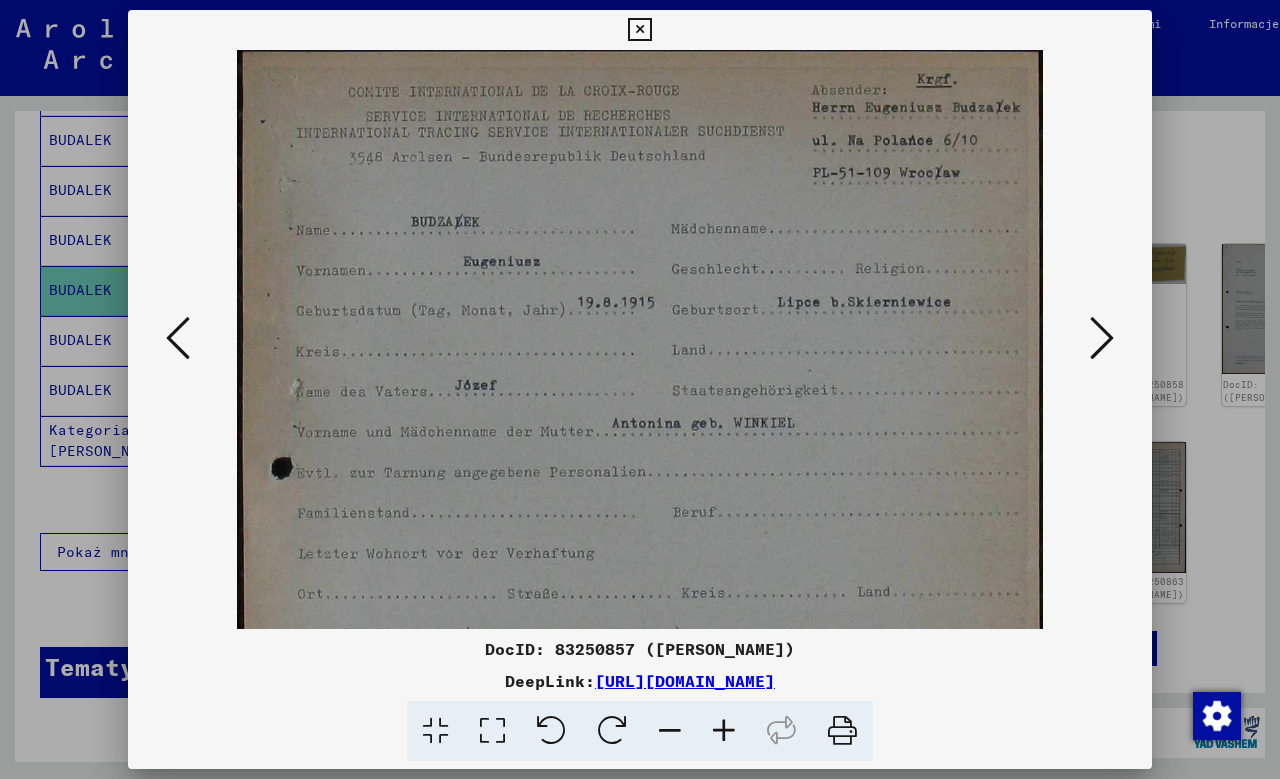 click at bounding box center [724, 731] 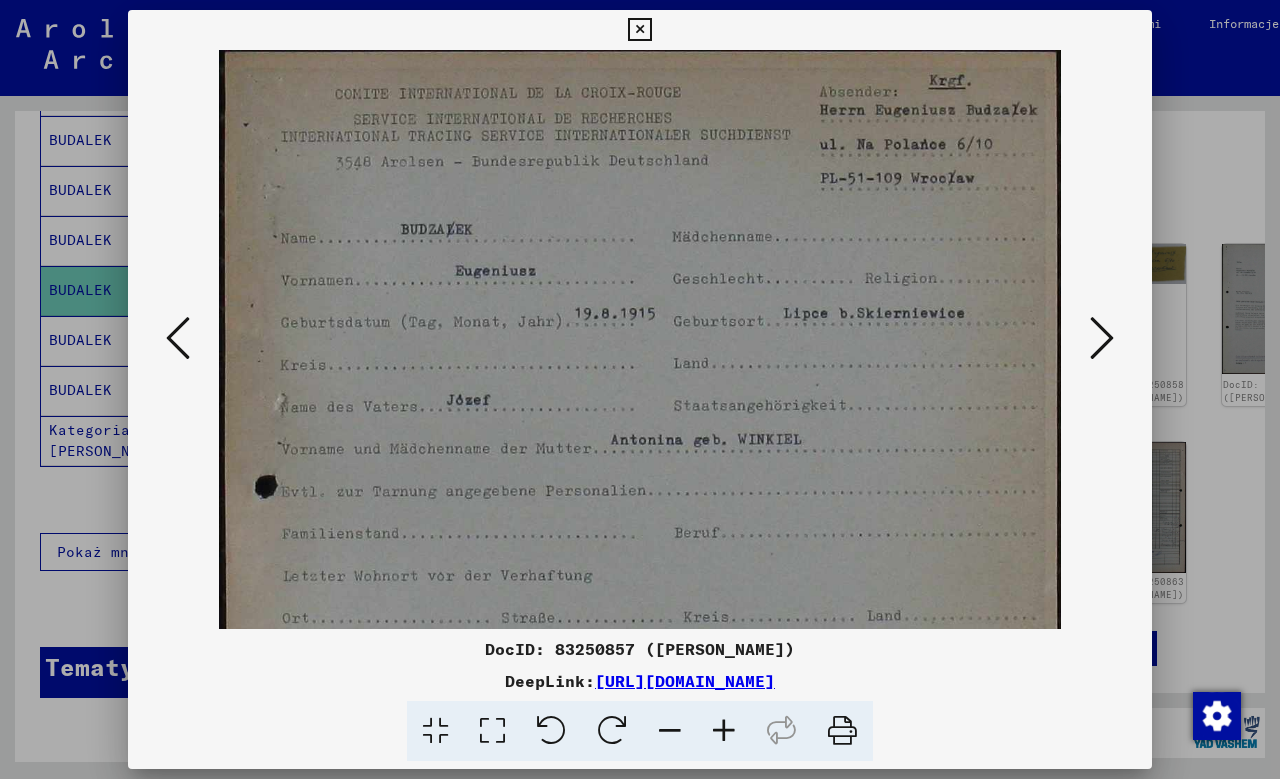 click at bounding box center (724, 731) 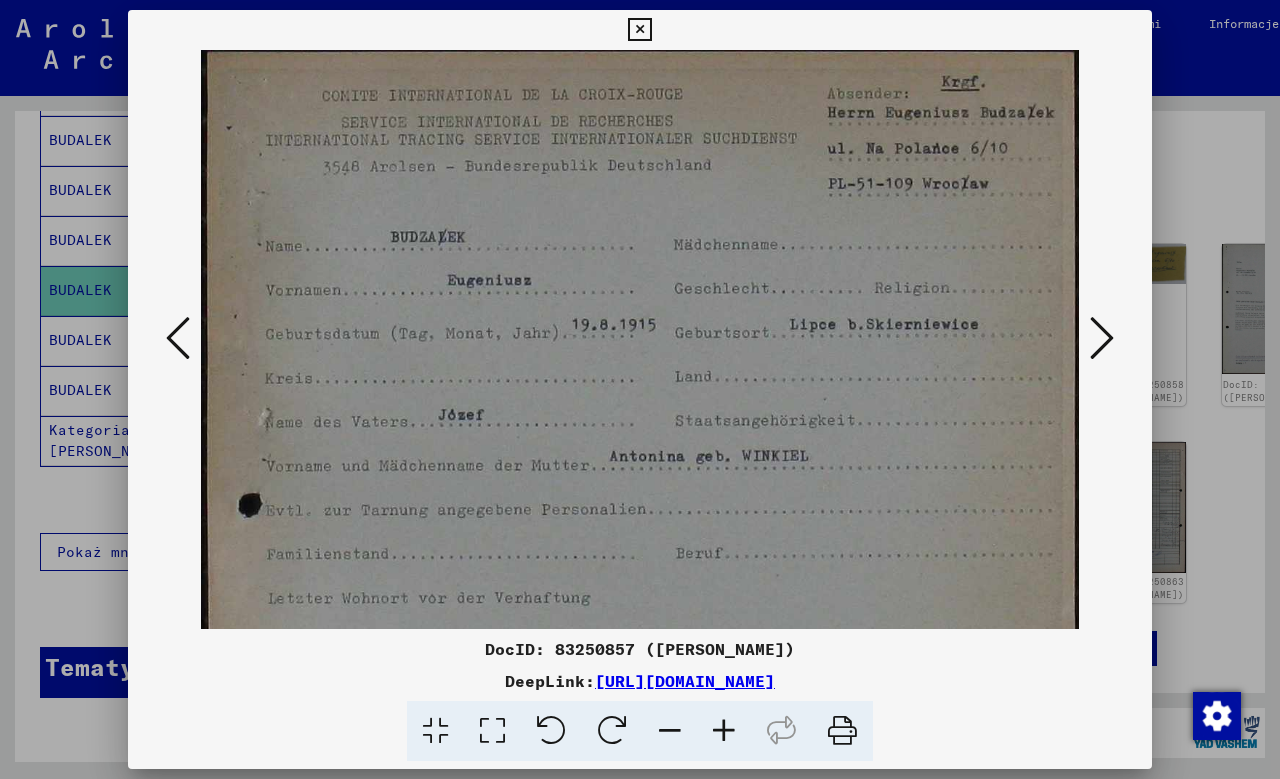 click at bounding box center (724, 731) 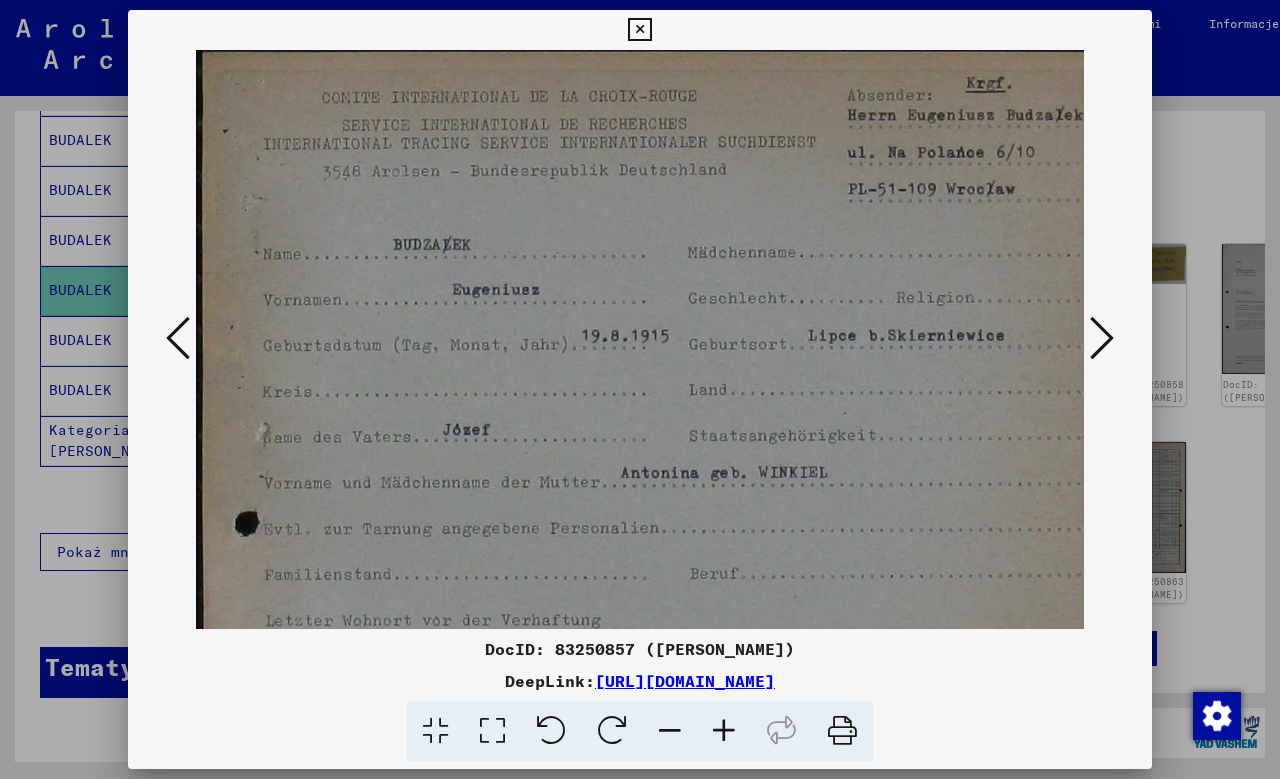 click at bounding box center [724, 731] 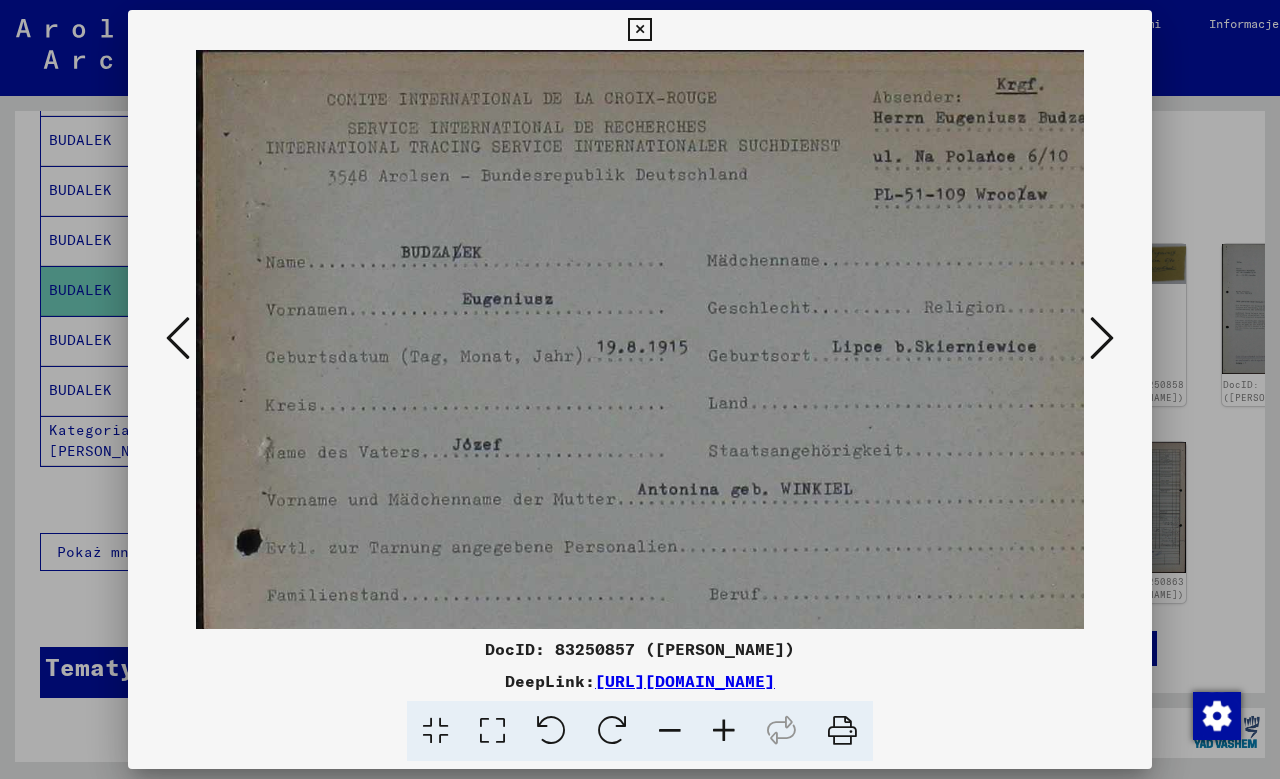 click at bounding box center [724, 731] 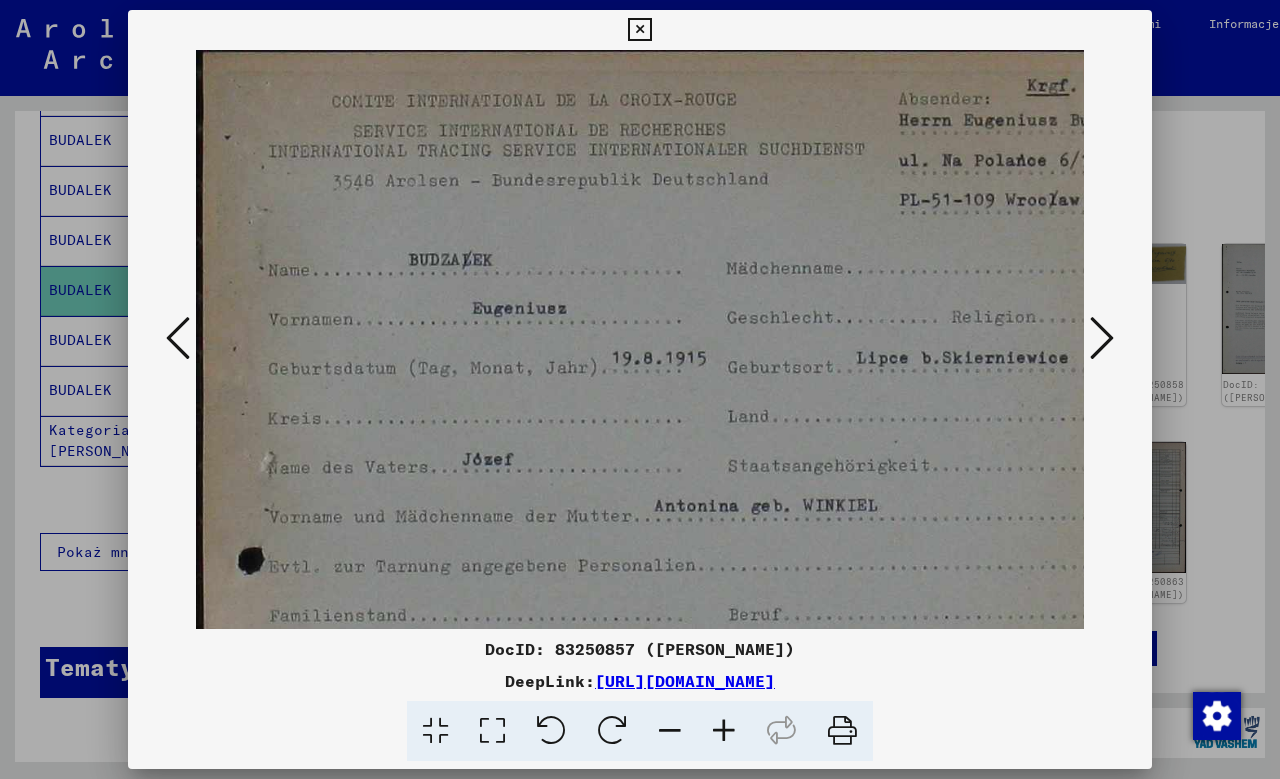 click at bounding box center (724, 731) 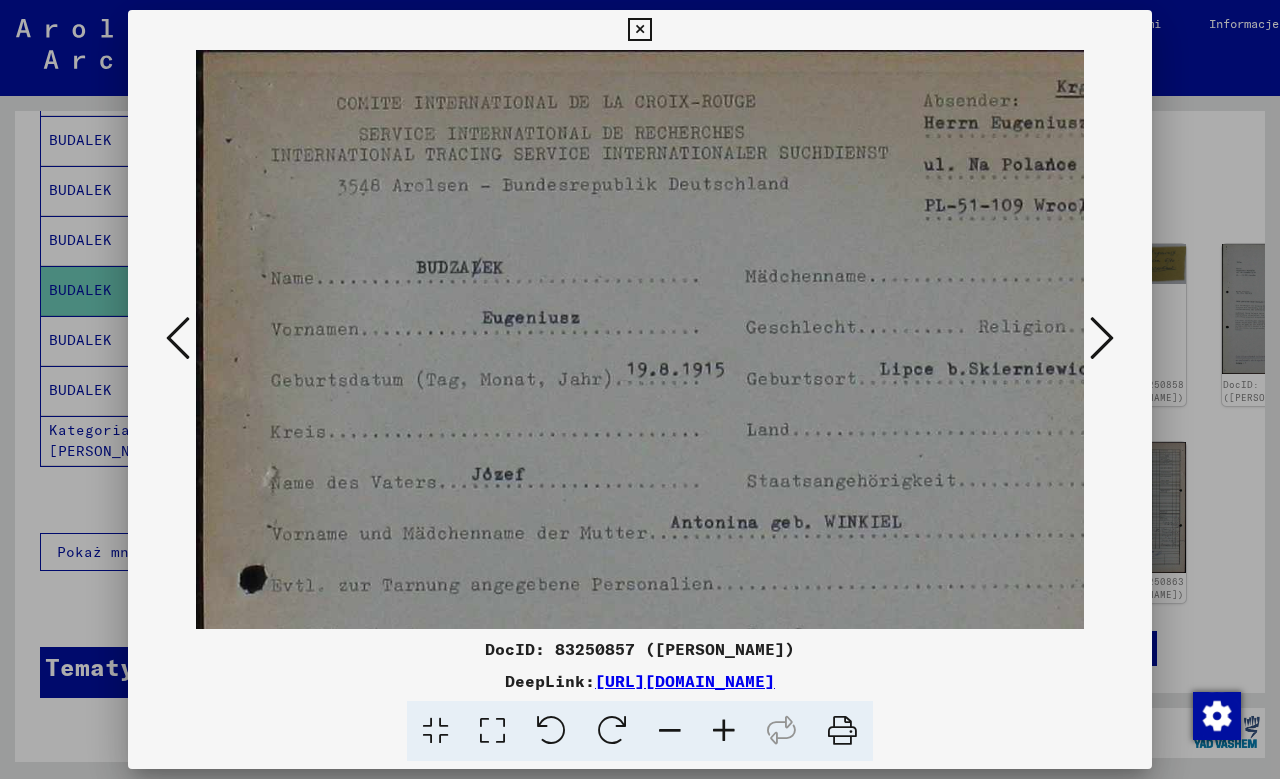 click at bounding box center [724, 731] 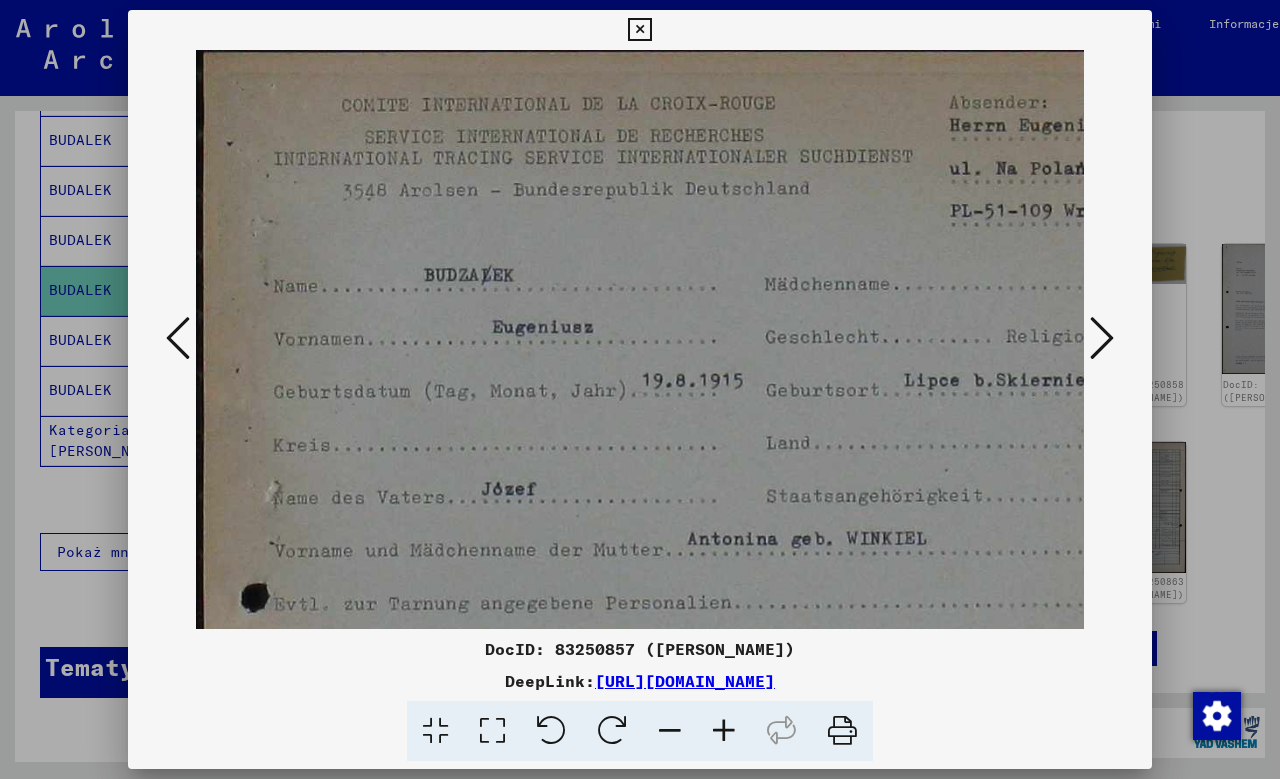 click at bounding box center (724, 731) 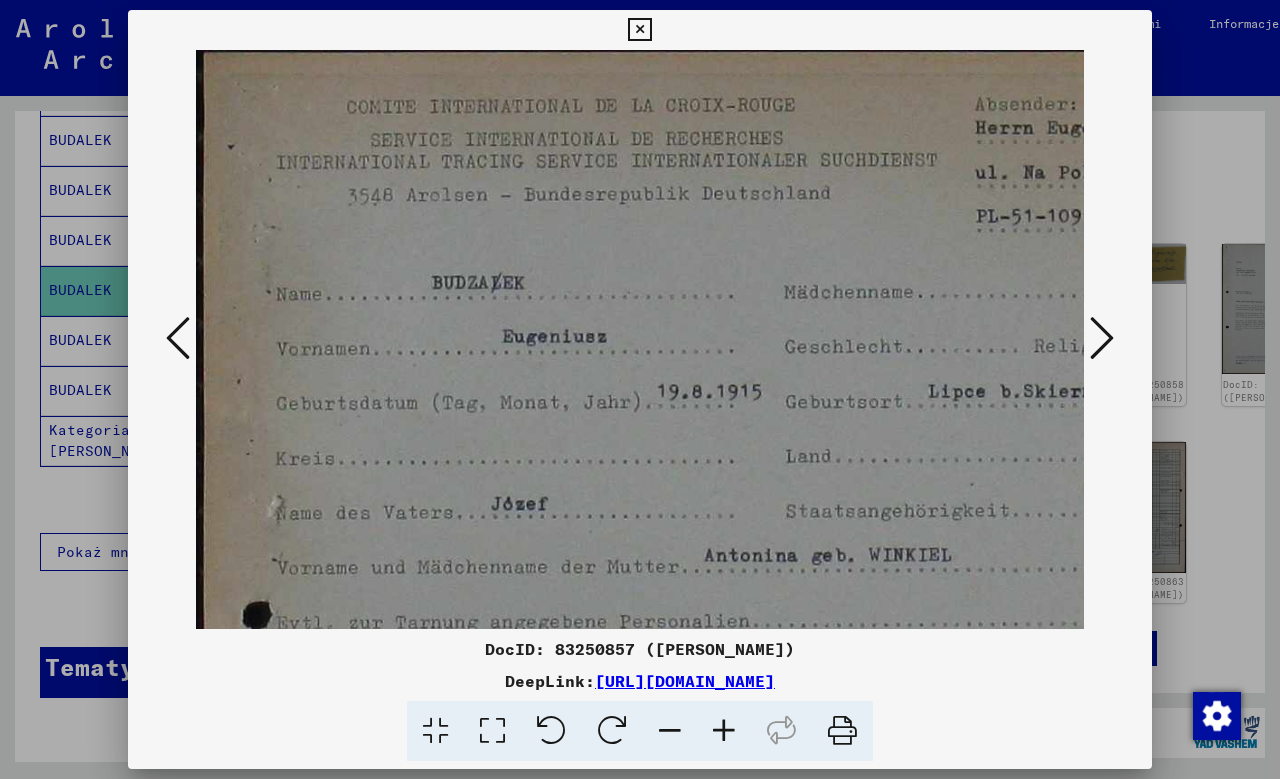 click at bounding box center [724, 731] 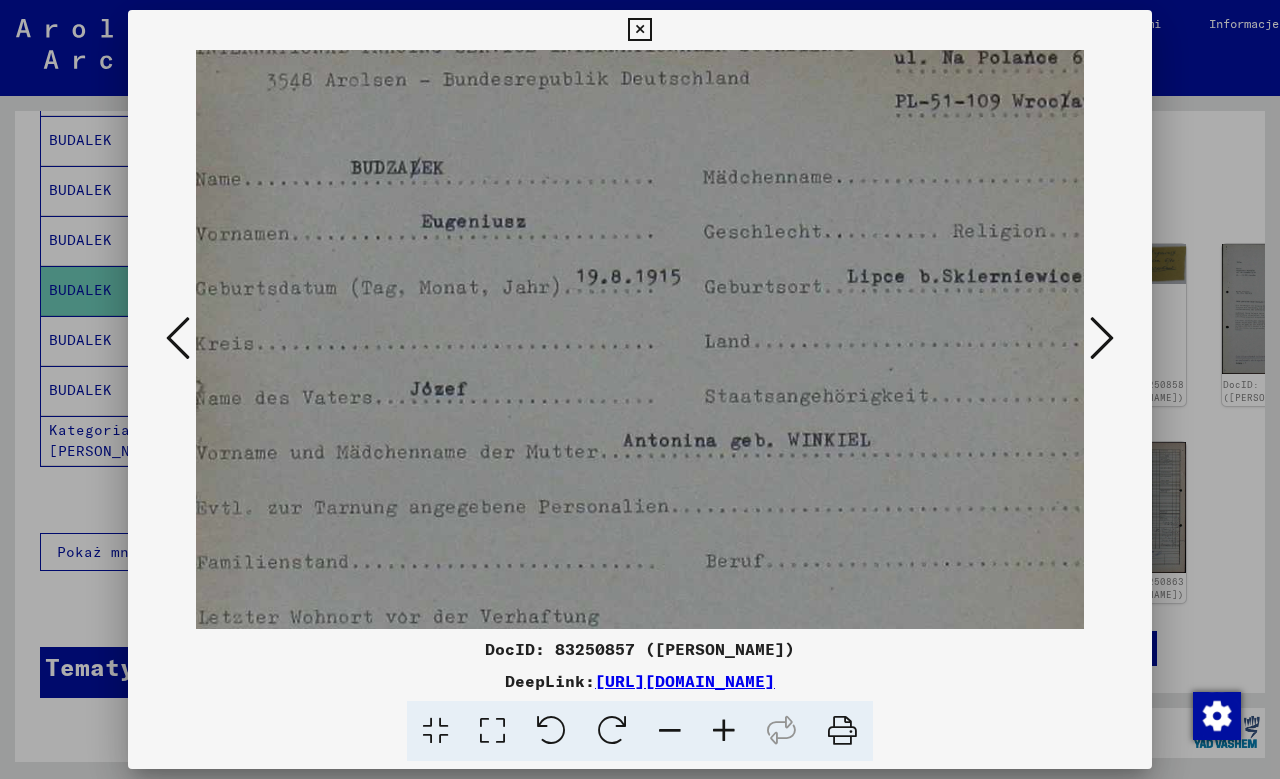 drag, startPoint x: 739, startPoint y: 453, endPoint x: 657, endPoint y: 333, distance: 145.34097 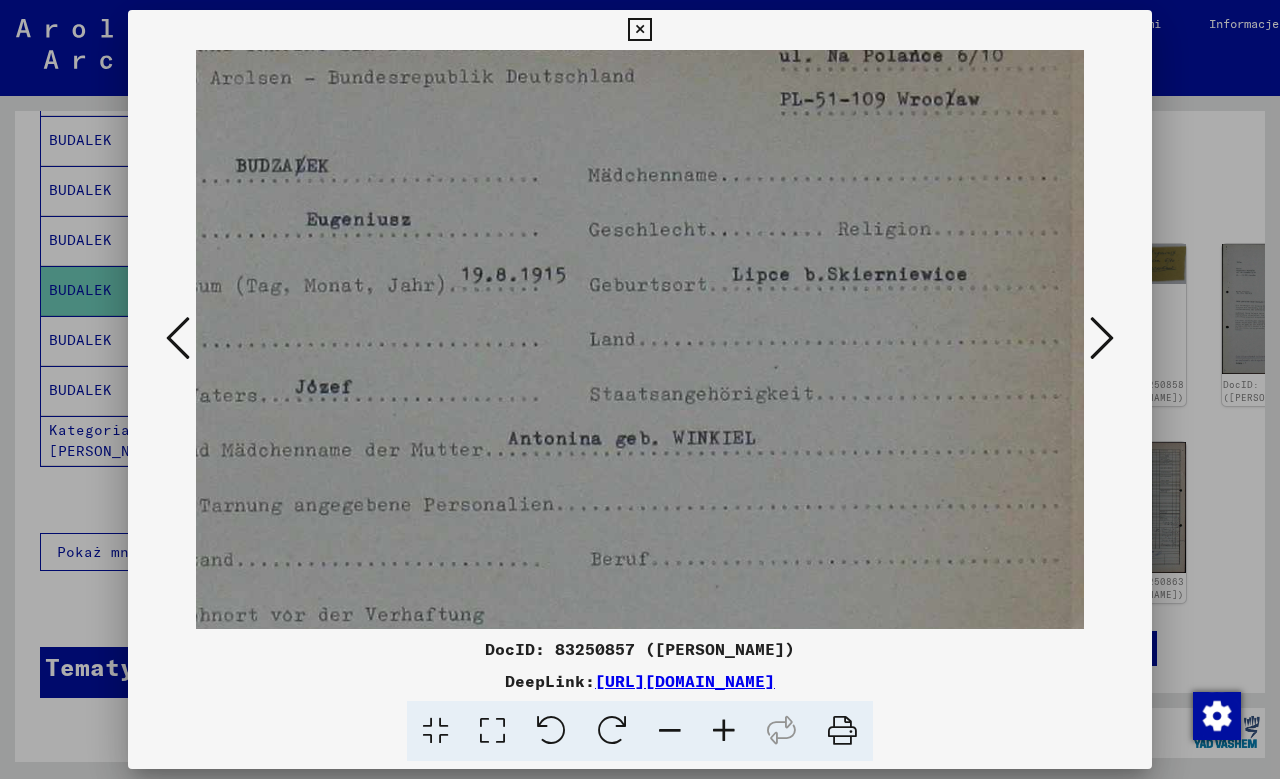 drag, startPoint x: 772, startPoint y: 426, endPoint x: 581, endPoint y: 428, distance: 191.01047 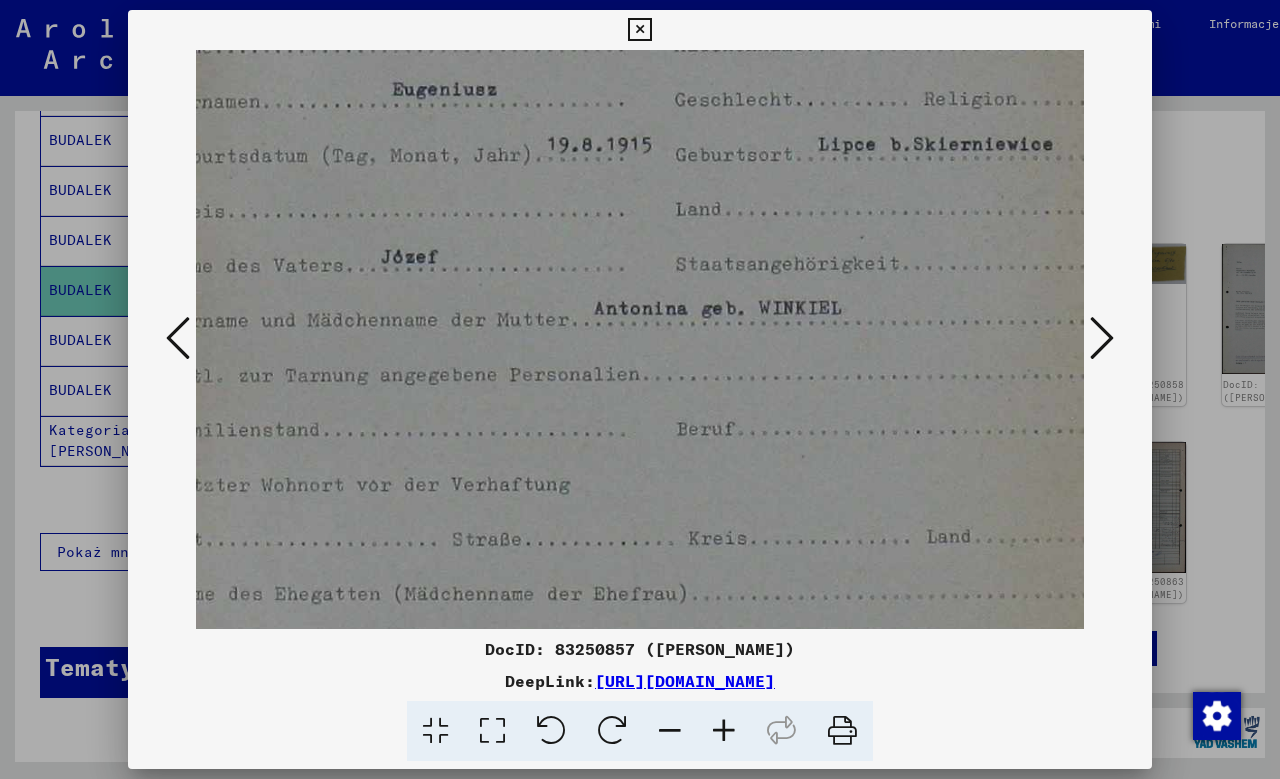 drag, startPoint x: 619, startPoint y: 493, endPoint x: 711, endPoint y: 355, distance: 165.85536 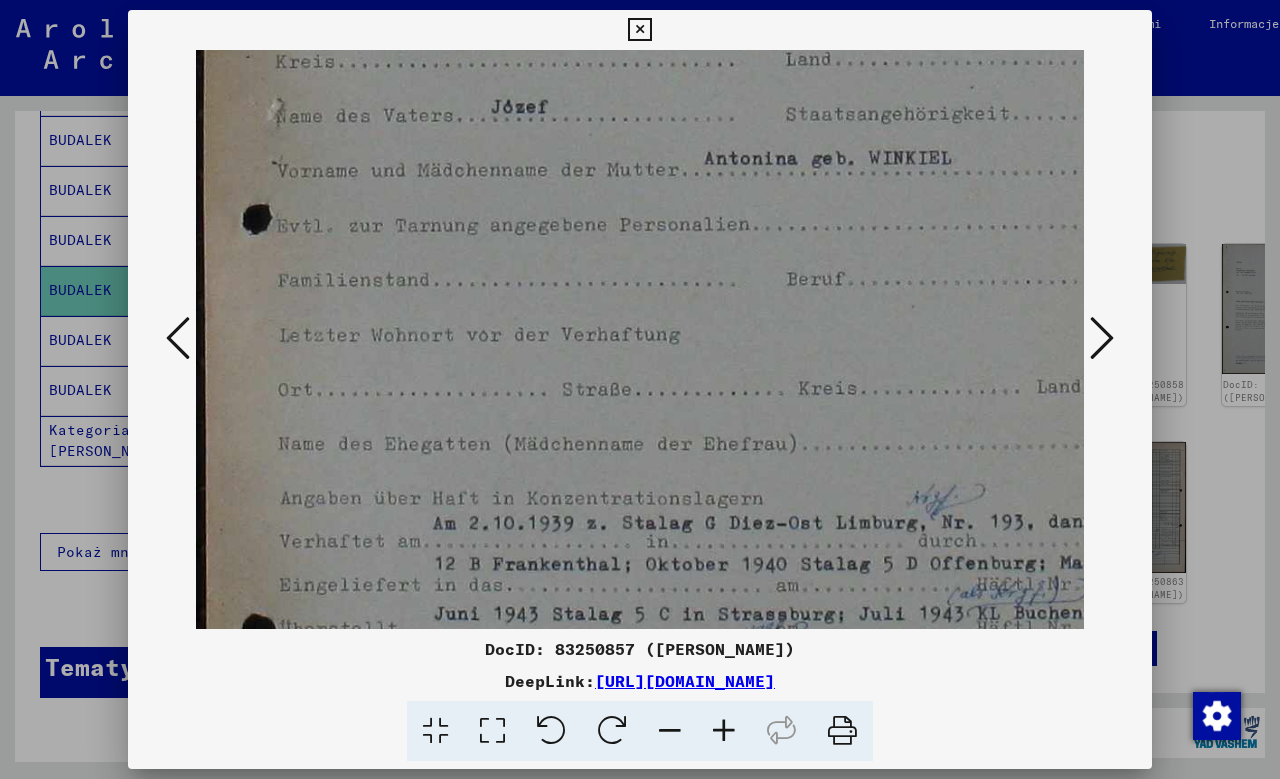 drag, startPoint x: 657, startPoint y: 445, endPoint x: 785, endPoint y: 366, distance: 150.41609 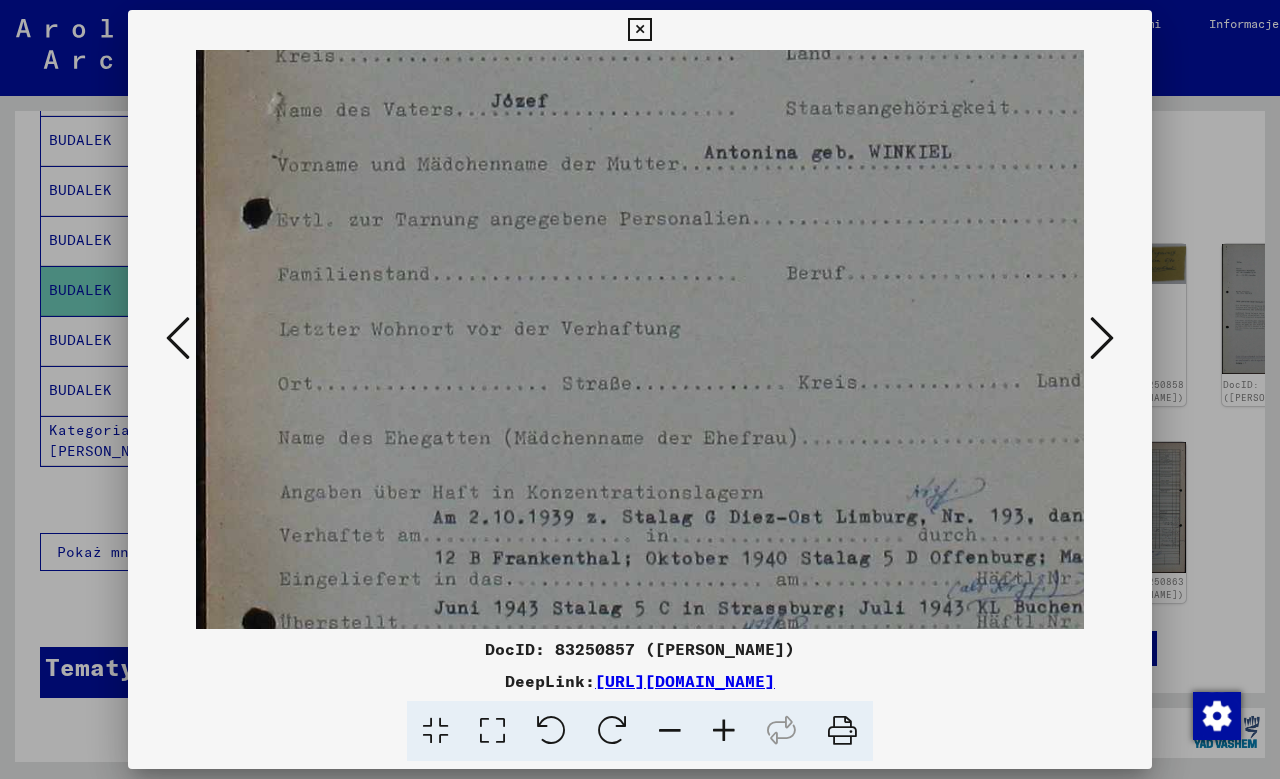 scroll, scrollTop: 496, scrollLeft: 0, axis: vertical 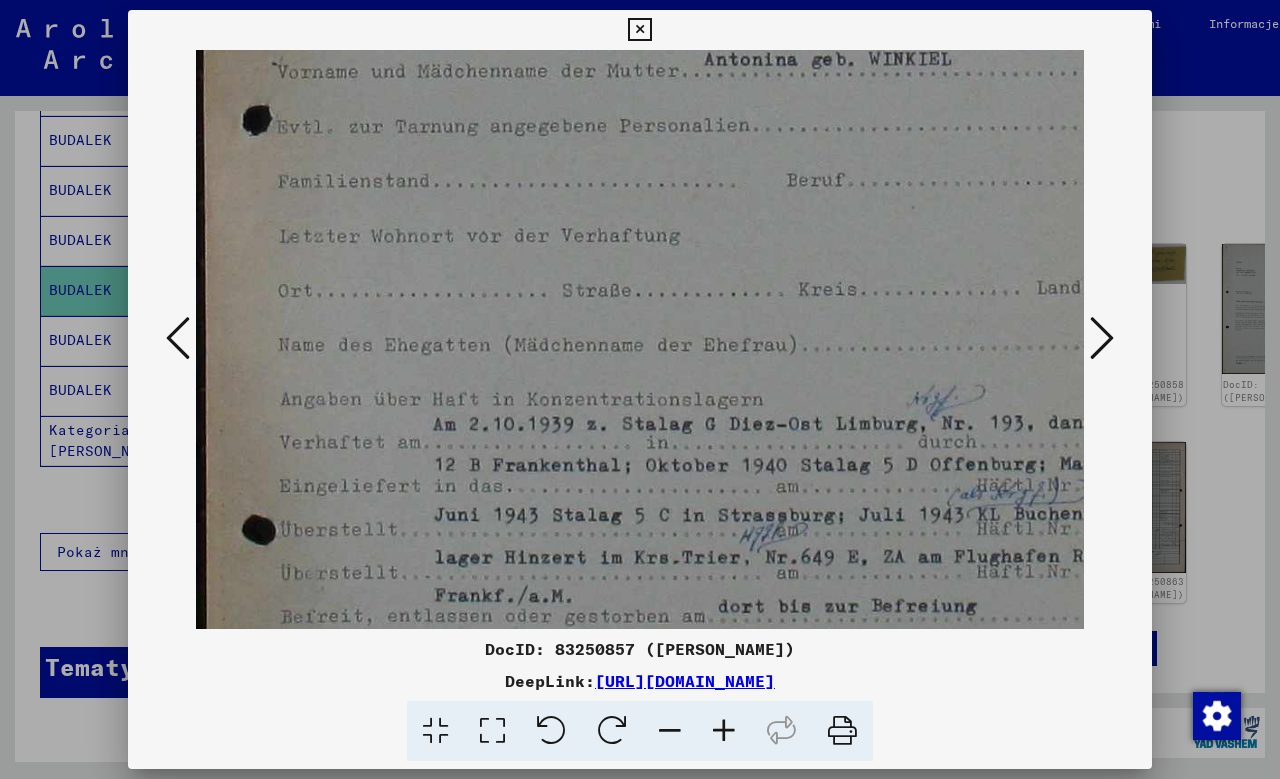 drag, startPoint x: 668, startPoint y: 477, endPoint x: 685, endPoint y: 349, distance: 129.12398 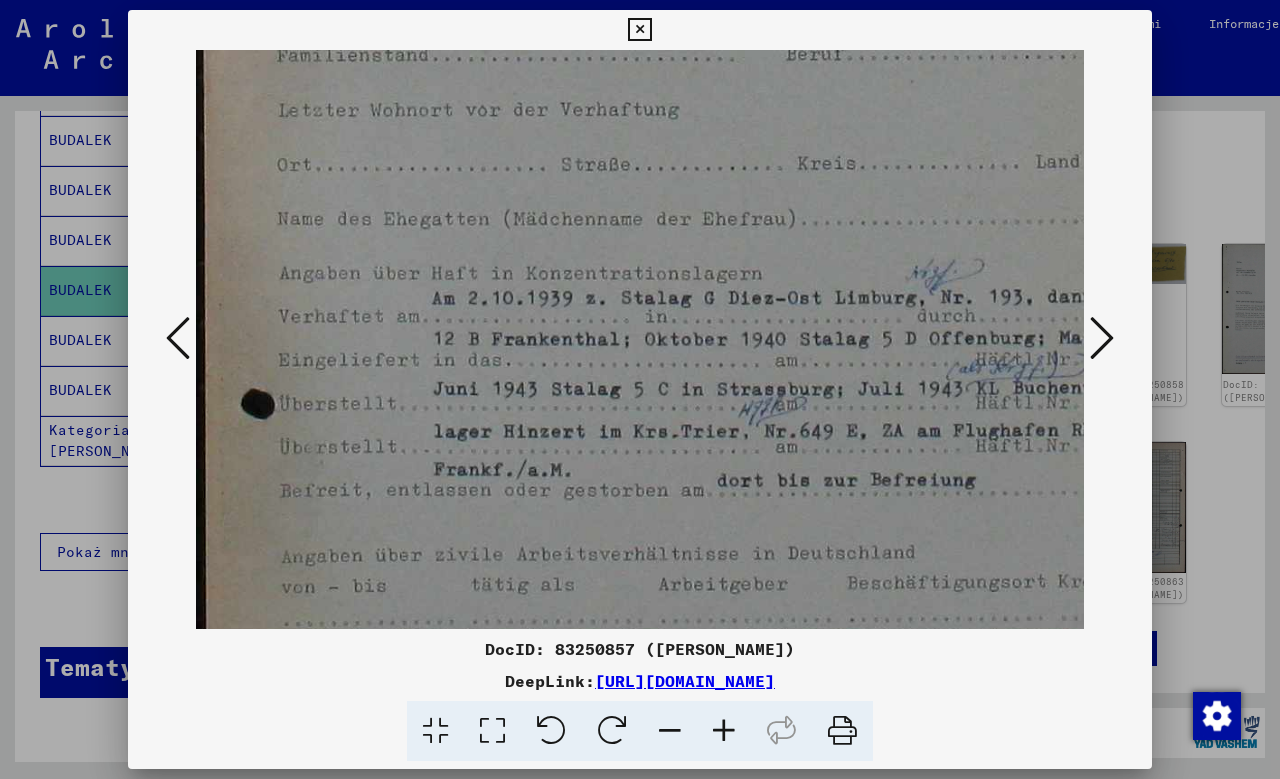 drag, startPoint x: 640, startPoint y: 460, endPoint x: 648, endPoint y: 375, distance: 85.37564 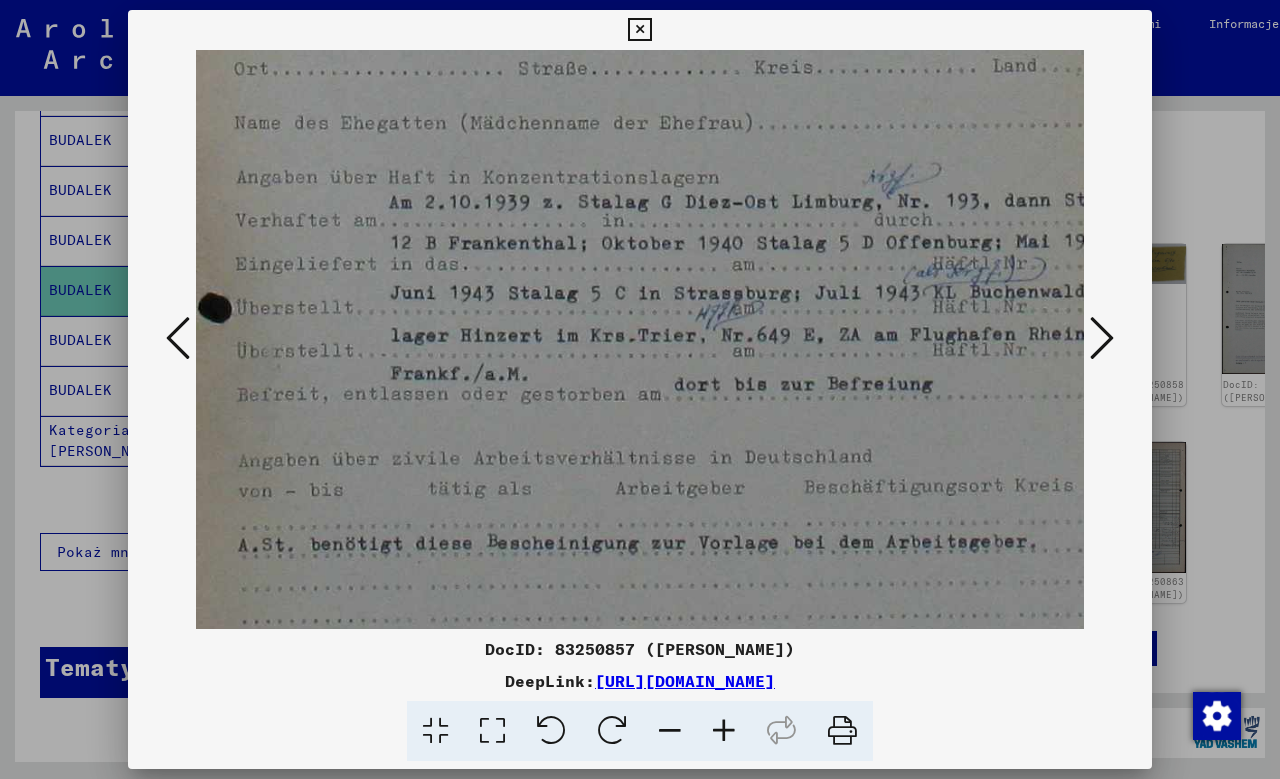 drag, startPoint x: 671, startPoint y: 438, endPoint x: 636, endPoint y: 380, distance: 67.74216 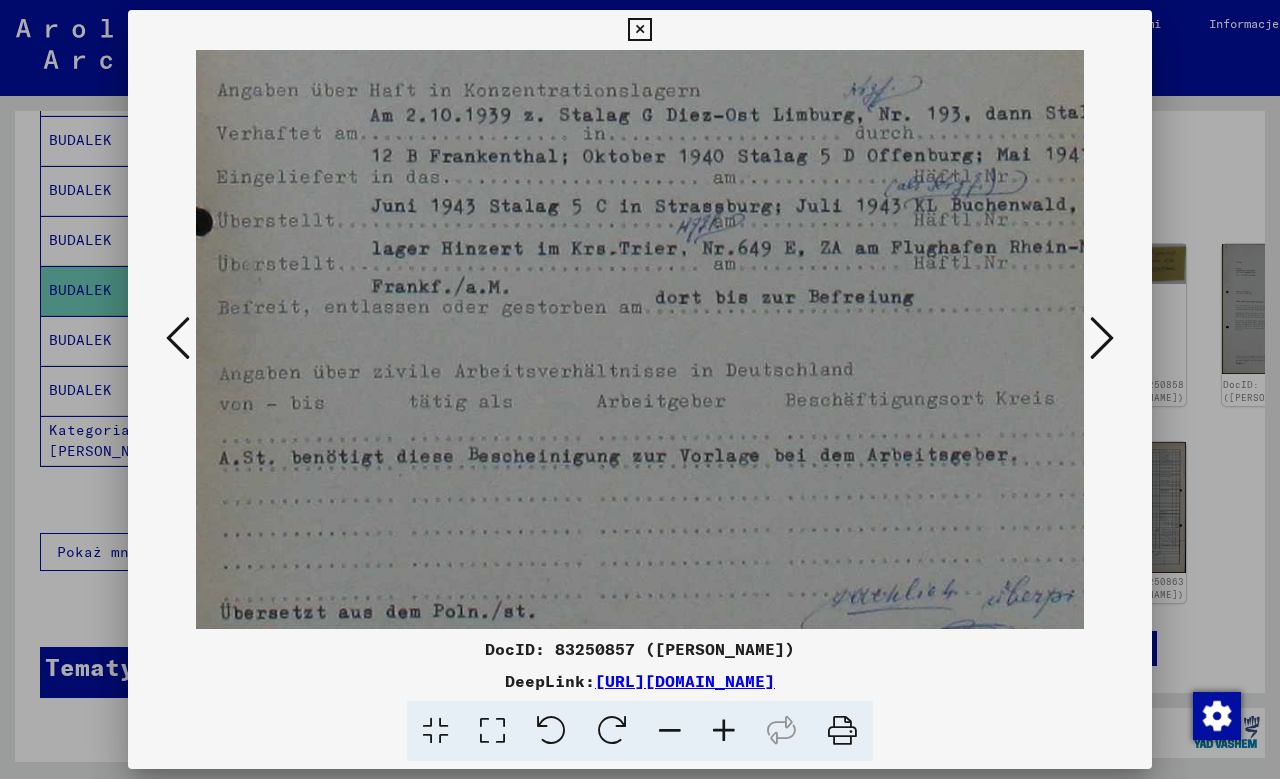 drag, startPoint x: 658, startPoint y: 473, endPoint x: 641, endPoint y: 388, distance: 86.683334 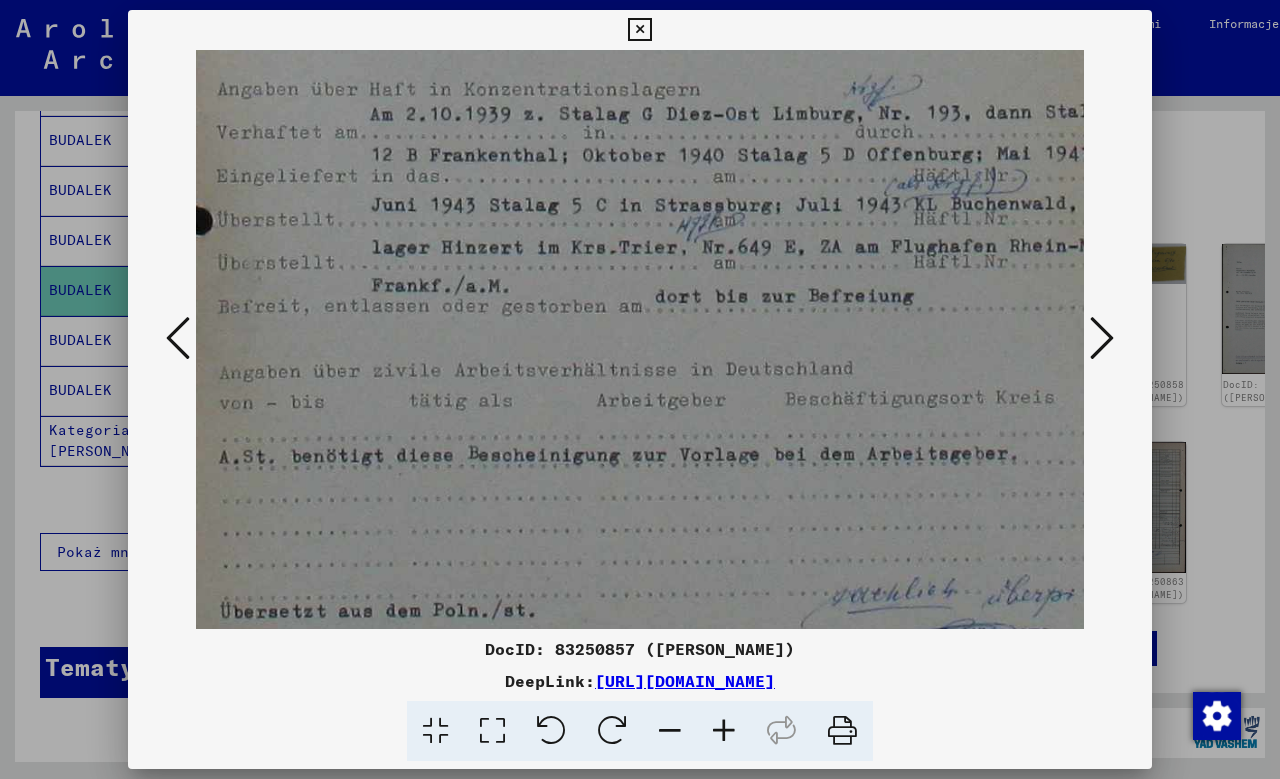 click at bounding box center (1102, 338) 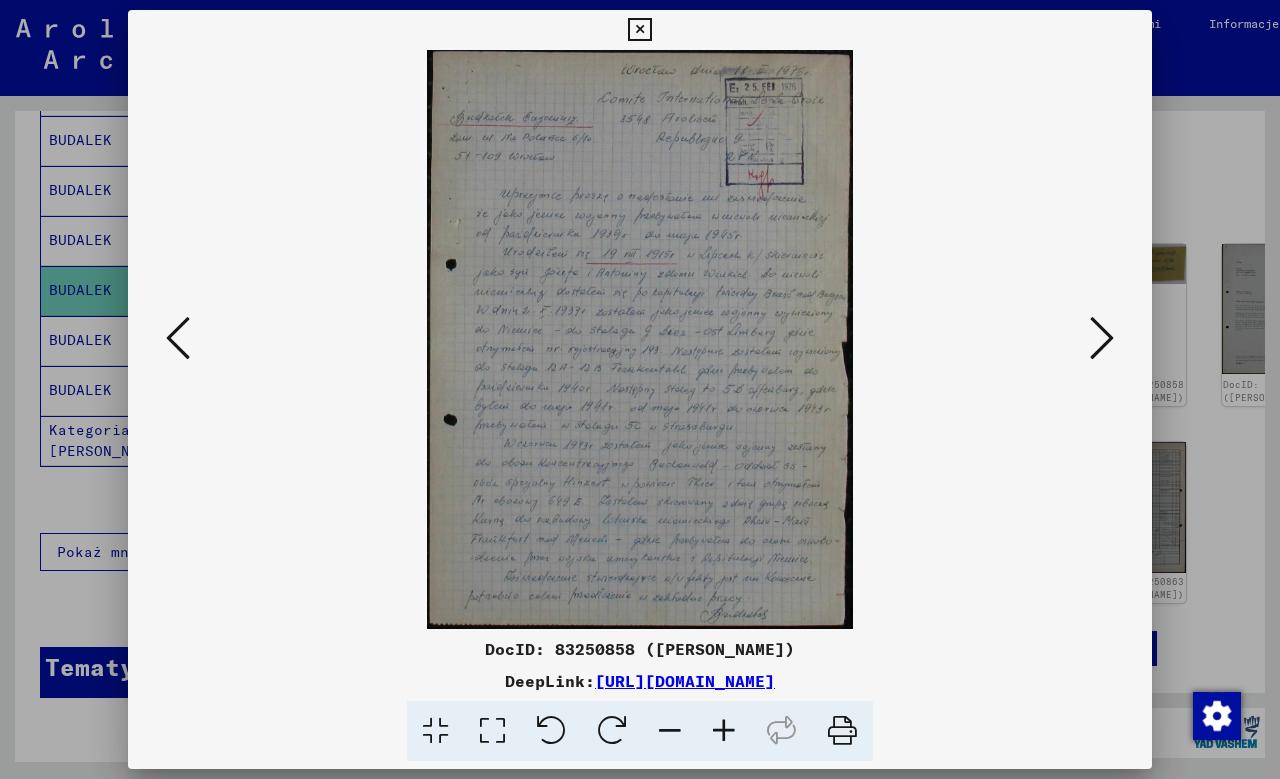 scroll, scrollTop: 0, scrollLeft: 0, axis: both 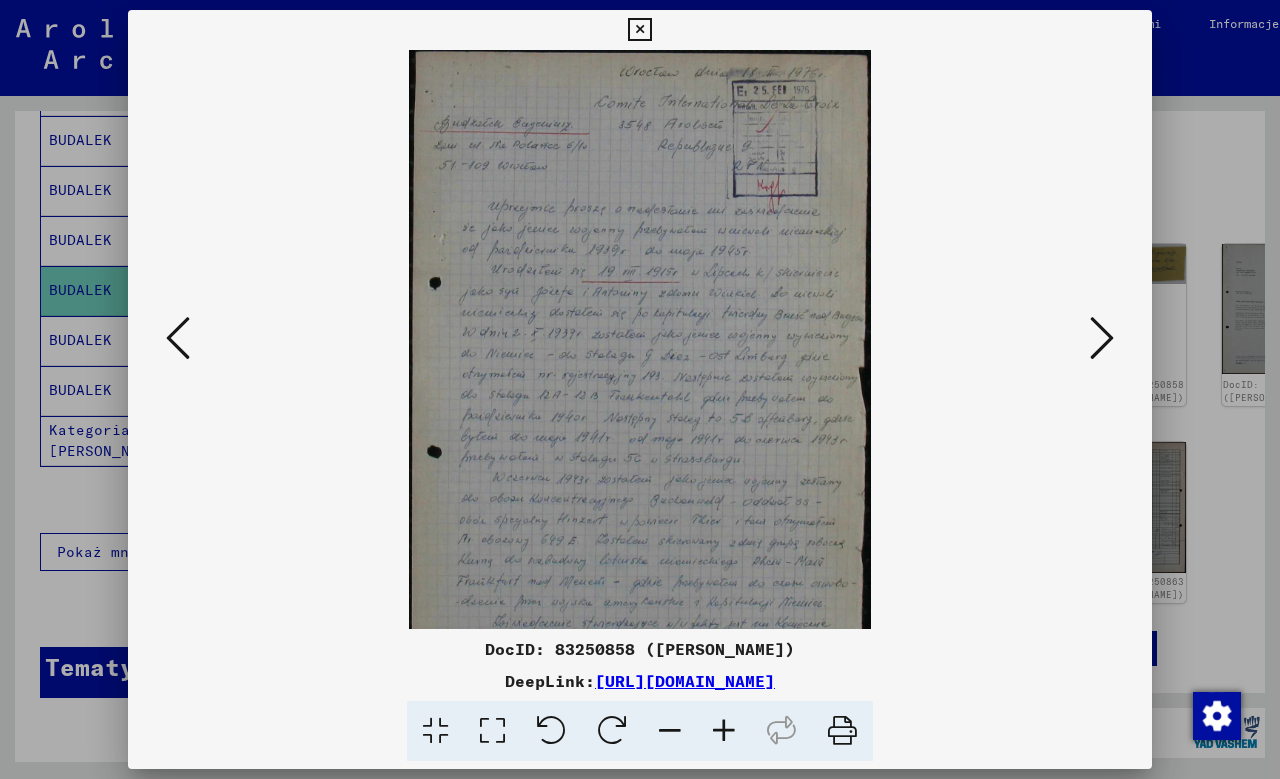 click at bounding box center (724, 731) 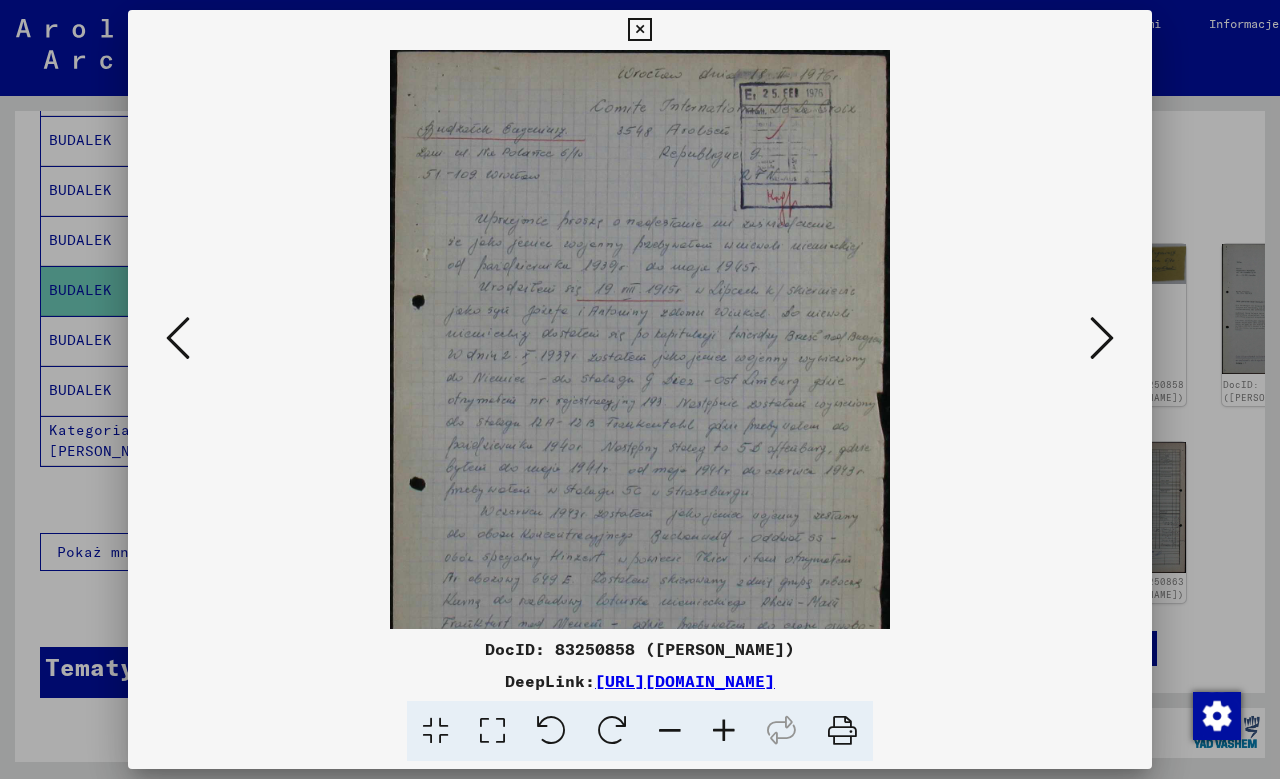 click at bounding box center [724, 731] 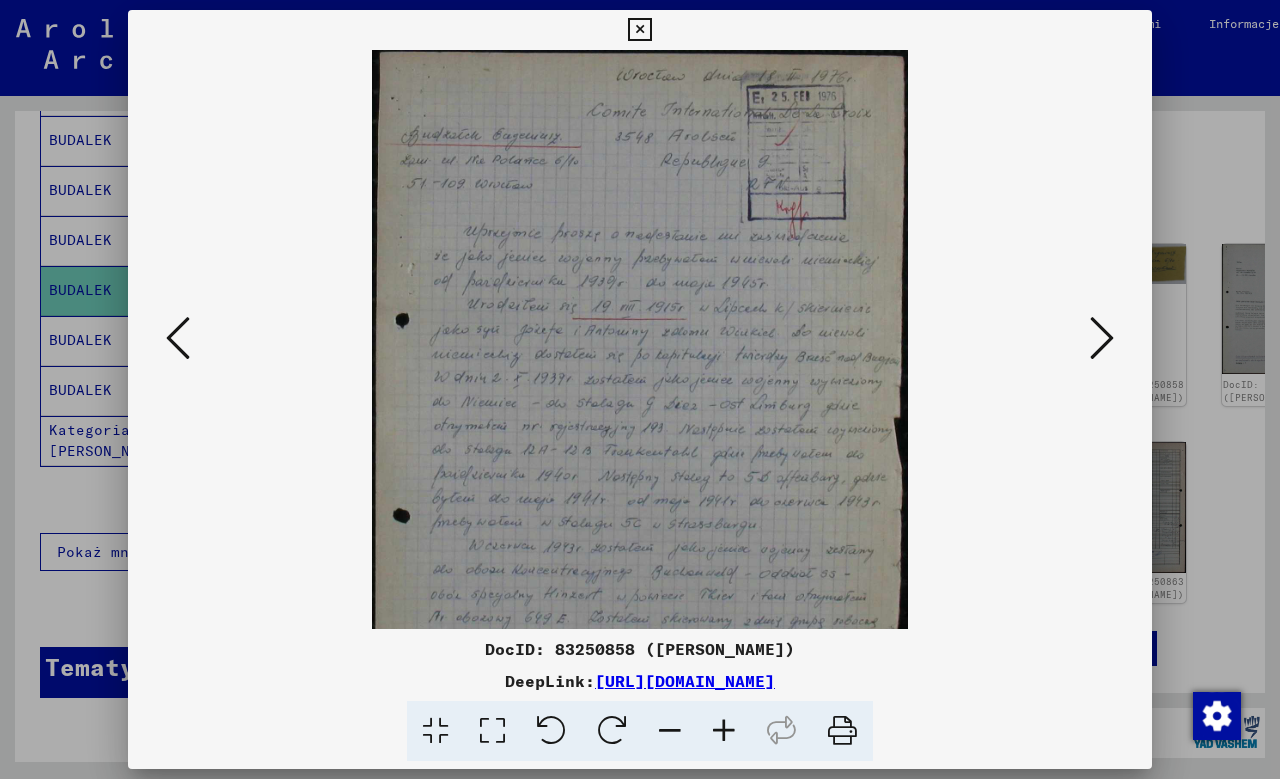 click at bounding box center [724, 731] 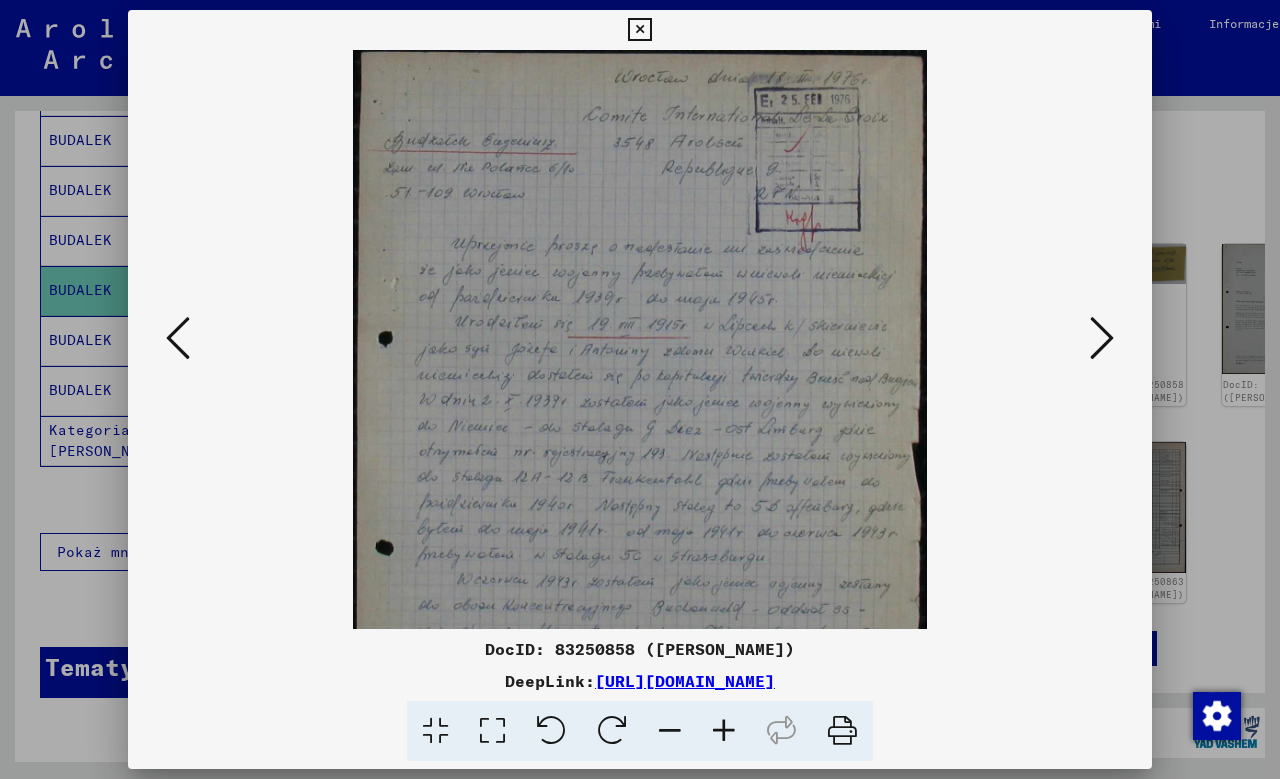 click at bounding box center (724, 731) 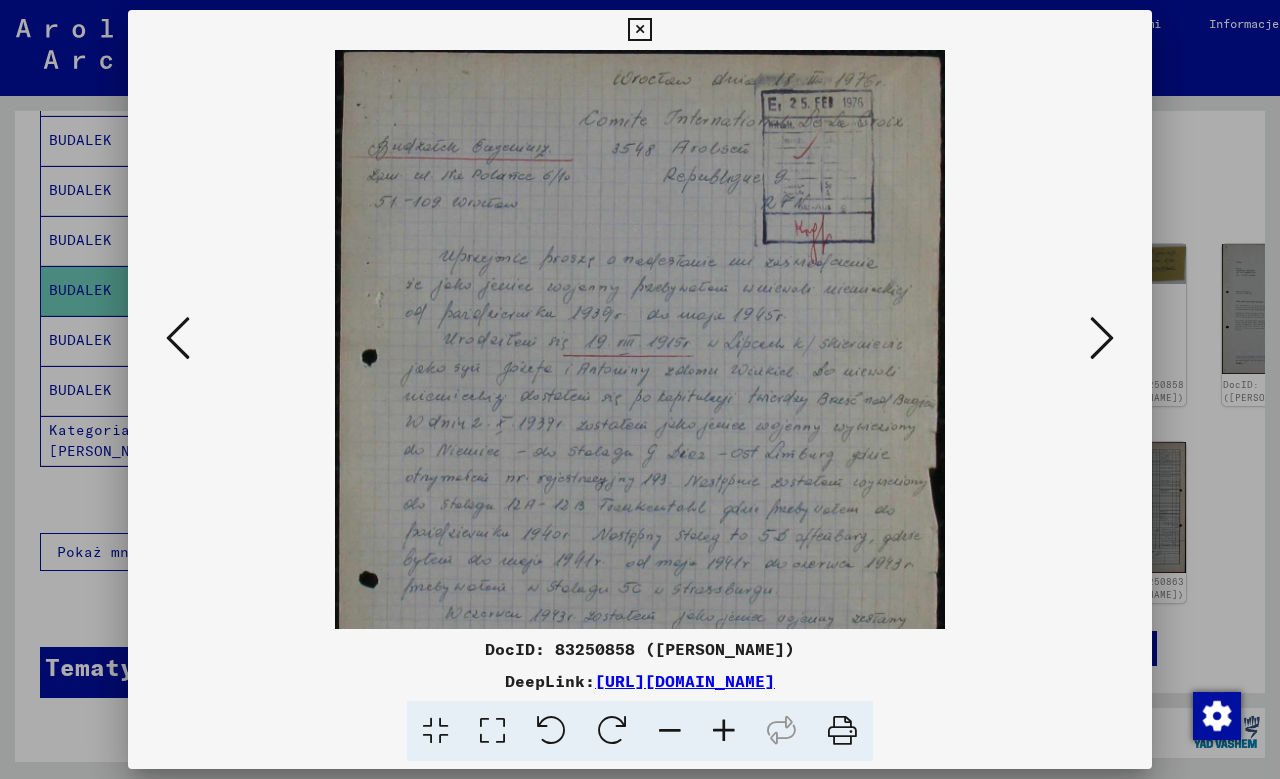click at bounding box center (724, 731) 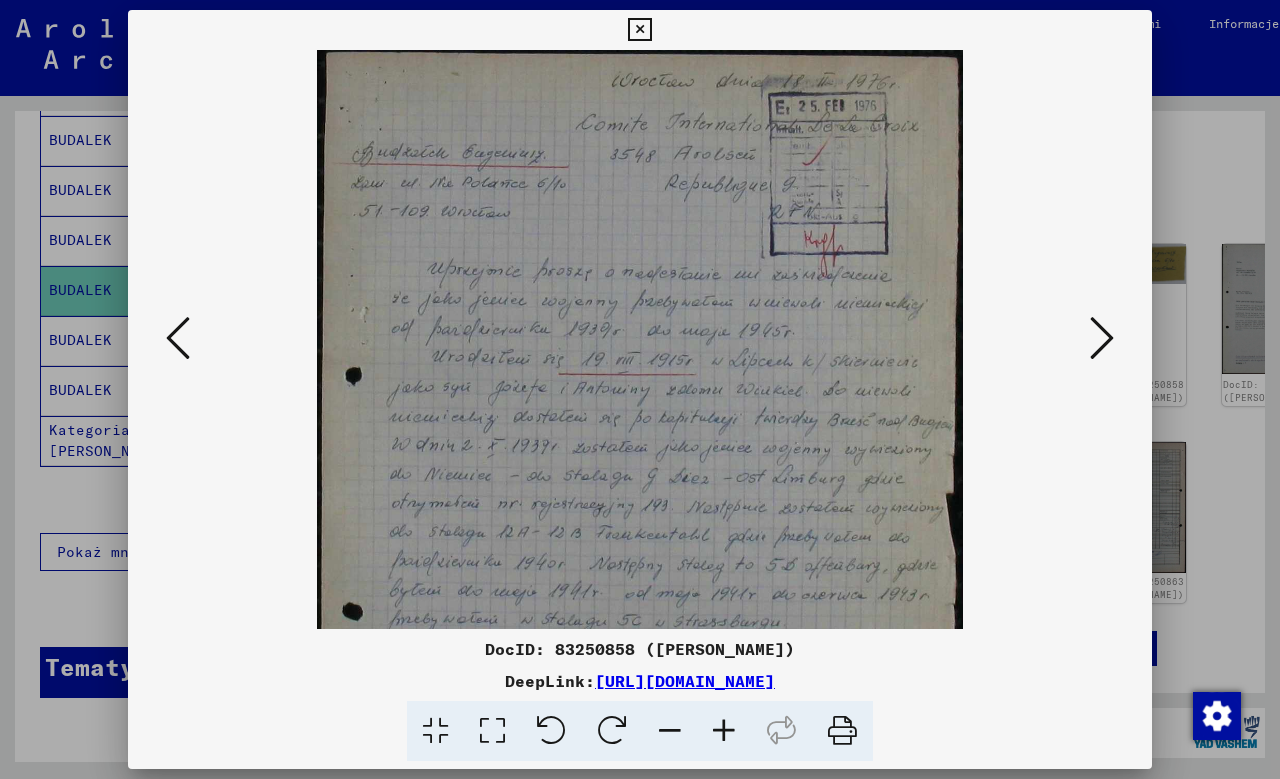 click at bounding box center (724, 731) 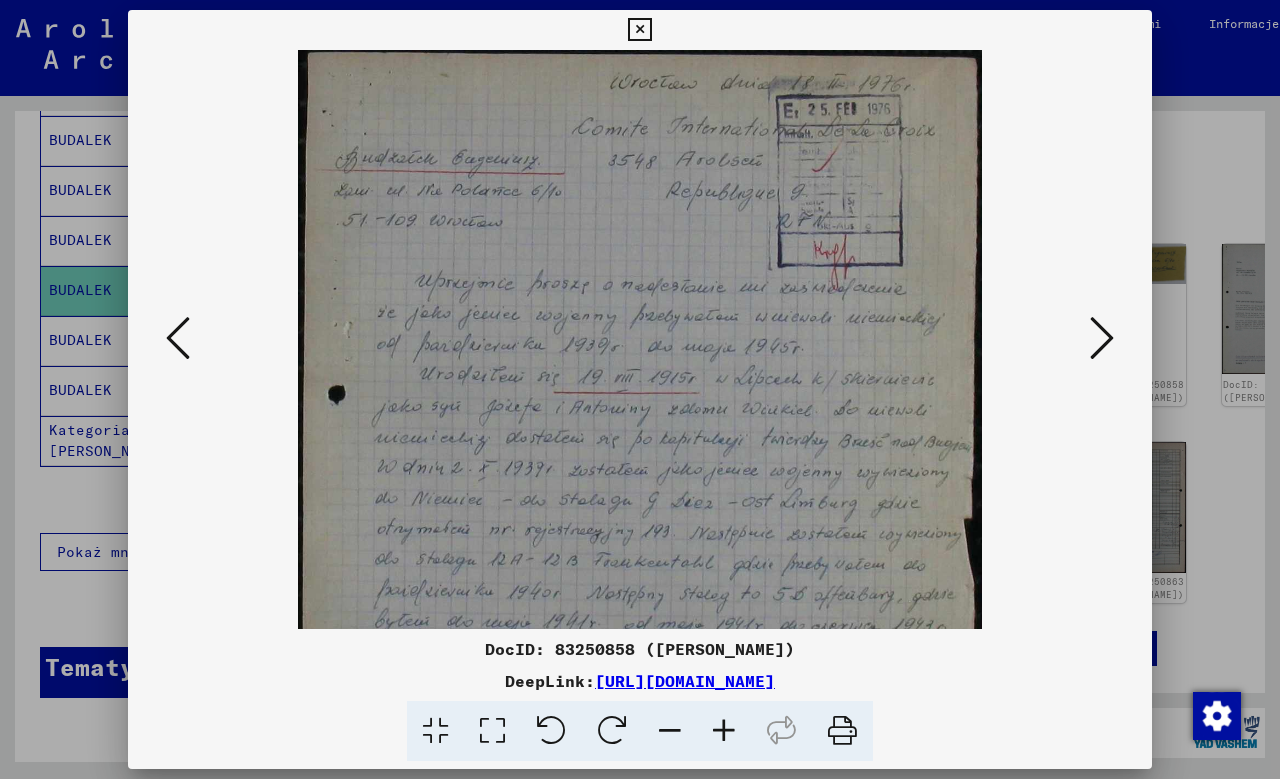 click at bounding box center (724, 731) 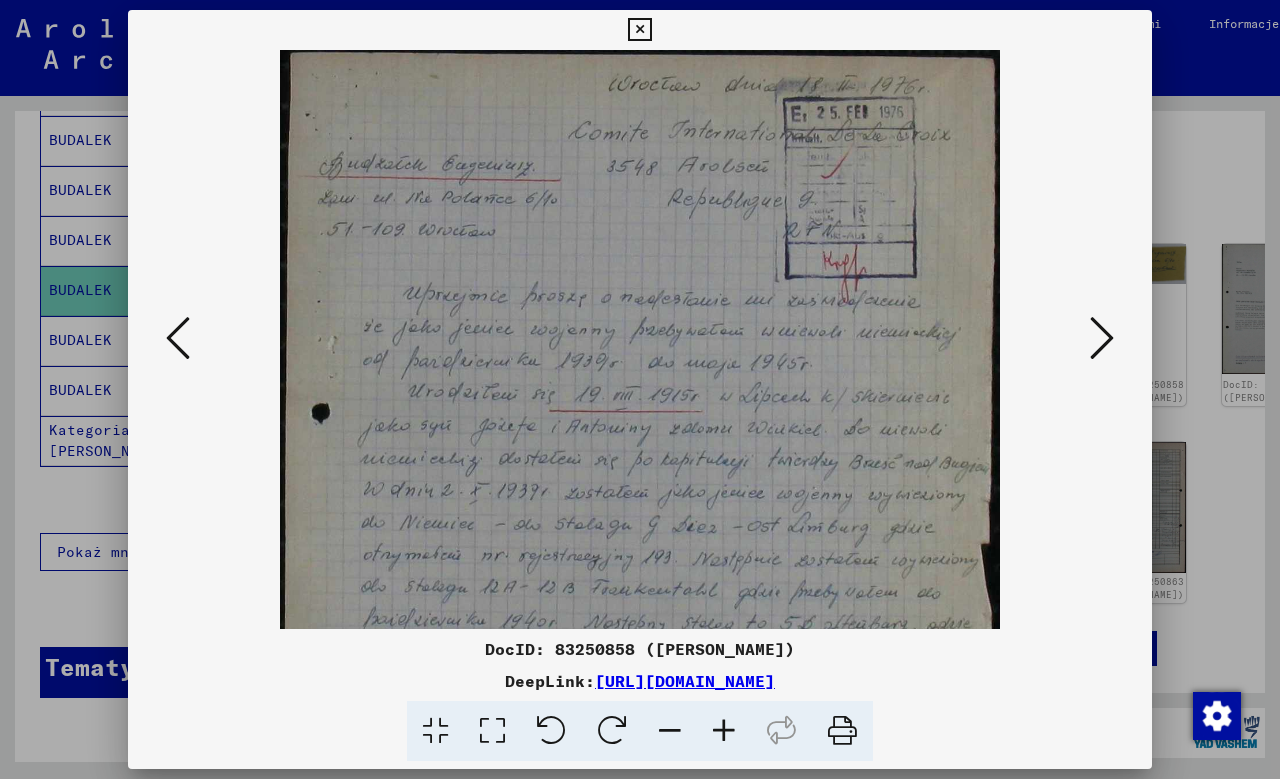 click at bounding box center [724, 731] 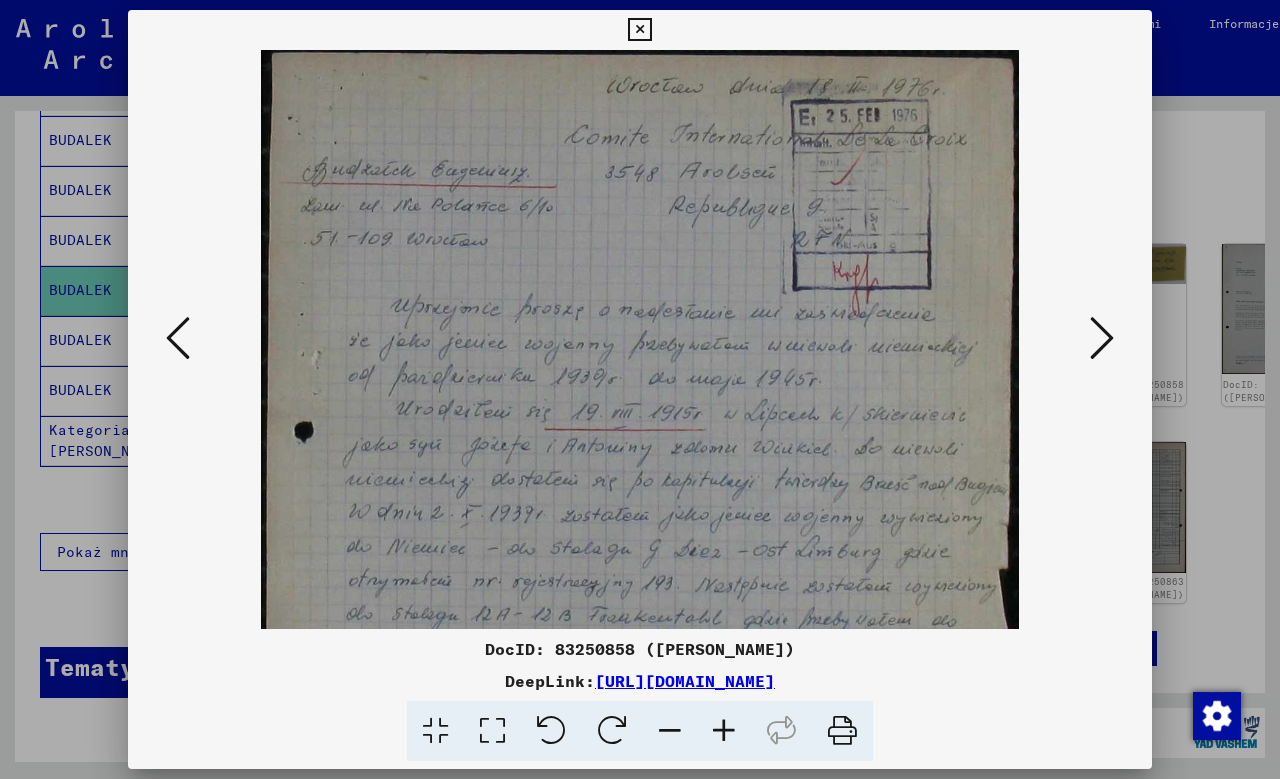 click at bounding box center (724, 731) 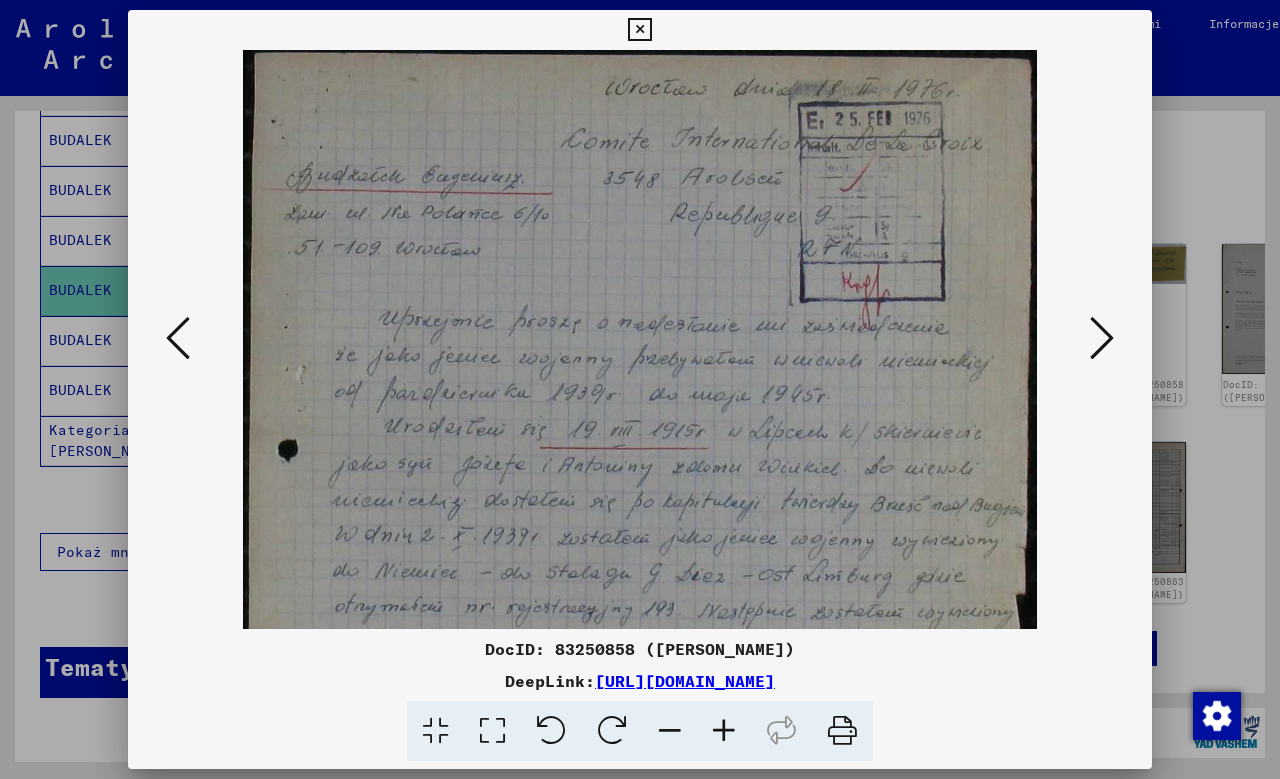 click at bounding box center (724, 731) 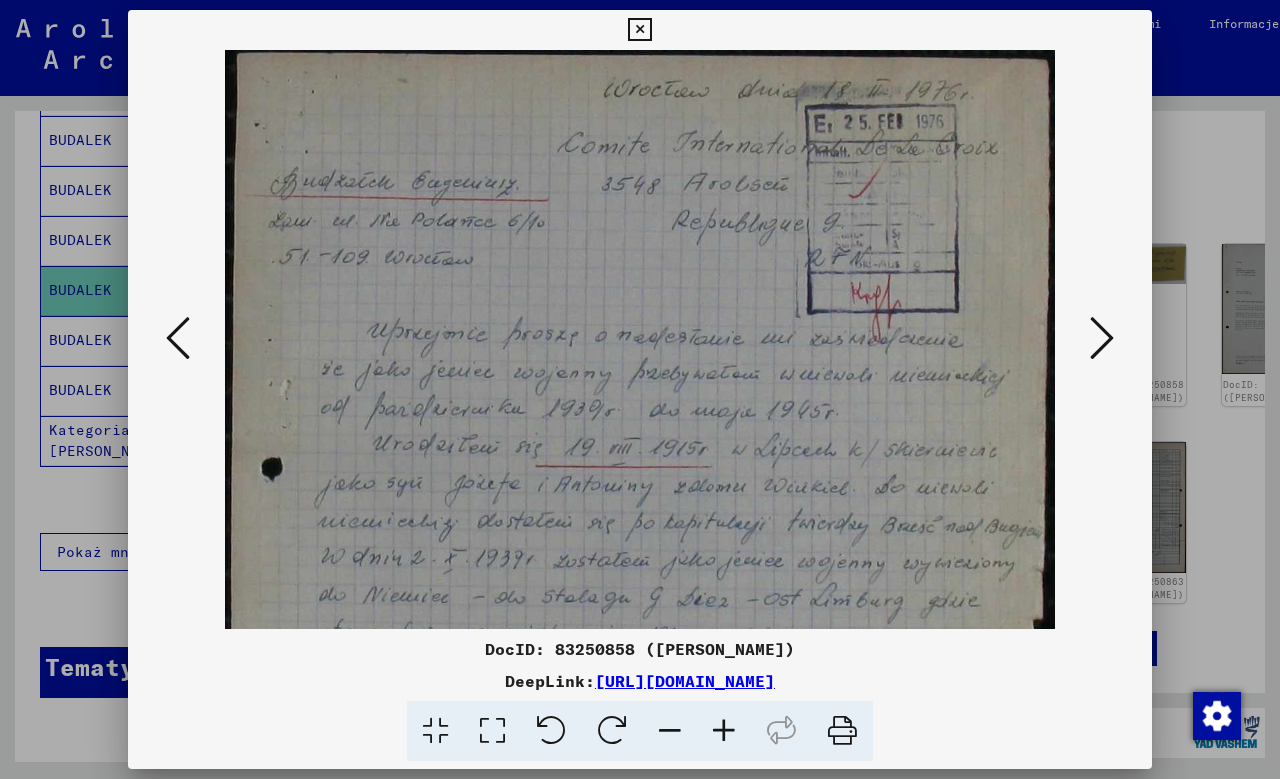 click at bounding box center (724, 731) 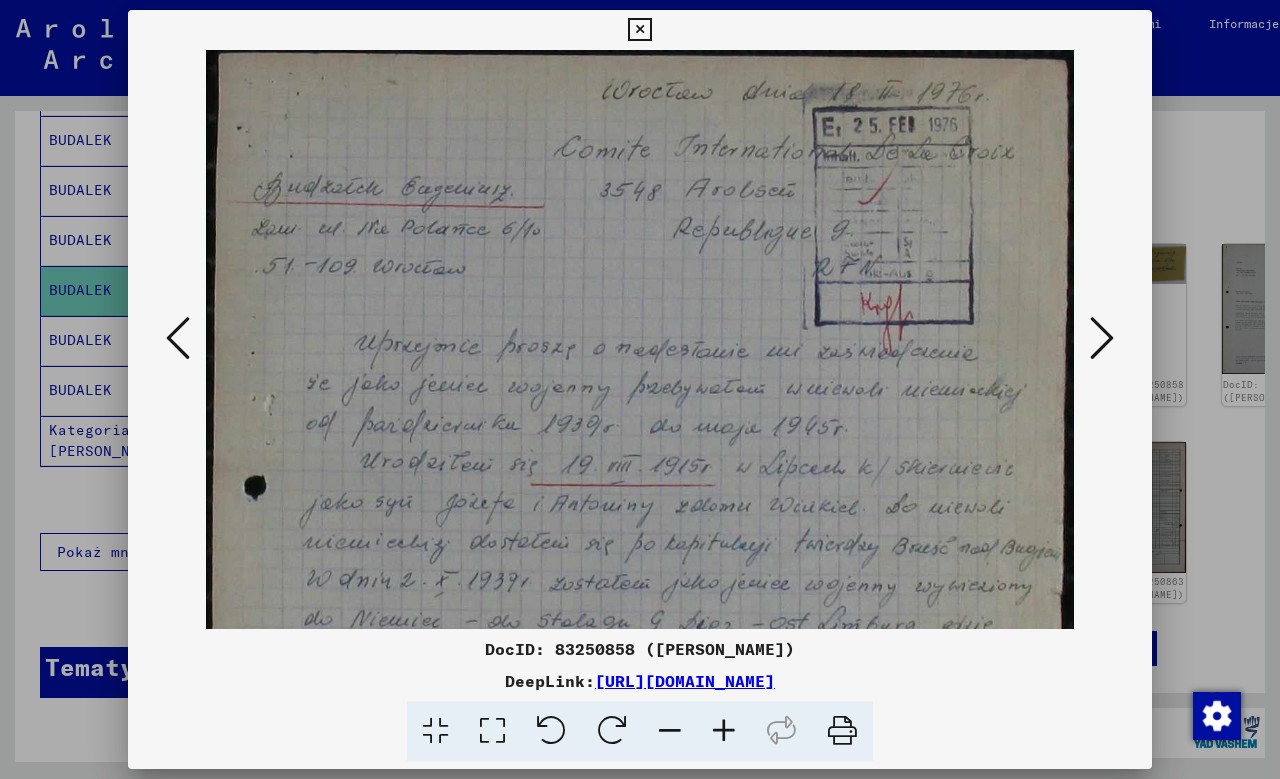 drag, startPoint x: 715, startPoint y: 729, endPoint x: 714, endPoint y: 702, distance: 27.018513 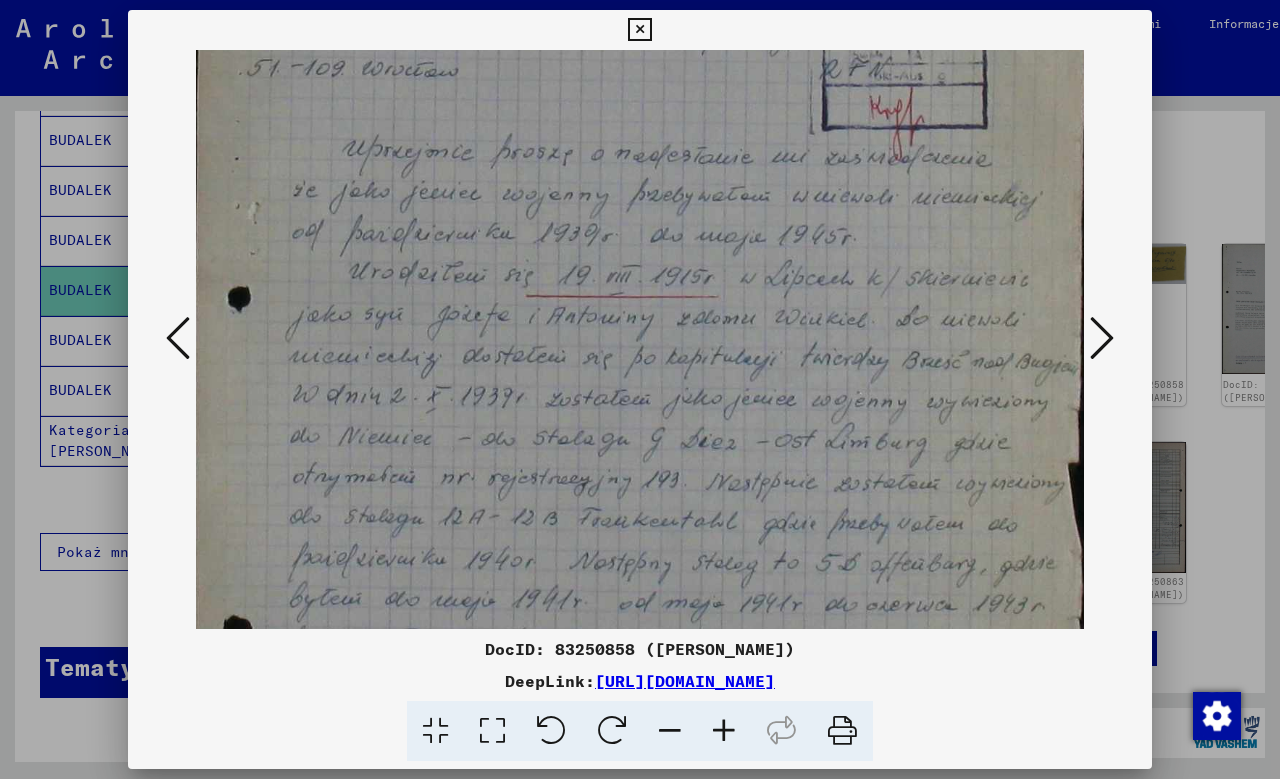 drag, startPoint x: 691, startPoint y: 340, endPoint x: 687, endPoint y: 249, distance: 91.08787 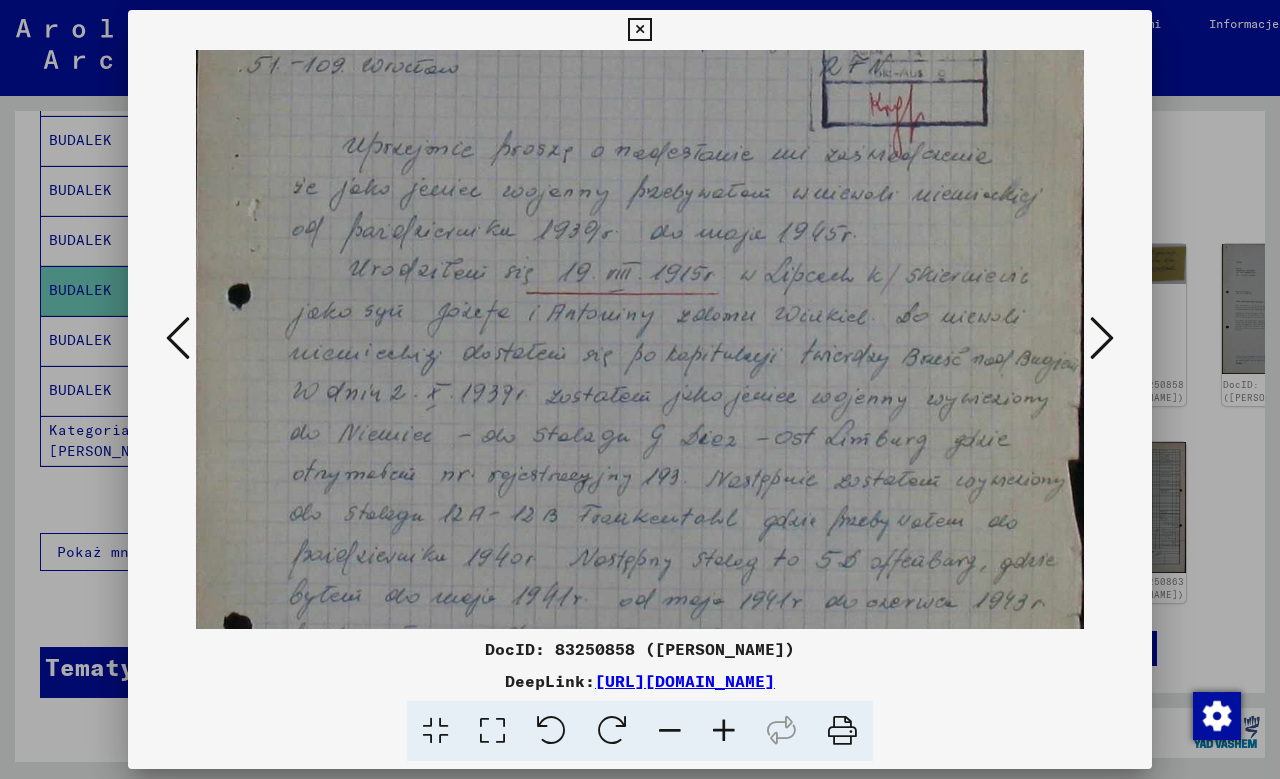 scroll, scrollTop: 404, scrollLeft: 0, axis: vertical 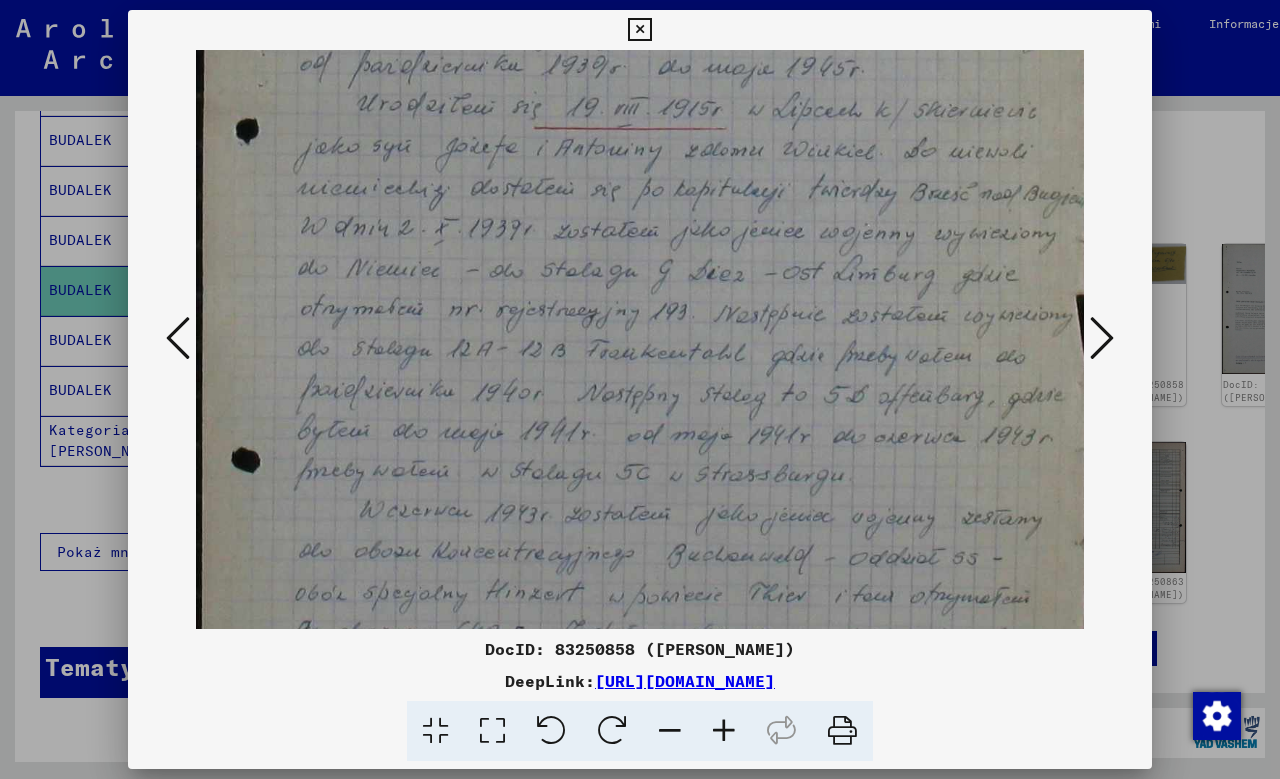 drag, startPoint x: 696, startPoint y: 392, endPoint x: 709, endPoint y: 272, distance: 120.70211 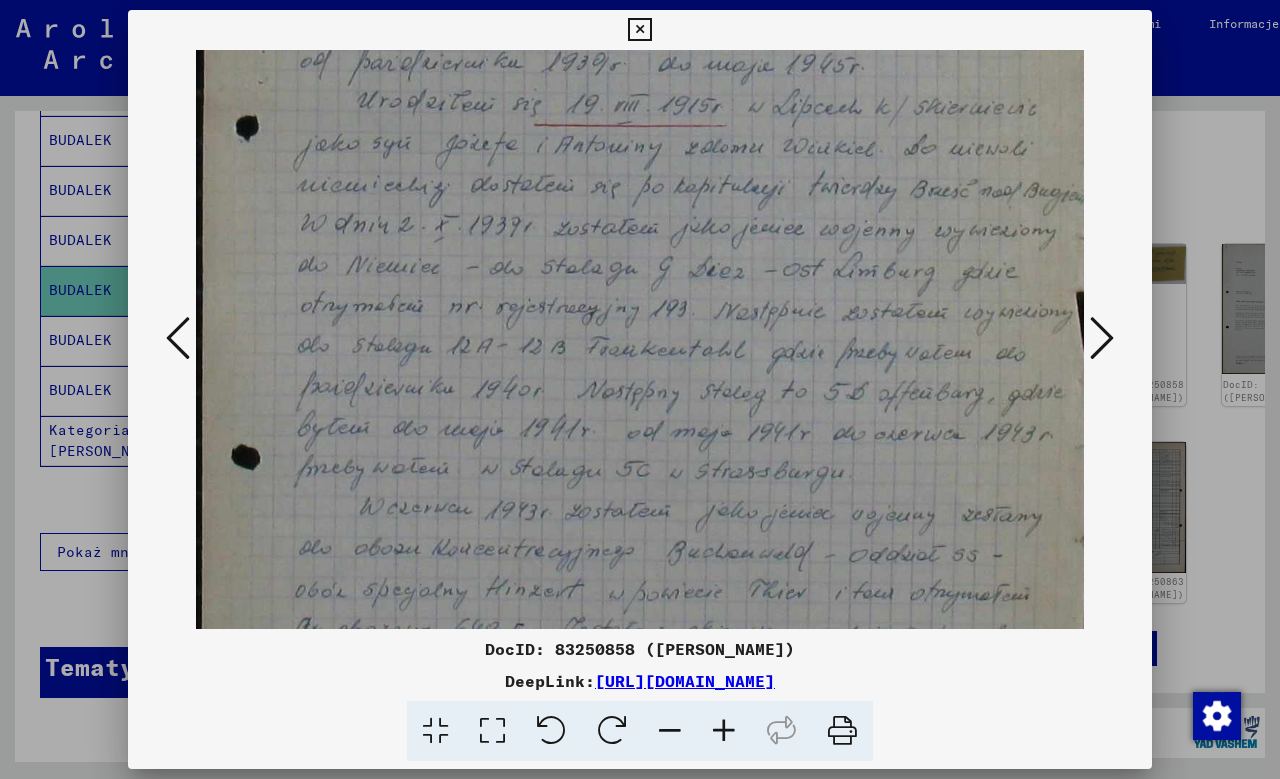 click at bounding box center (648, 286) 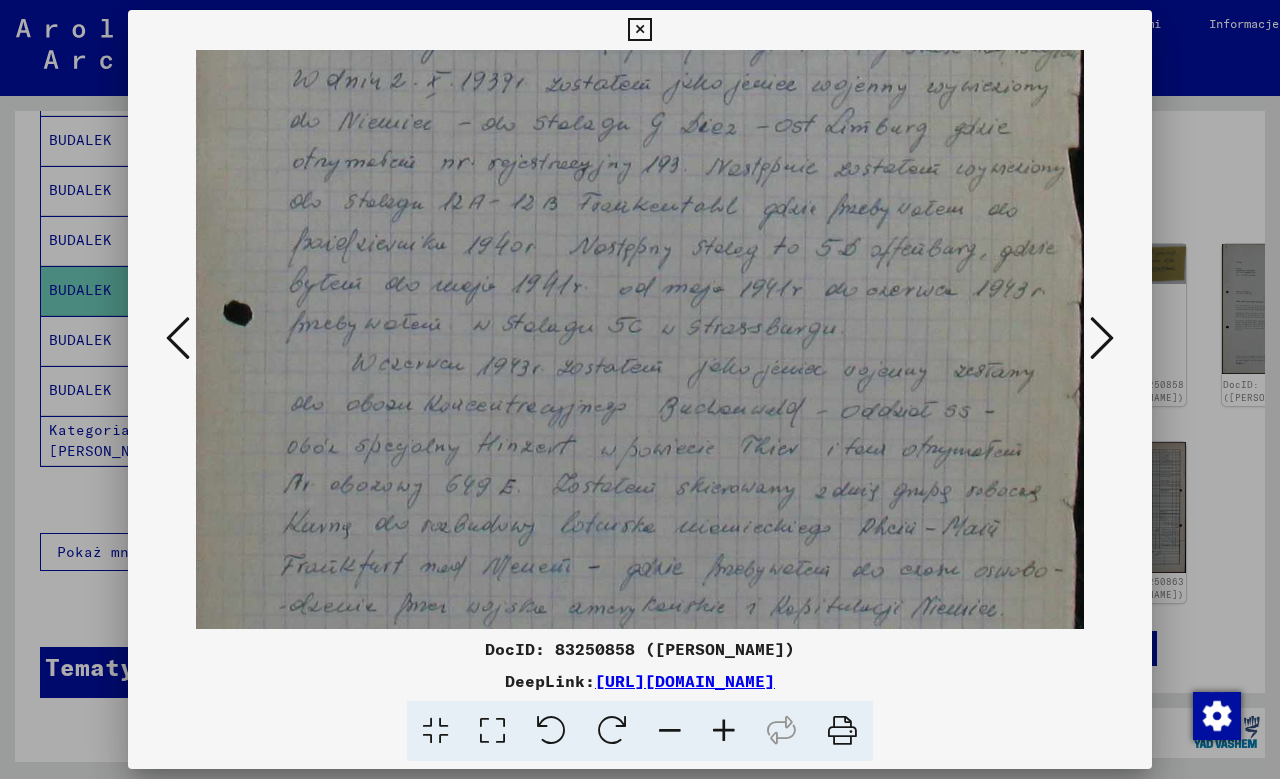drag, startPoint x: 714, startPoint y: 334, endPoint x: 718, endPoint y: 312, distance: 22.36068 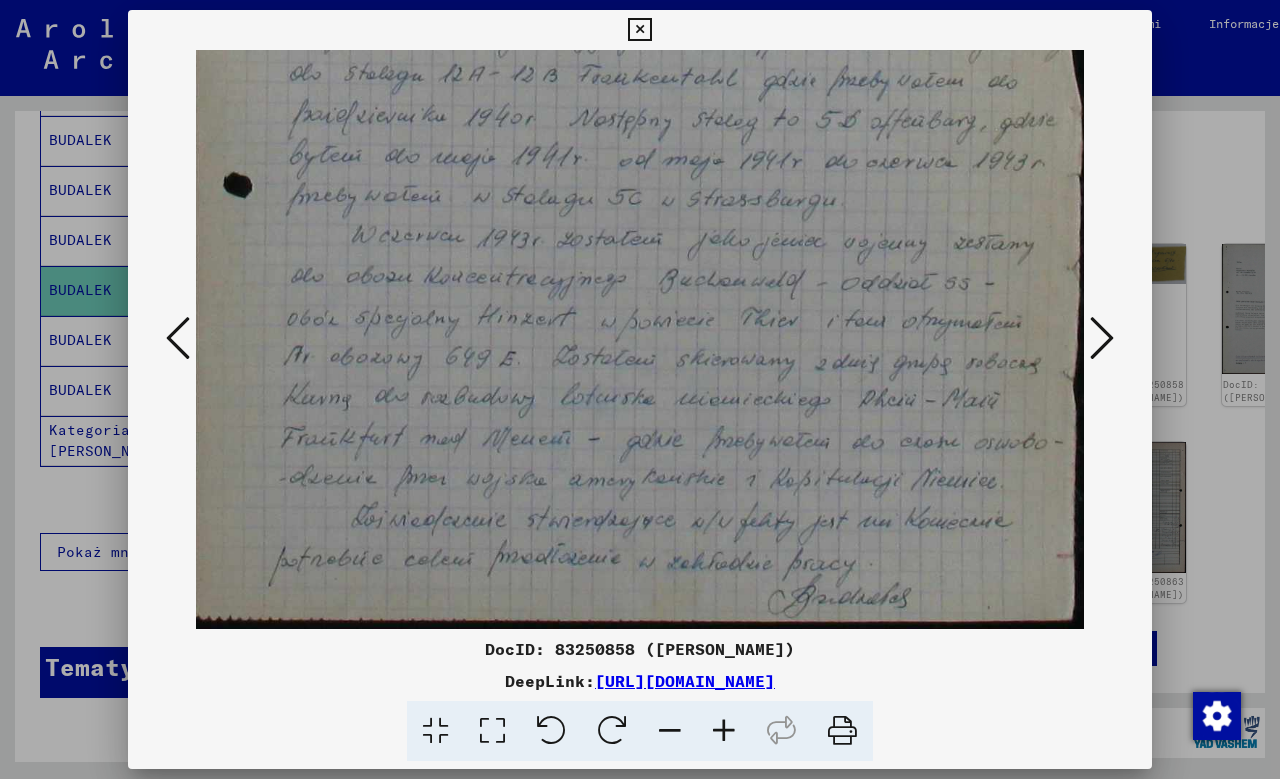 drag, startPoint x: 725, startPoint y: 443, endPoint x: 718, endPoint y: 264, distance: 179.13683 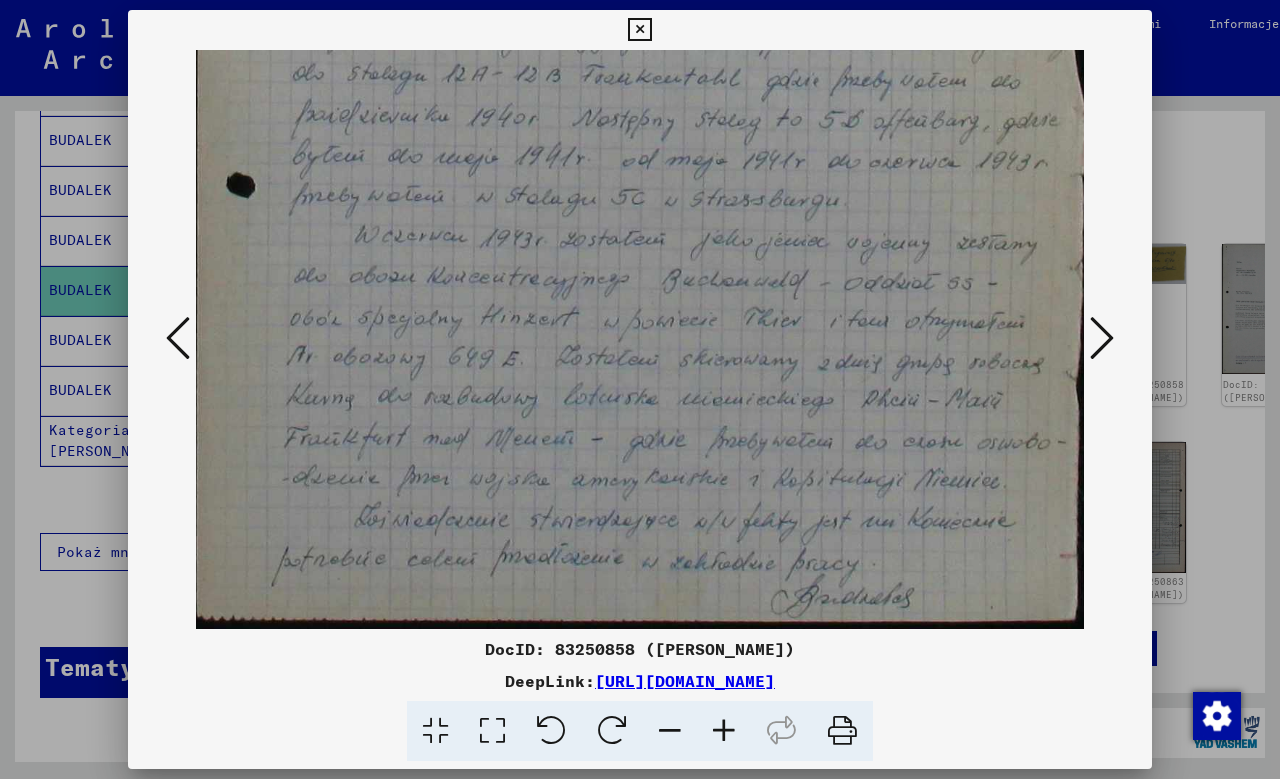 scroll, scrollTop: 650, scrollLeft: 0, axis: vertical 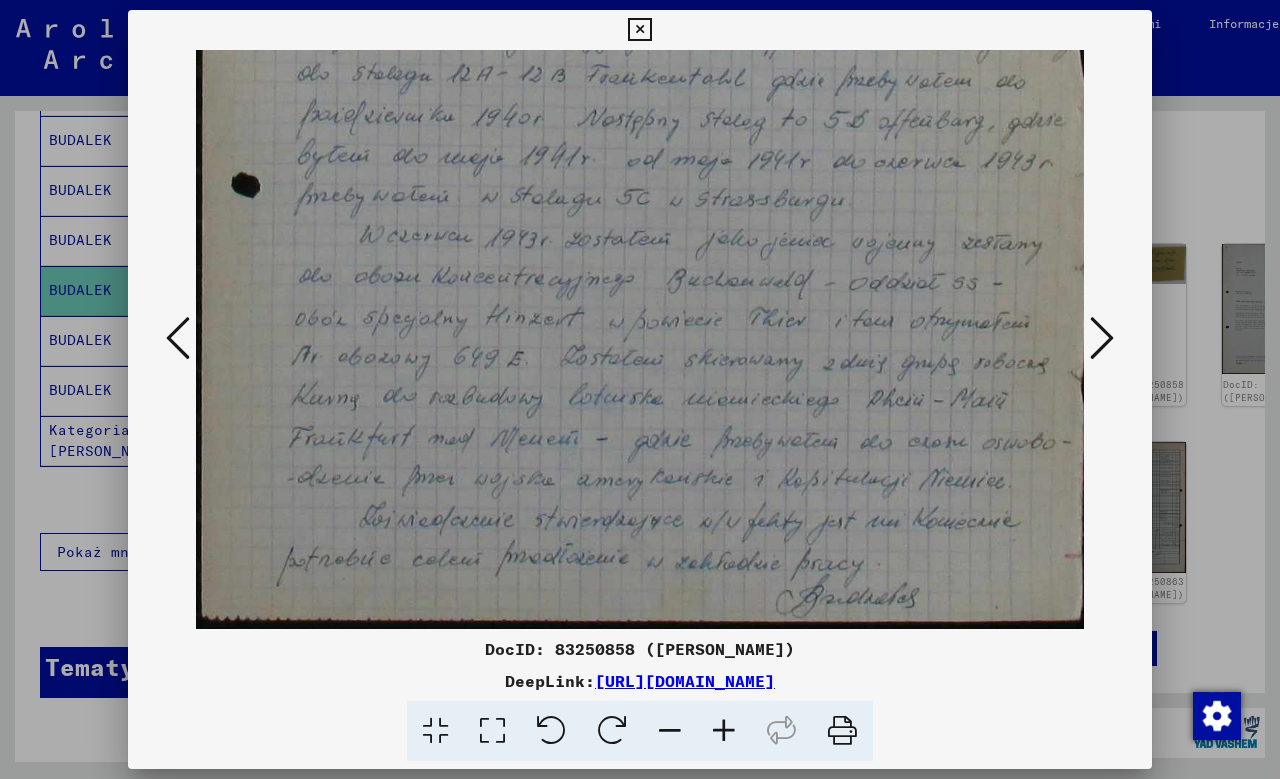 drag, startPoint x: 726, startPoint y: 440, endPoint x: 747, endPoint y: 312, distance: 129.71121 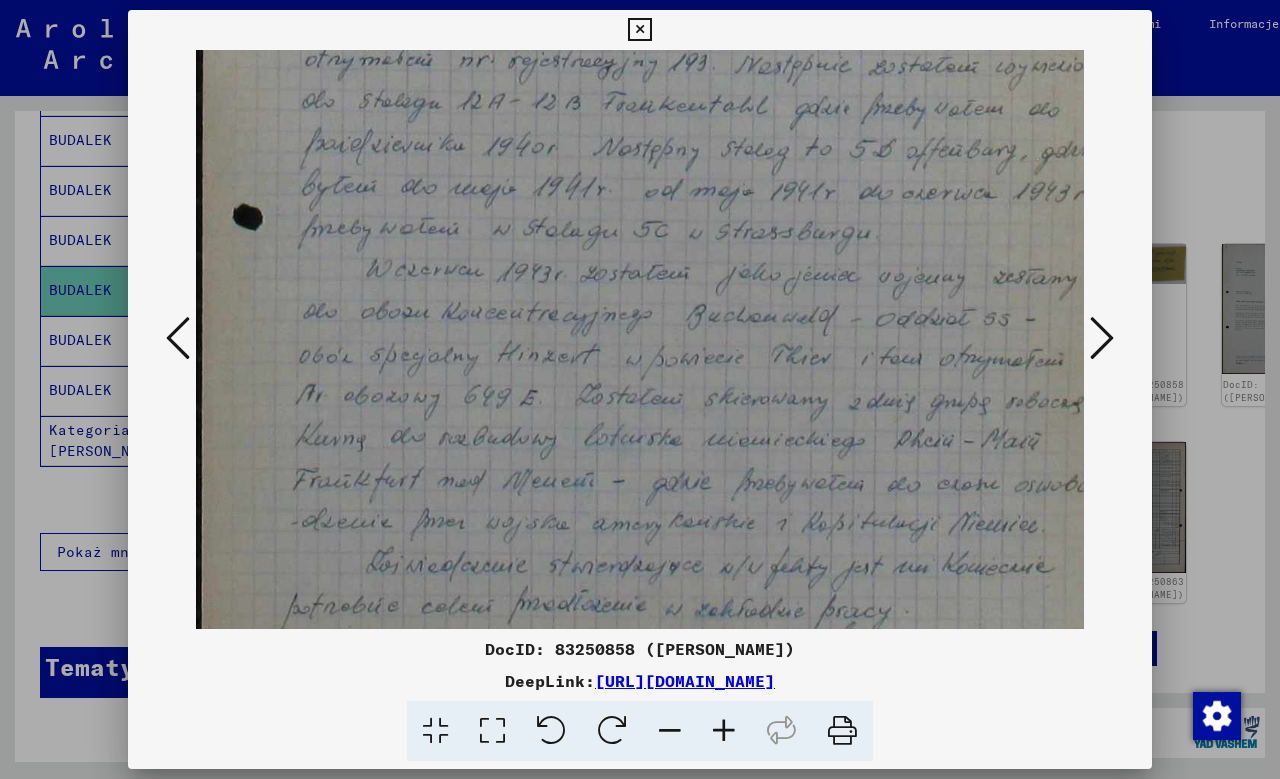 click at bounding box center [724, 731] 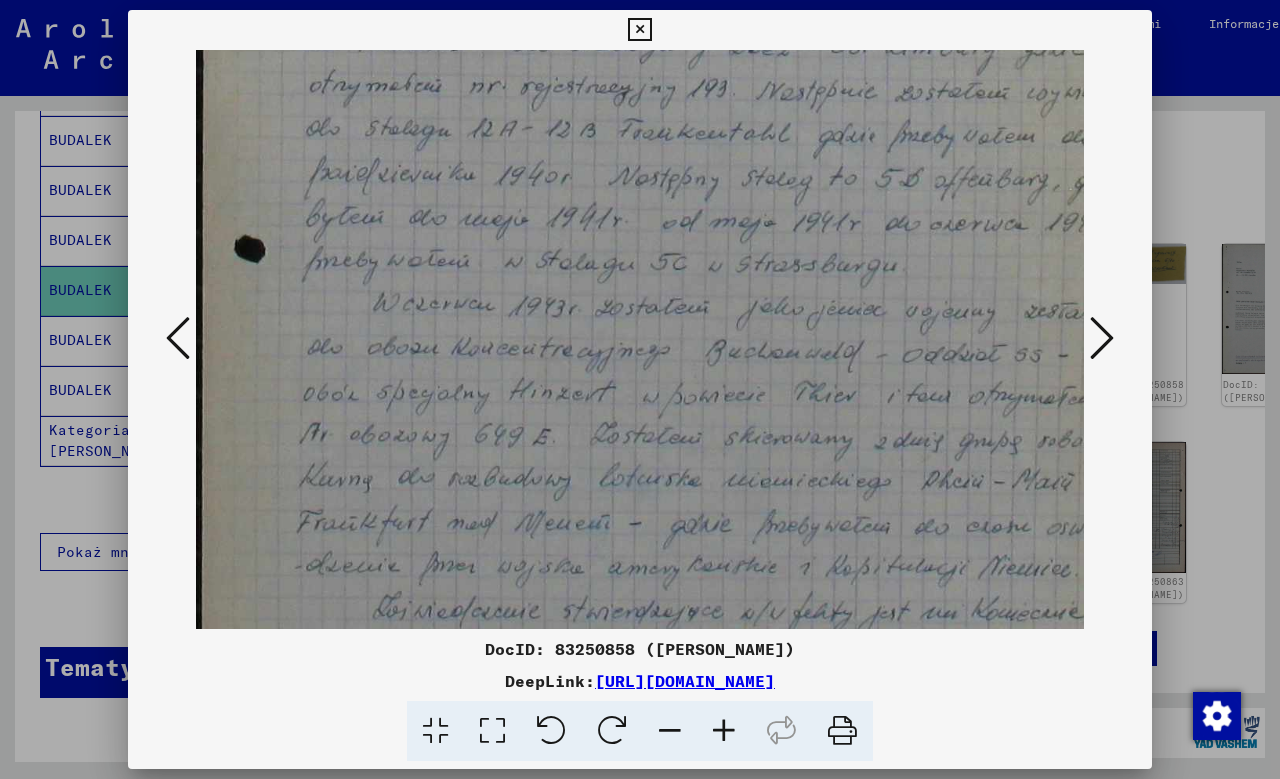 click at bounding box center [724, 731] 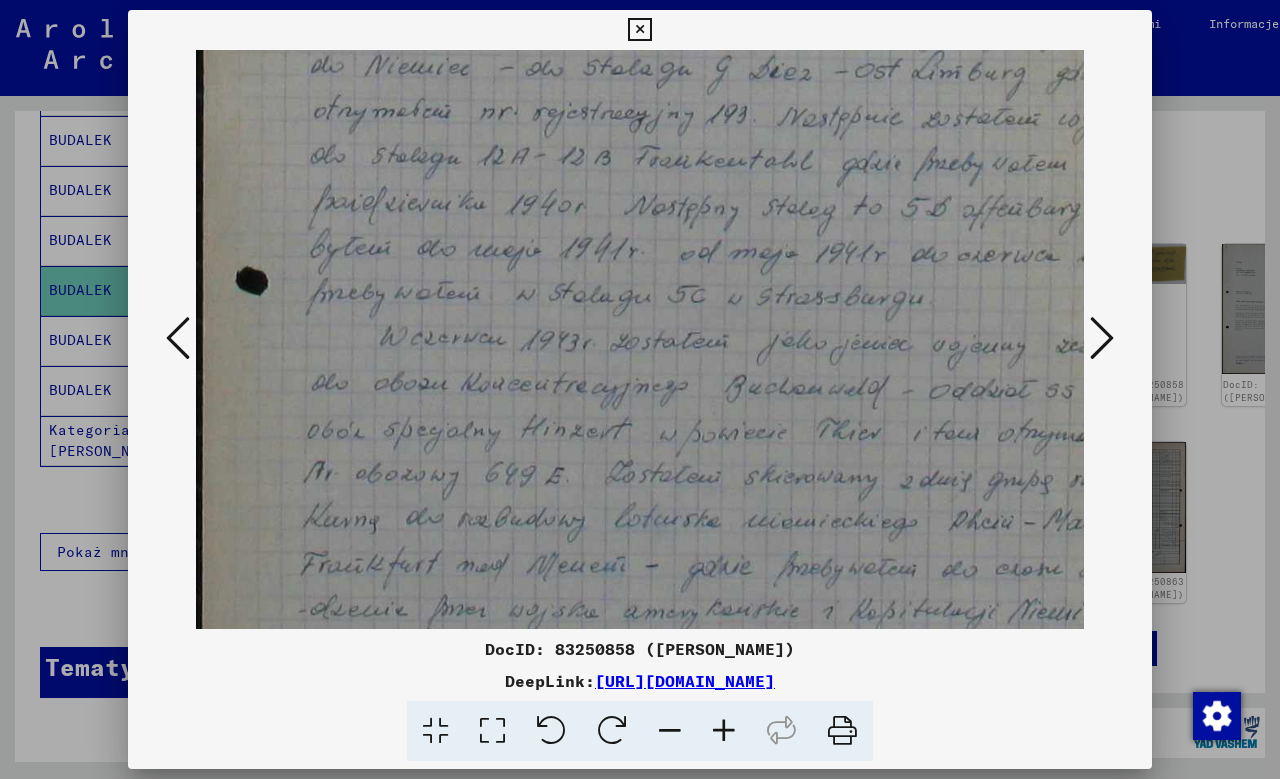 click at bounding box center (724, 731) 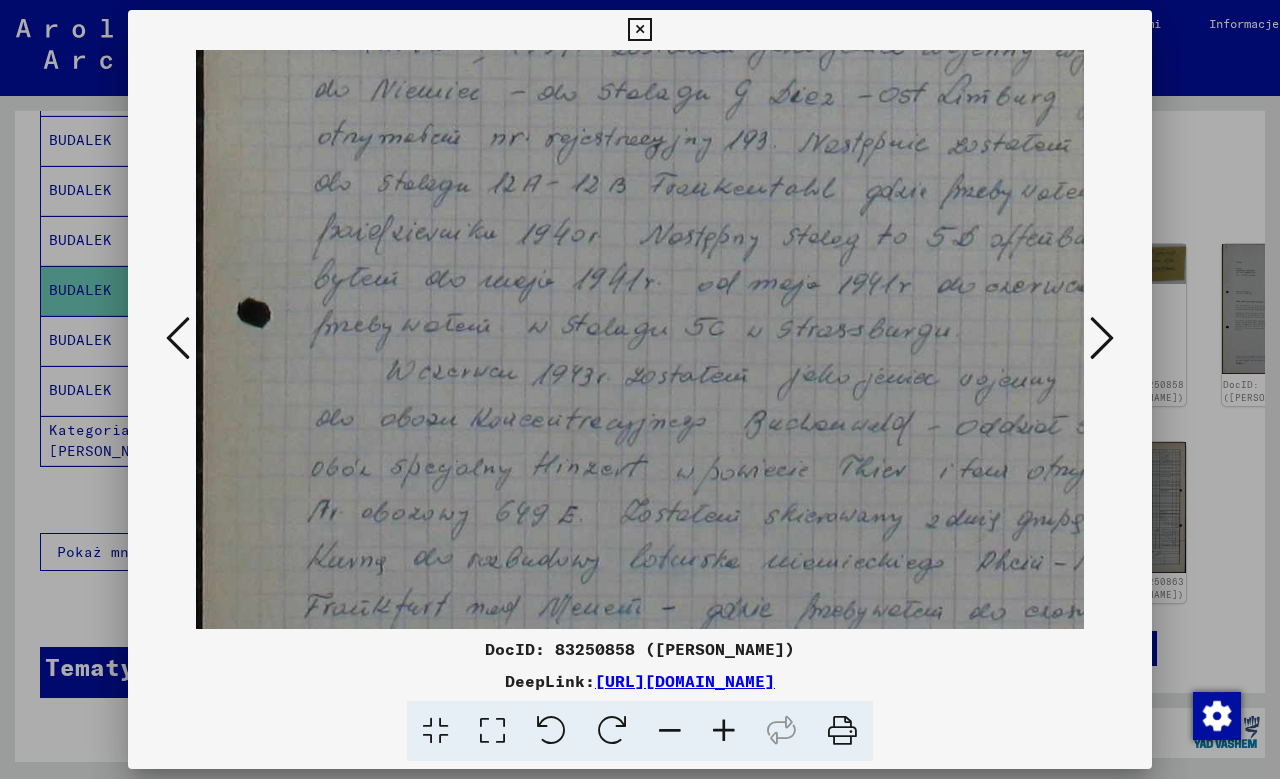 click at bounding box center (724, 731) 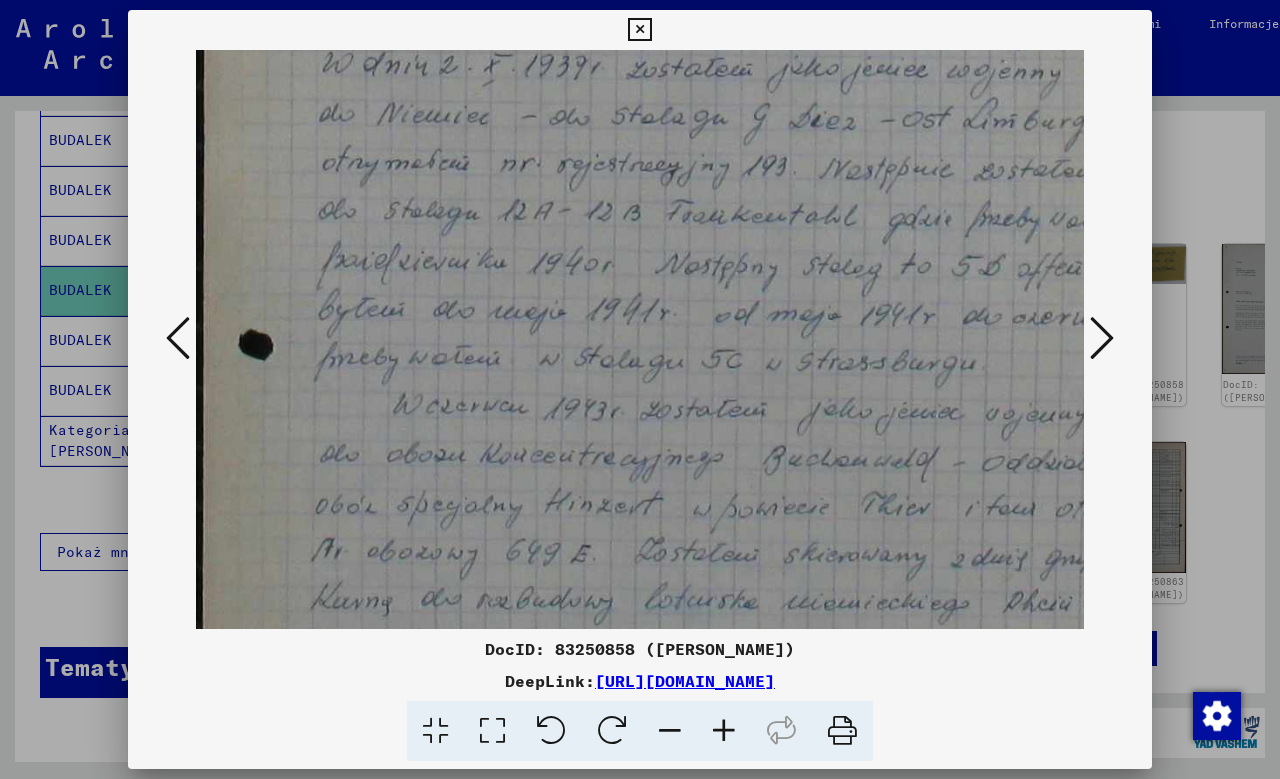 click at bounding box center [724, 731] 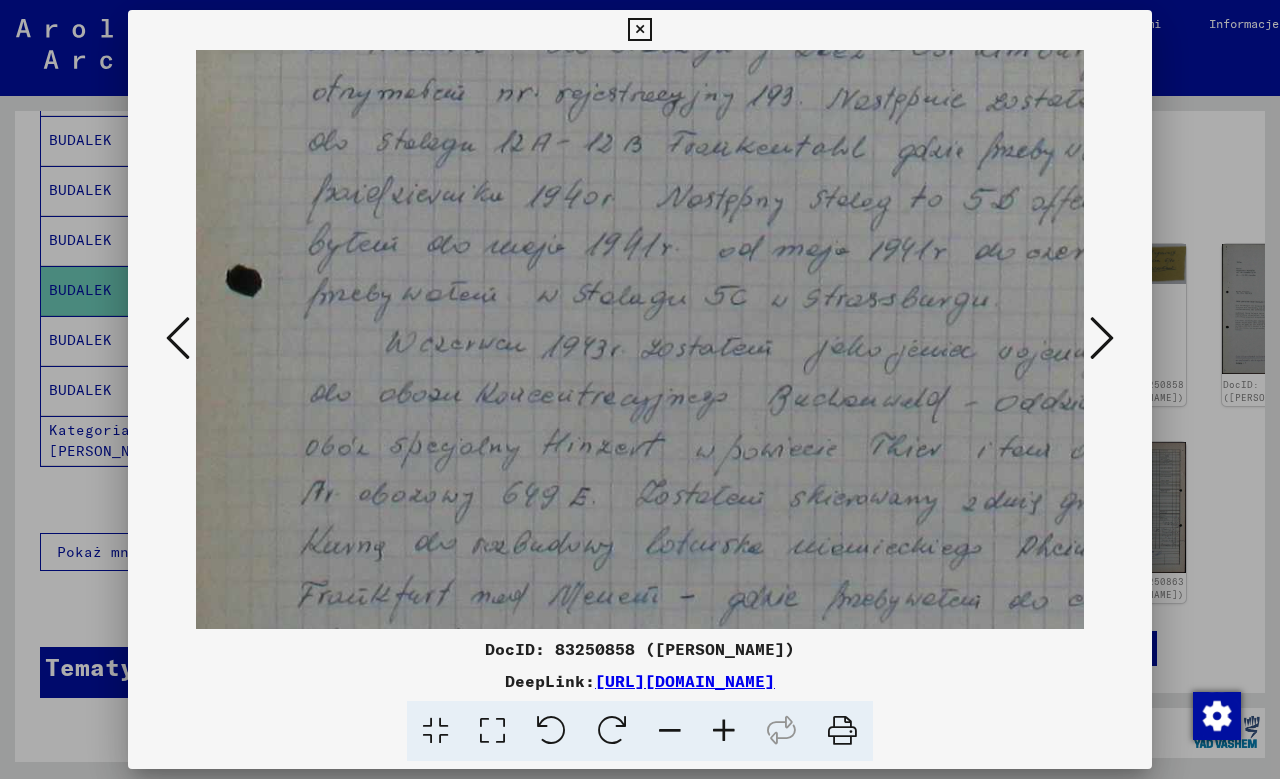 drag, startPoint x: 797, startPoint y: 488, endPoint x: 798, endPoint y: 450, distance: 38.013157 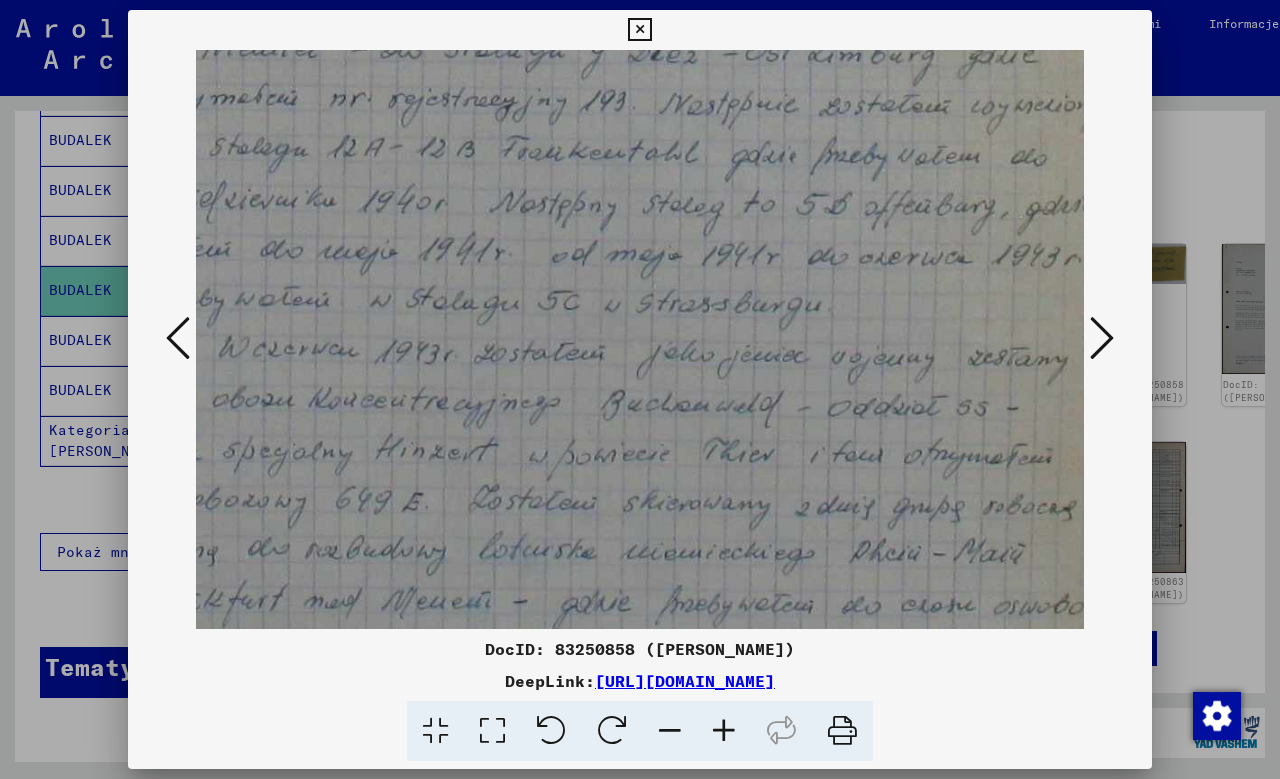 scroll, scrollTop: 739, scrollLeft: 213, axis: both 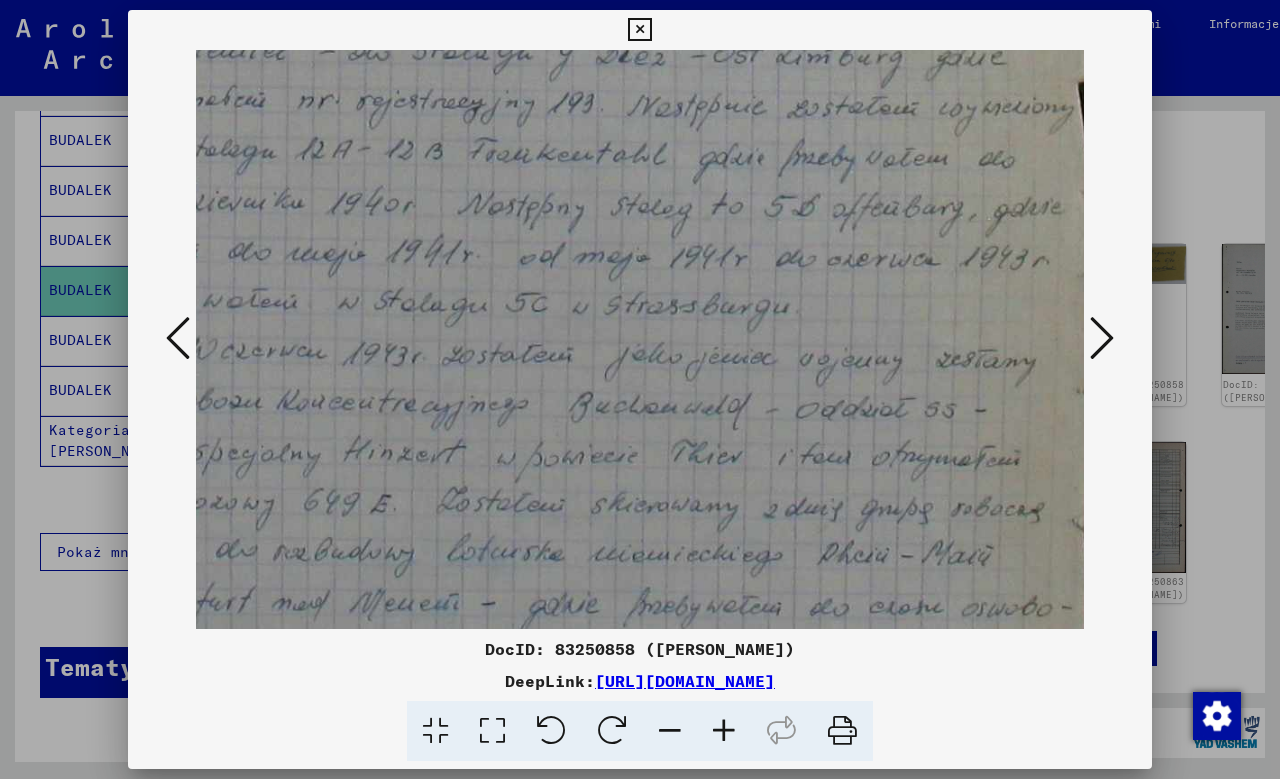 drag, startPoint x: 765, startPoint y: 487, endPoint x: 564, endPoint y: 511, distance: 202.42776 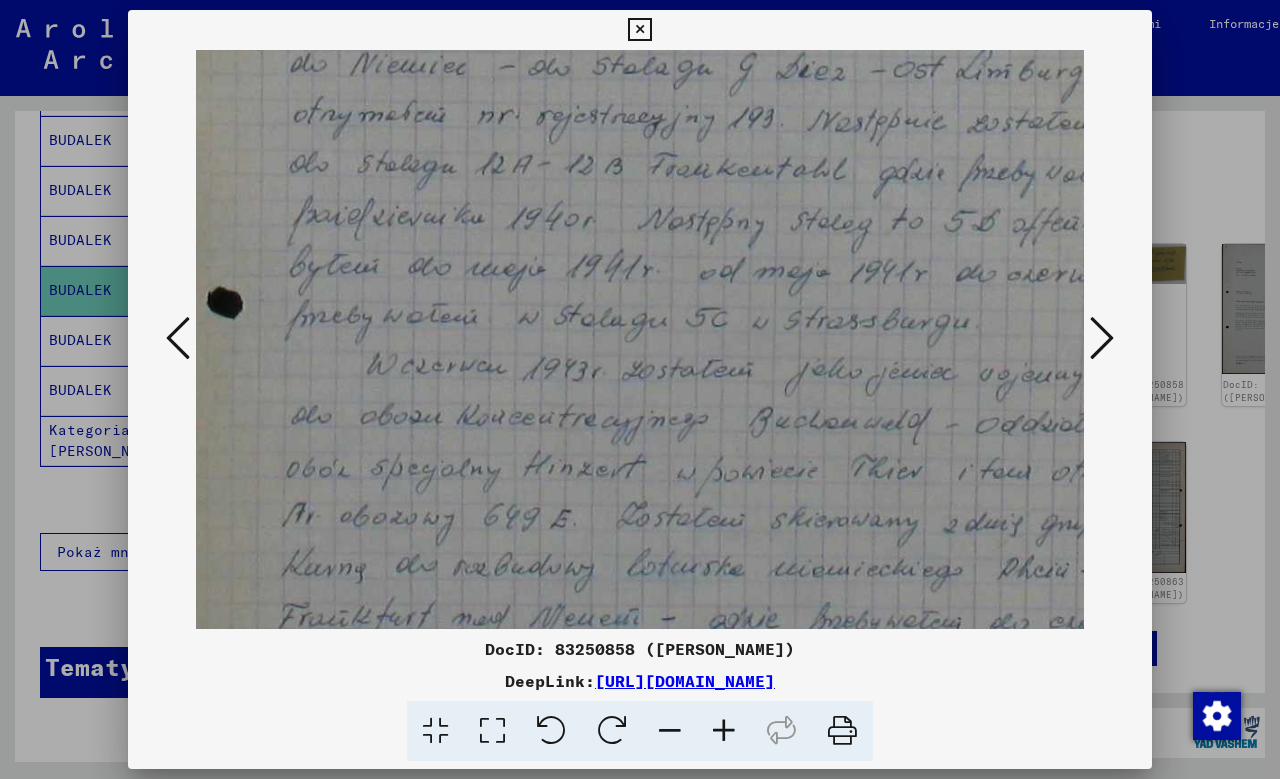 scroll, scrollTop: 725, scrollLeft: 0, axis: vertical 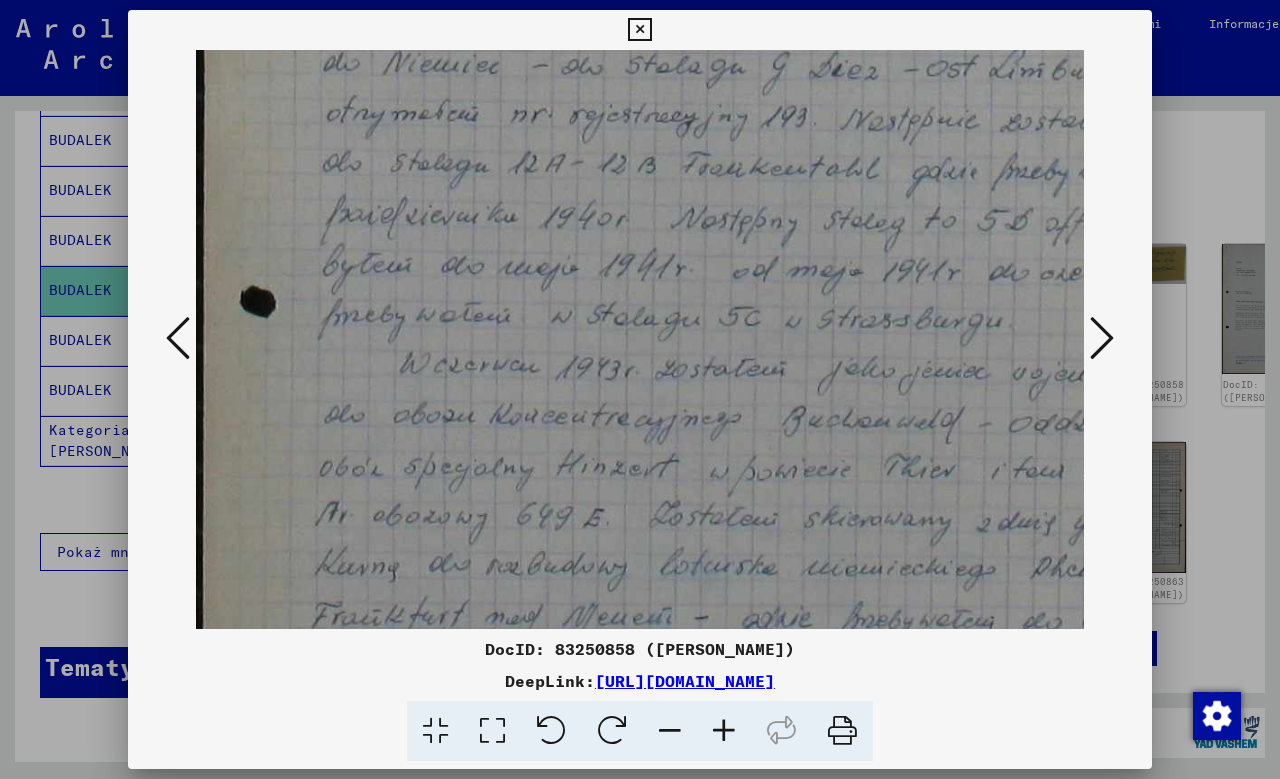 drag, startPoint x: 649, startPoint y: 468, endPoint x: 892, endPoint y: 482, distance: 243.40295 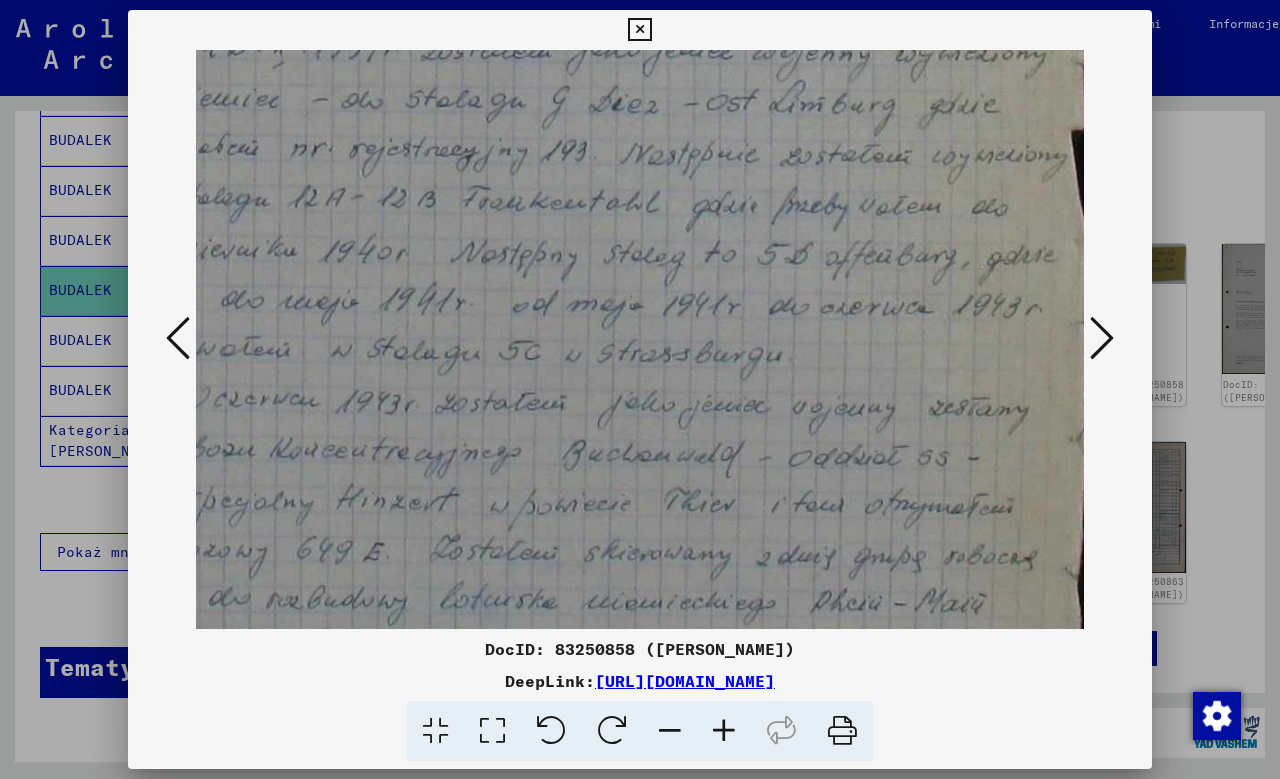 drag, startPoint x: 856, startPoint y: 498, endPoint x: 692, endPoint y: 520, distance: 165.46902 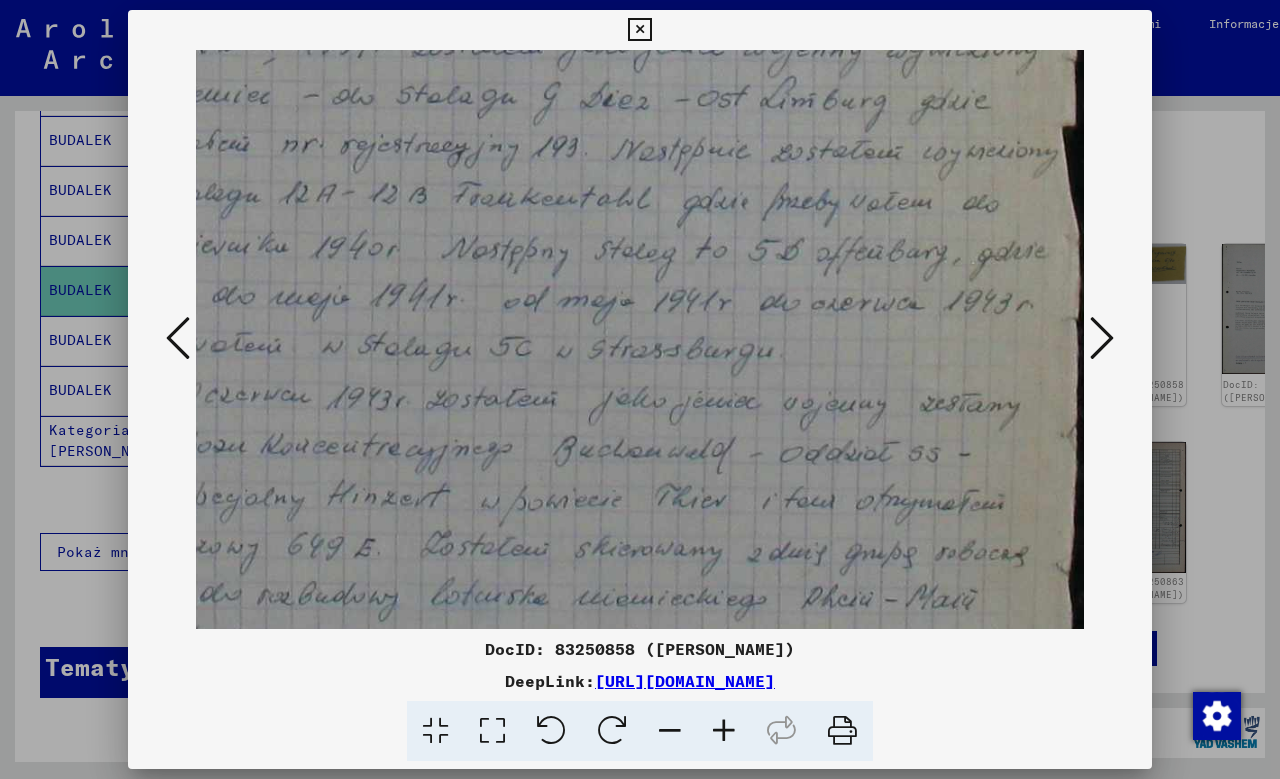 scroll, scrollTop: 685, scrollLeft: 229, axis: both 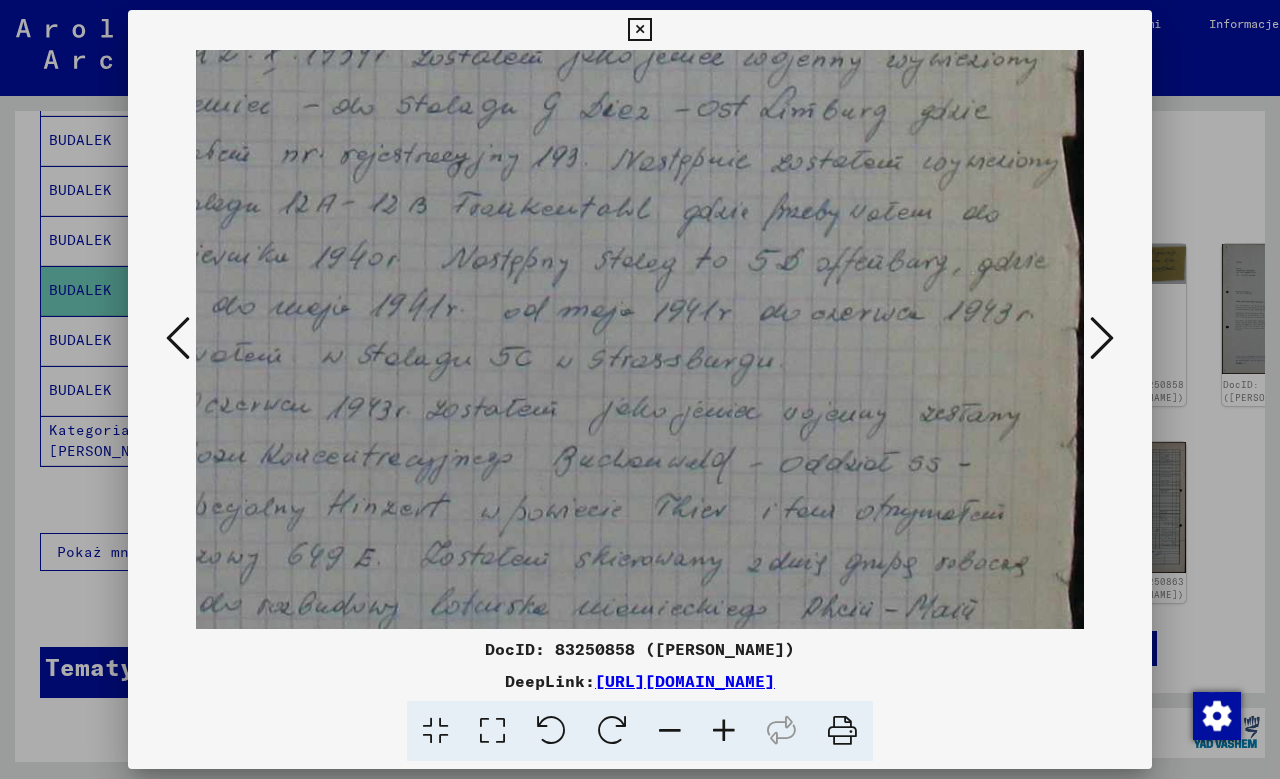 drag, startPoint x: 823, startPoint y: 512, endPoint x: 719, endPoint y: 517, distance: 104.120125 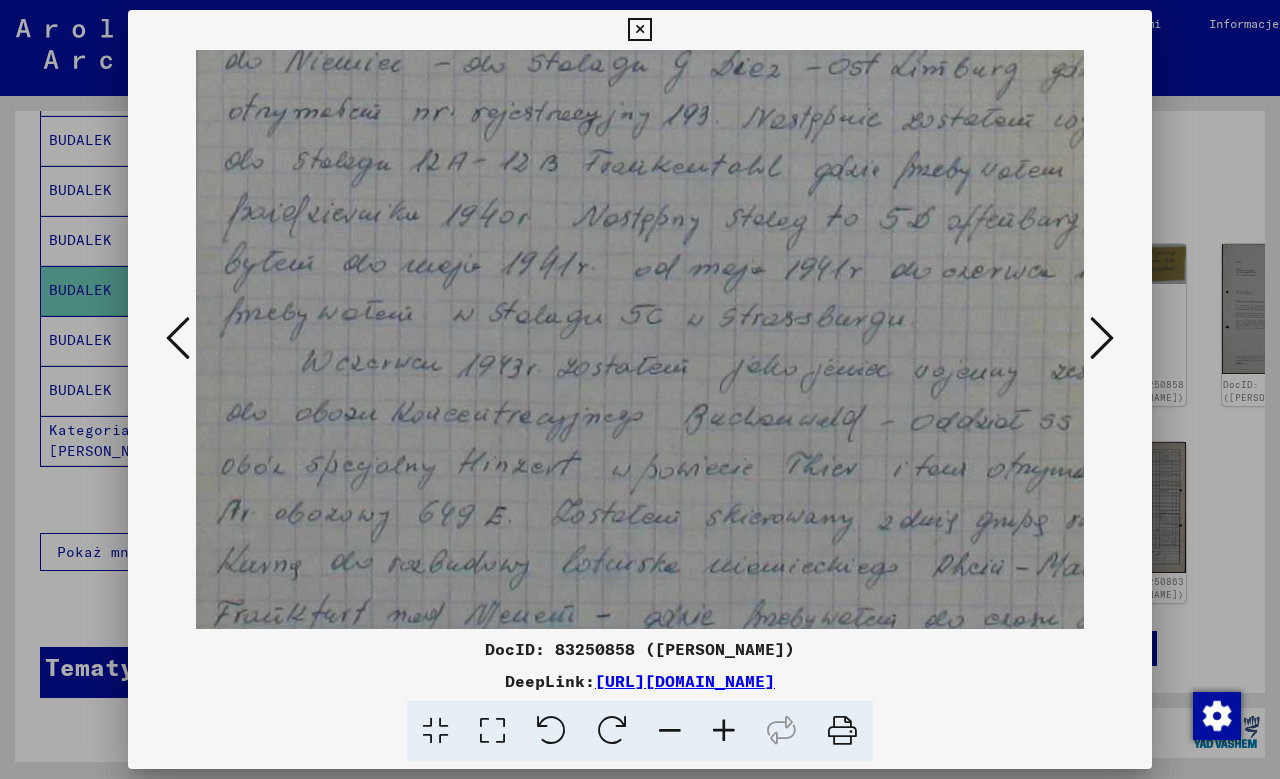 scroll, scrollTop: 741, scrollLeft: 4, axis: both 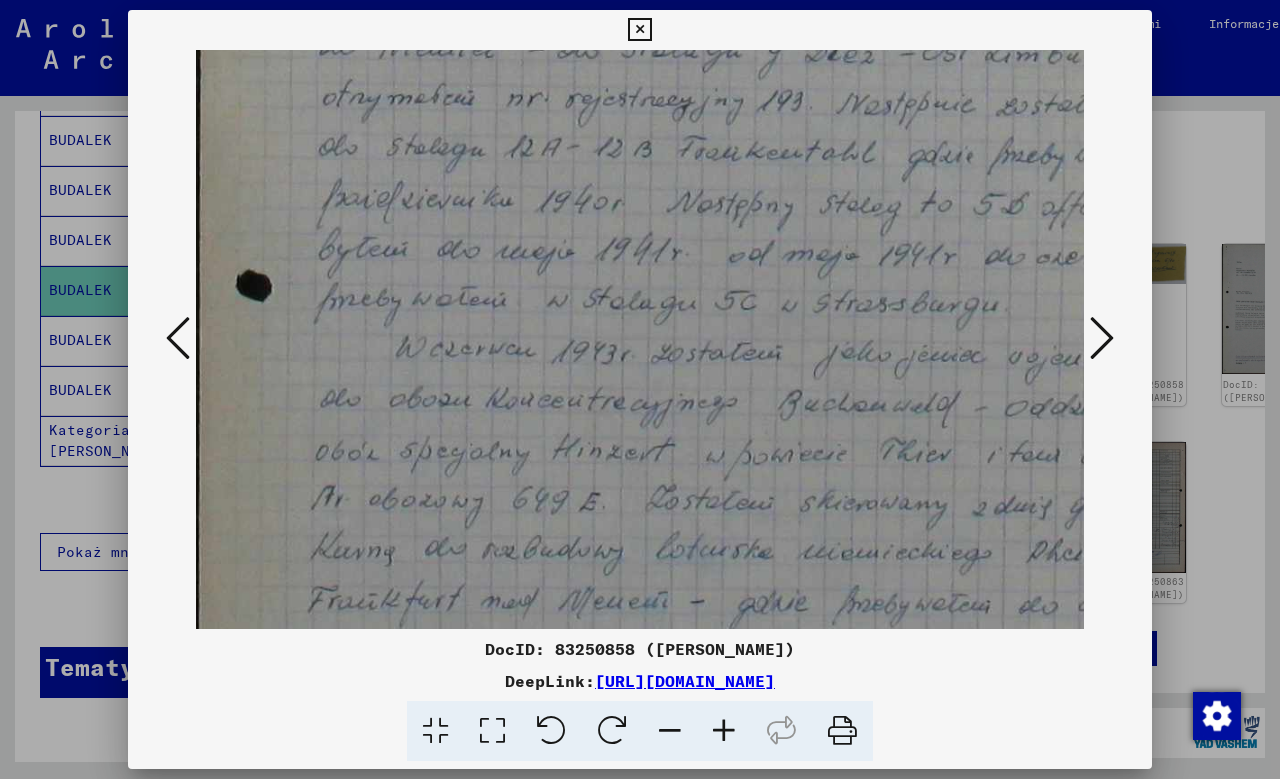 drag, startPoint x: 696, startPoint y: 521, endPoint x: 921, endPoint y: 465, distance: 231.86418 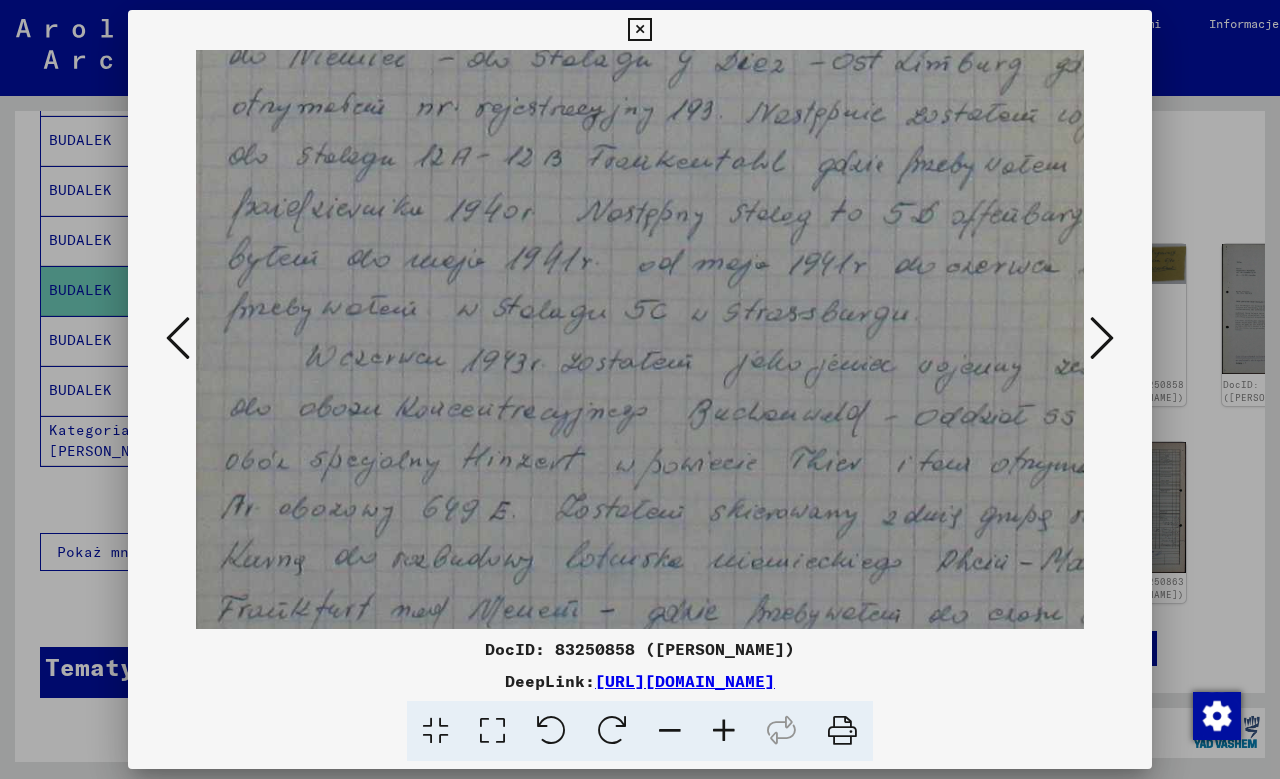 drag, startPoint x: 733, startPoint y: 513, endPoint x: 709, endPoint y: 513, distance: 24 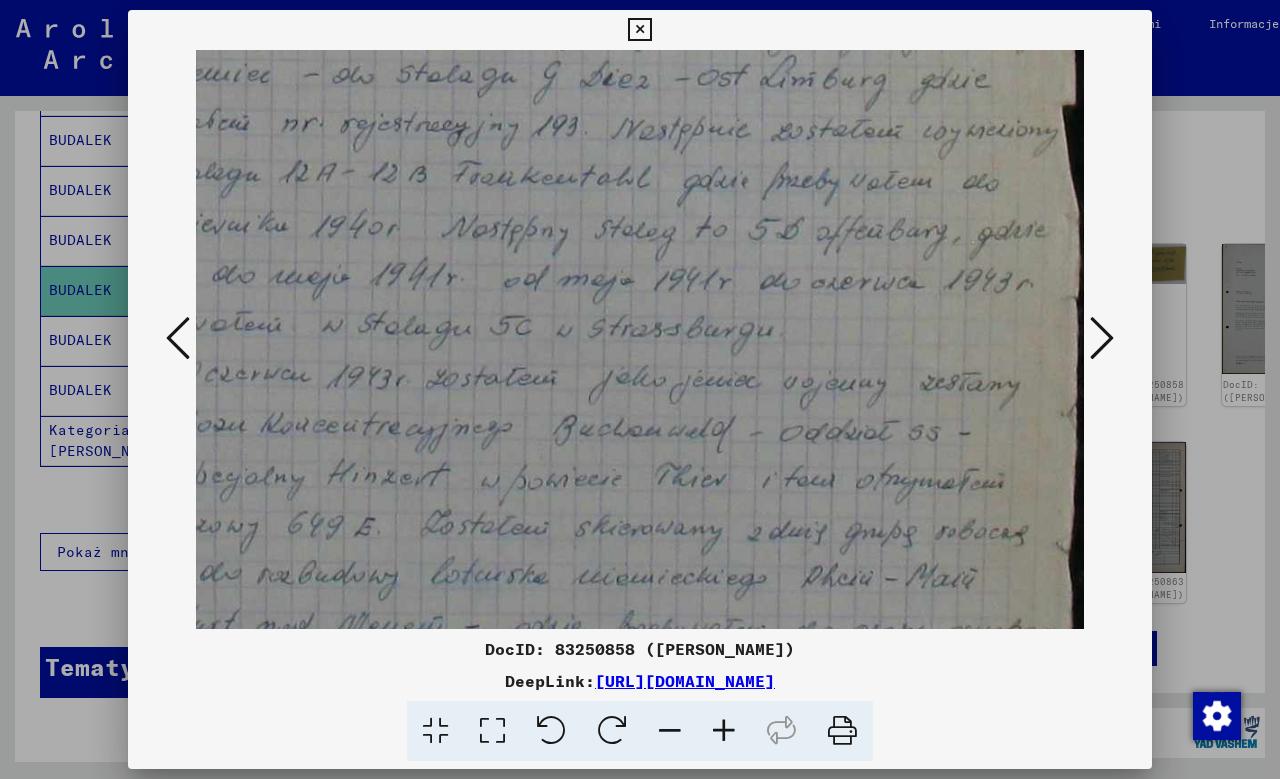 scroll, scrollTop: 718, scrollLeft: 229, axis: both 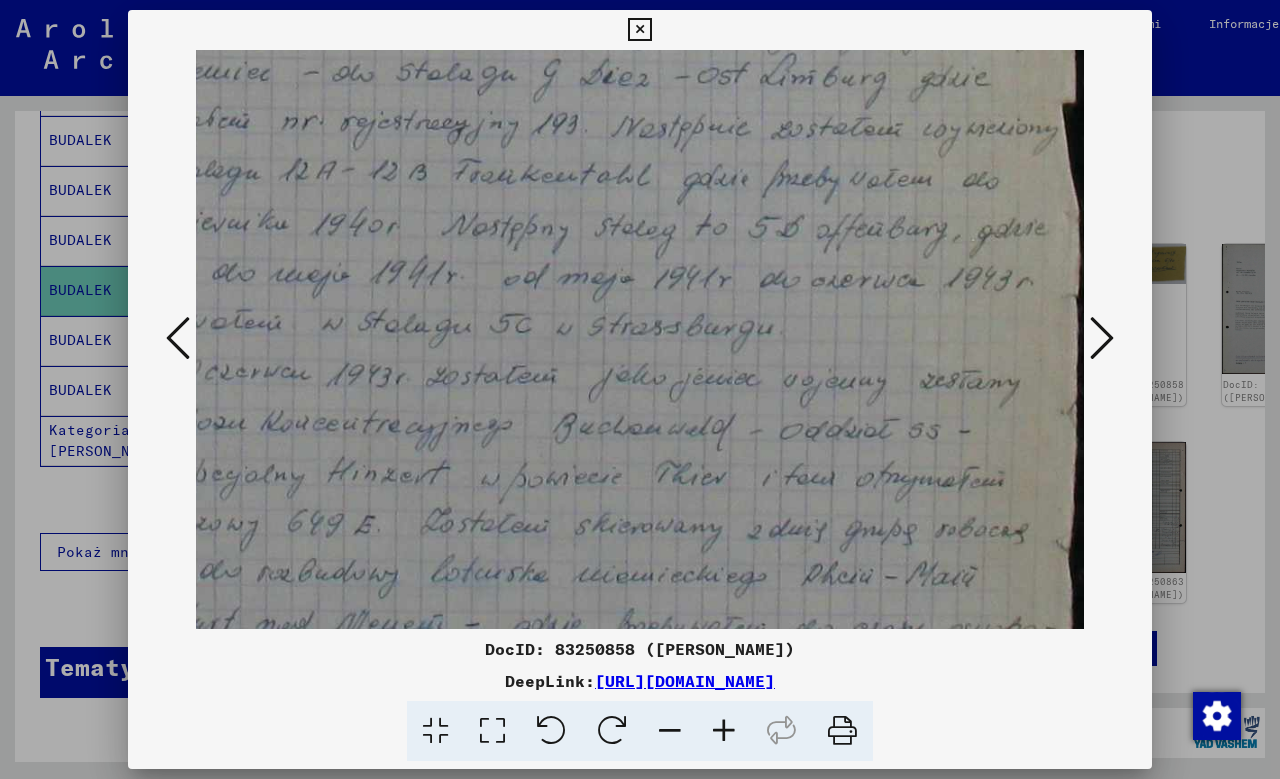 drag, startPoint x: 813, startPoint y: 498, endPoint x: 639, endPoint y: 512, distance: 174.56232 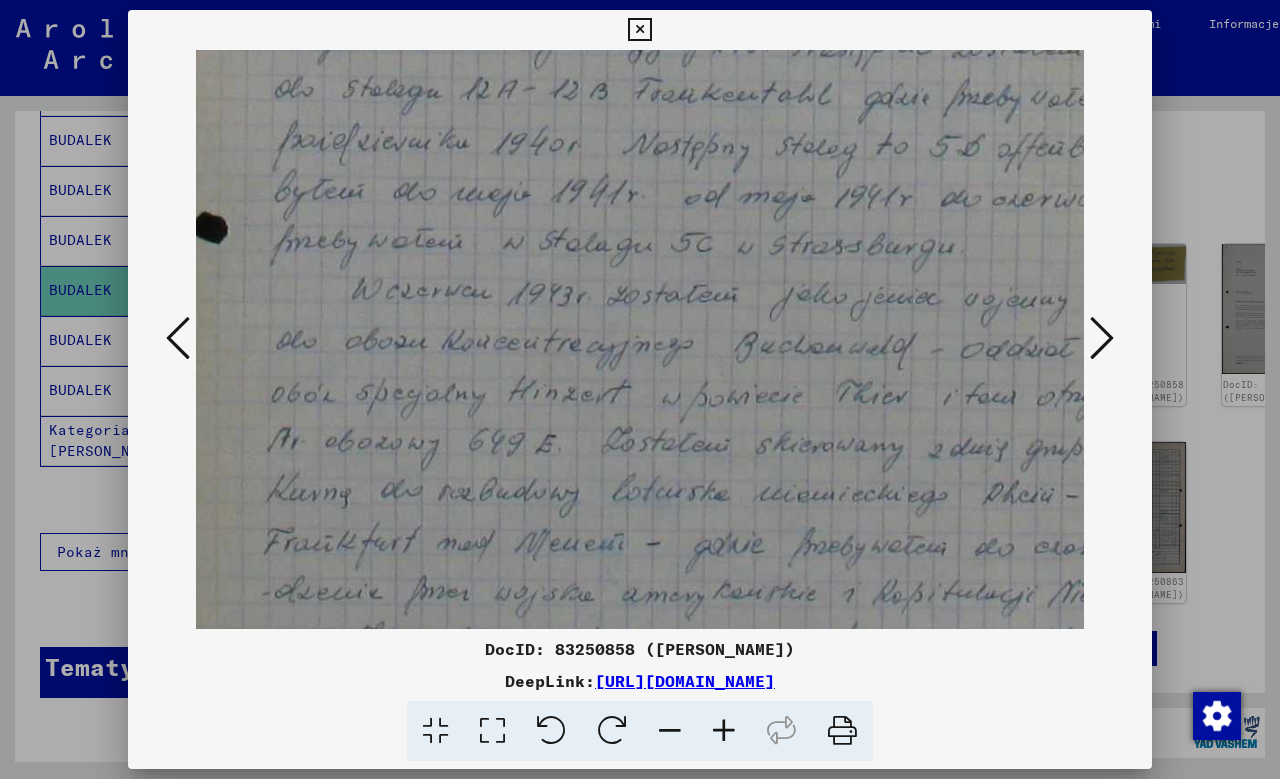 scroll, scrollTop: 807, scrollLeft: 15, axis: both 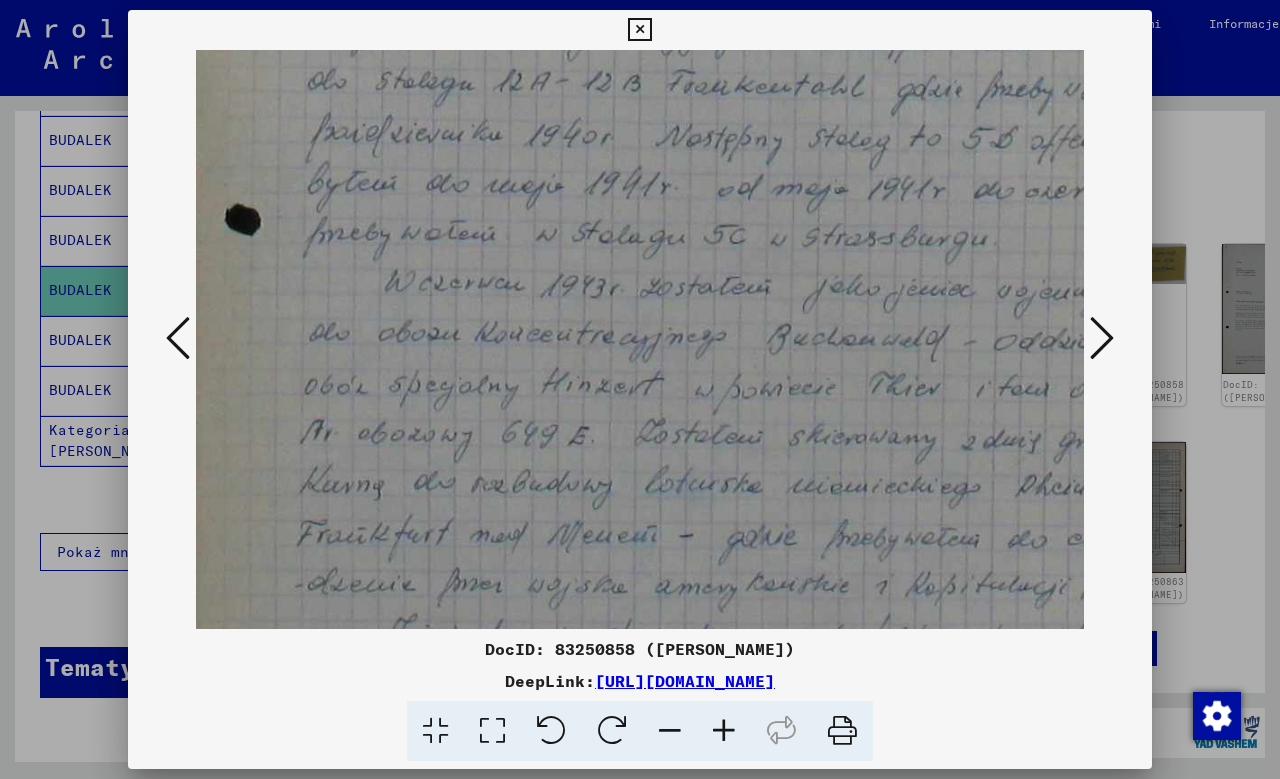 drag, startPoint x: 760, startPoint y: 529, endPoint x: 974, endPoint y: 440, distance: 231.76929 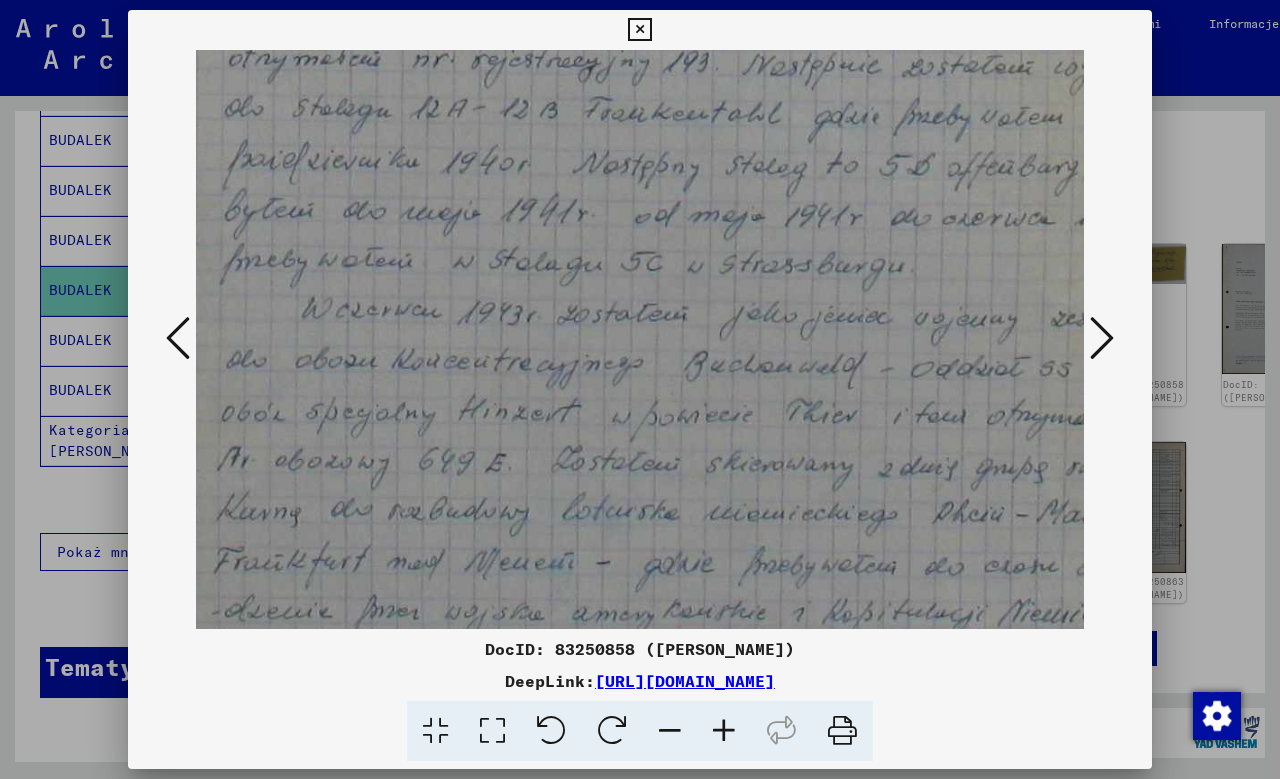 scroll, scrollTop: 771, scrollLeft: 157, axis: both 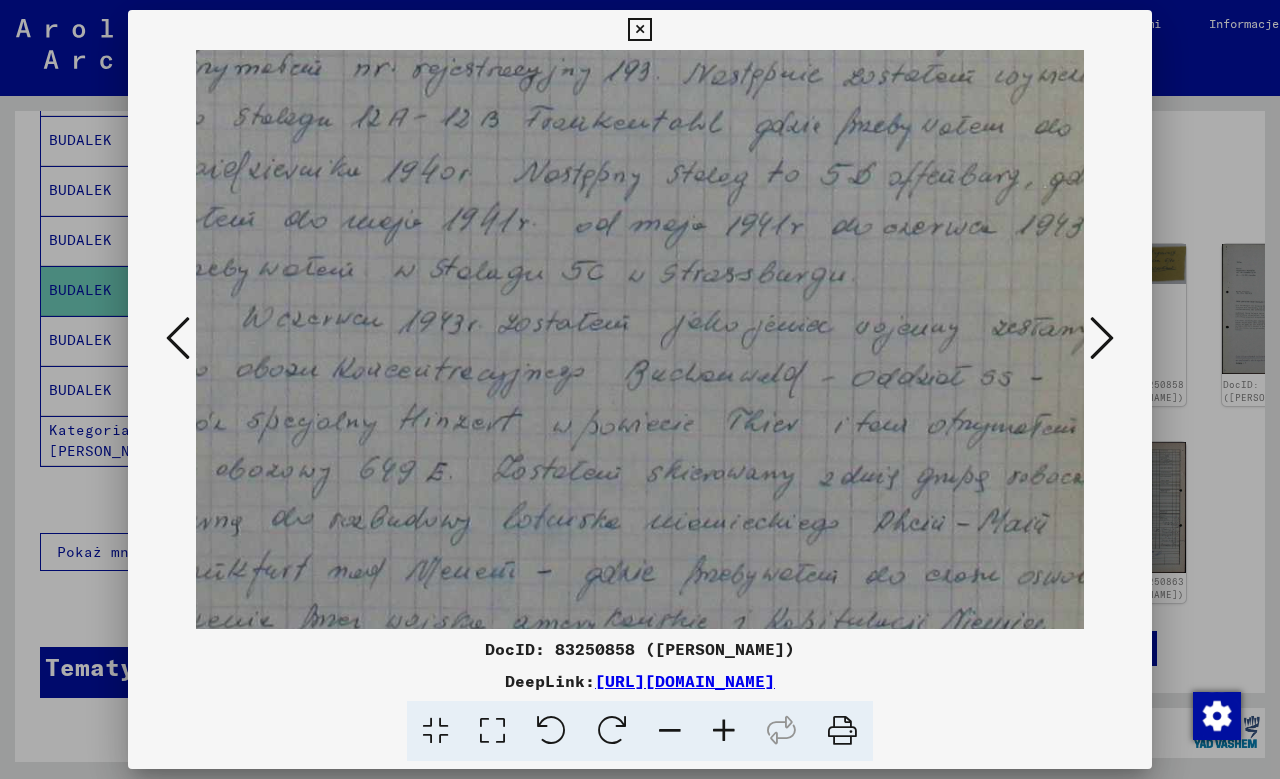 drag, startPoint x: 722, startPoint y: 477, endPoint x: 580, endPoint y: 513, distance: 146.49232 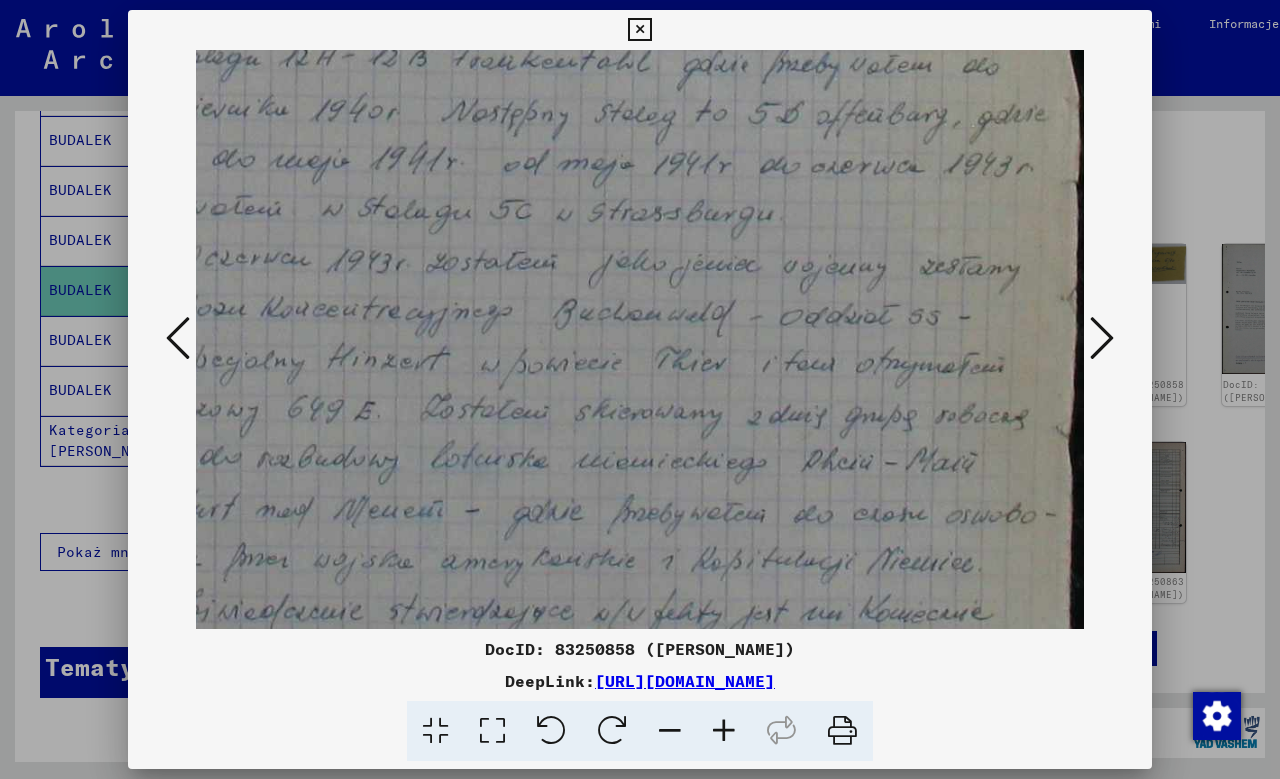 drag, startPoint x: 777, startPoint y: 450, endPoint x: 647, endPoint y: 382, distance: 146.7106 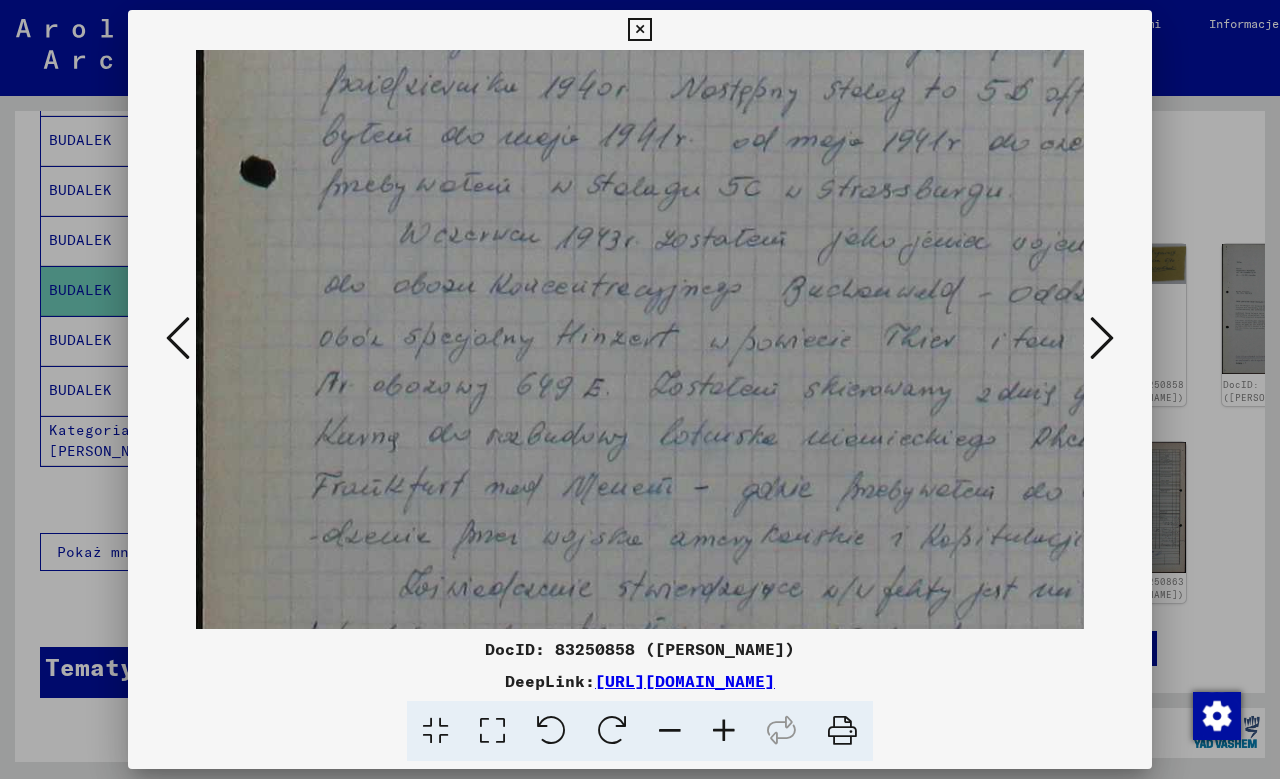 scroll, scrollTop: 849, scrollLeft: 0, axis: vertical 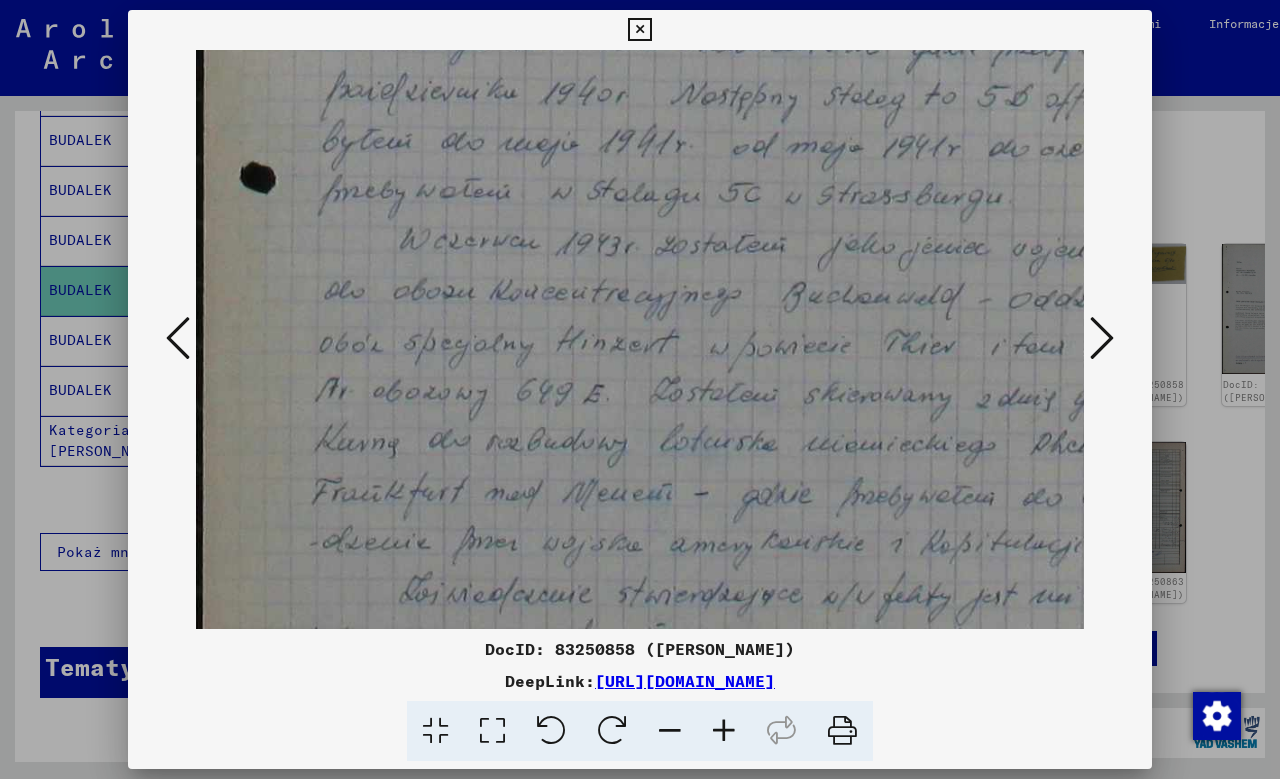 drag, startPoint x: 674, startPoint y: 385, endPoint x: 999, endPoint y: 383, distance: 325.00616 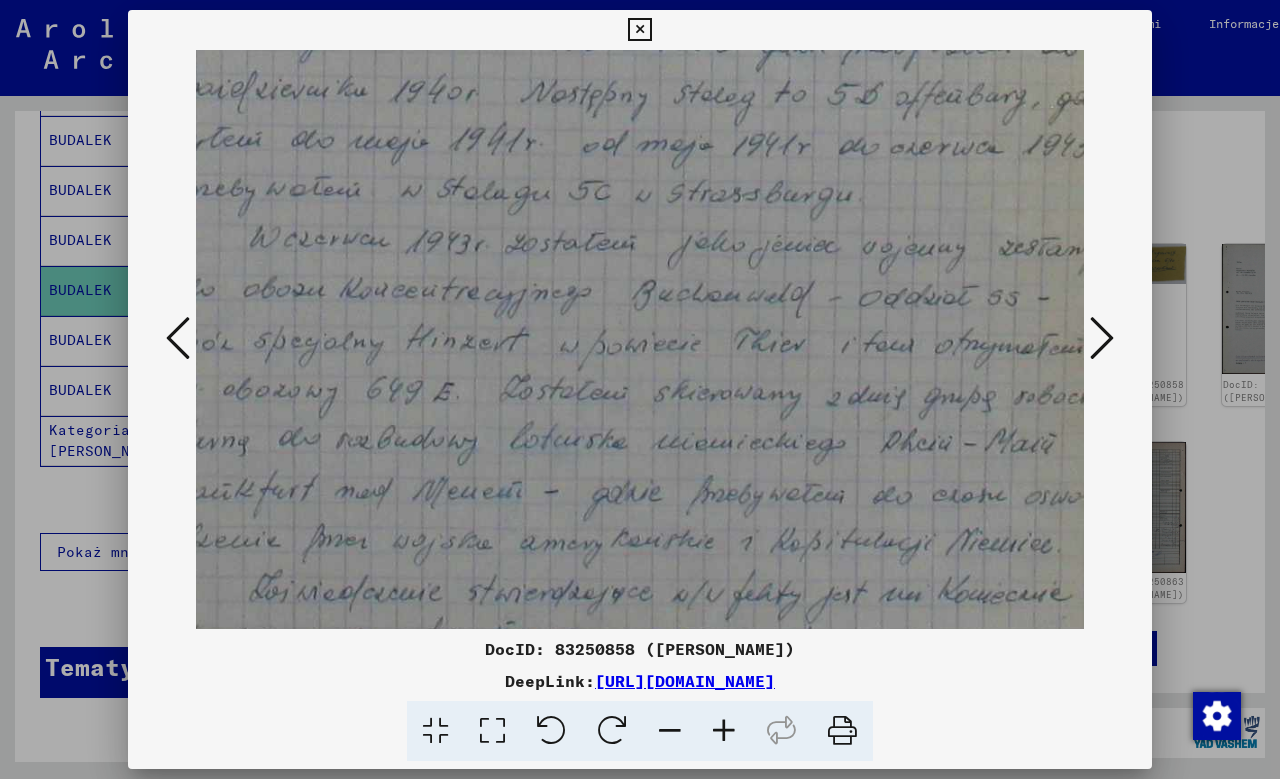 scroll, scrollTop: 853, scrollLeft: 229, axis: both 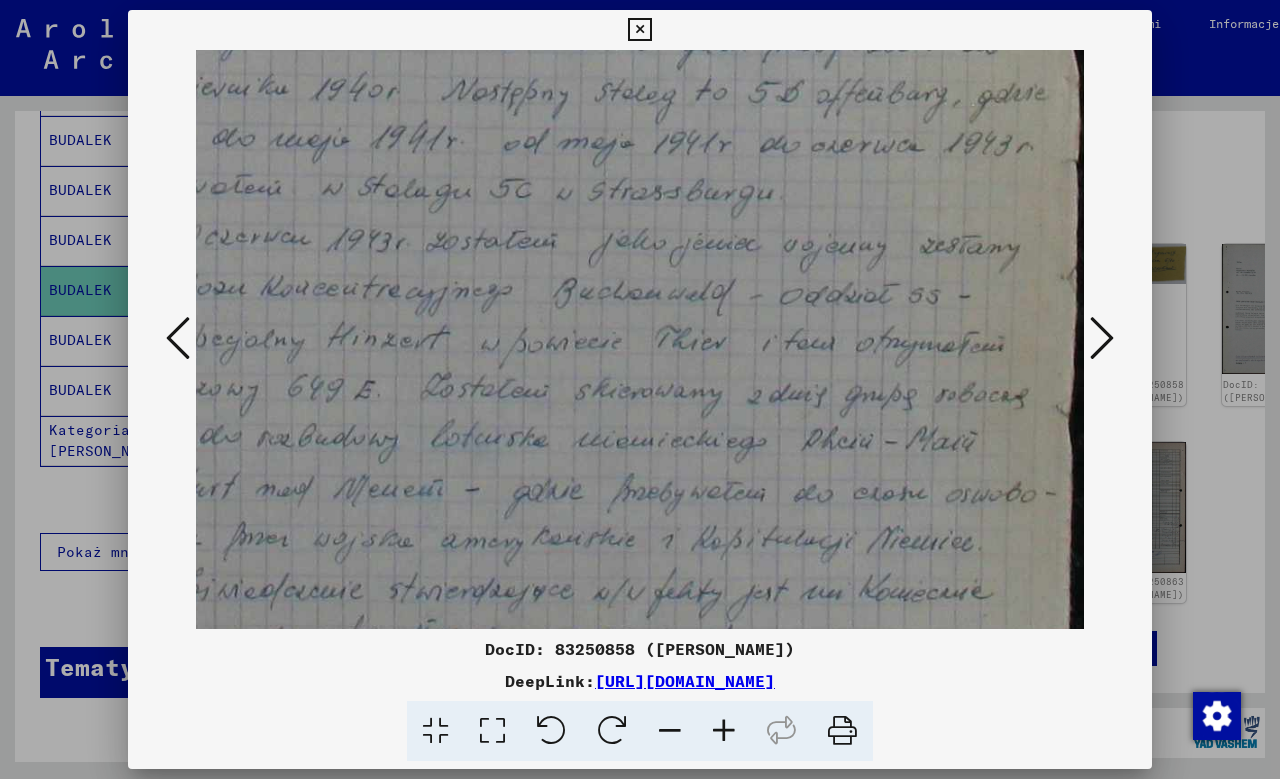 drag, startPoint x: 747, startPoint y: 509, endPoint x: 501, endPoint y: 506, distance: 246.0183 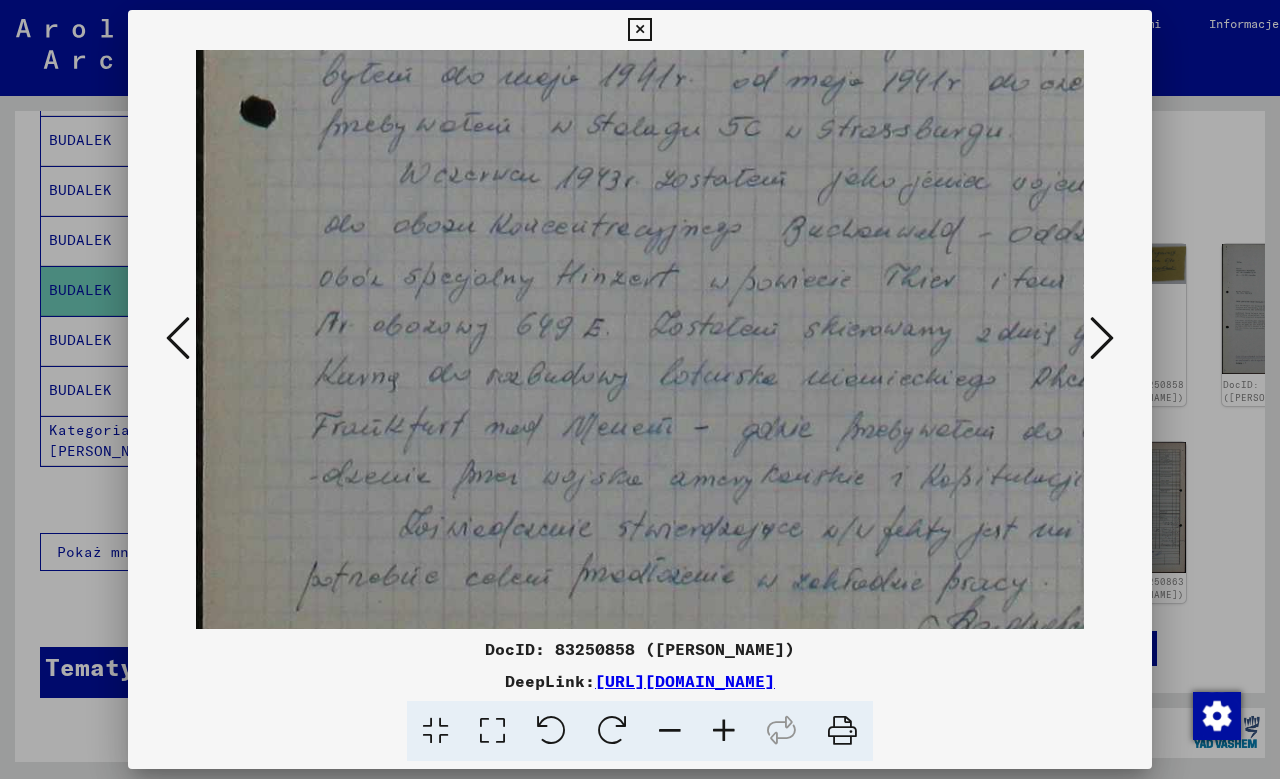 scroll, scrollTop: 931, scrollLeft: 0, axis: vertical 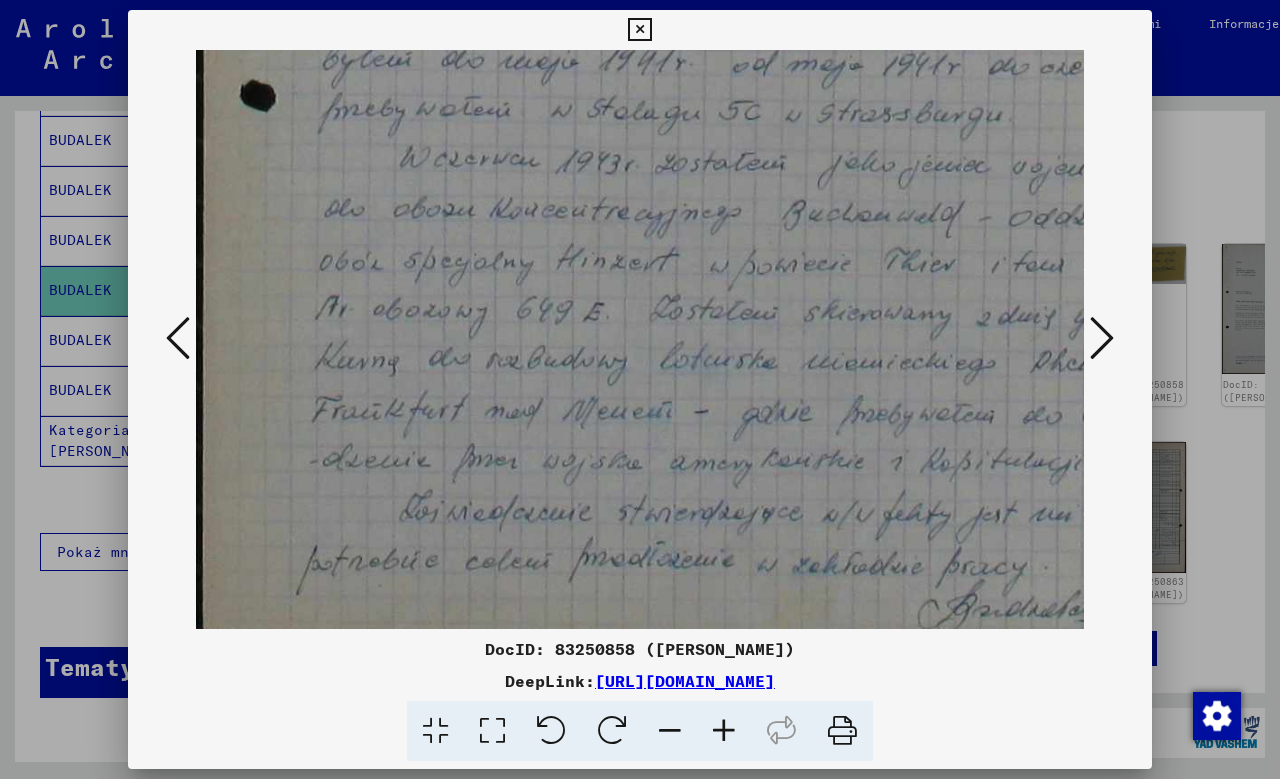 drag, startPoint x: 685, startPoint y: 454, endPoint x: 879, endPoint y: 419, distance: 197.13194 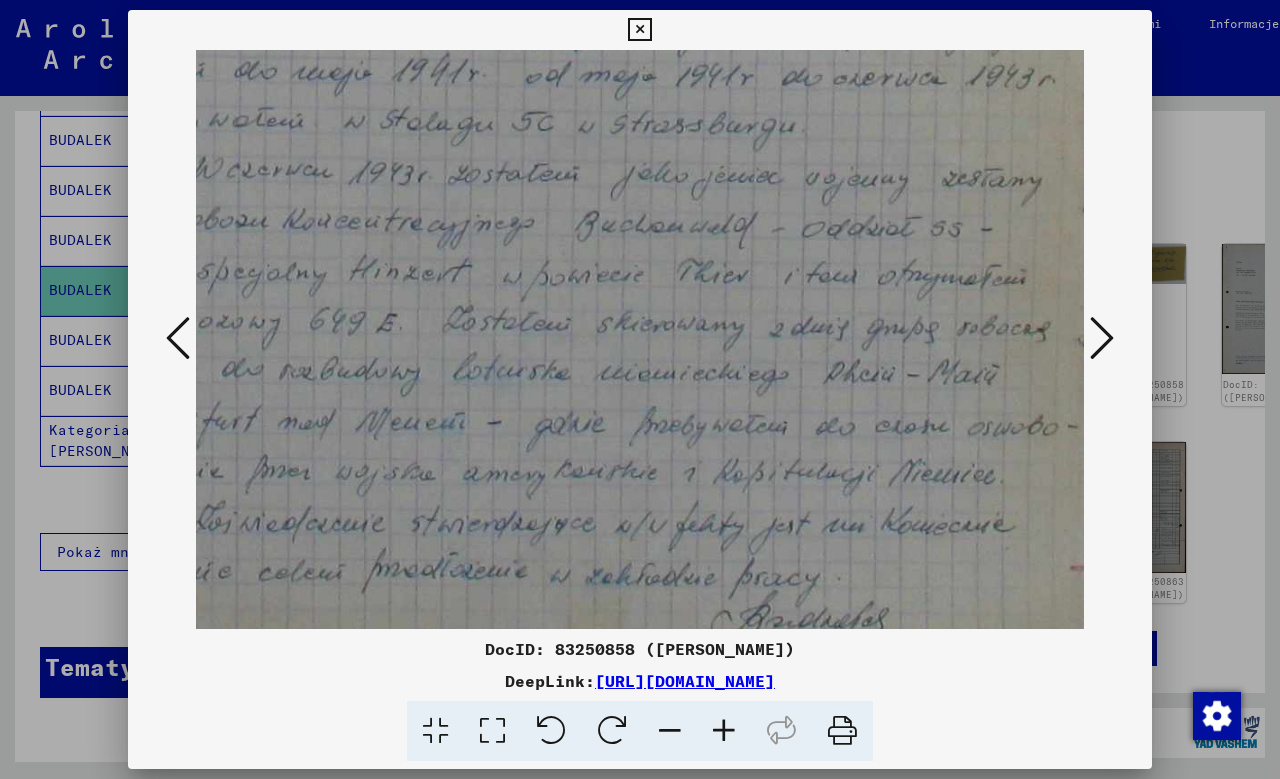 scroll, scrollTop: 918, scrollLeft: 229, axis: both 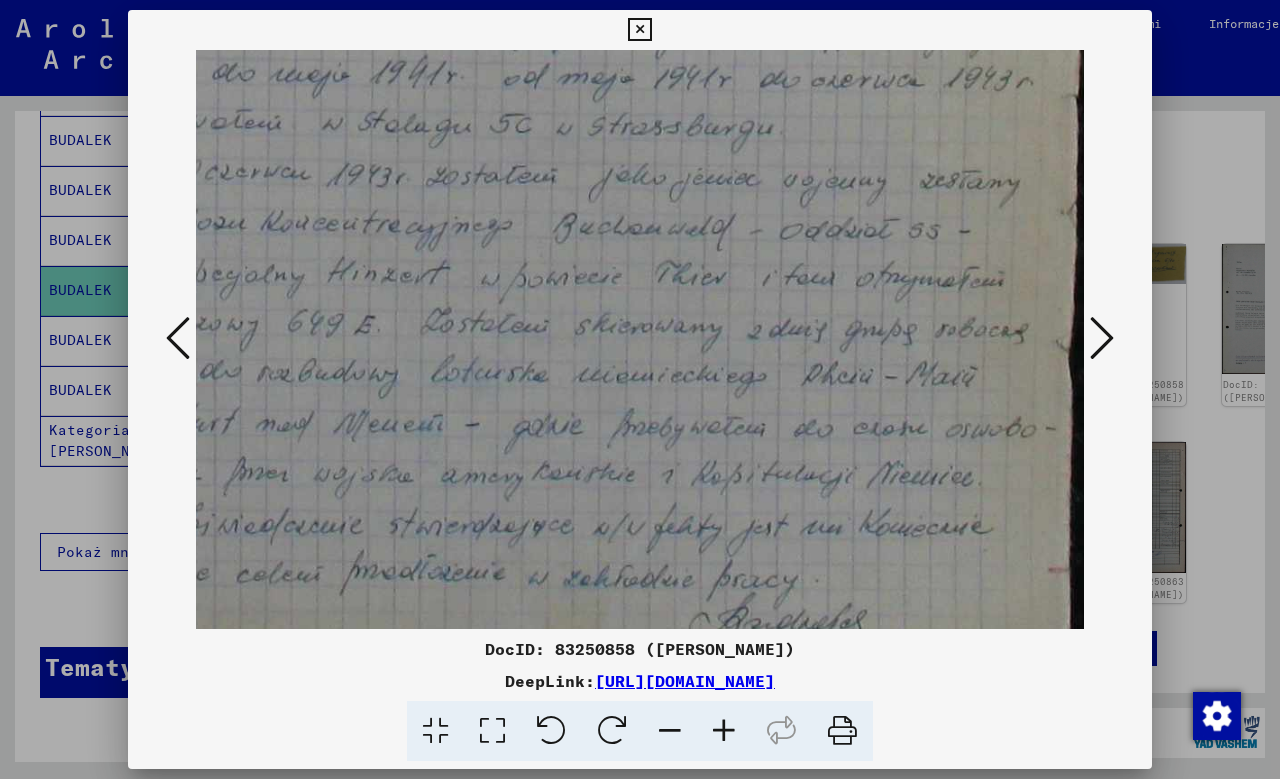 drag, startPoint x: 713, startPoint y: 473, endPoint x: 522, endPoint y: 485, distance: 191.37659 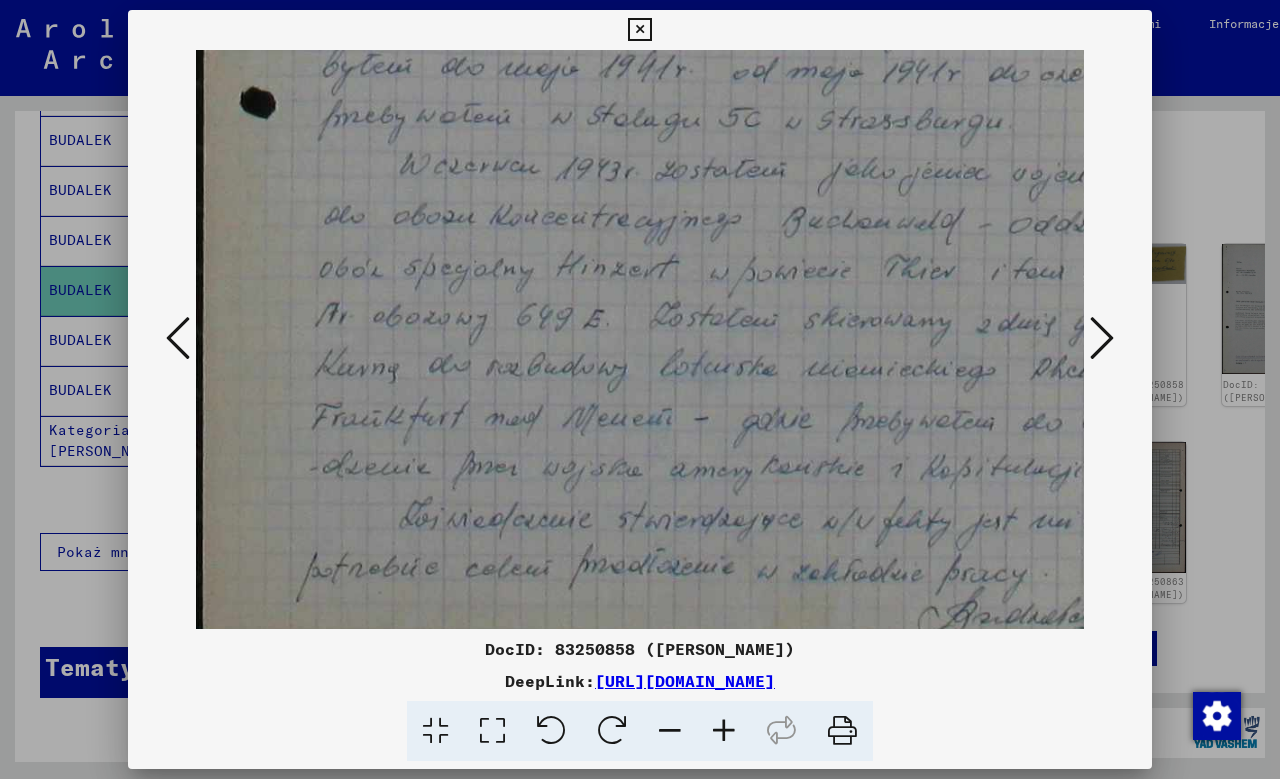 scroll, scrollTop: 926, scrollLeft: 0, axis: vertical 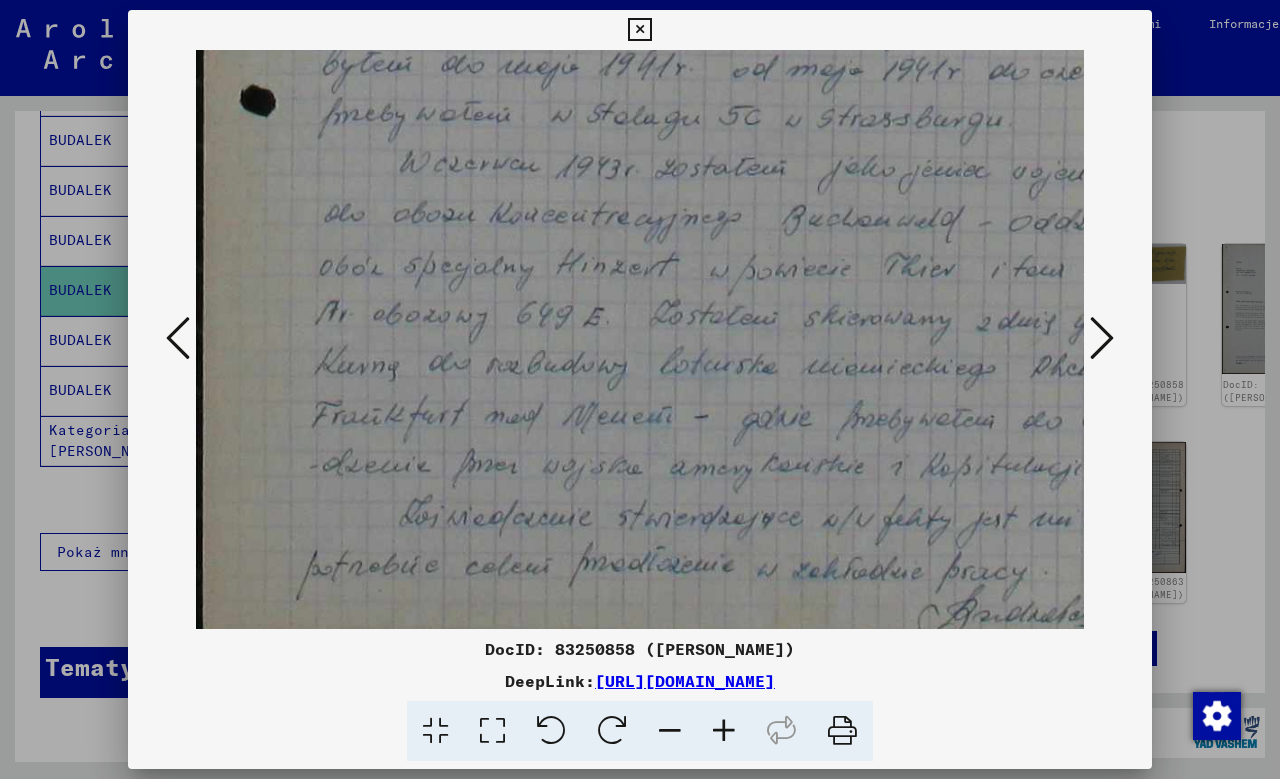 drag, startPoint x: 595, startPoint y: 481, endPoint x: 947, endPoint y: 473, distance: 352.0909 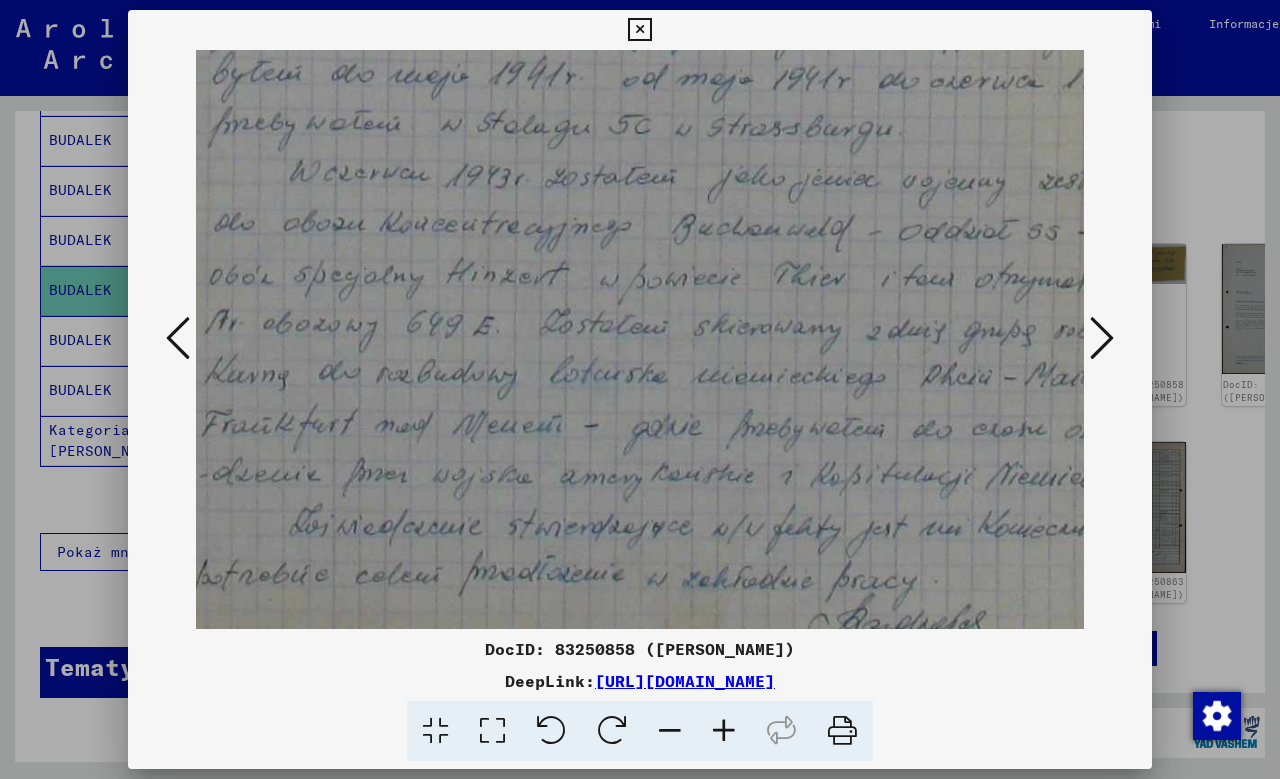 drag, startPoint x: 798, startPoint y: 505, endPoint x: 688, endPoint y: 514, distance: 110.36757 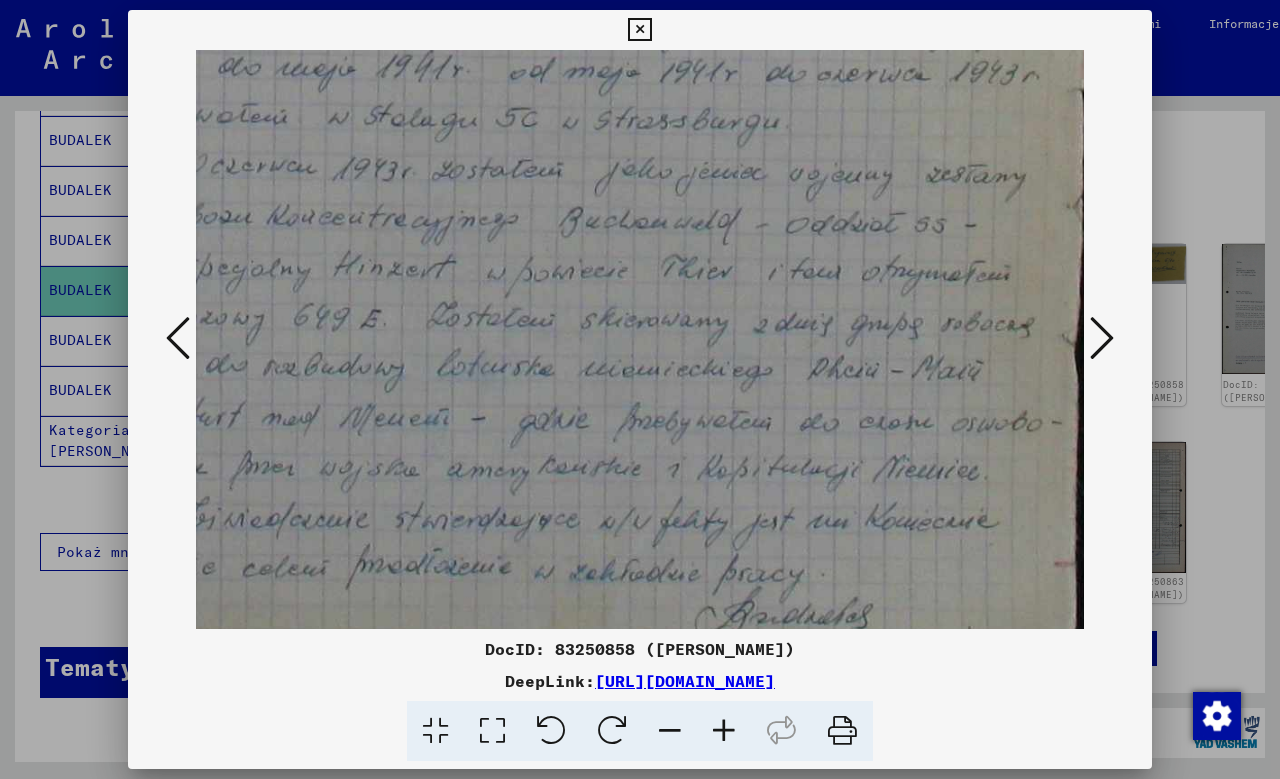 scroll, scrollTop: 923, scrollLeft: 225, axis: both 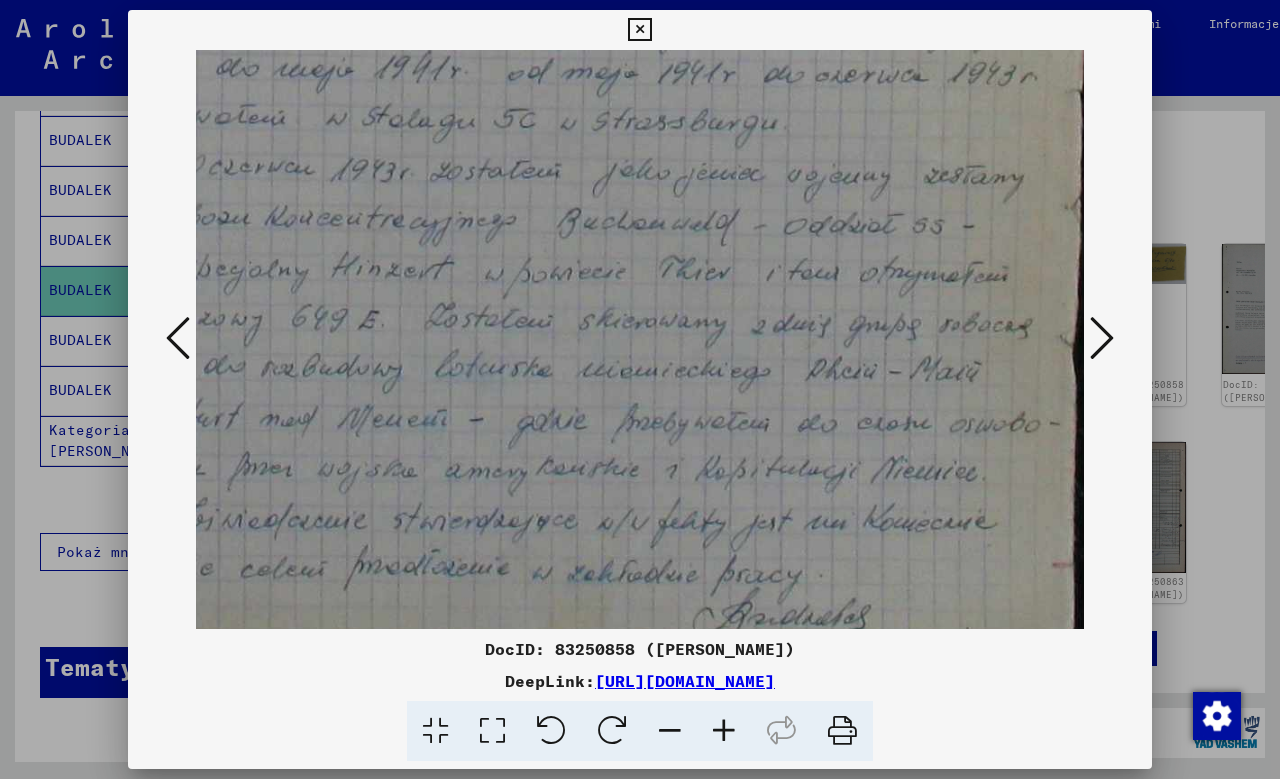click at bounding box center (533, -109) 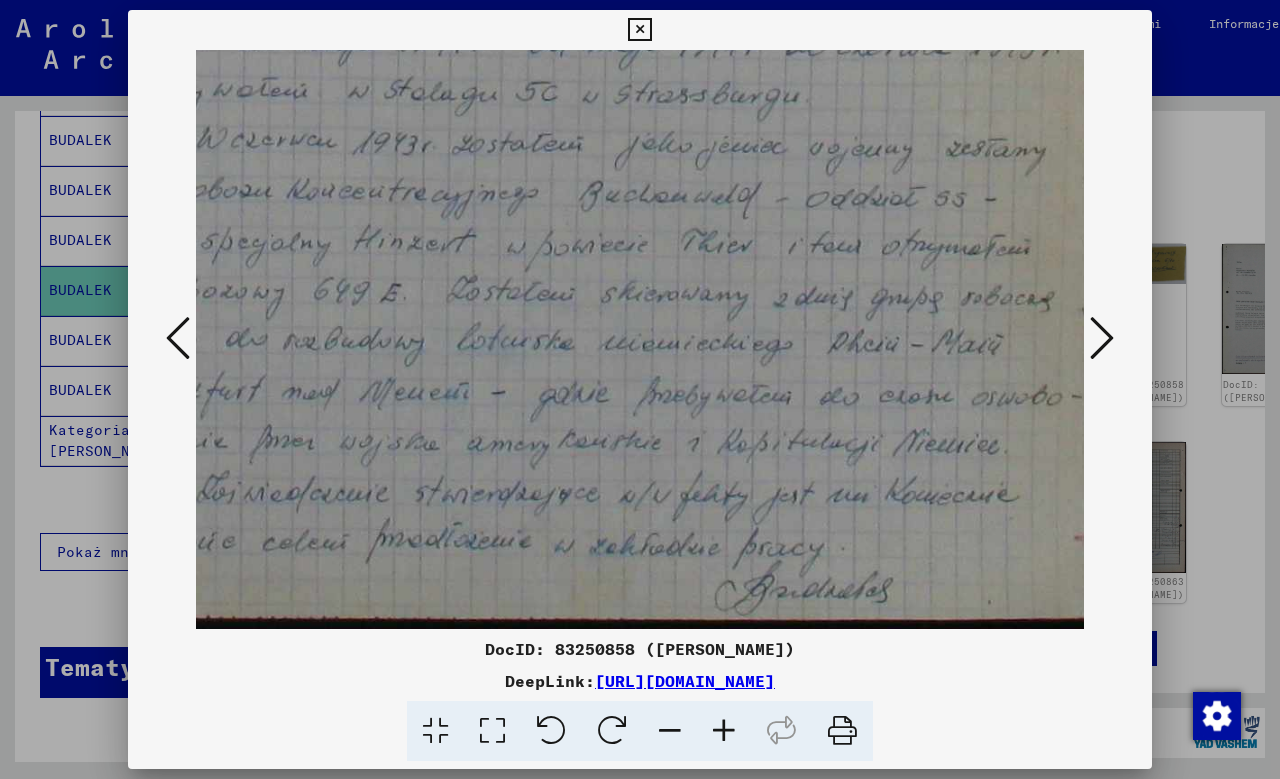 drag, startPoint x: 774, startPoint y: 512, endPoint x: 795, endPoint y: 332, distance: 181.22086 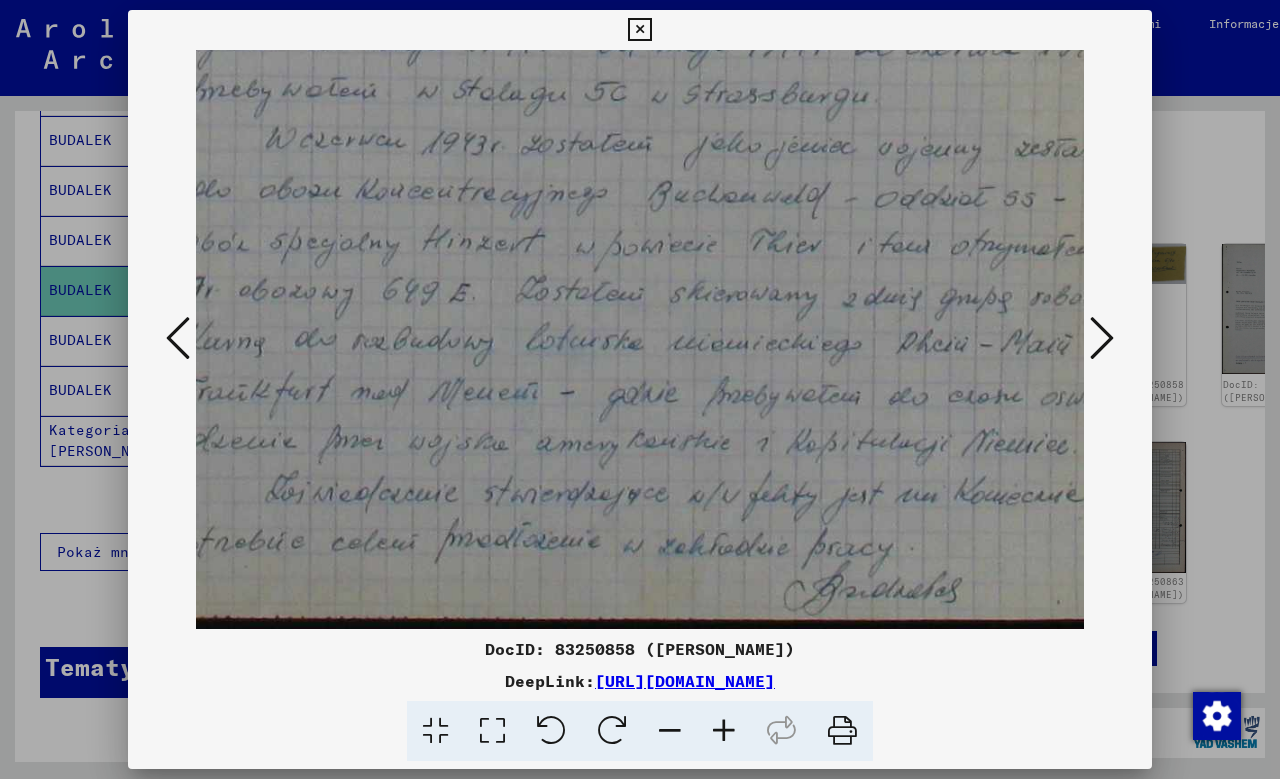 scroll, scrollTop: 949, scrollLeft: 28, axis: both 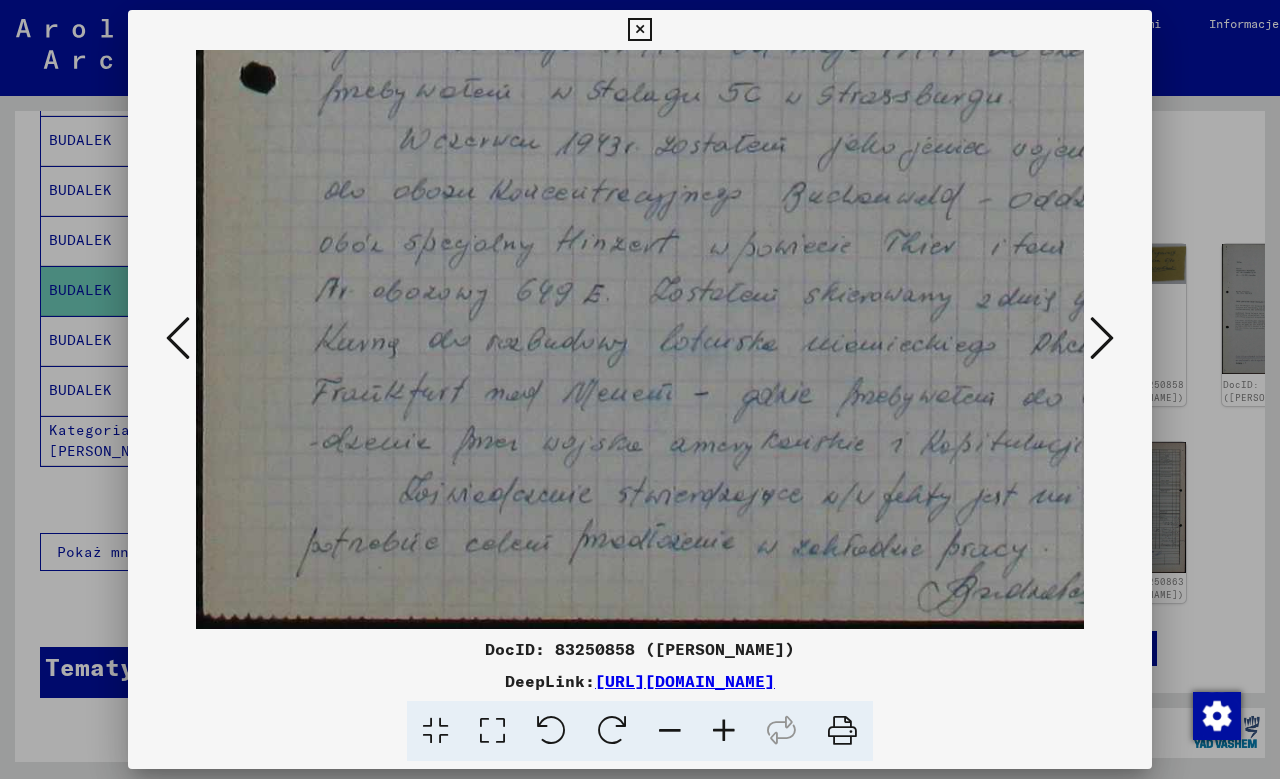 drag, startPoint x: 637, startPoint y: 460, endPoint x: 849, endPoint y: 442, distance: 212.76277 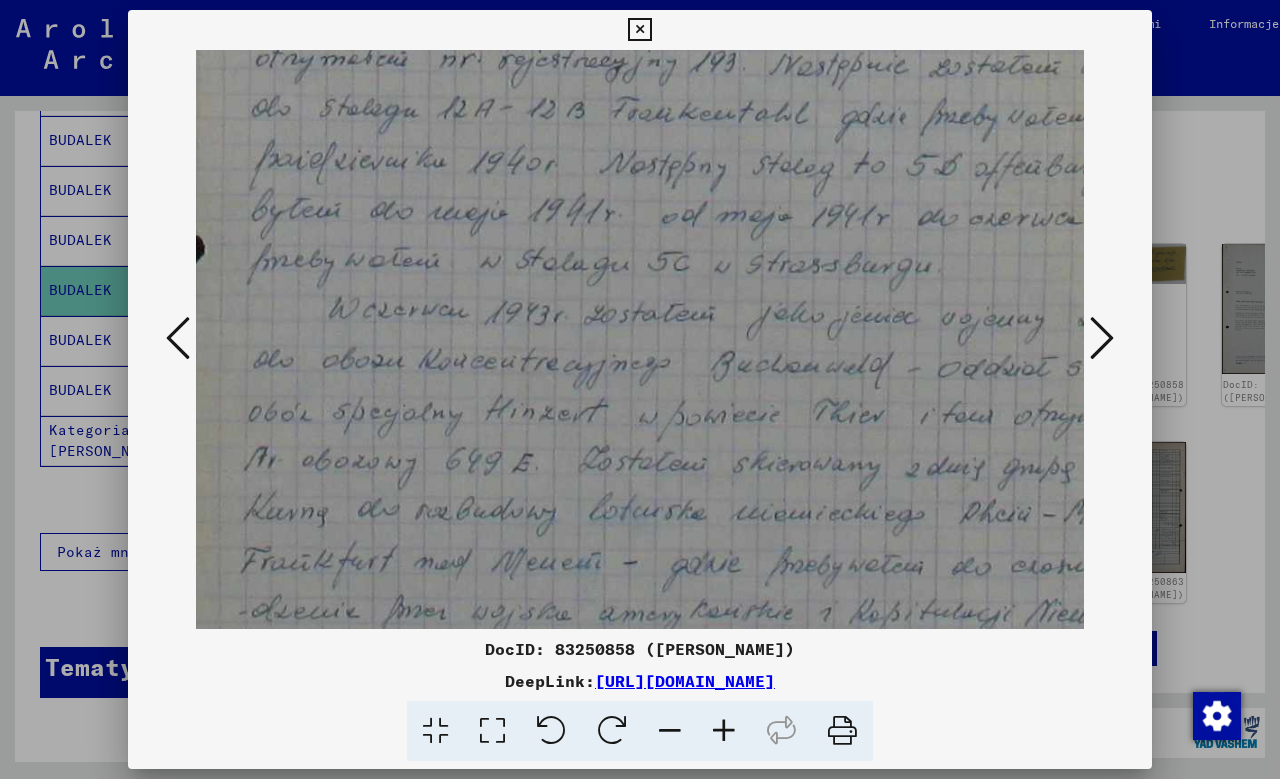 drag, startPoint x: 745, startPoint y: 268, endPoint x: 662, endPoint y: 513, distance: 258.6774 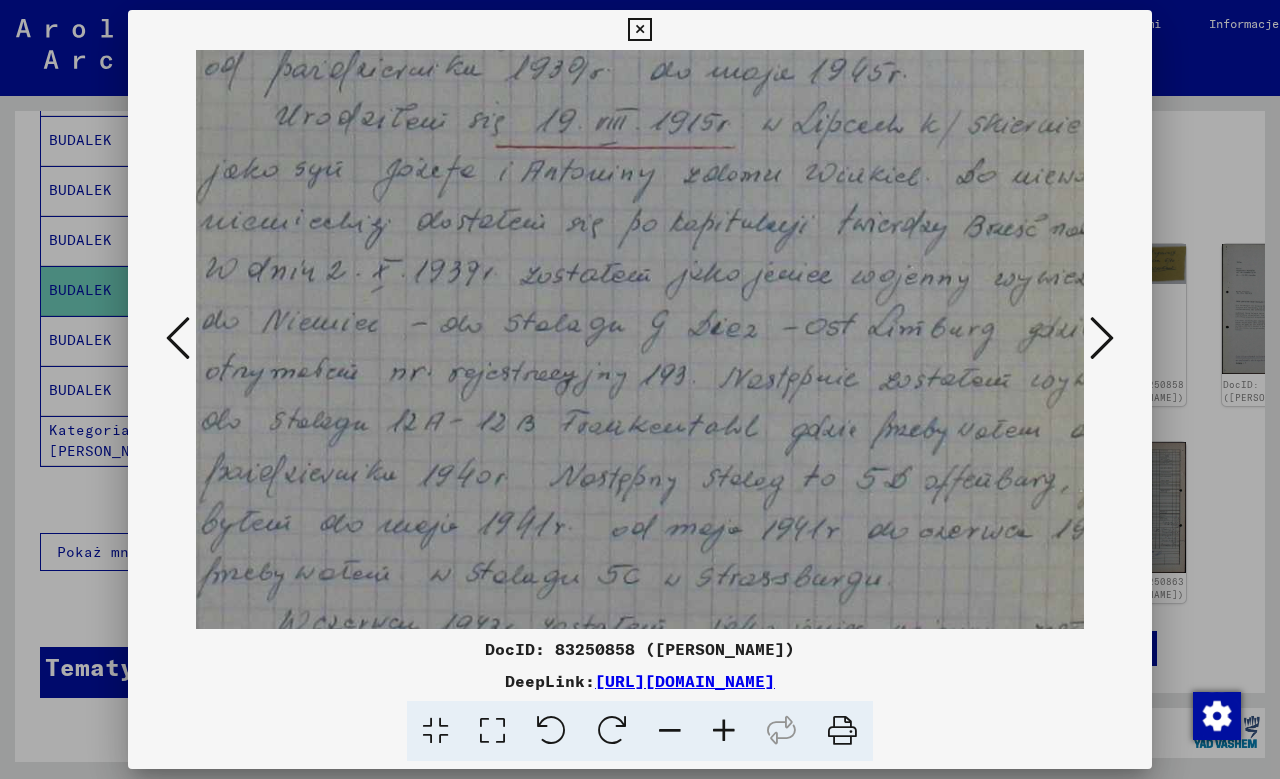 drag, startPoint x: 695, startPoint y: 291, endPoint x: 668, endPoint y: 458, distance: 169.16855 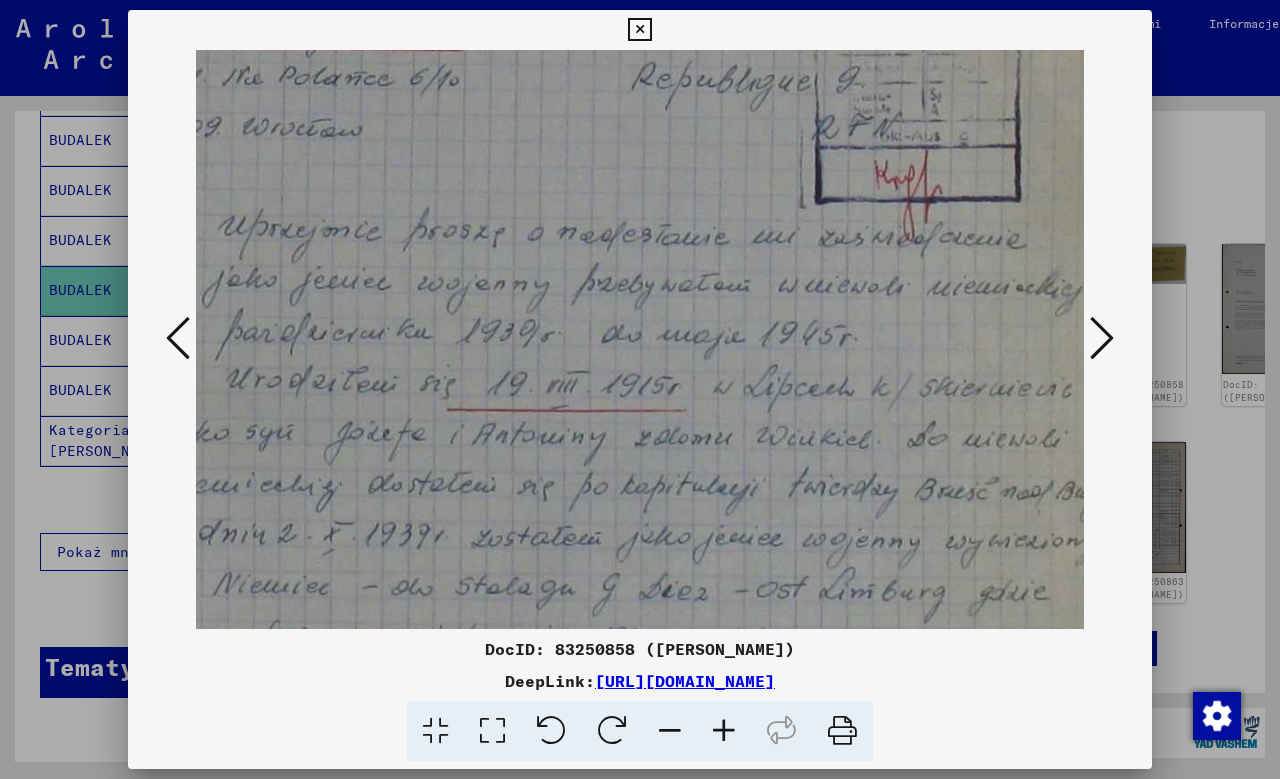 drag, startPoint x: 647, startPoint y: 470, endPoint x: 639, endPoint y: 541, distance: 71.44928 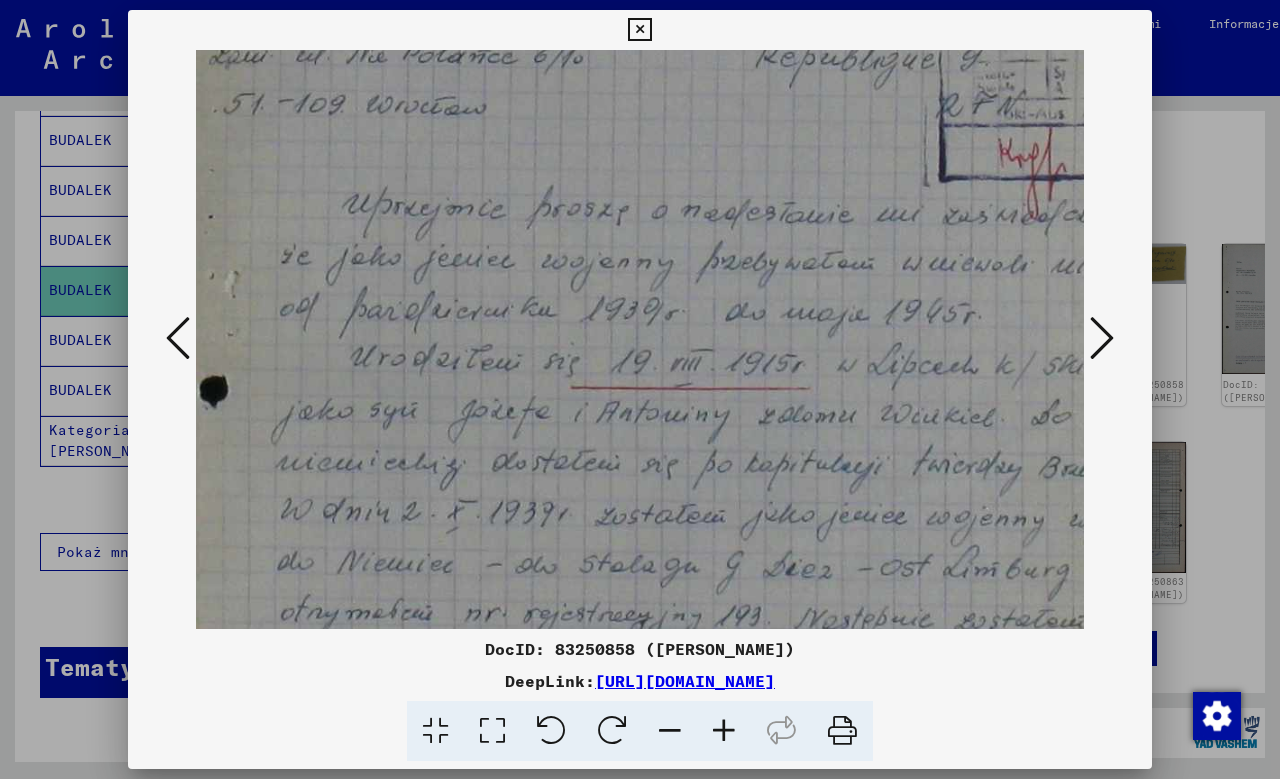 scroll, scrollTop: 227, scrollLeft: 0, axis: vertical 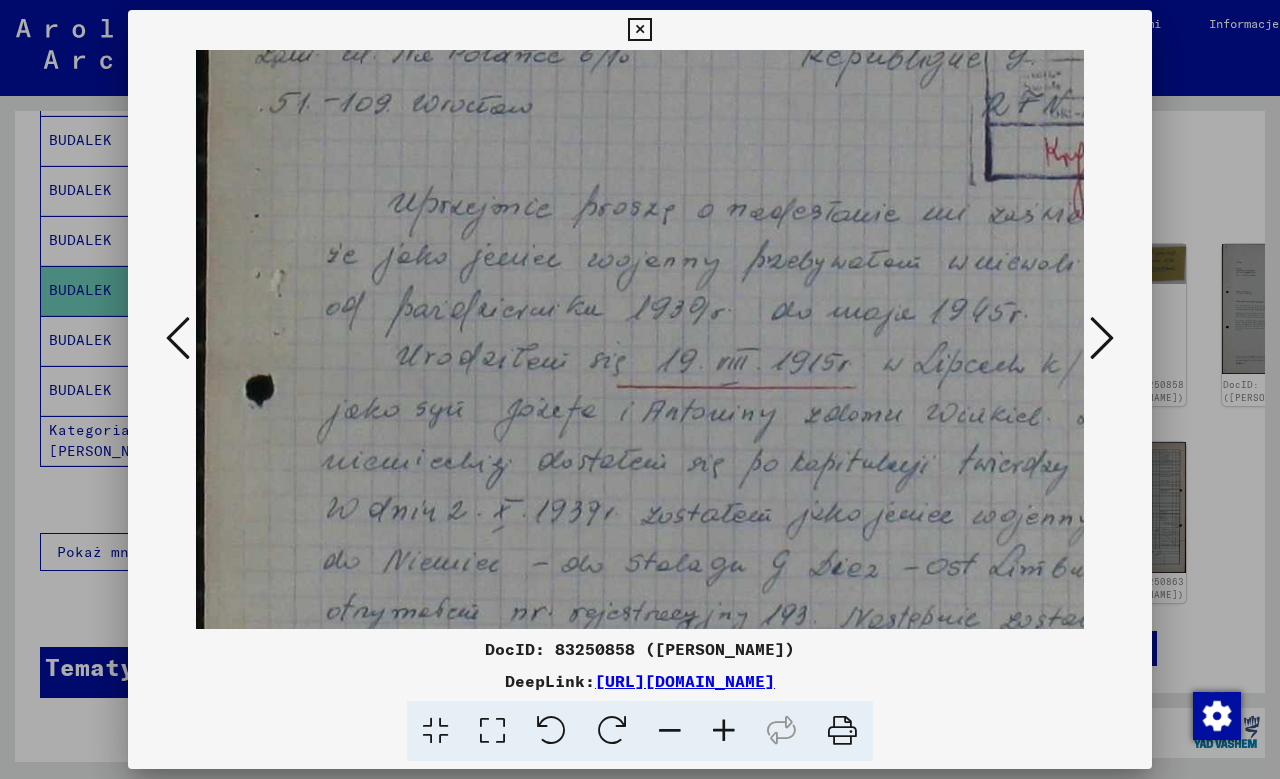 drag, startPoint x: 689, startPoint y: 480, endPoint x: 830, endPoint y: 476, distance: 141.05673 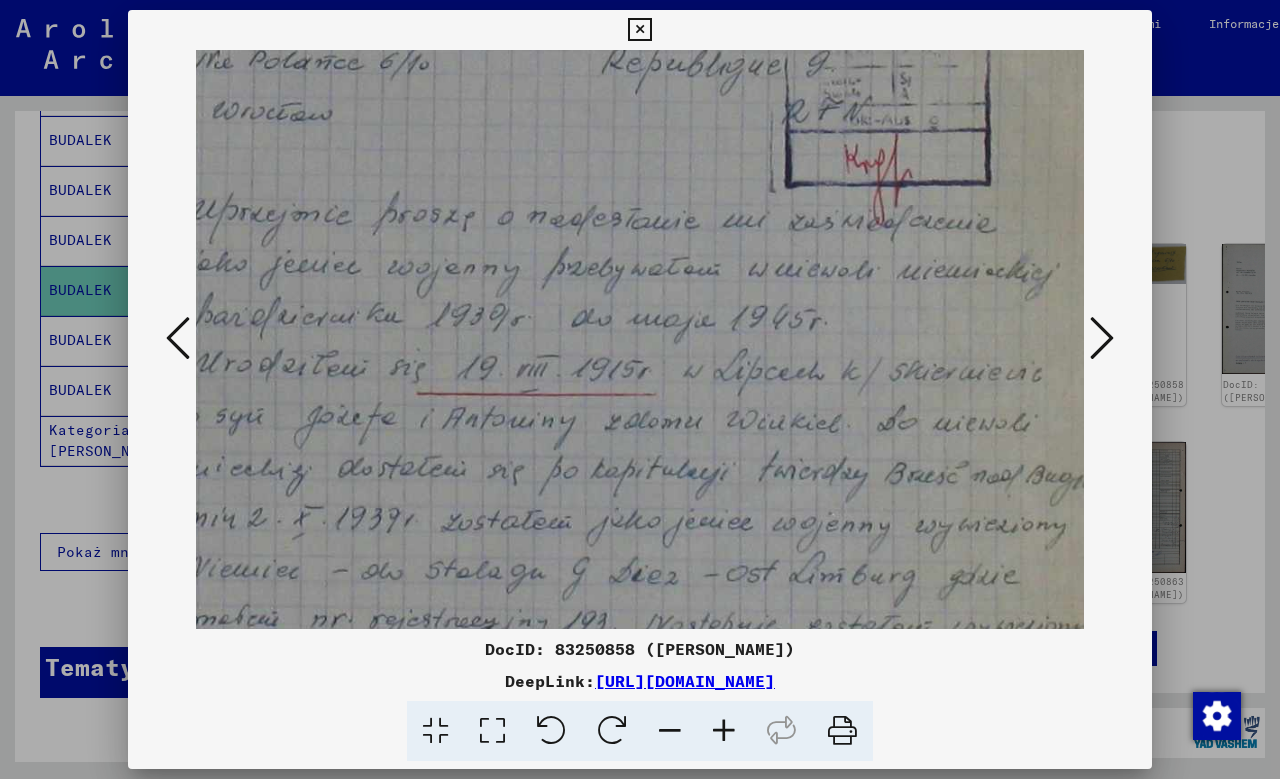 scroll, scrollTop: 215, scrollLeft: 229, axis: both 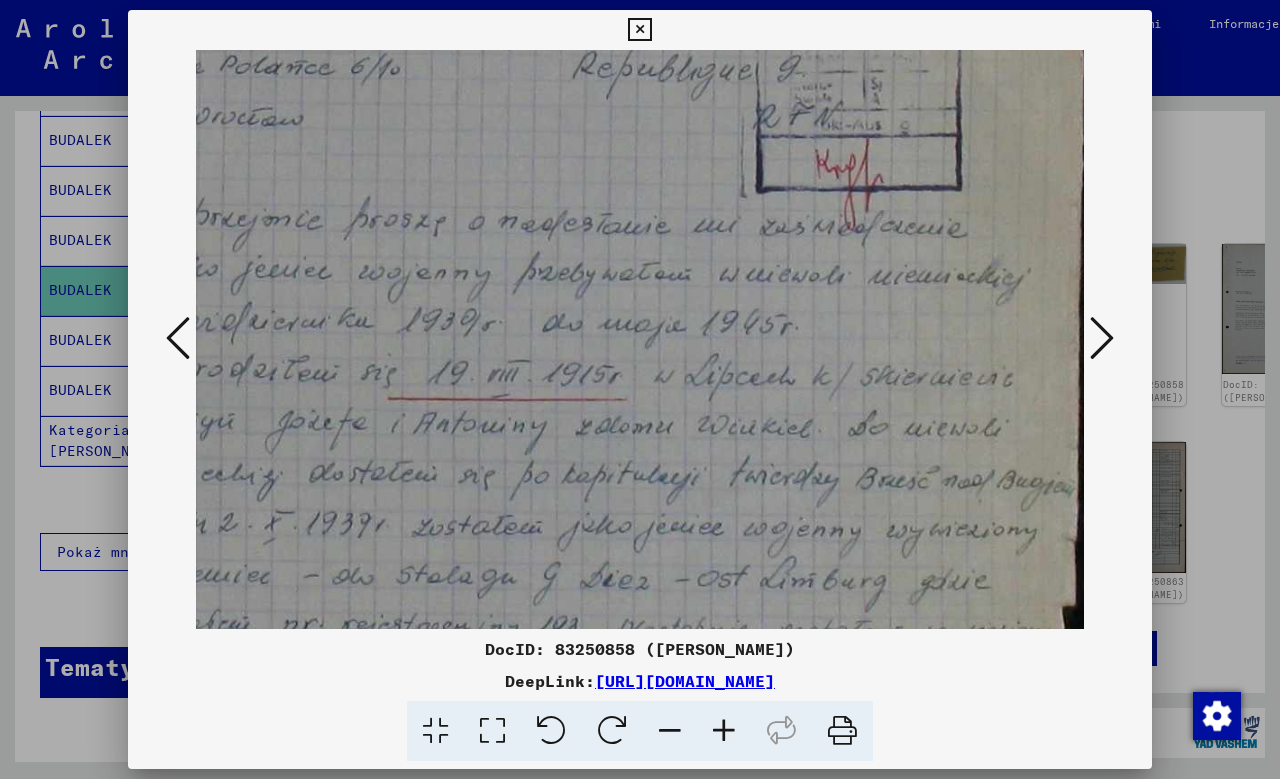 drag, startPoint x: 703, startPoint y: 488, endPoint x: 528, endPoint y: 500, distance: 175.41095 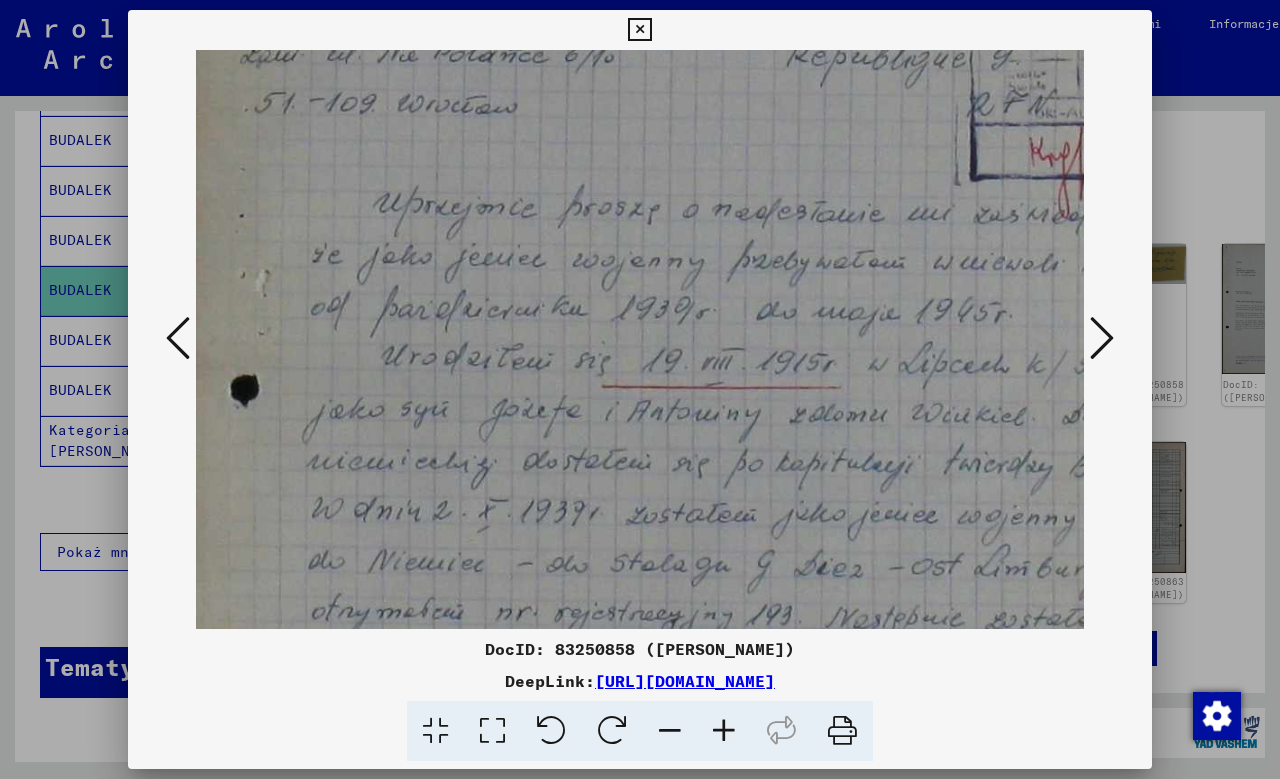scroll, scrollTop: 227, scrollLeft: 0, axis: vertical 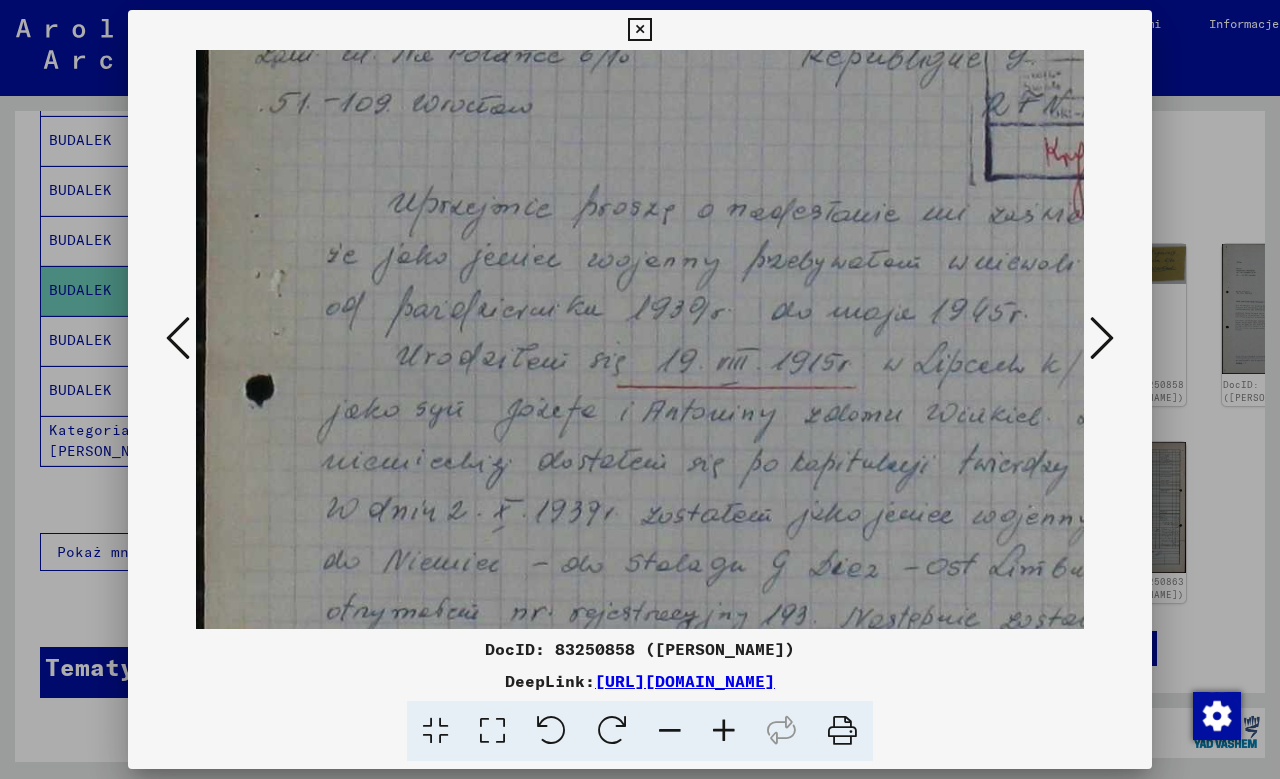 drag, startPoint x: 551, startPoint y: 492, endPoint x: 790, endPoint y: 480, distance: 239.30107 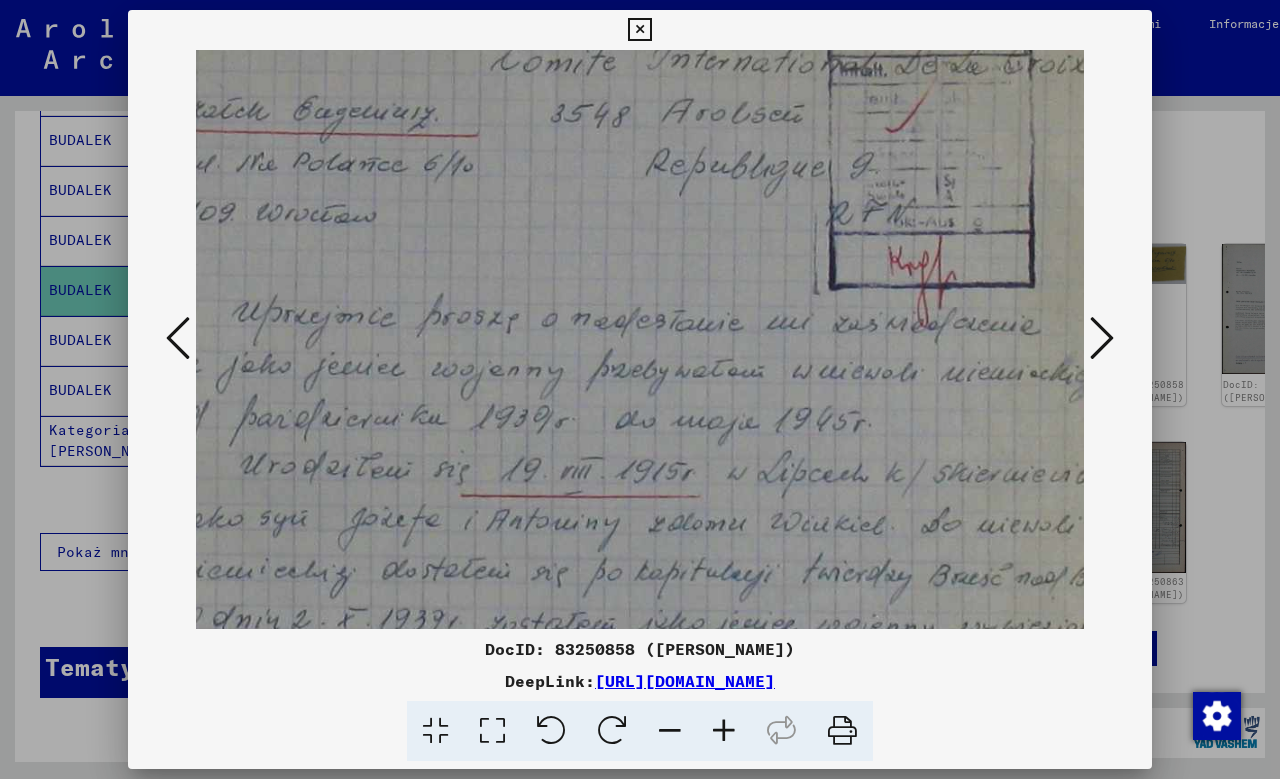 drag, startPoint x: 854, startPoint y: 415, endPoint x: 703, endPoint y: 521, distance: 184.4912 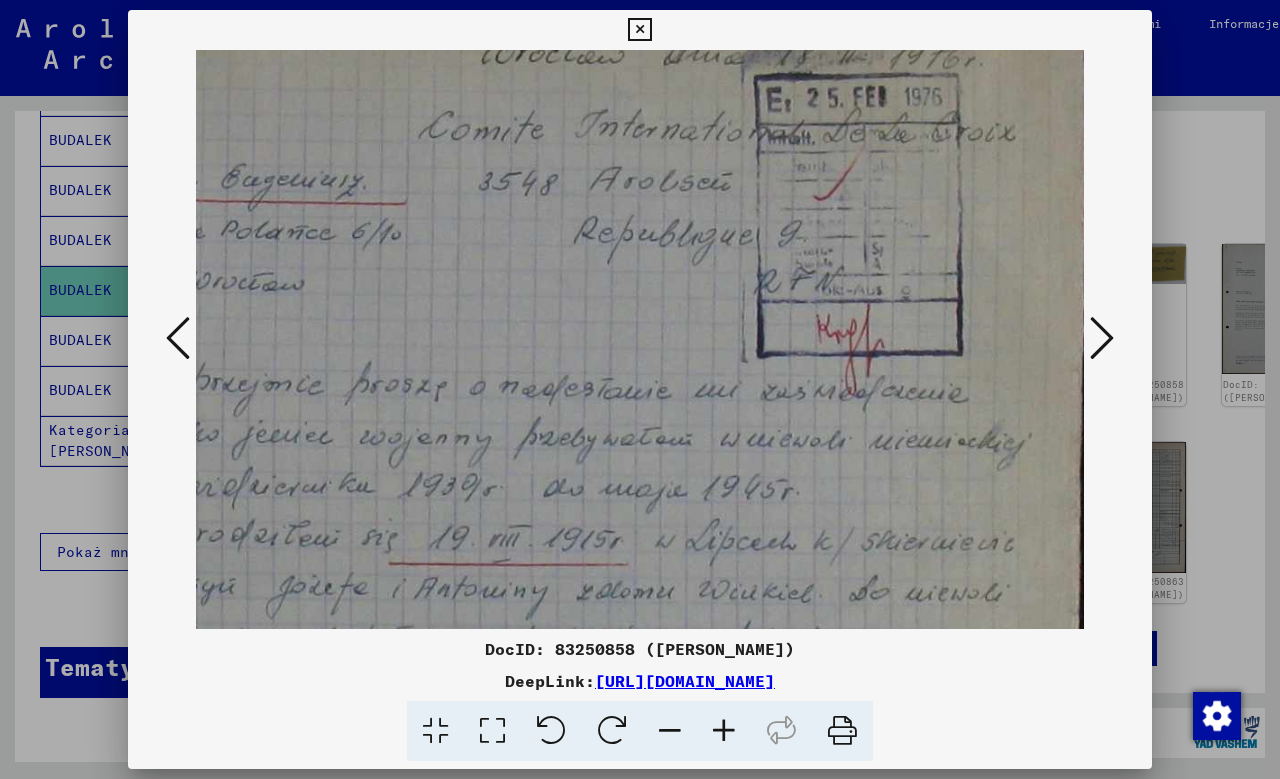 scroll, scrollTop: 25, scrollLeft: 229, axis: both 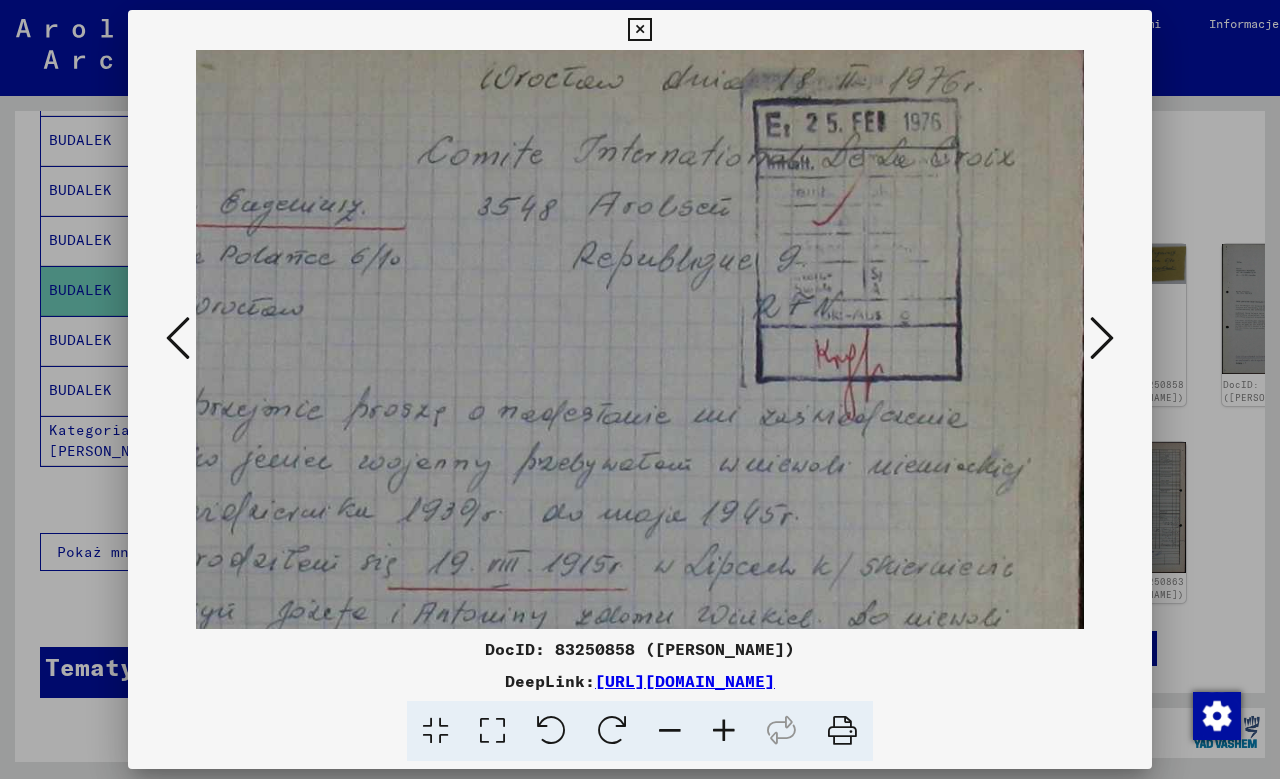 drag, startPoint x: 867, startPoint y: 470, endPoint x: 786, endPoint y: 560, distance: 121.08262 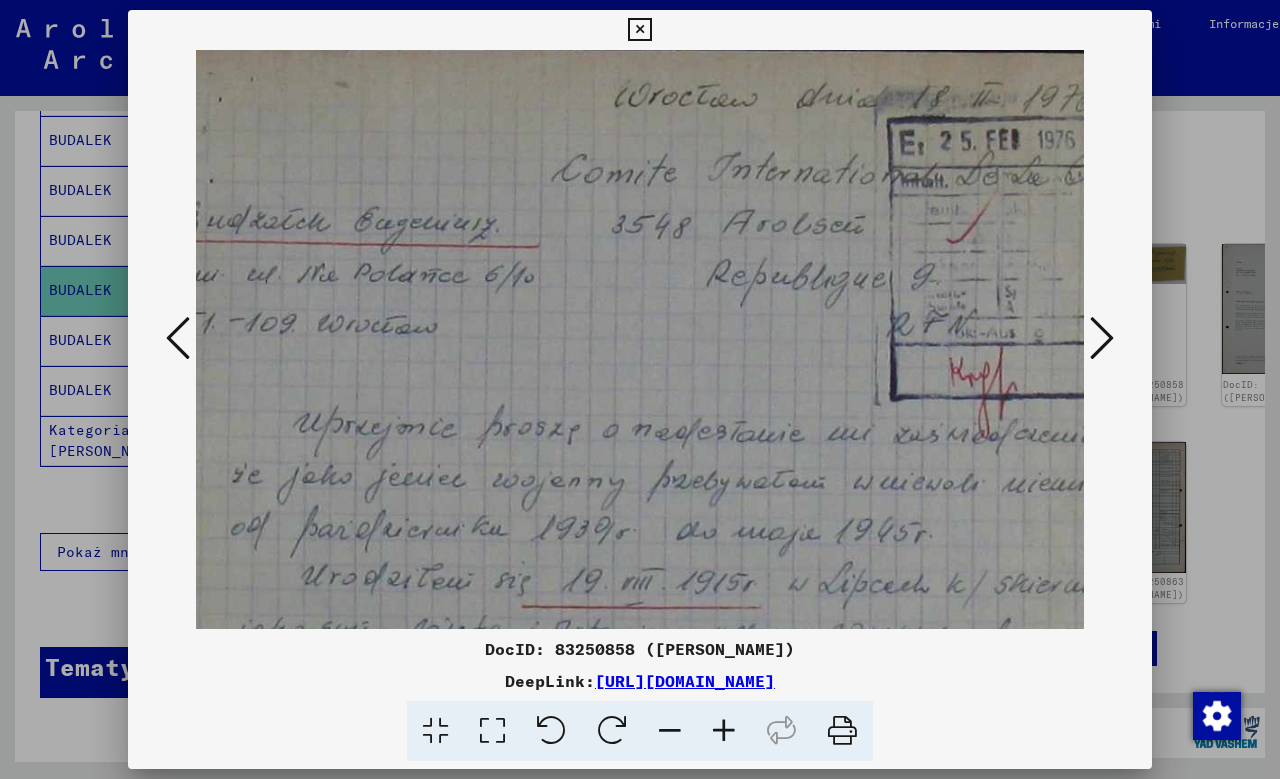 scroll, scrollTop: 0, scrollLeft: 0, axis: both 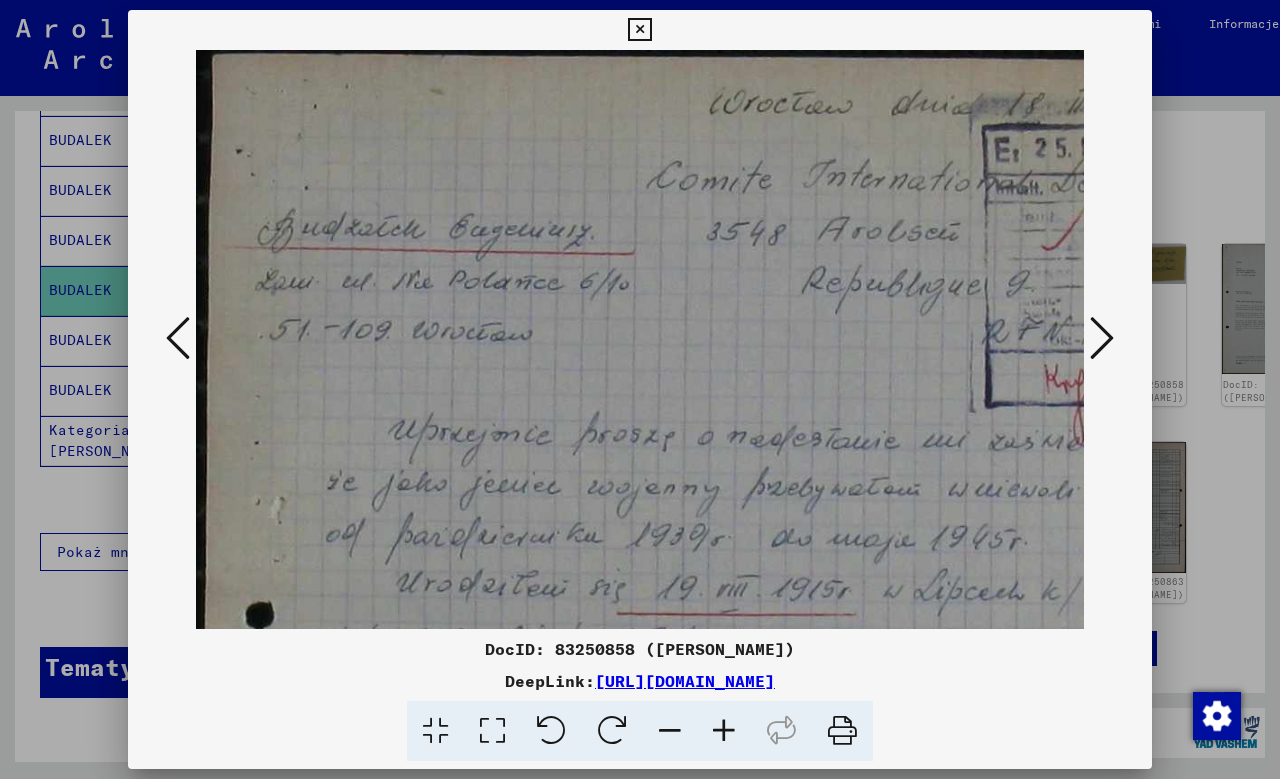 drag, startPoint x: 542, startPoint y: 455, endPoint x: 907, endPoint y: 520, distance: 370.7425 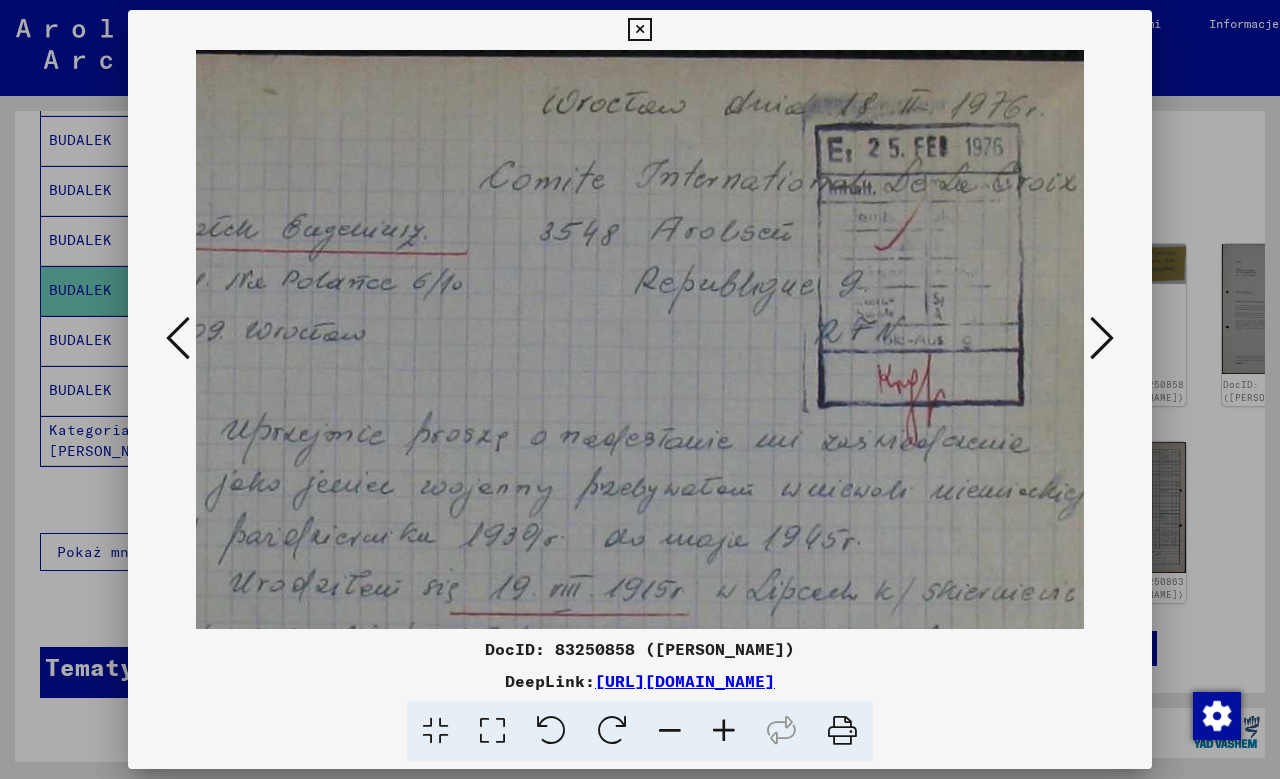 scroll, scrollTop: 0, scrollLeft: 229, axis: horizontal 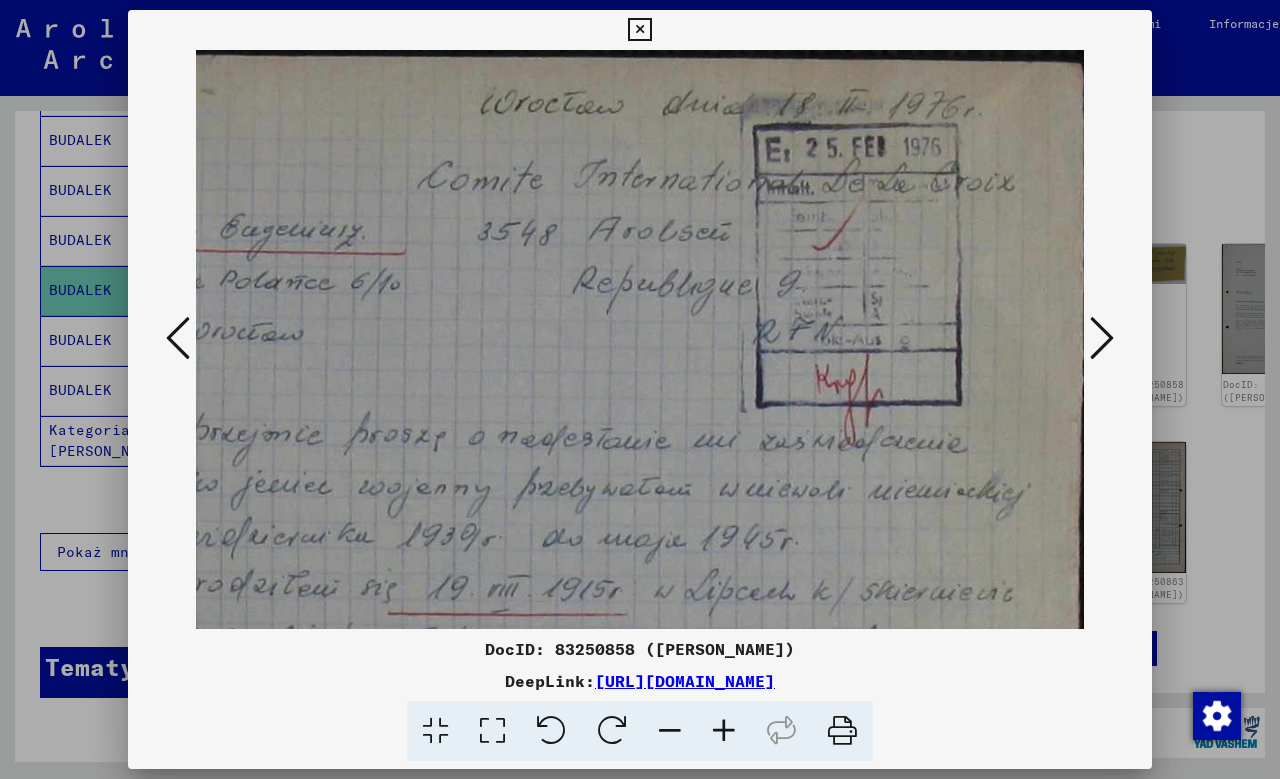 drag, startPoint x: 850, startPoint y: 403, endPoint x: 382, endPoint y: 494, distance: 476.76514 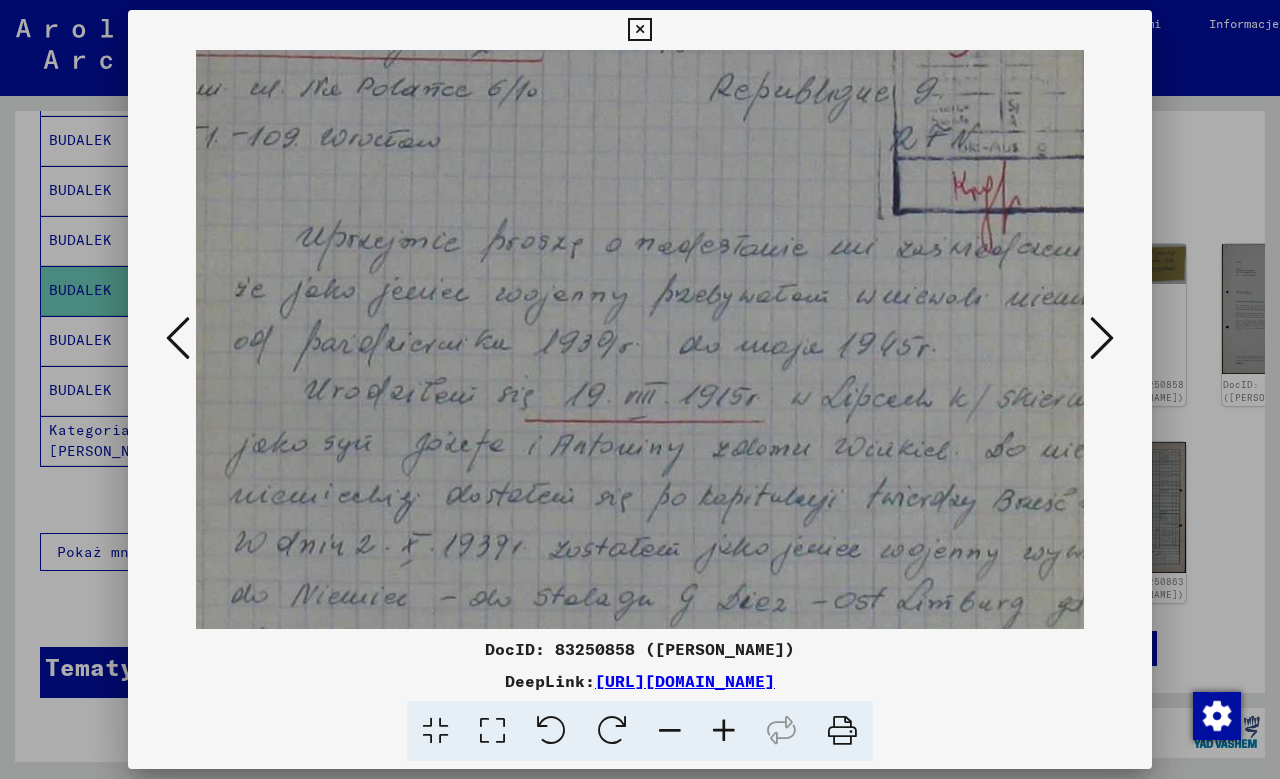 drag, startPoint x: 635, startPoint y: 495, endPoint x: 779, endPoint y: 268, distance: 268.8215 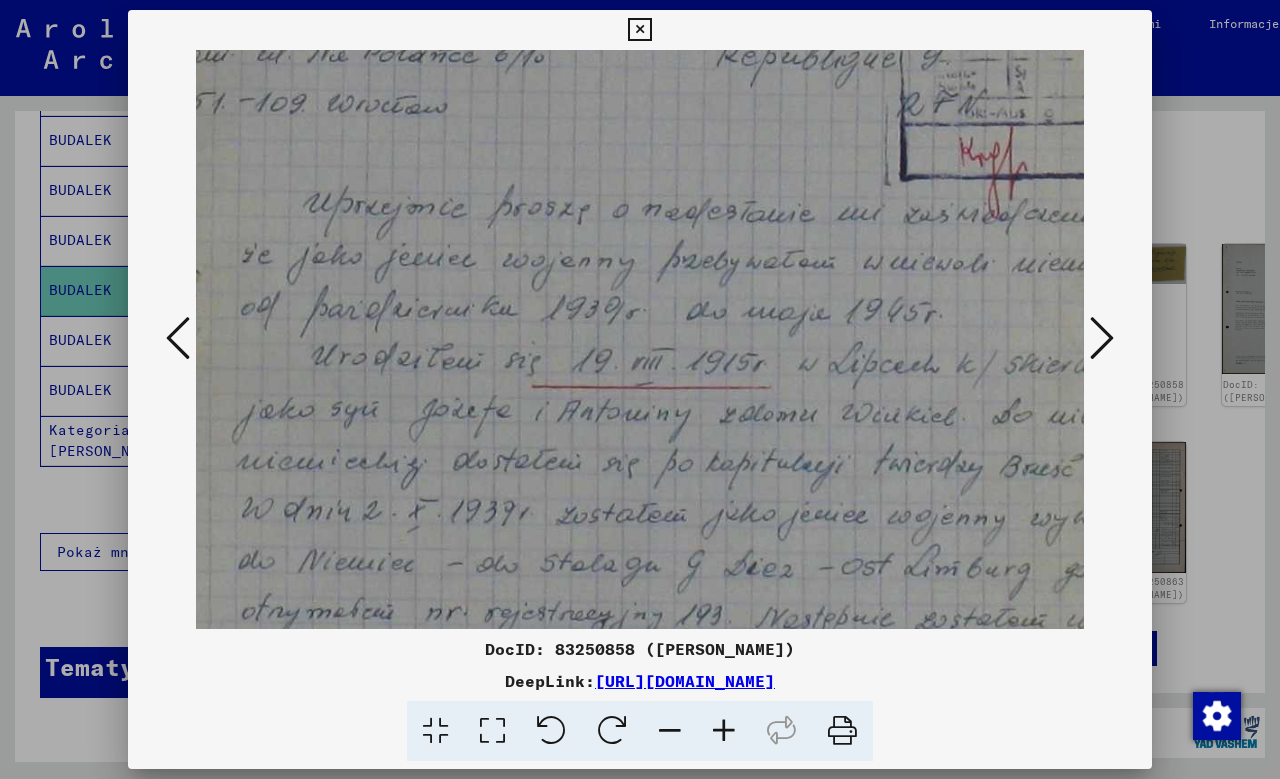 click at bounding box center [1102, 338] 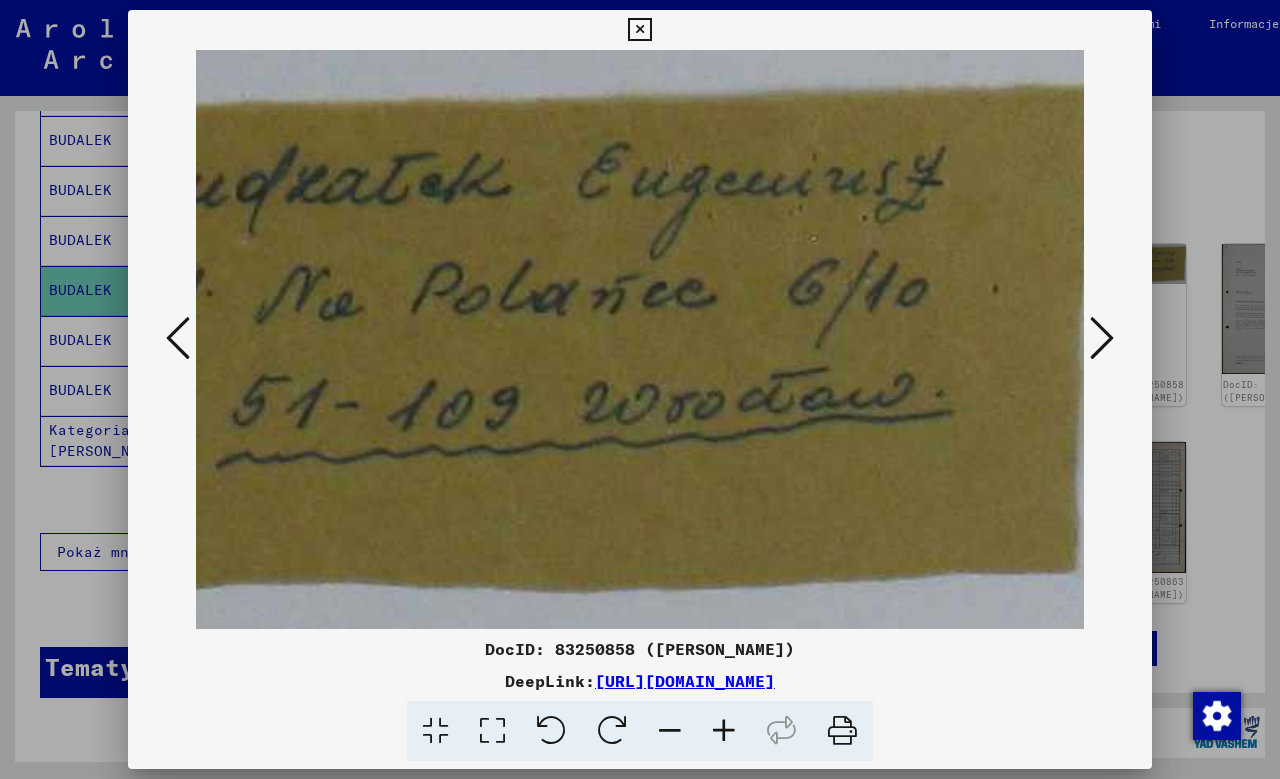 scroll, scrollTop: 0, scrollLeft: 466, axis: horizontal 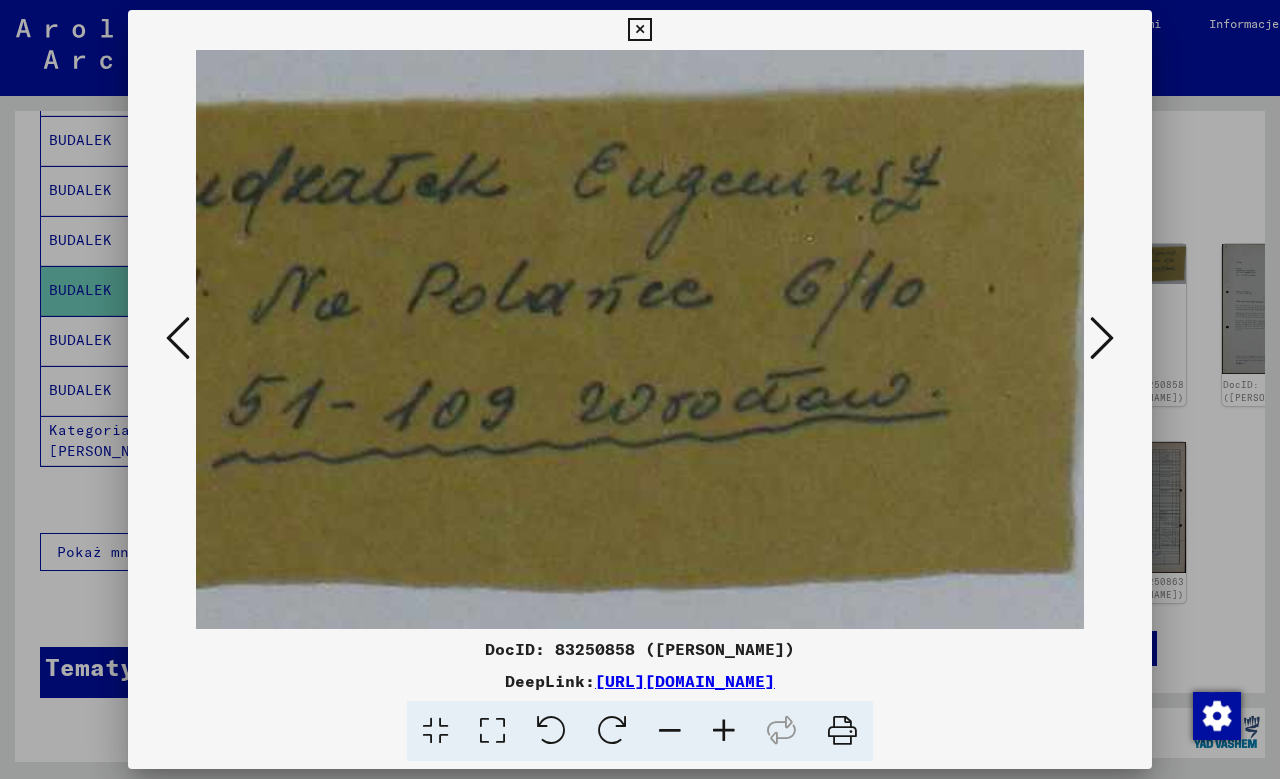drag, startPoint x: 774, startPoint y: 351, endPoint x: 435, endPoint y: 440, distance: 350.48822 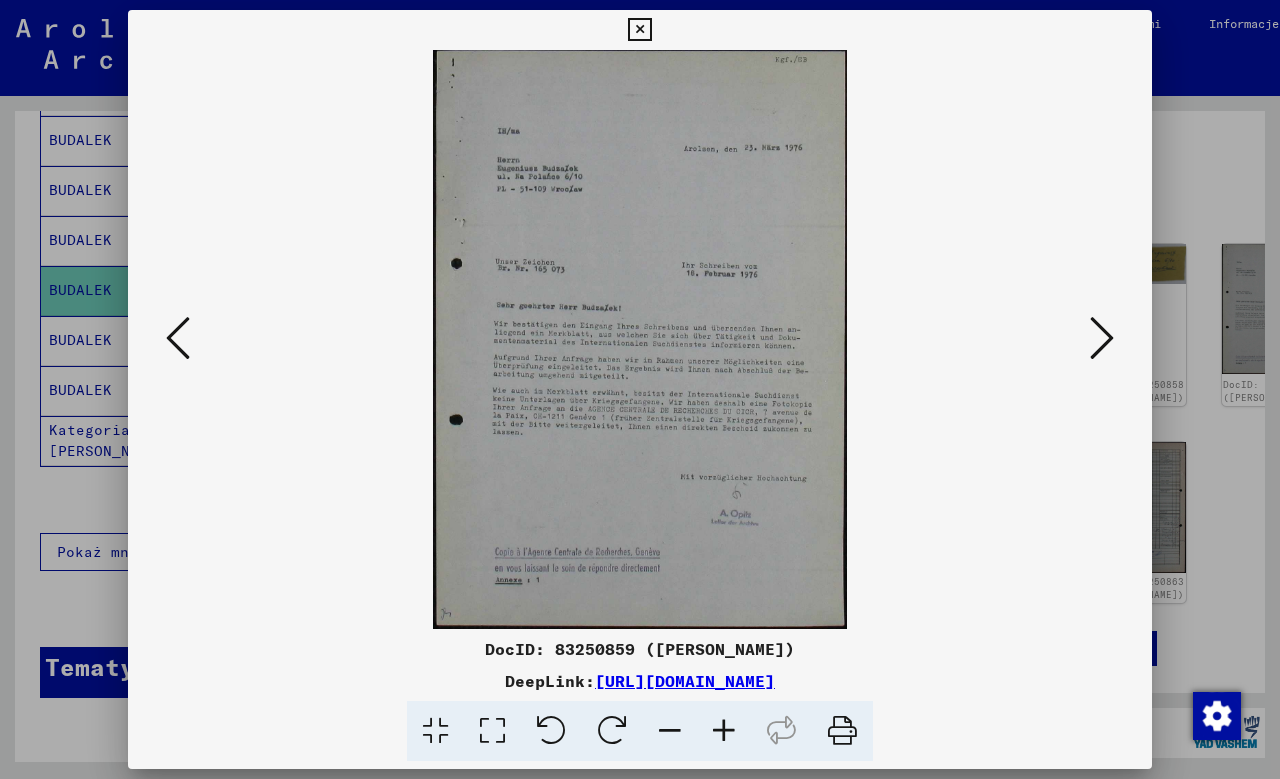 scroll, scrollTop: 0, scrollLeft: 0, axis: both 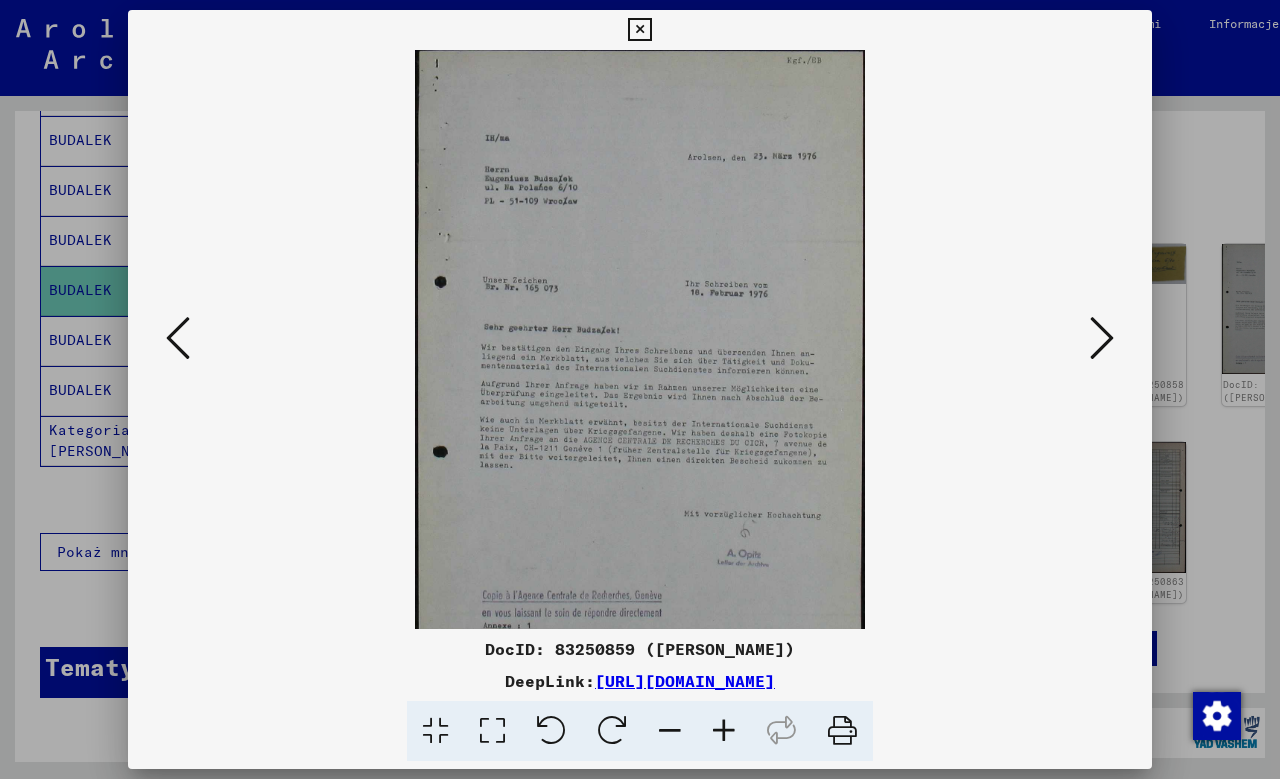 click at bounding box center (724, 731) 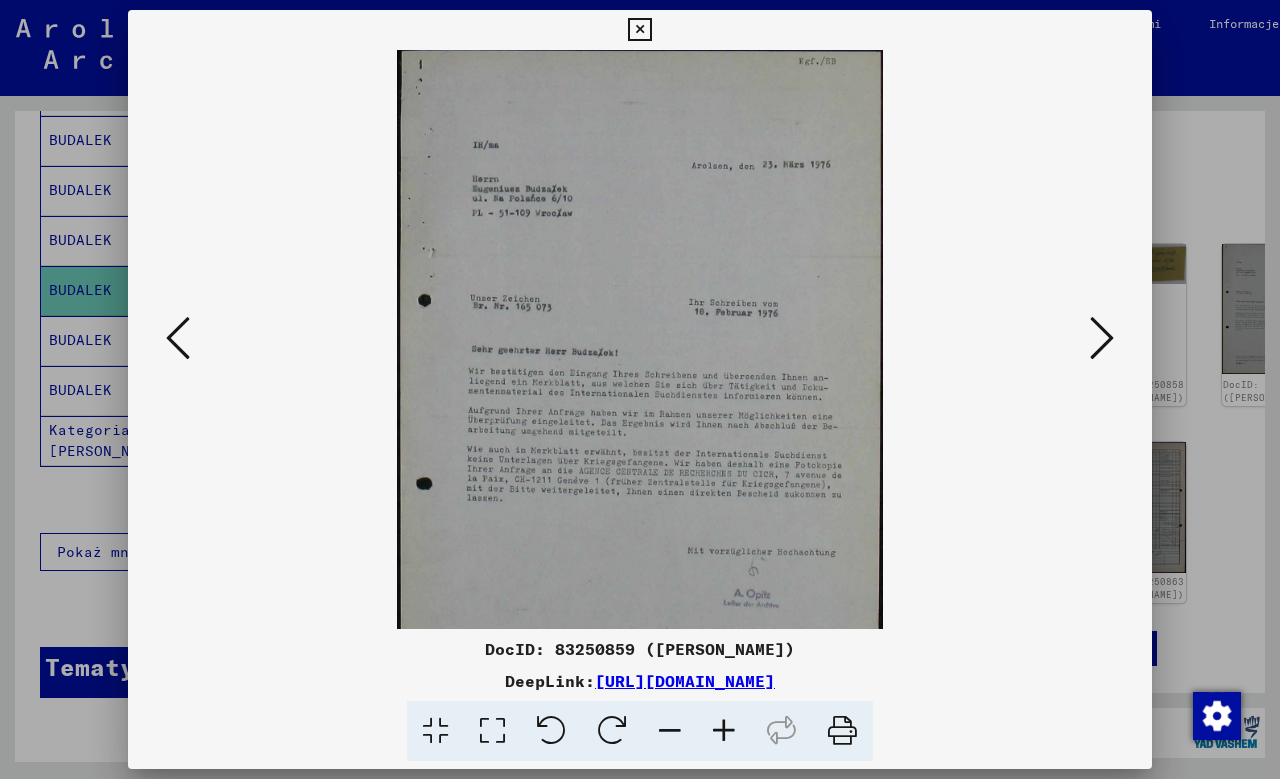 click at bounding box center [724, 731] 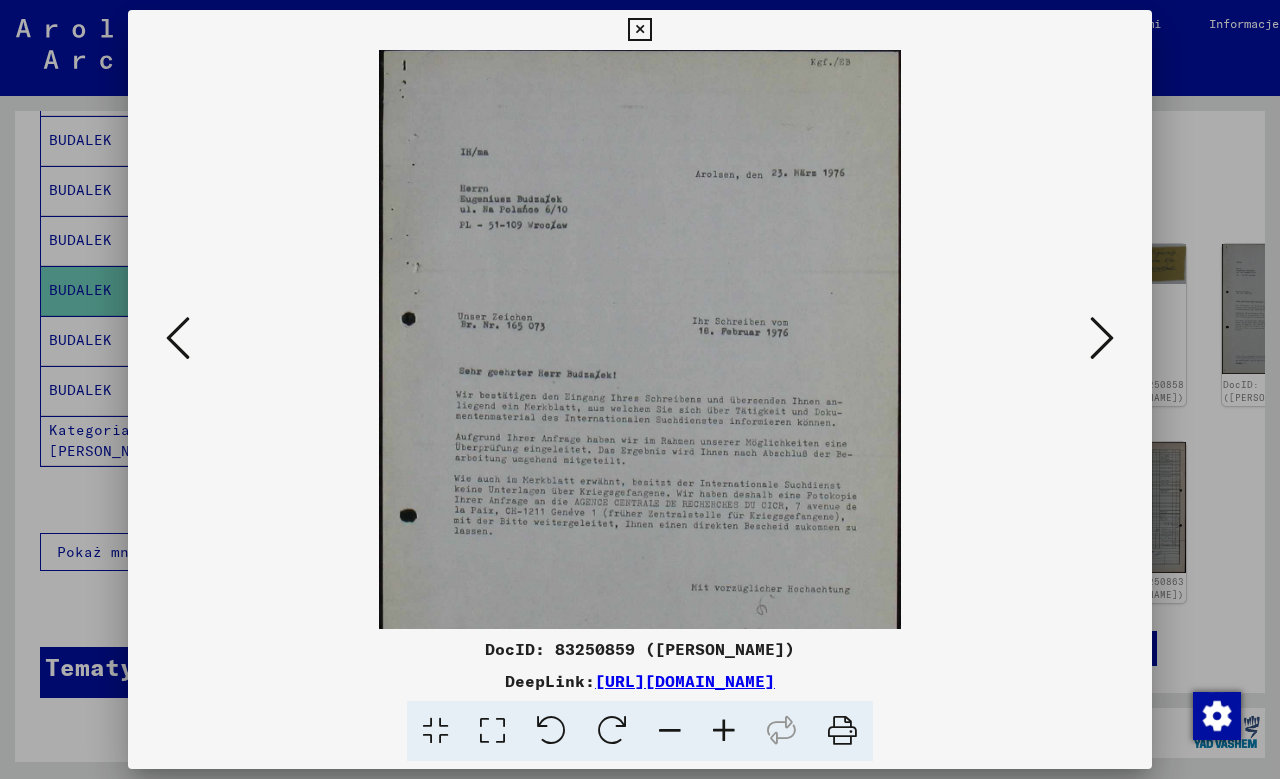 click at bounding box center [724, 731] 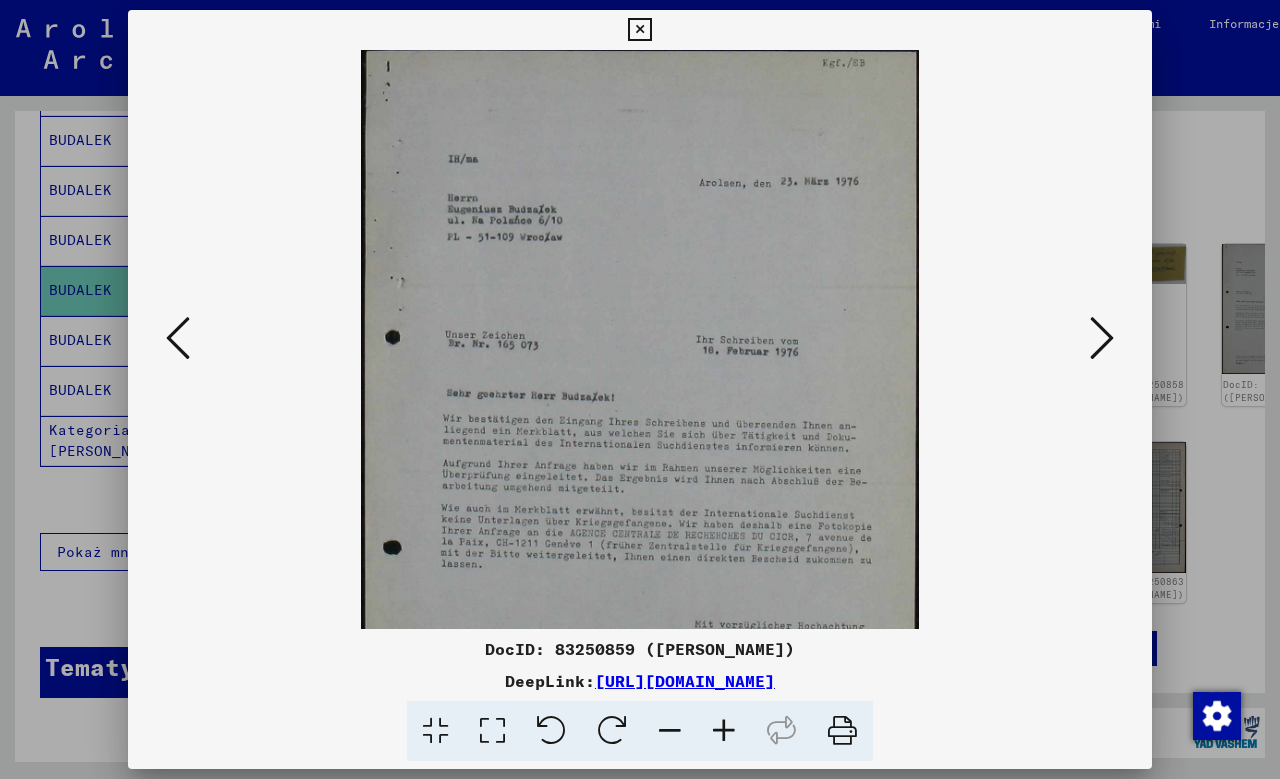 click at bounding box center (724, 731) 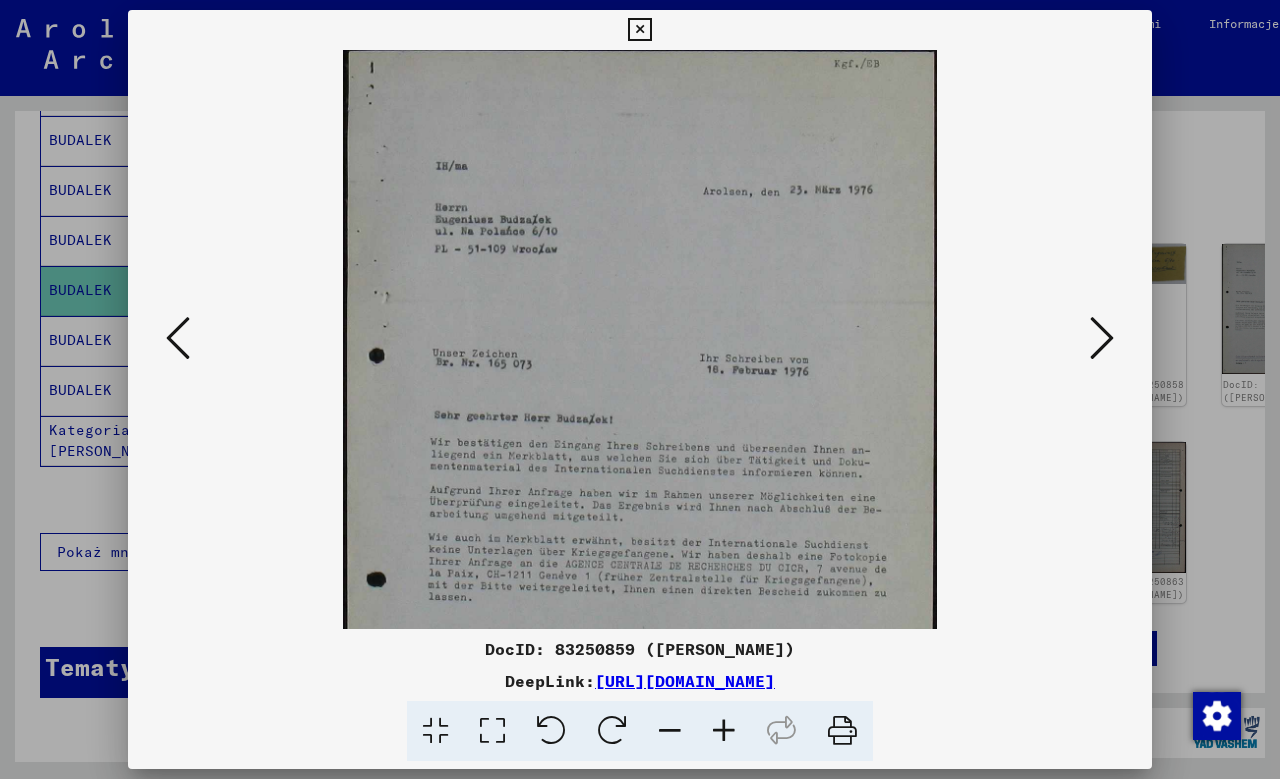 click at bounding box center [724, 731] 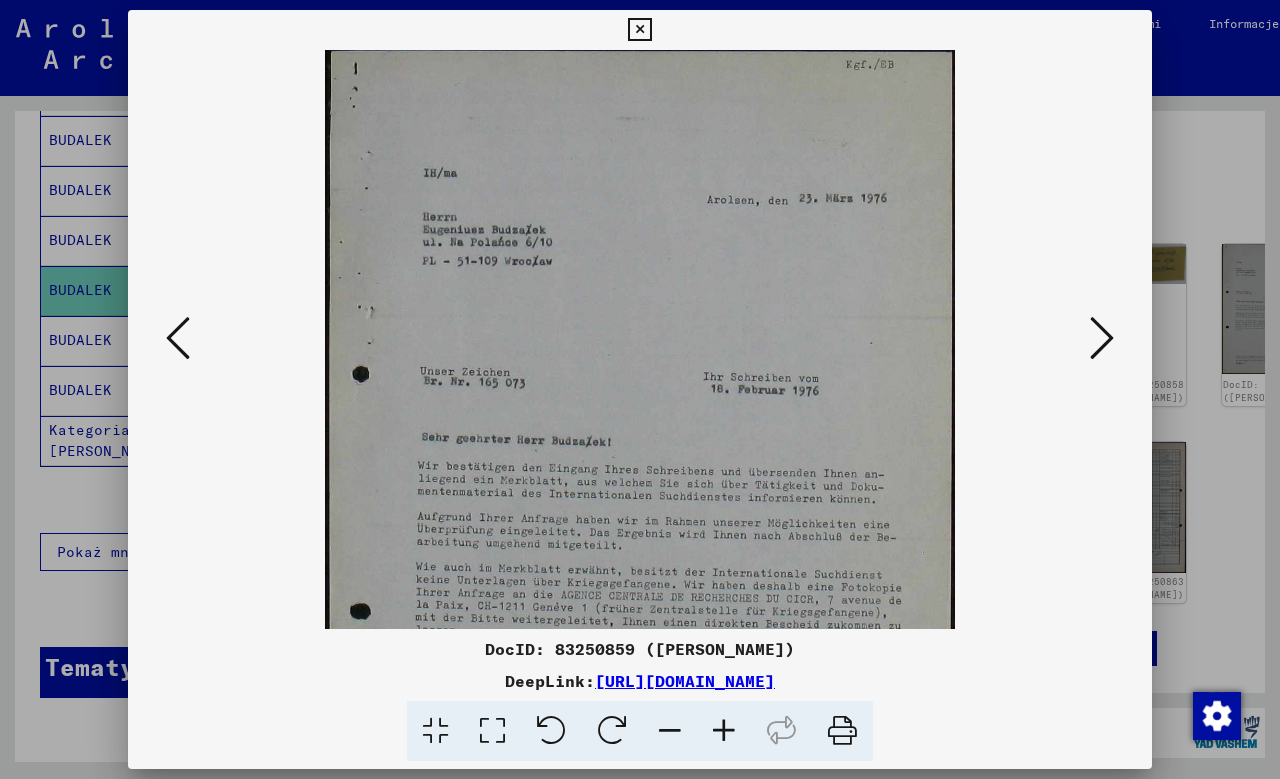 click at bounding box center [724, 731] 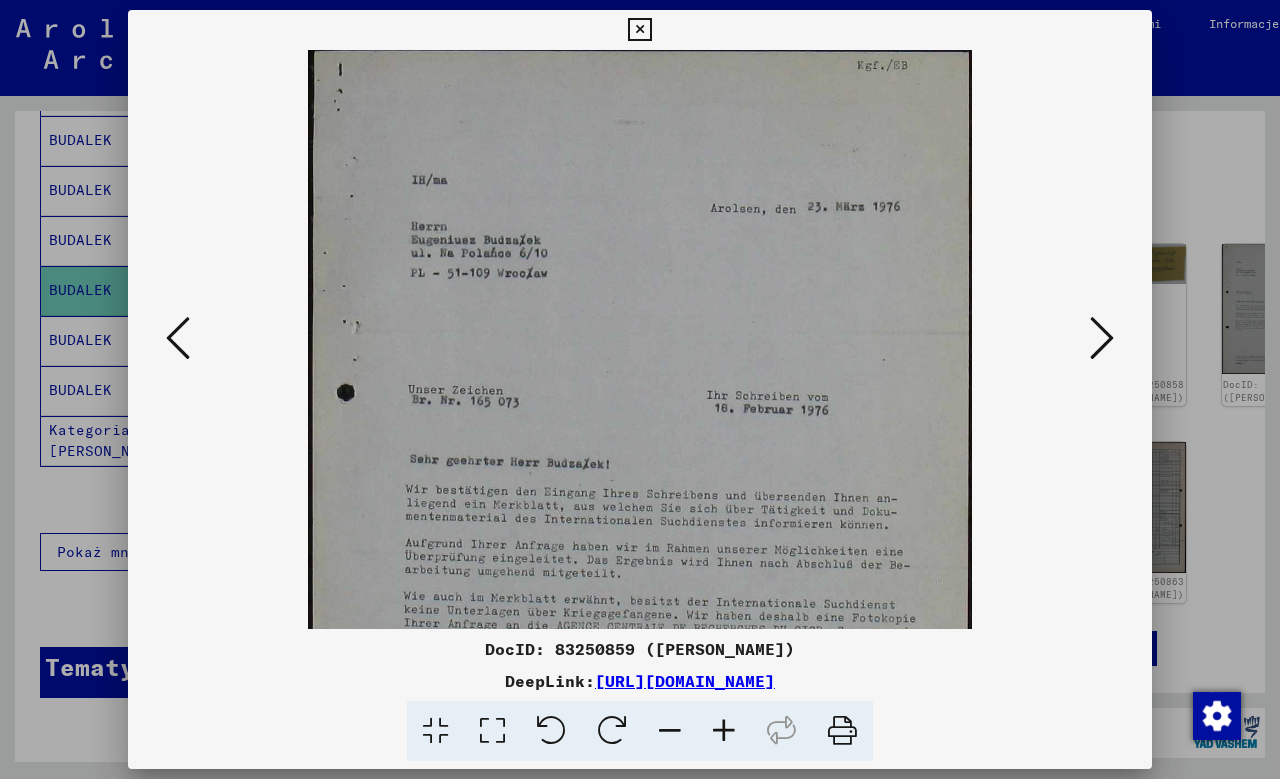 click at bounding box center (724, 731) 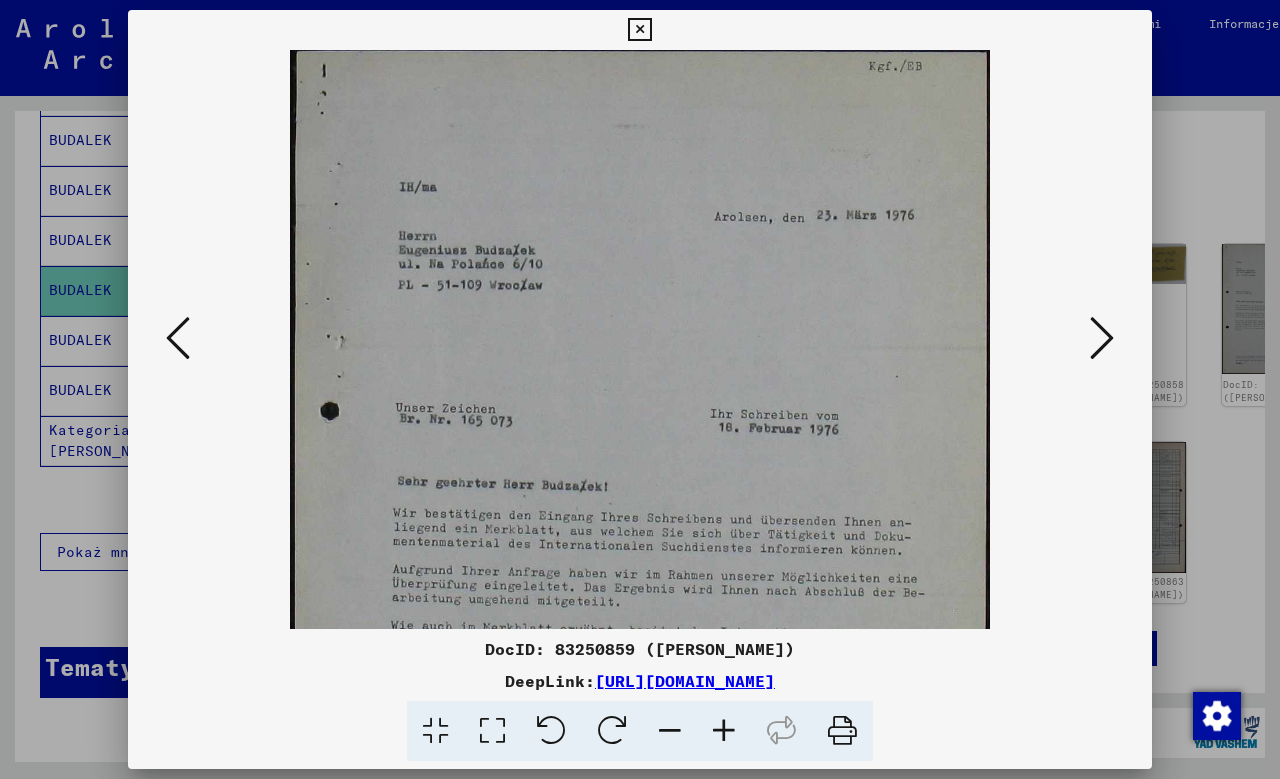 click at bounding box center [724, 731] 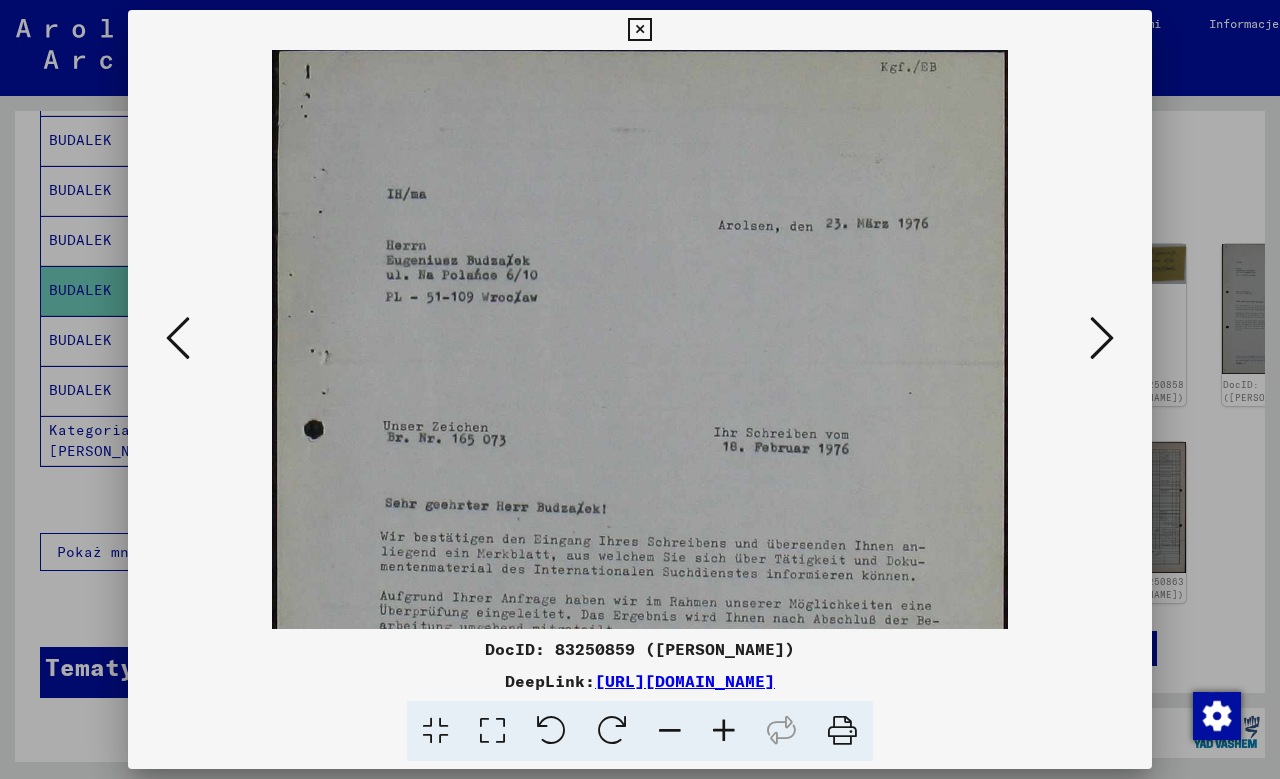 click at bounding box center (724, 731) 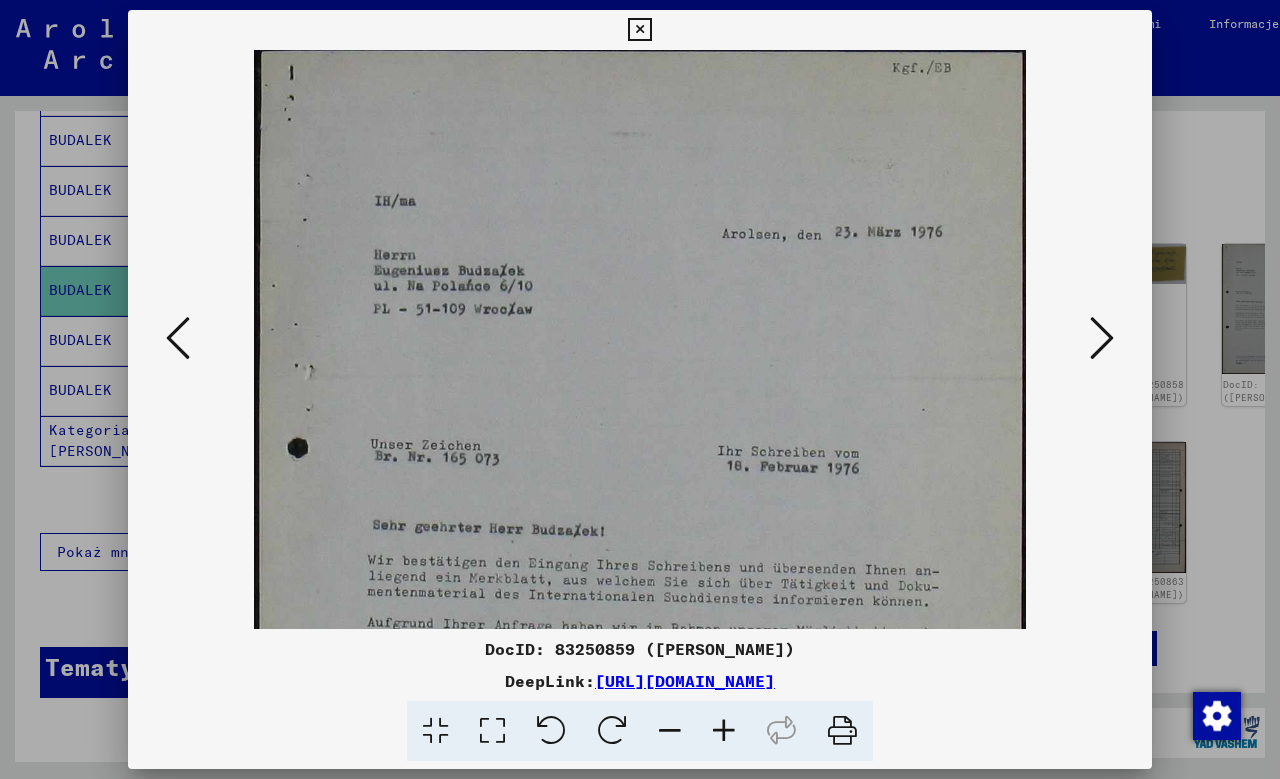 drag, startPoint x: 726, startPoint y: 721, endPoint x: 747, endPoint y: 653, distance: 71.168816 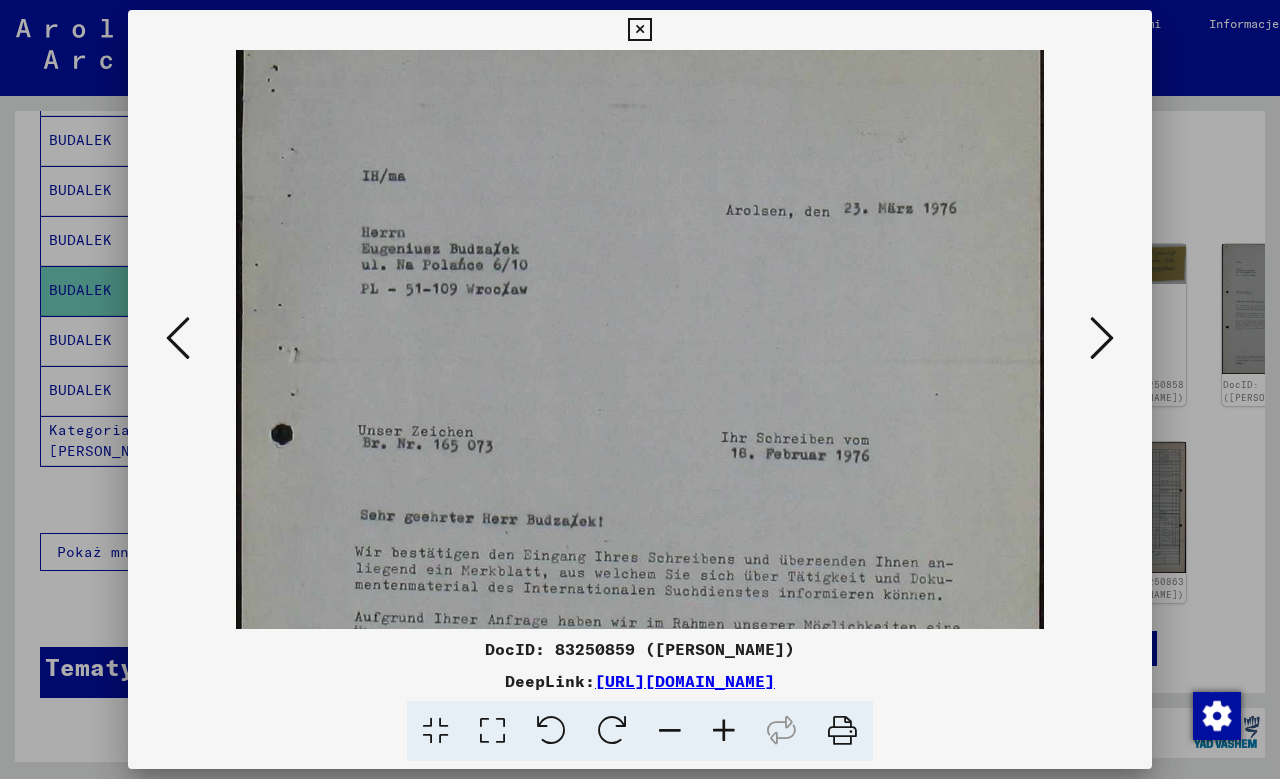 scroll, scrollTop: 292, scrollLeft: 0, axis: vertical 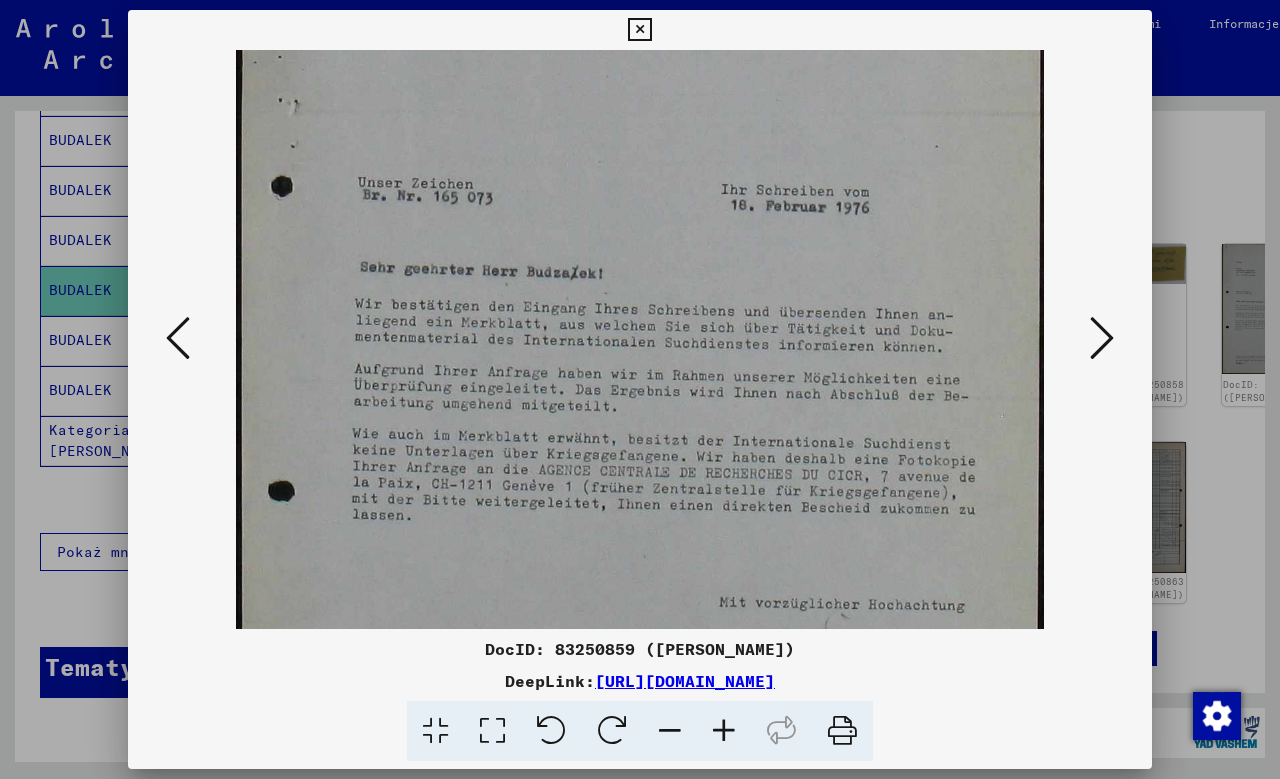 drag, startPoint x: 808, startPoint y: 547, endPoint x: 884, endPoint y: 261, distance: 295.92566 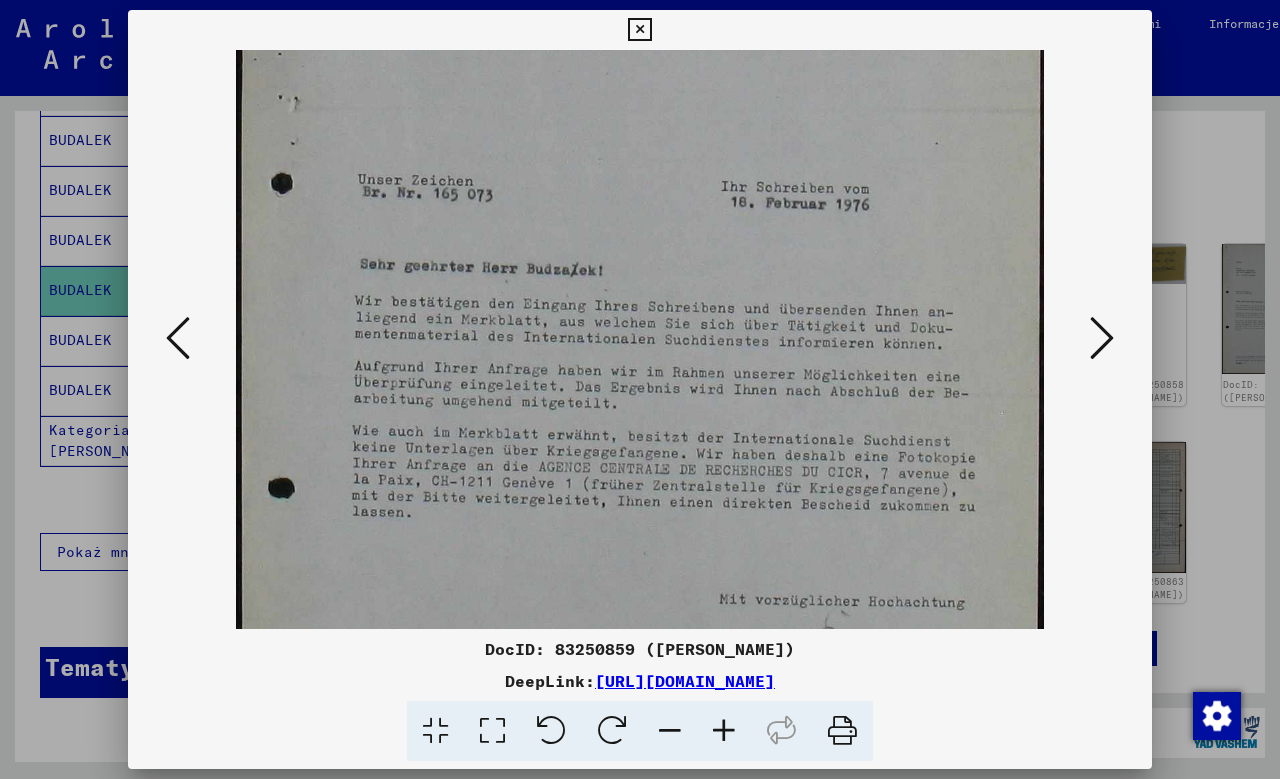 click at bounding box center (640, 331) 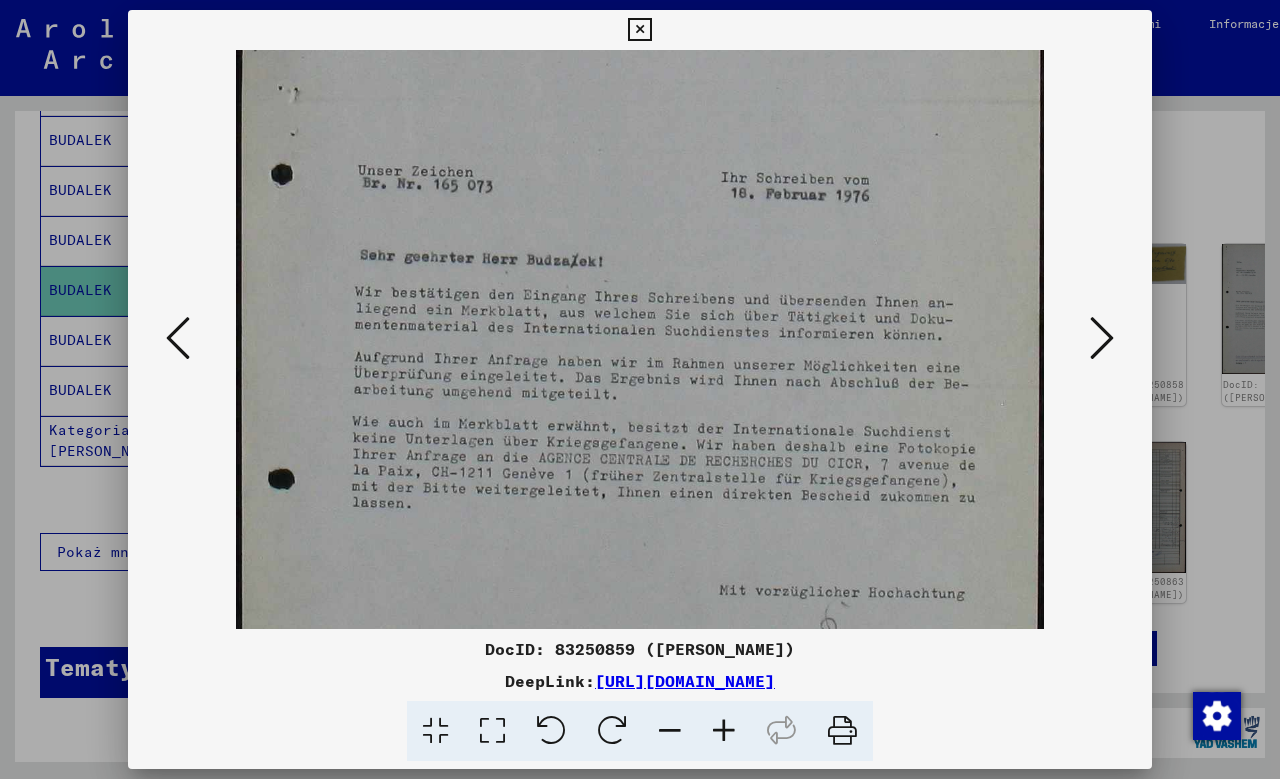 click at bounding box center [1102, 338] 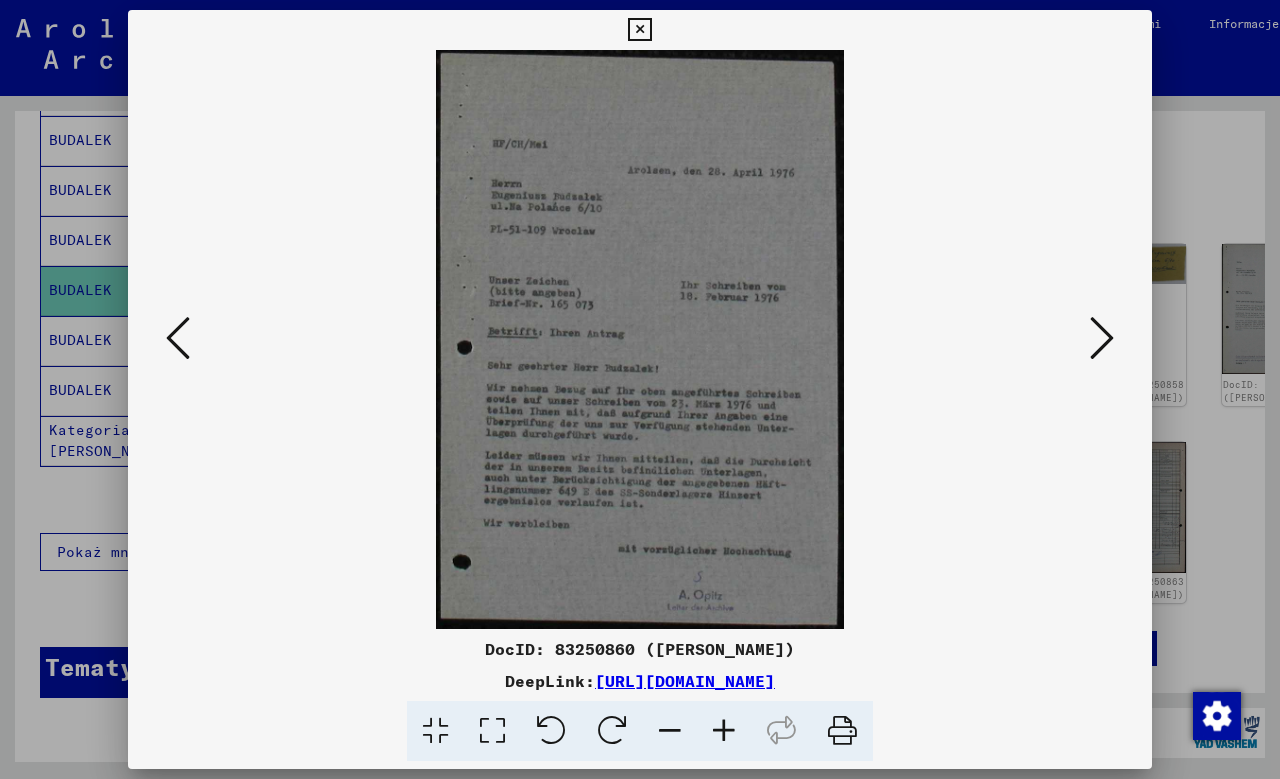 scroll, scrollTop: 0, scrollLeft: 0, axis: both 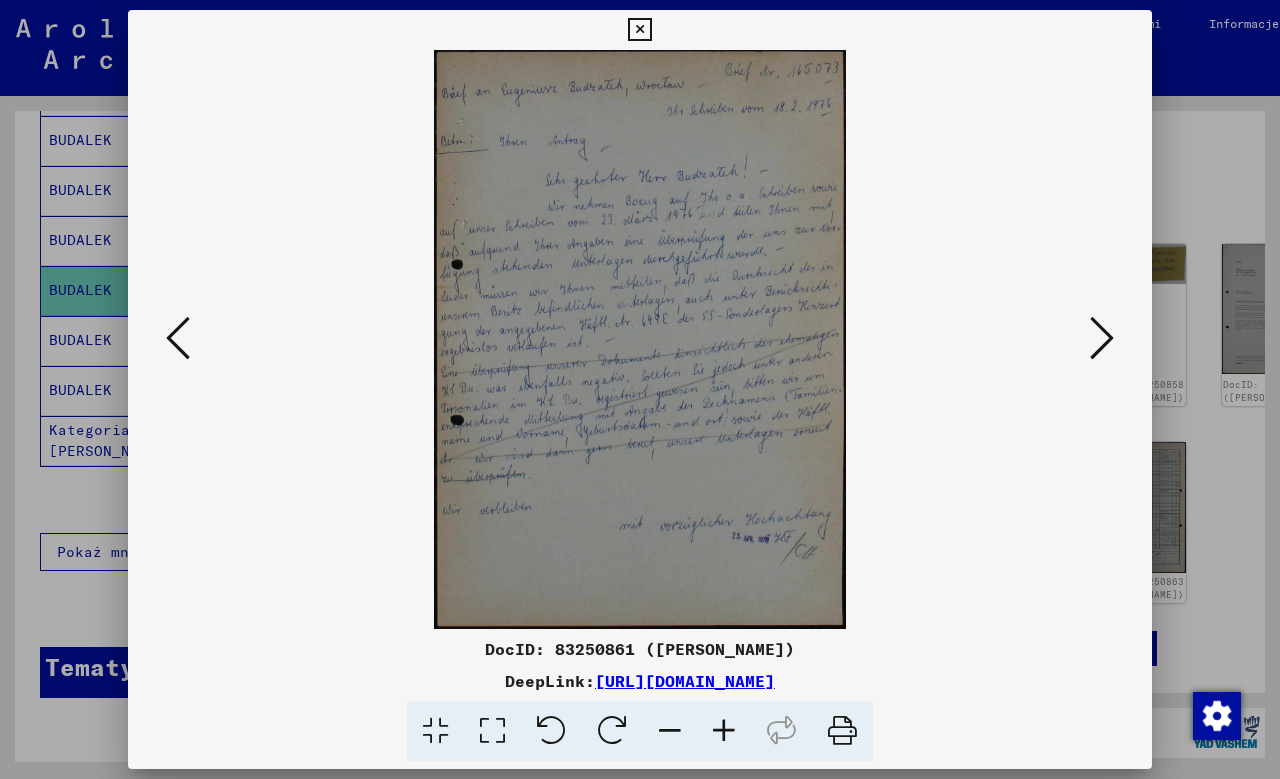click at bounding box center [1102, 338] 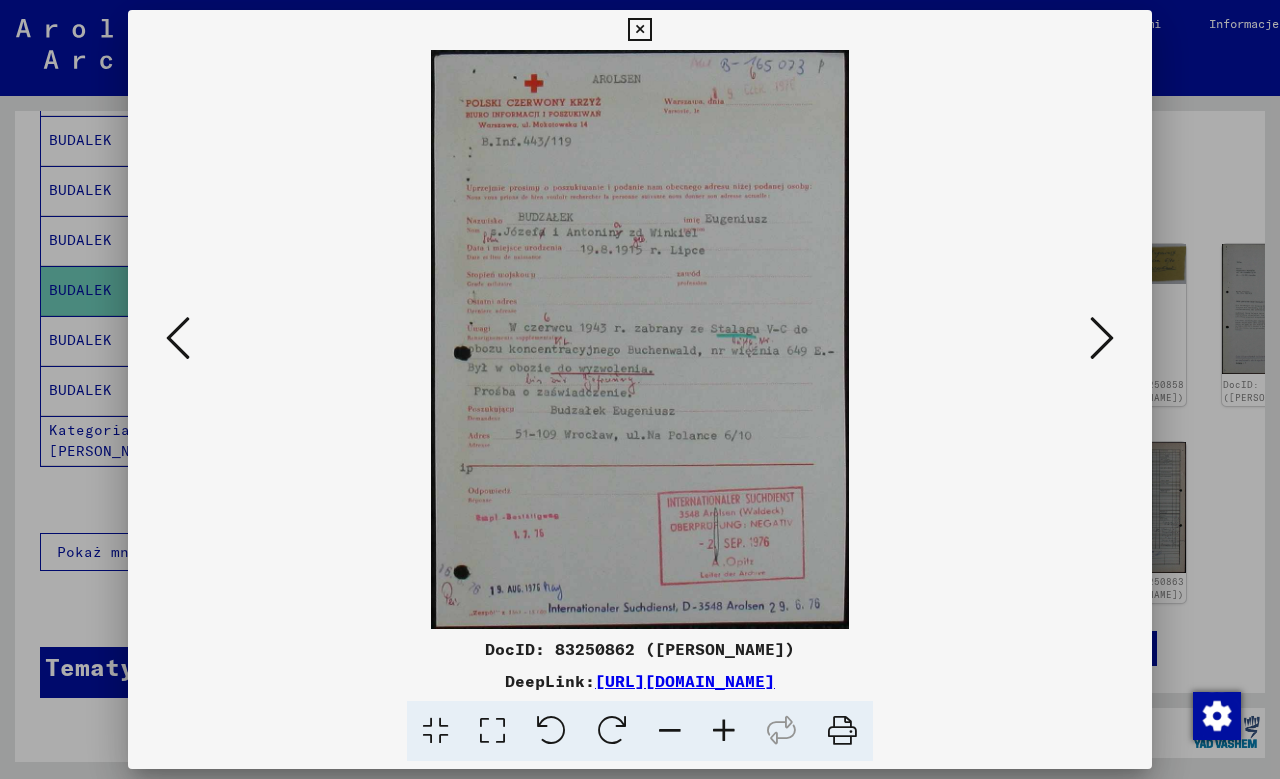 click at bounding box center (1102, 338) 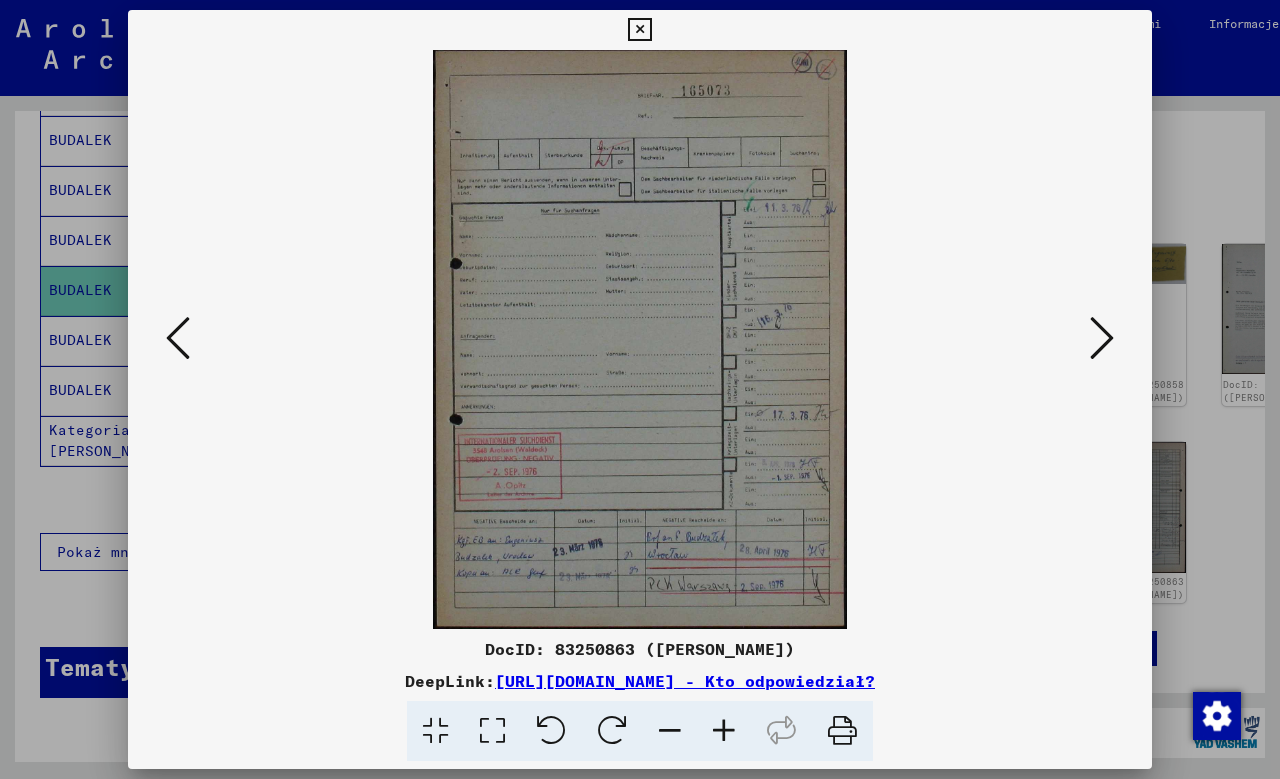 click at bounding box center [1102, 338] 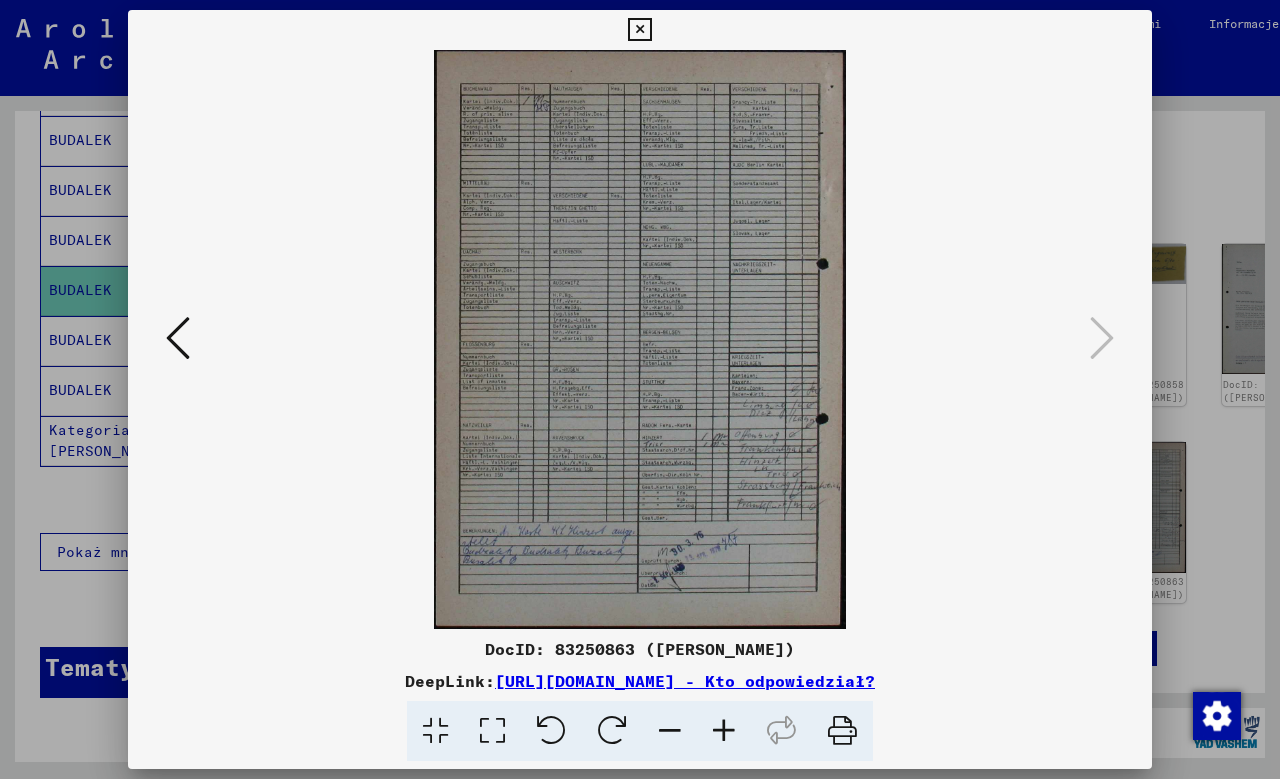 click at bounding box center (639, 30) 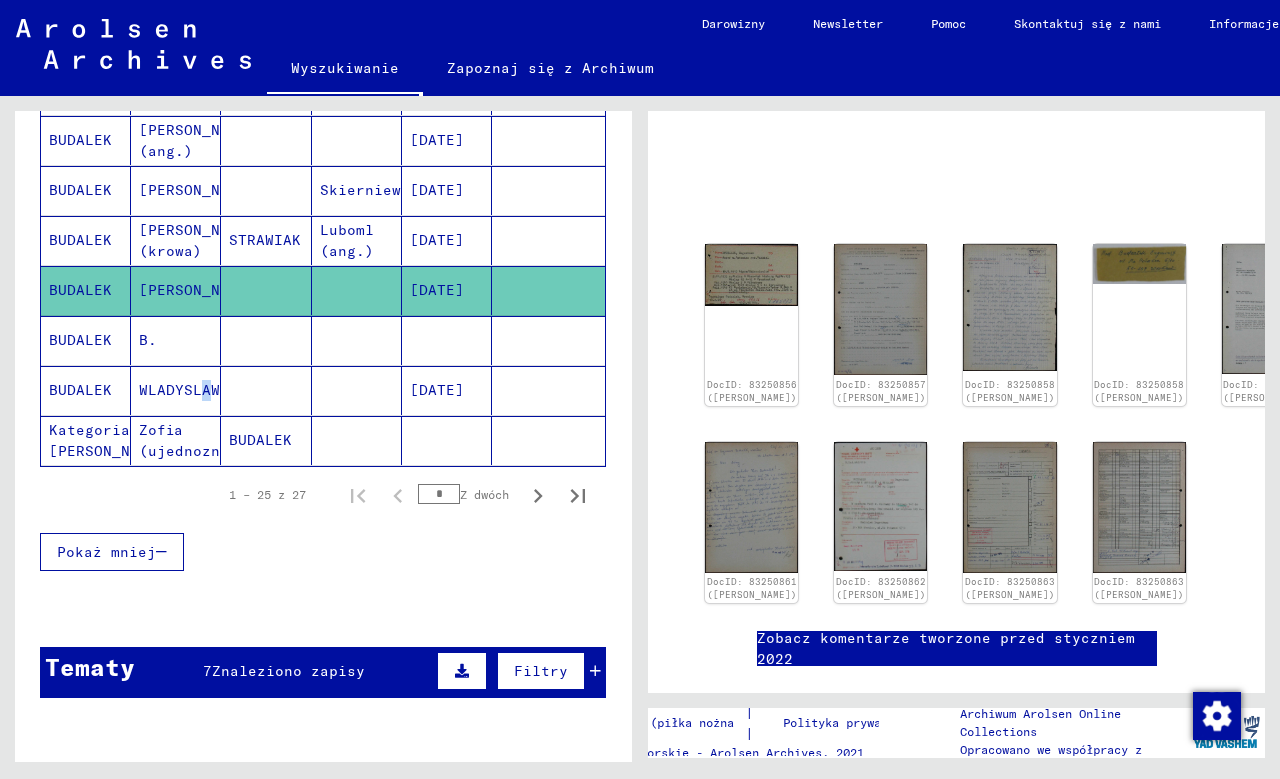 click on "WLADYSLAW" at bounding box center (176, 440) 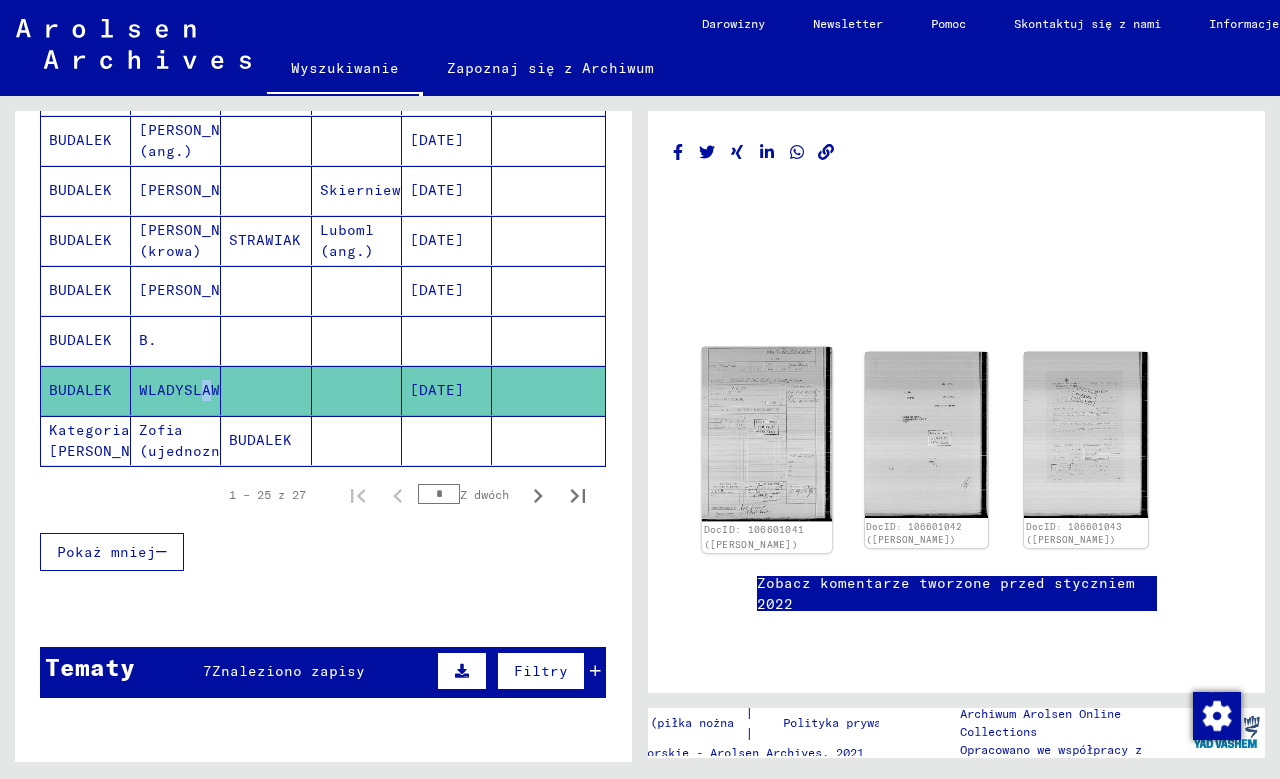 click 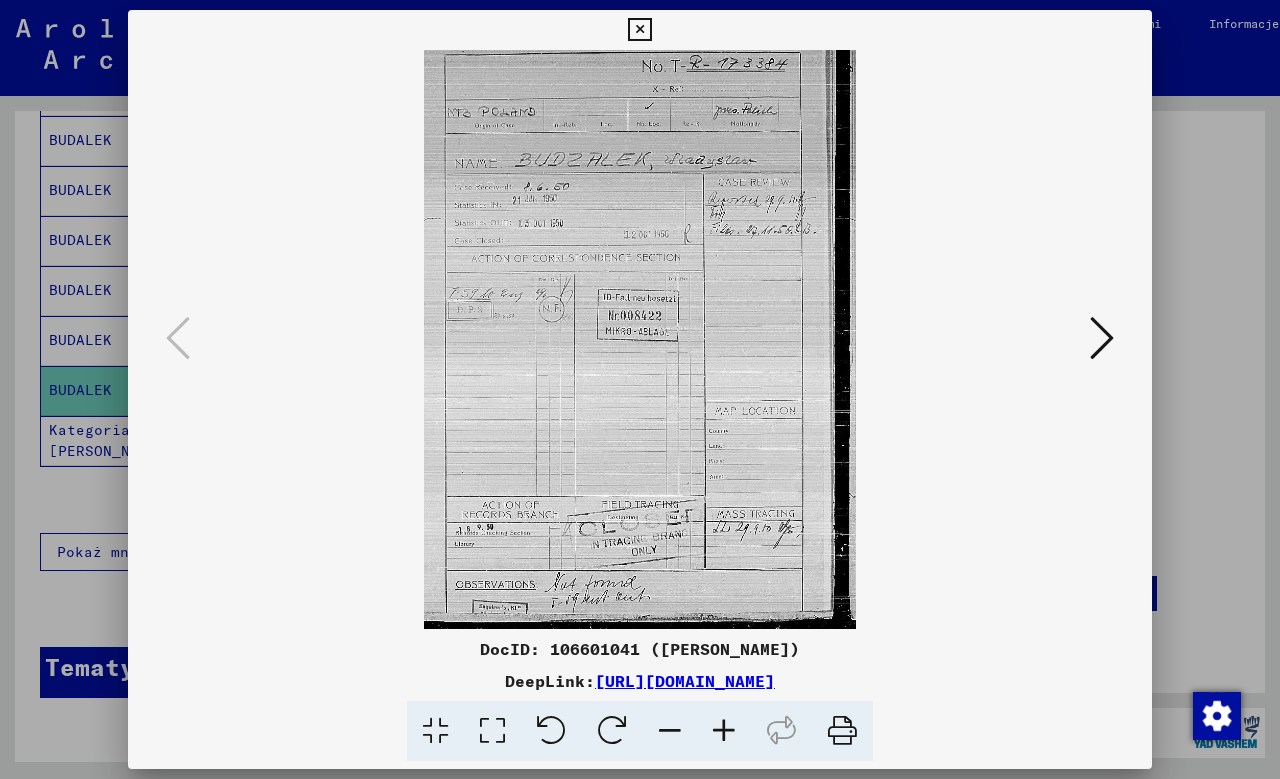 click at bounding box center (724, 731) 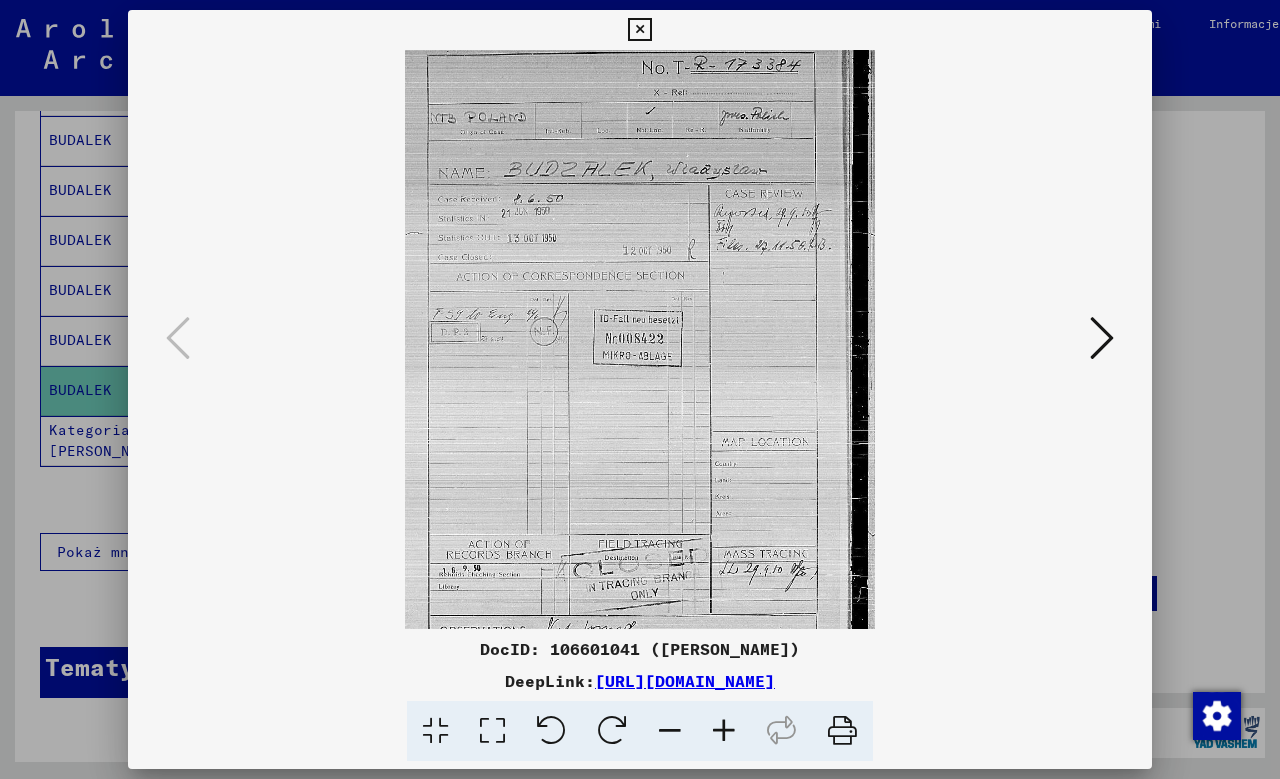 click at bounding box center (724, 731) 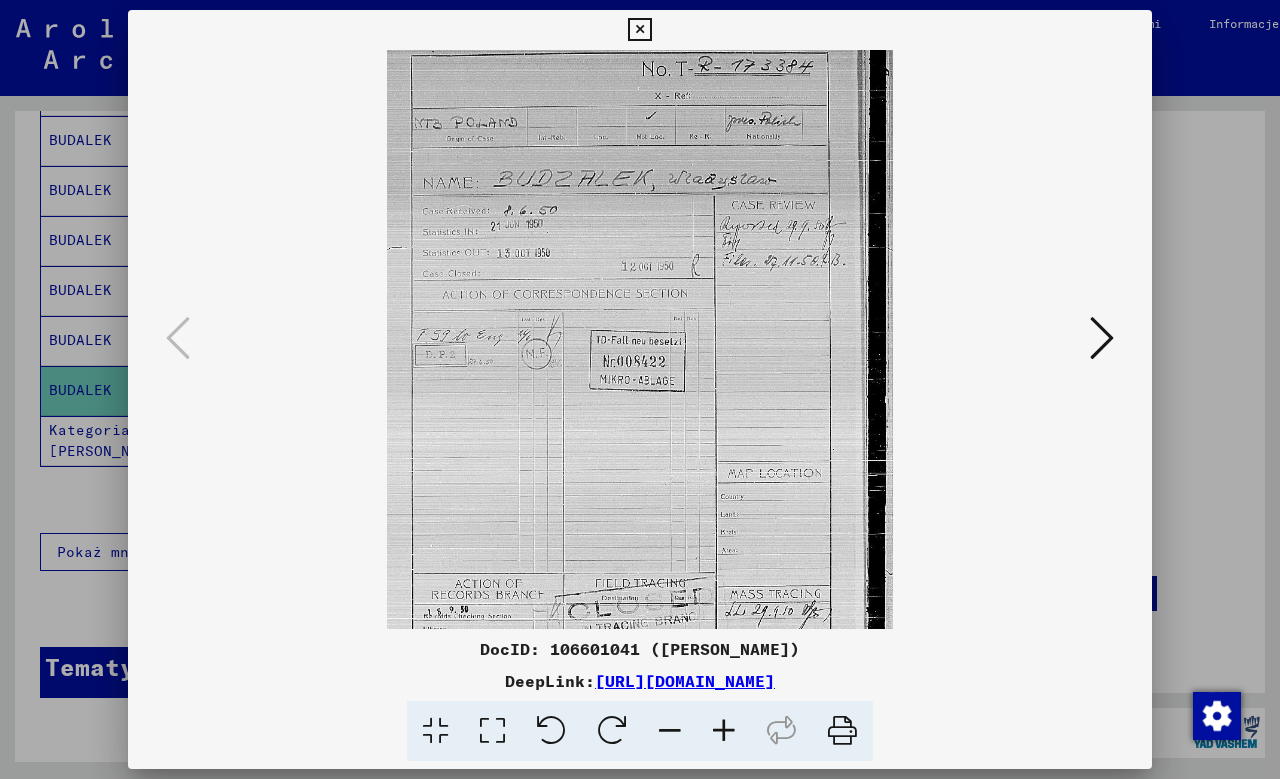 click at bounding box center (724, 731) 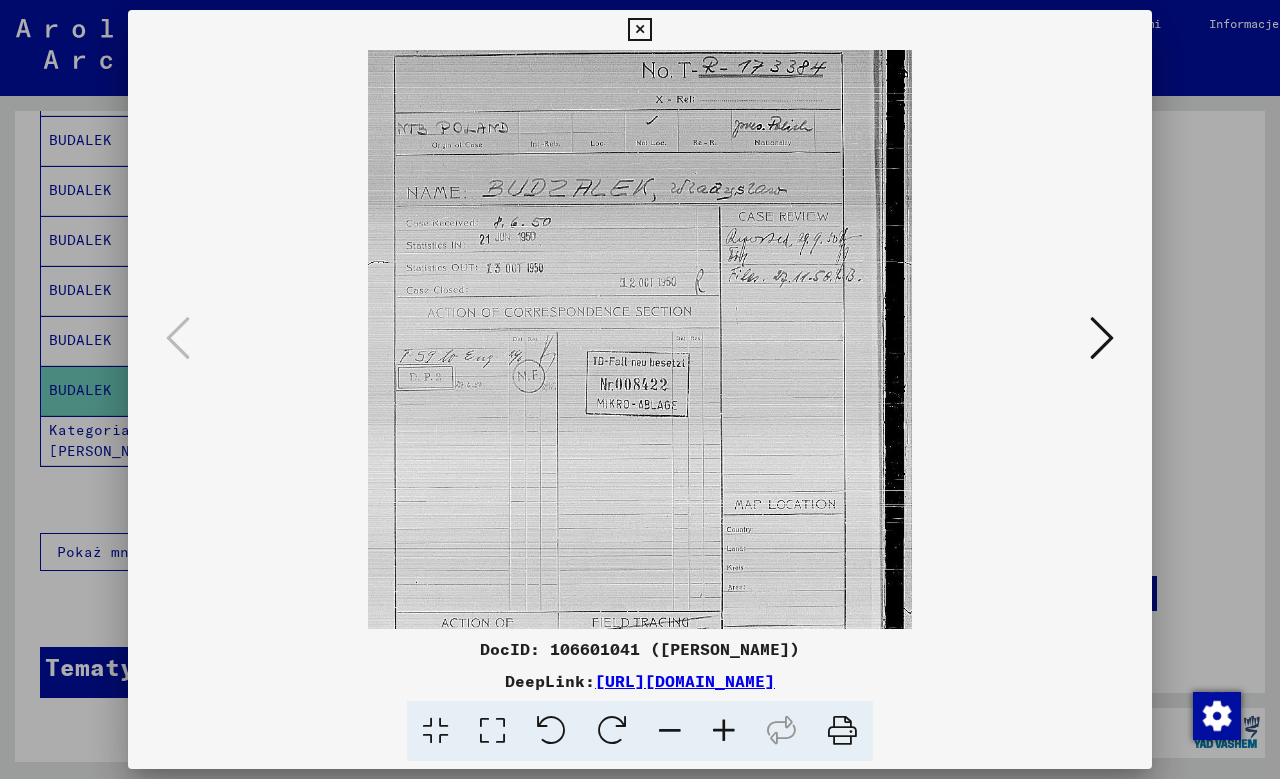 click at bounding box center (724, 731) 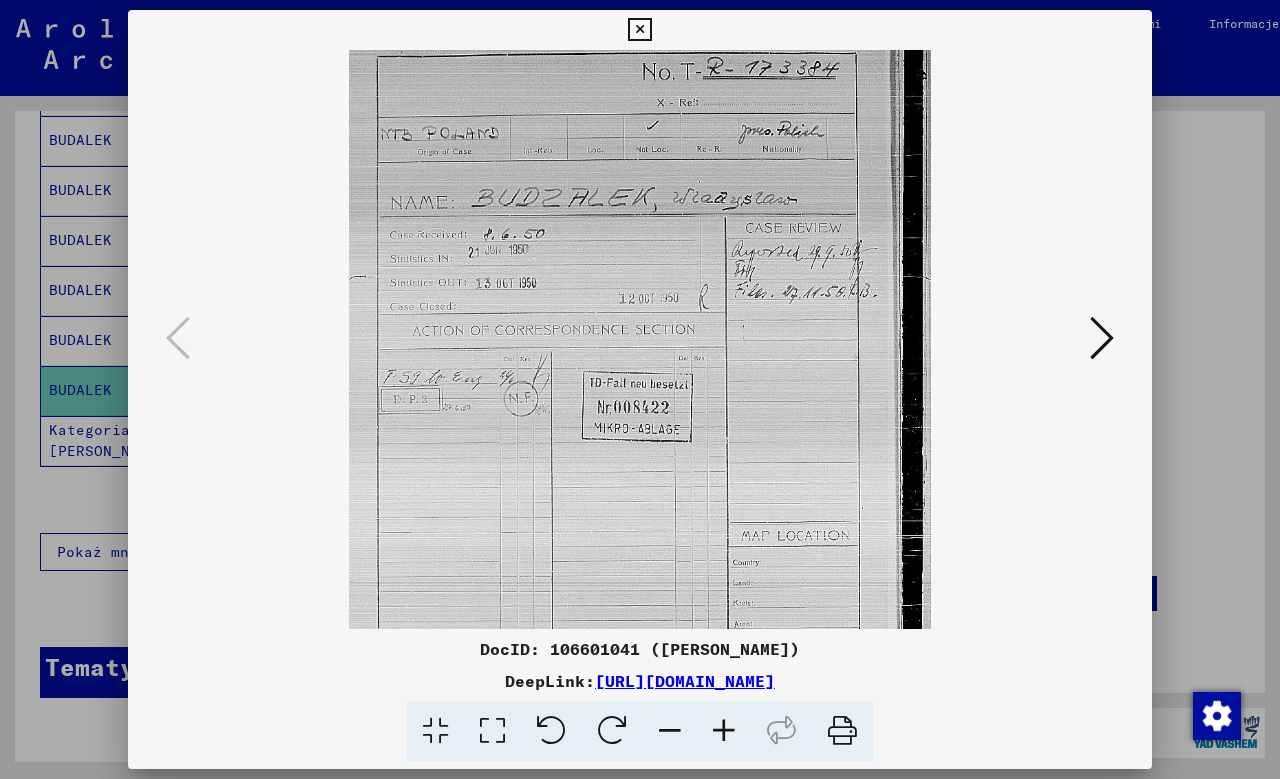 click at bounding box center [724, 731] 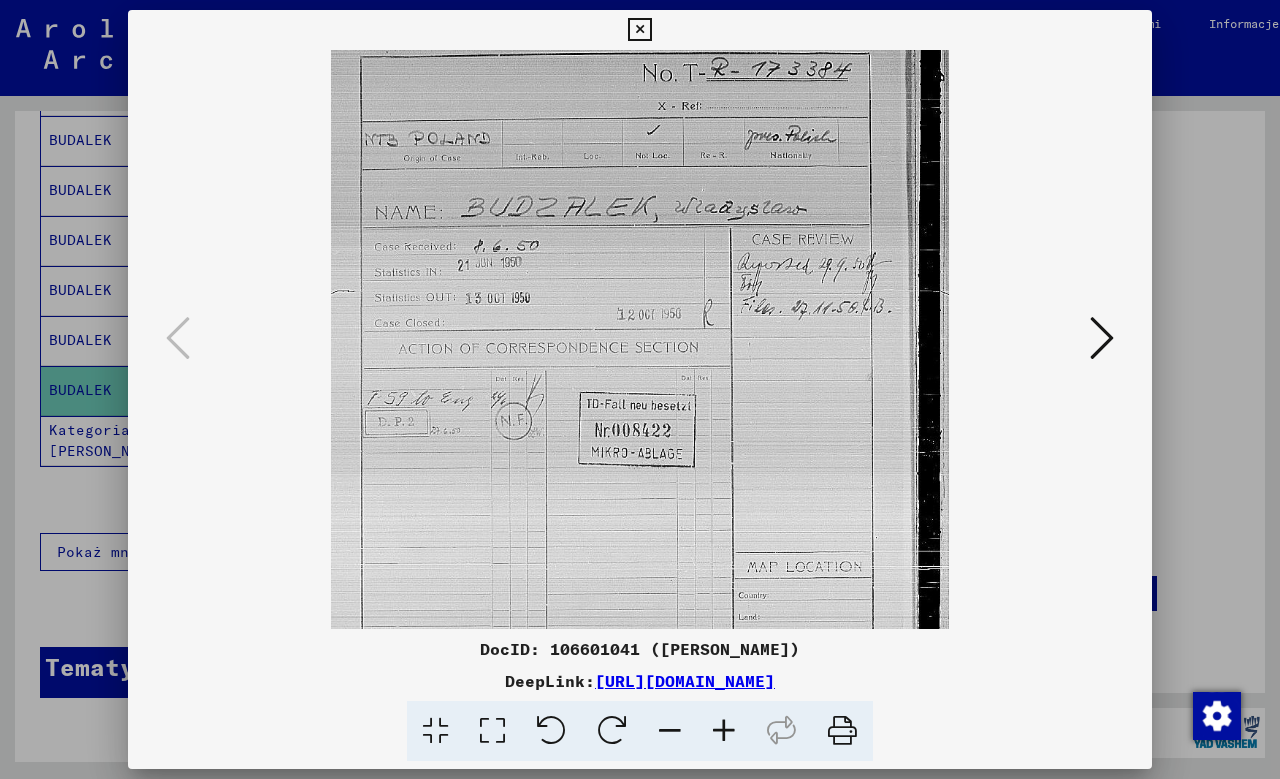 click at bounding box center [724, 731] 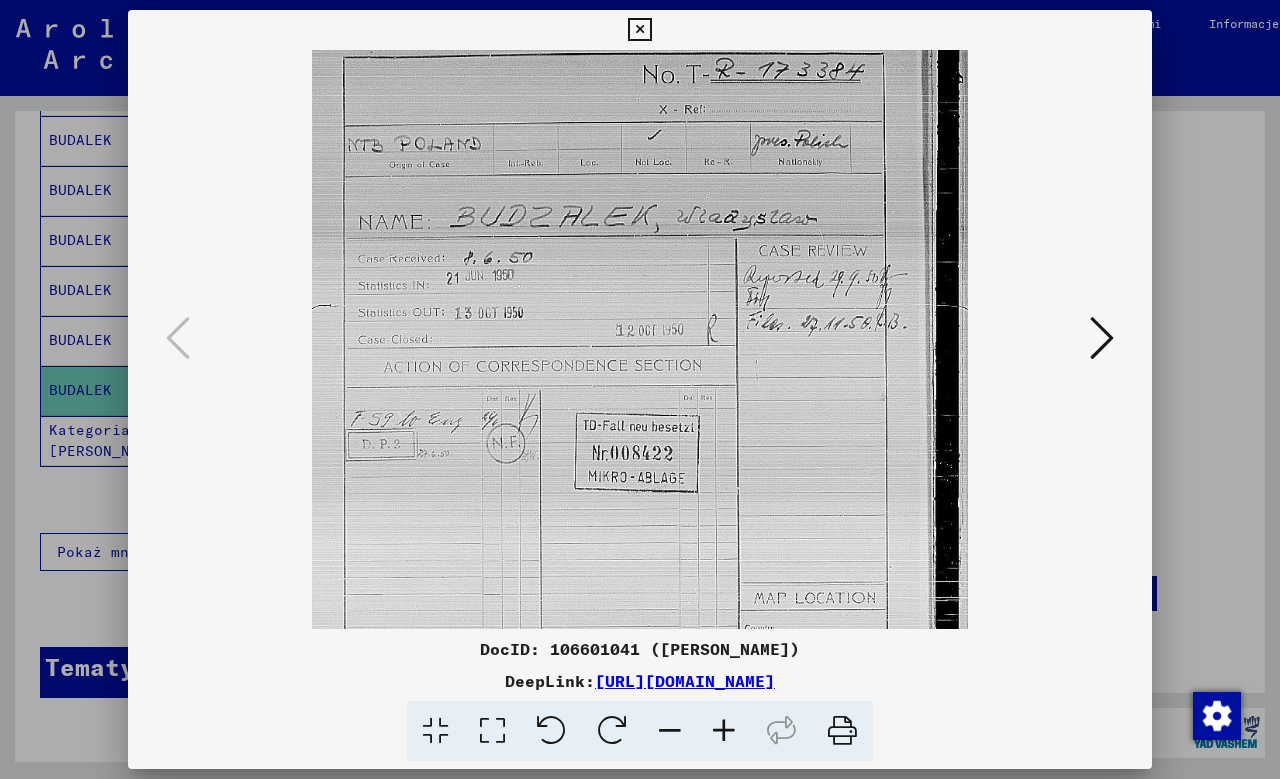 click at bounding box center [724, 731] 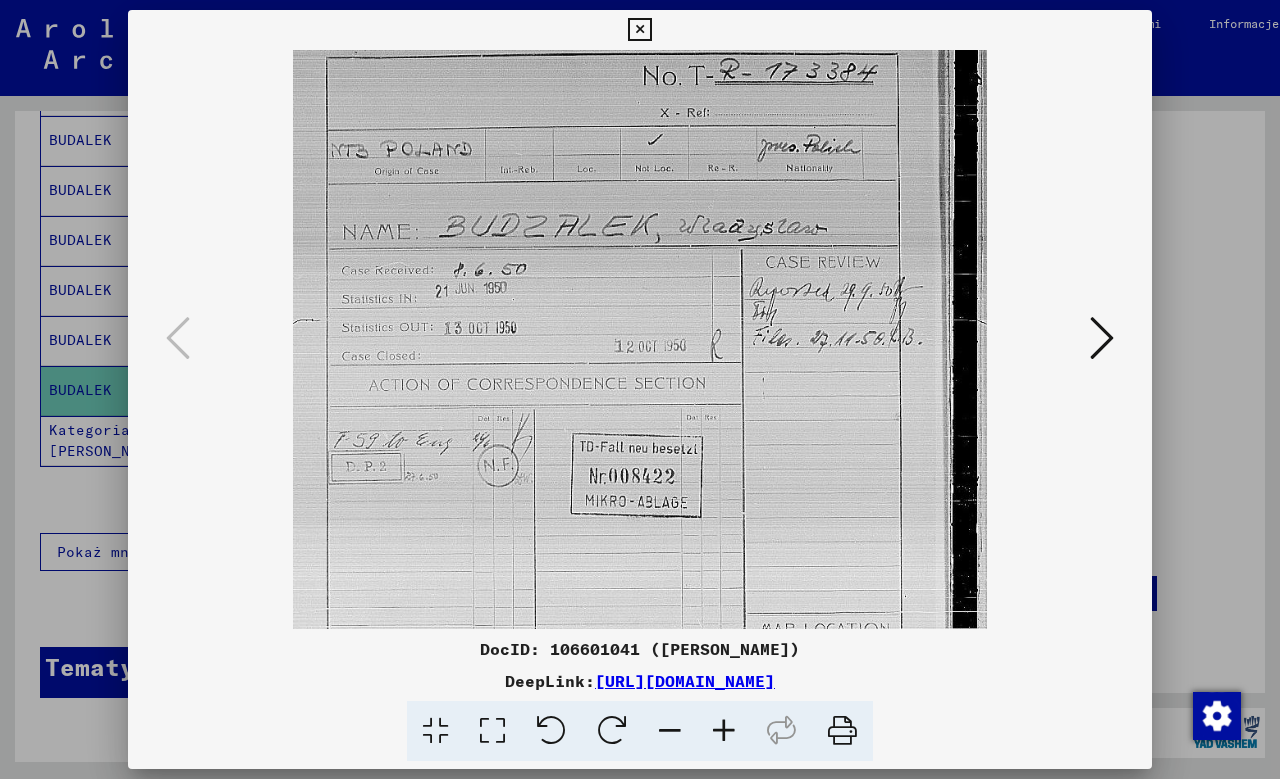 click at bounding box center (724, 731) 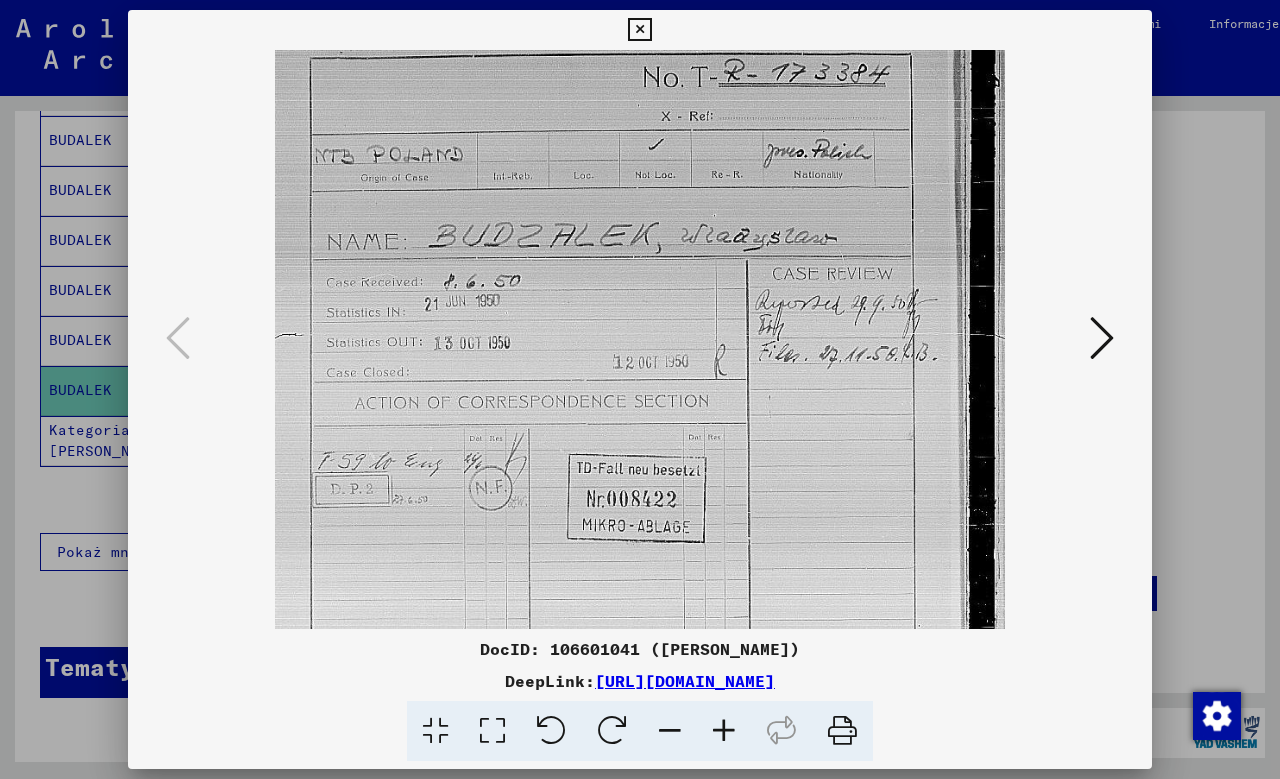 click at bounding box center (724, 731) 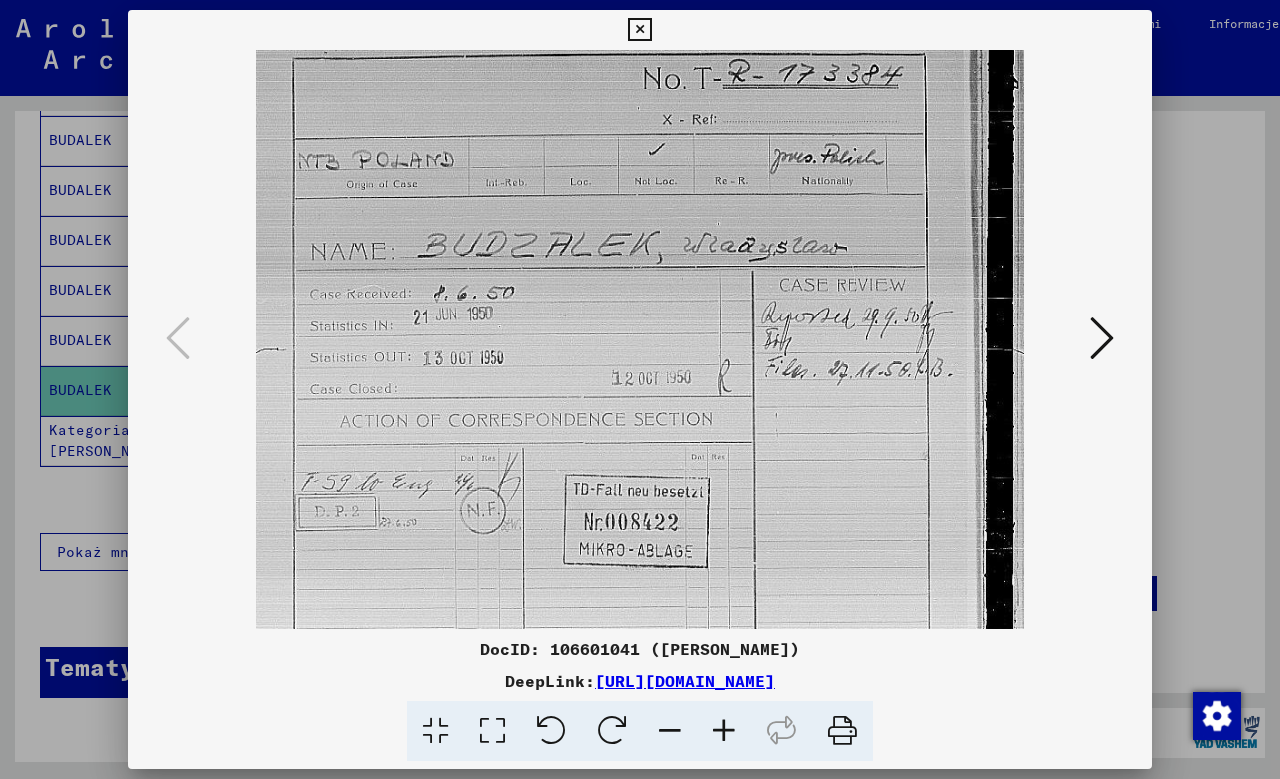 click at bounding box center [724, 731] 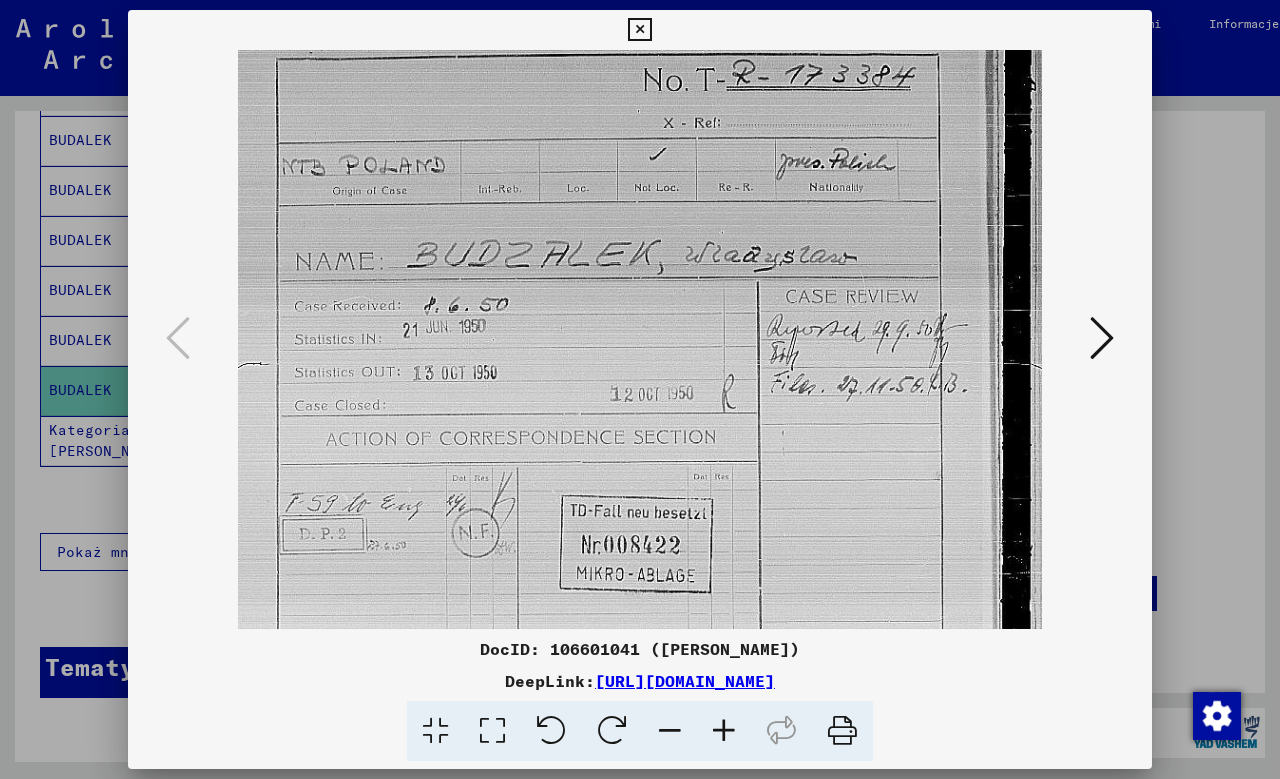 click at bounding box center (724, 731) 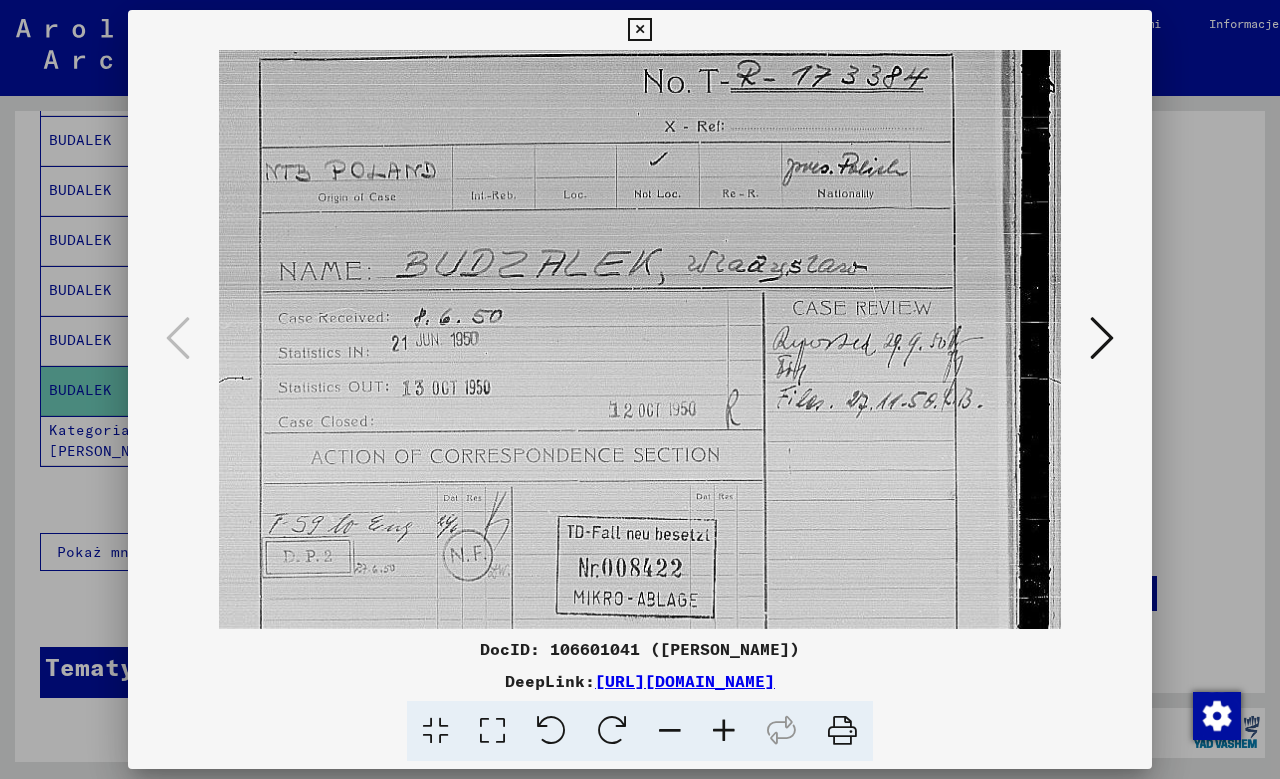 click at bounding box center [724, 731] 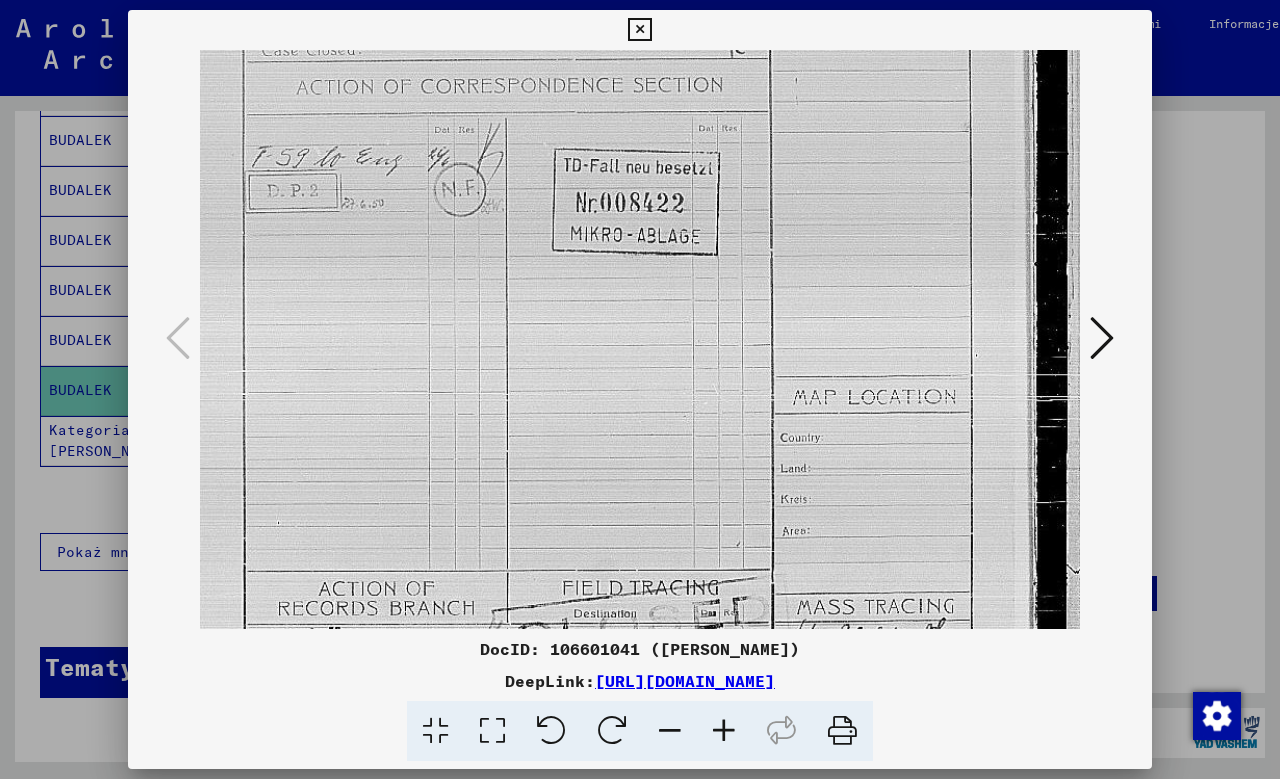 drag, startPoint x: 623, startPoint y: 512, endPoint x: 773, endPoint y: 119, distance: 420.65308 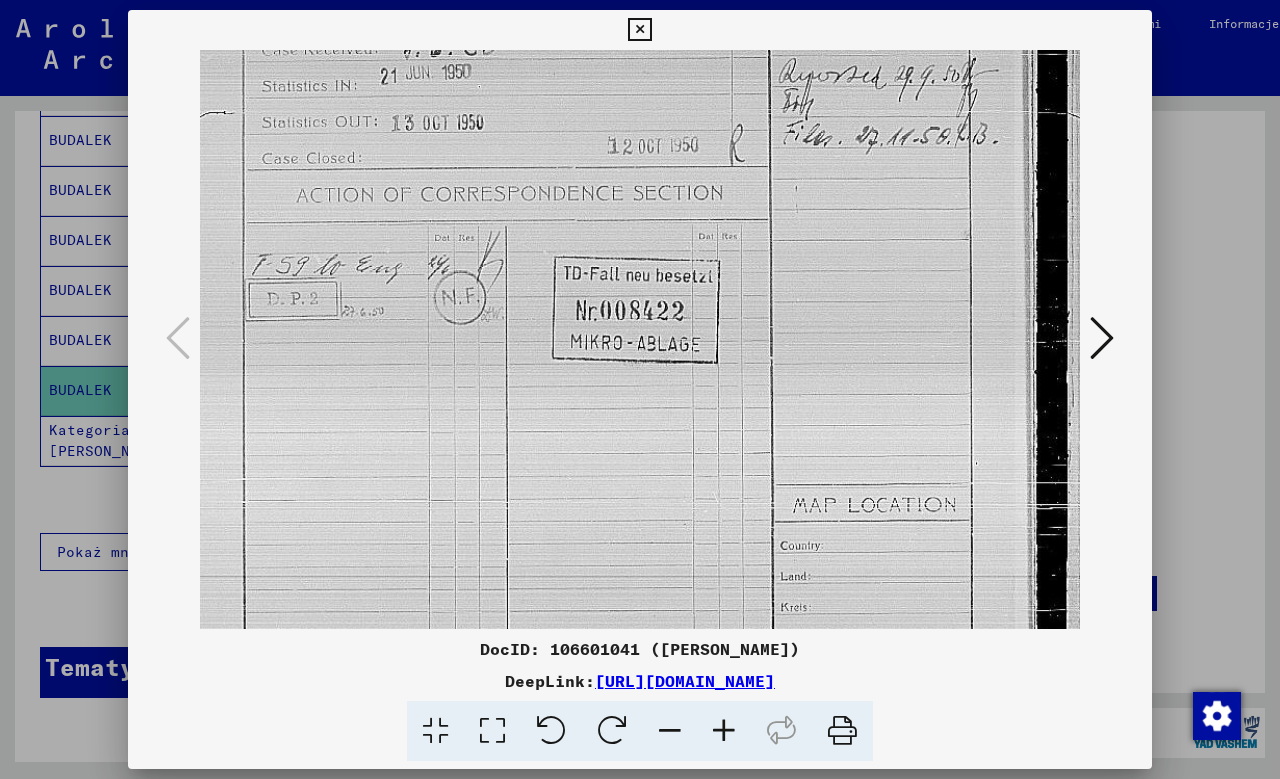 scroll, scrollTop: 212, scrollLeft: 0, axis: vertical 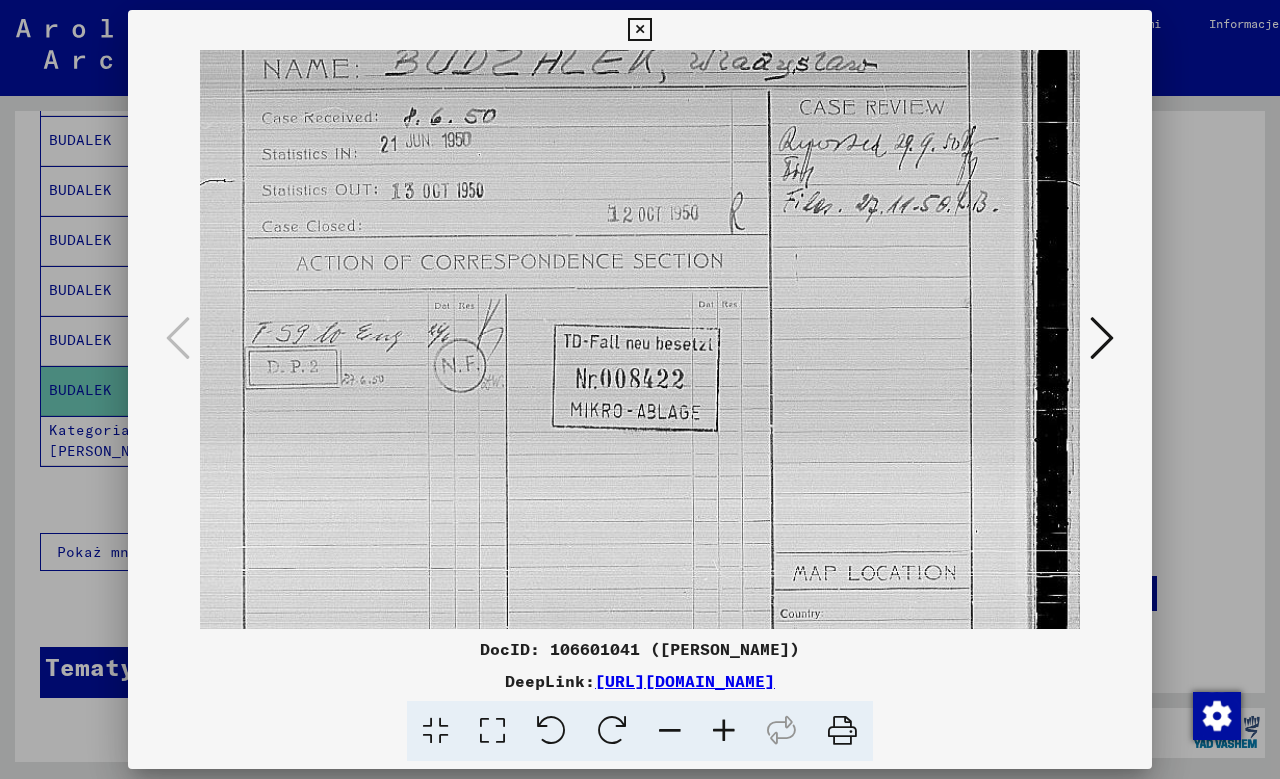 drag, startPoint x: 564, startPoint y: 273, endPoint x: 704, endPoint y: 444, distance: 221 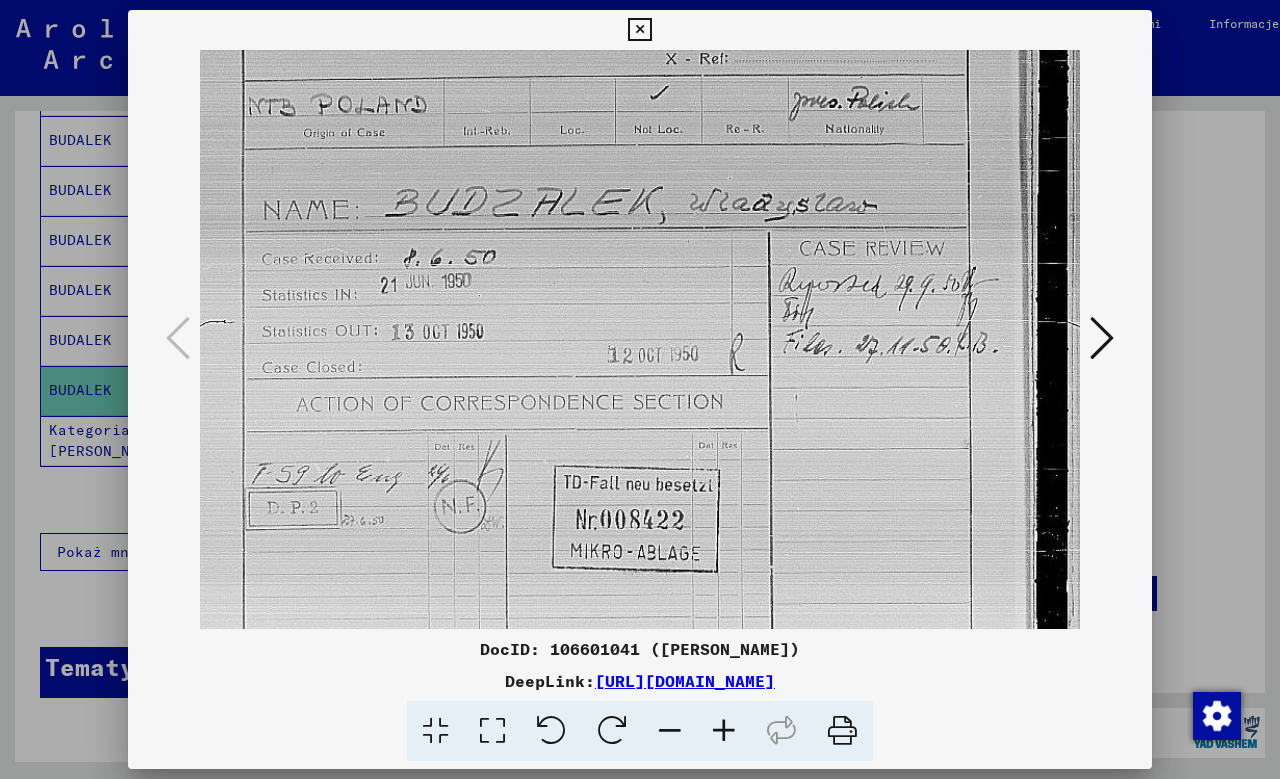 scroll, scrollTop: 0, scrollLeft: 0, axis: both 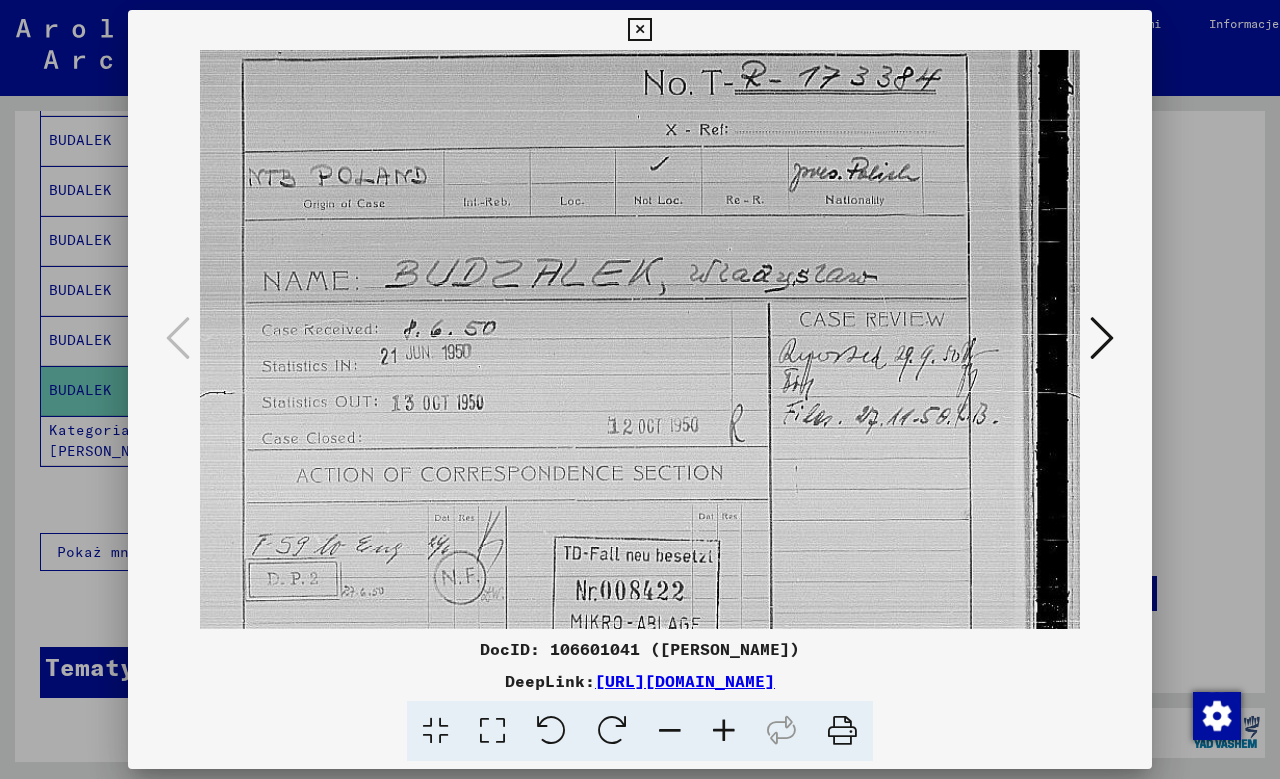 drag, startPoint x: 626, startPoint y: 225, endPoint x: 613, endPoint y: 418, distance: 193.43733 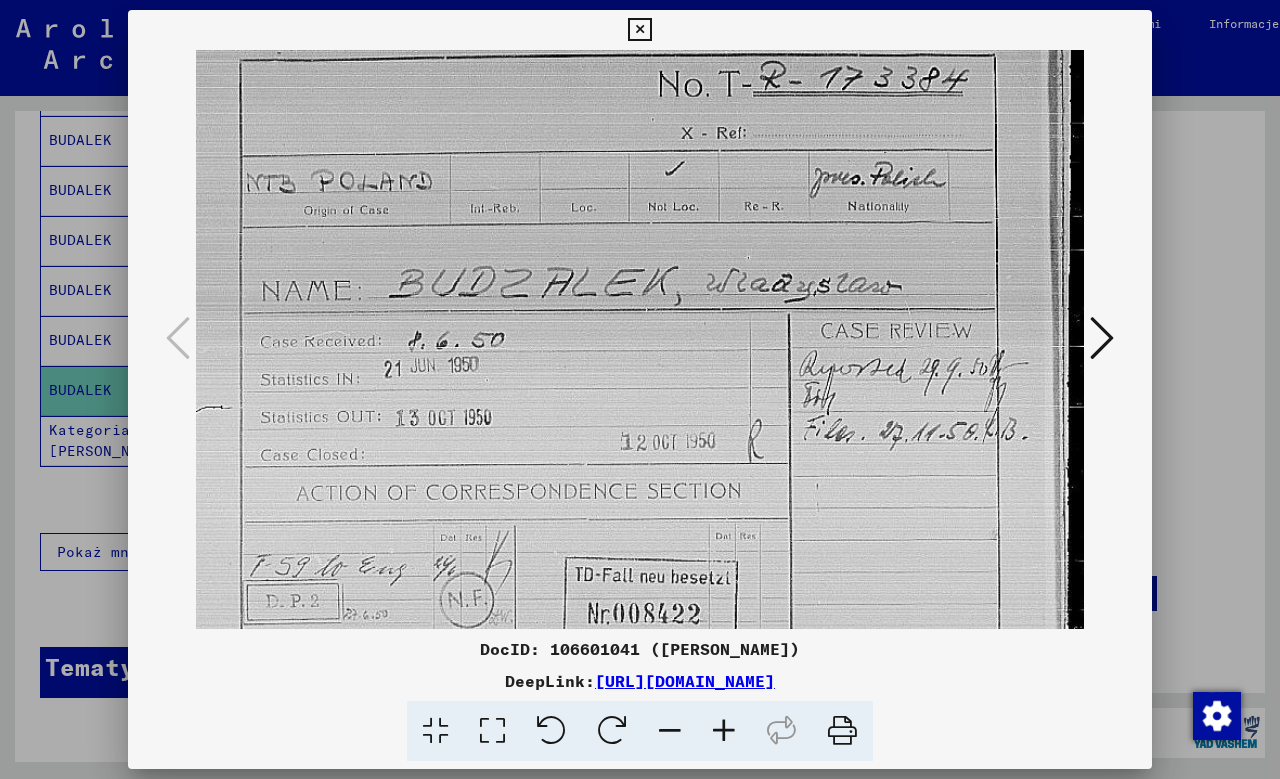 click at bounding box center (724, 731) 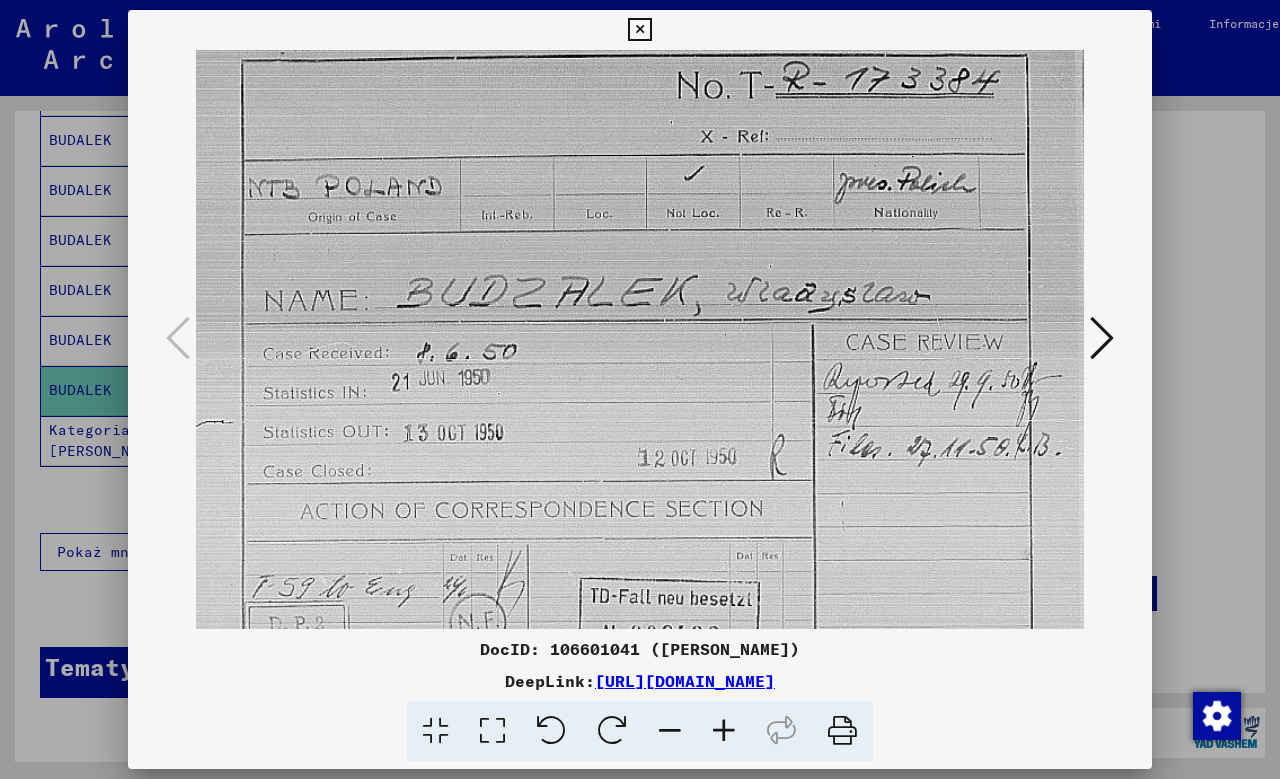 click at bounding box center [724, 731] 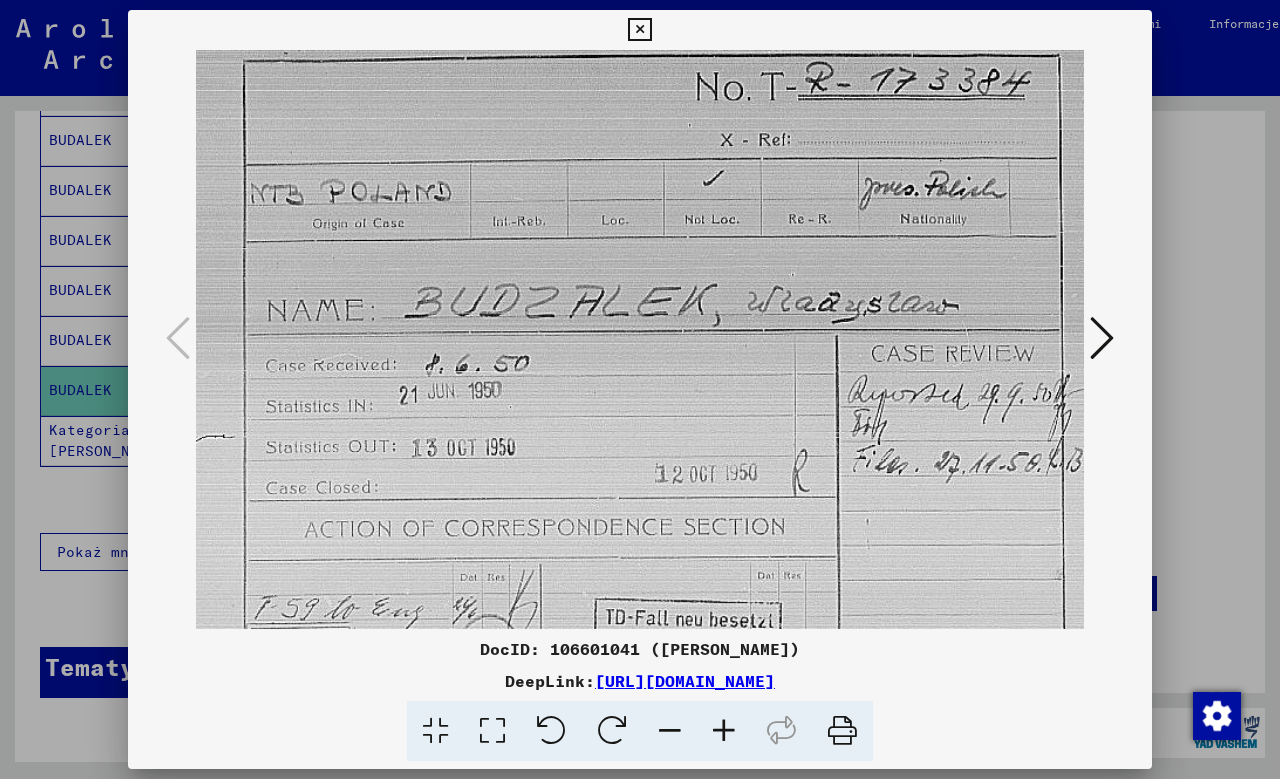 click at bounding box center [724, 731] 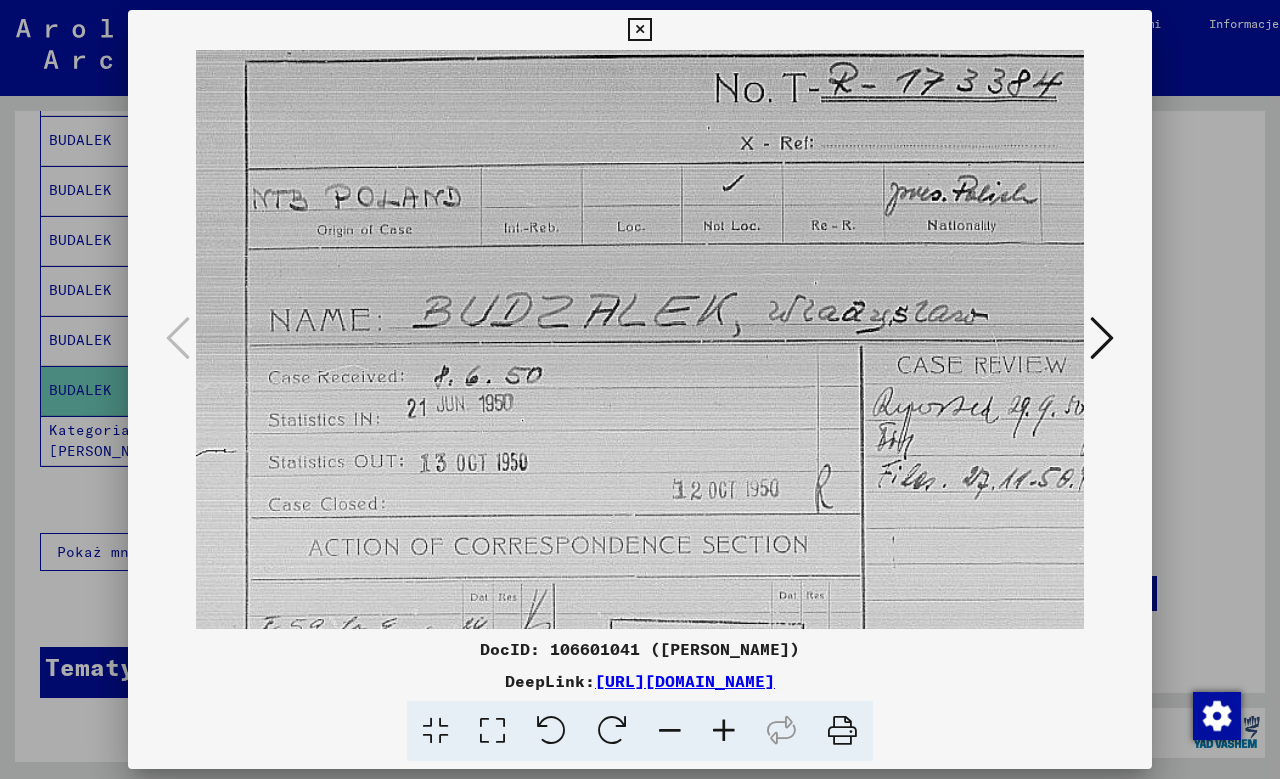 click at bounding box center [724, 731] 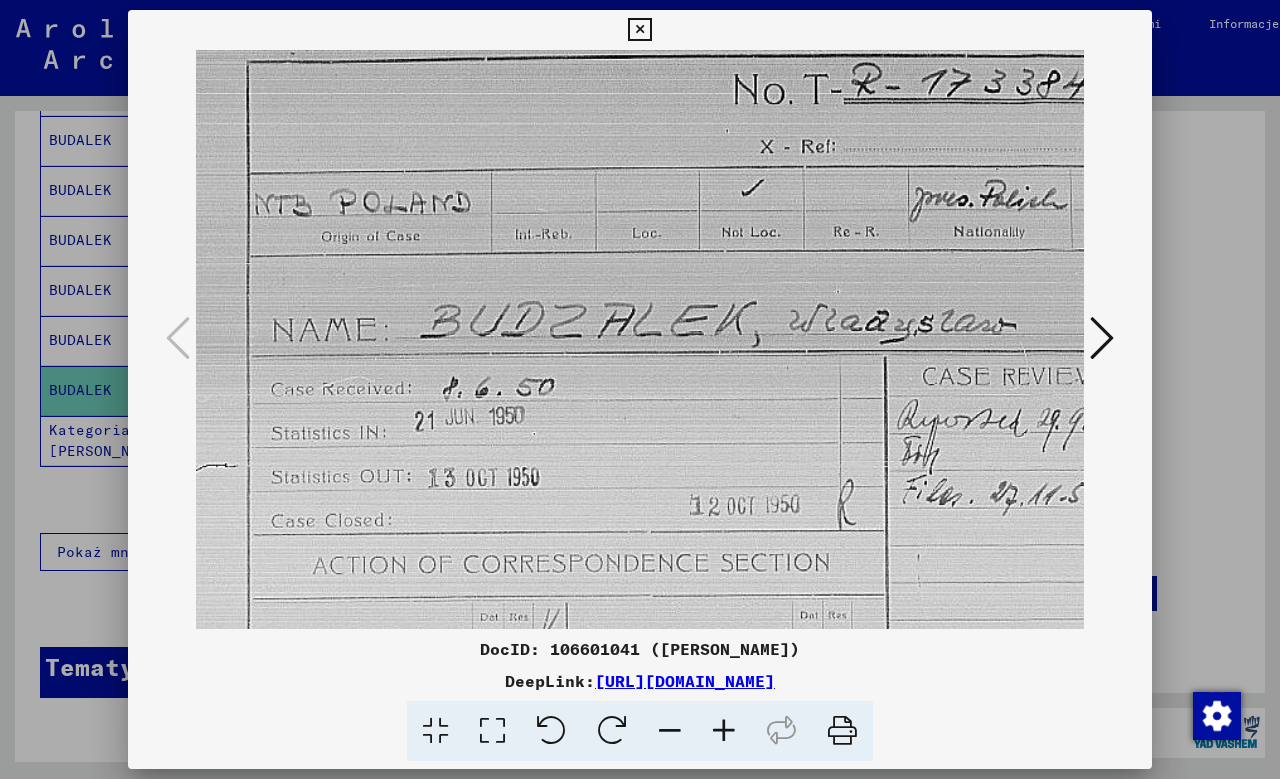click at bounding box center [724, 731] 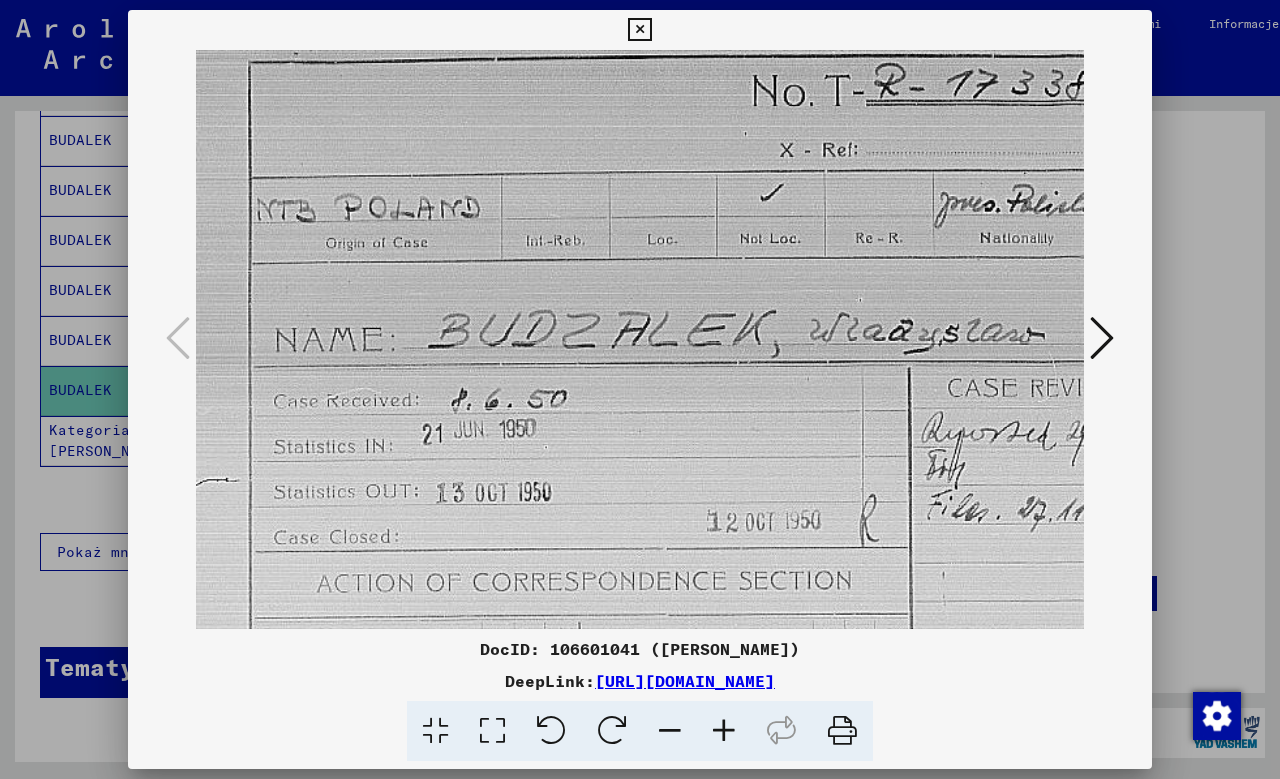 click at bounding box center [724, 731] 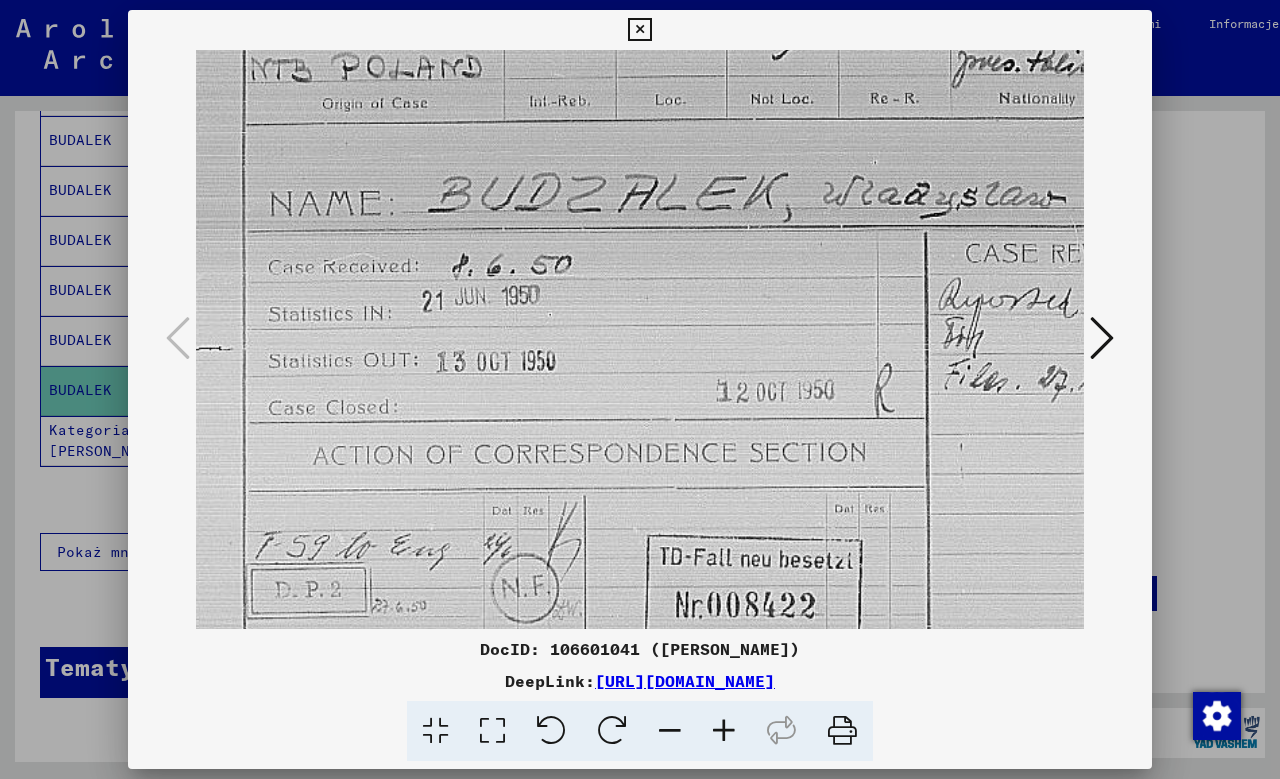 drag, startPoint x: 659, startPoint y: 422, endPoint x: 638, endPoint y: 277, distance: 146.5128 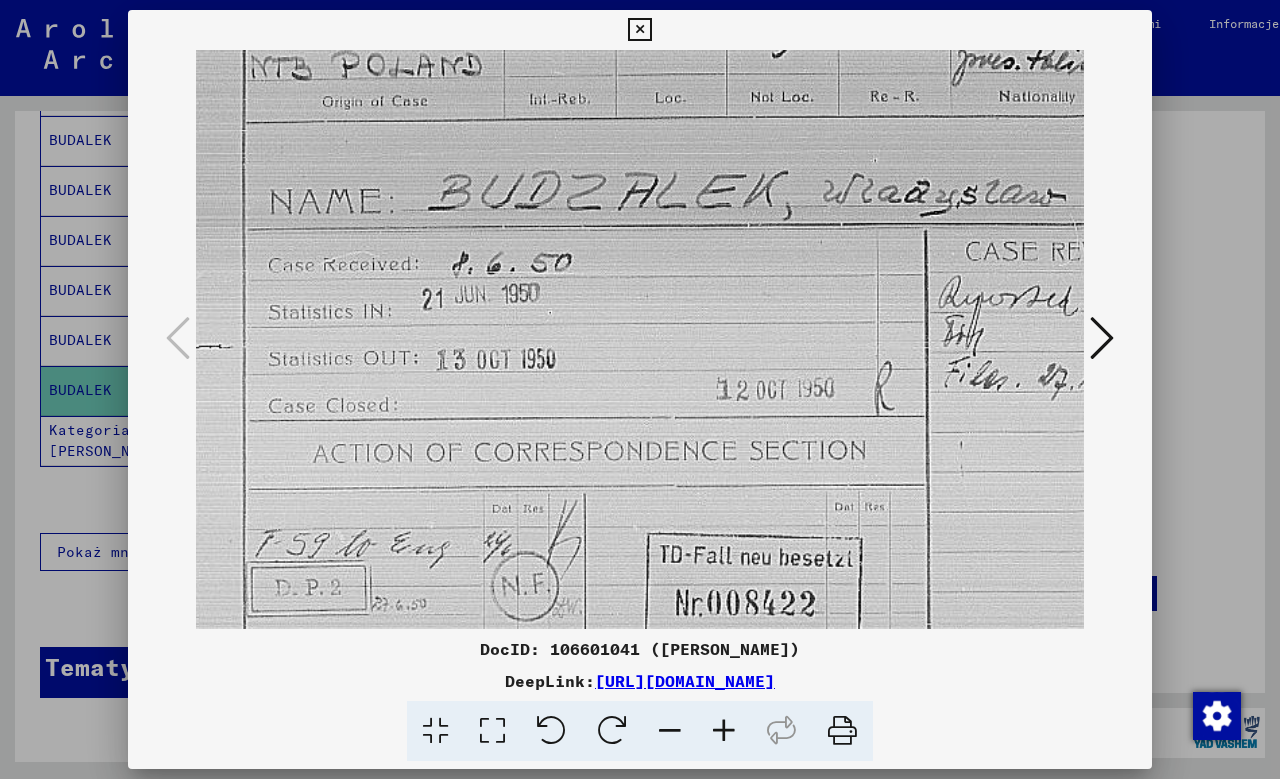 click at bounding box center (758, 666) 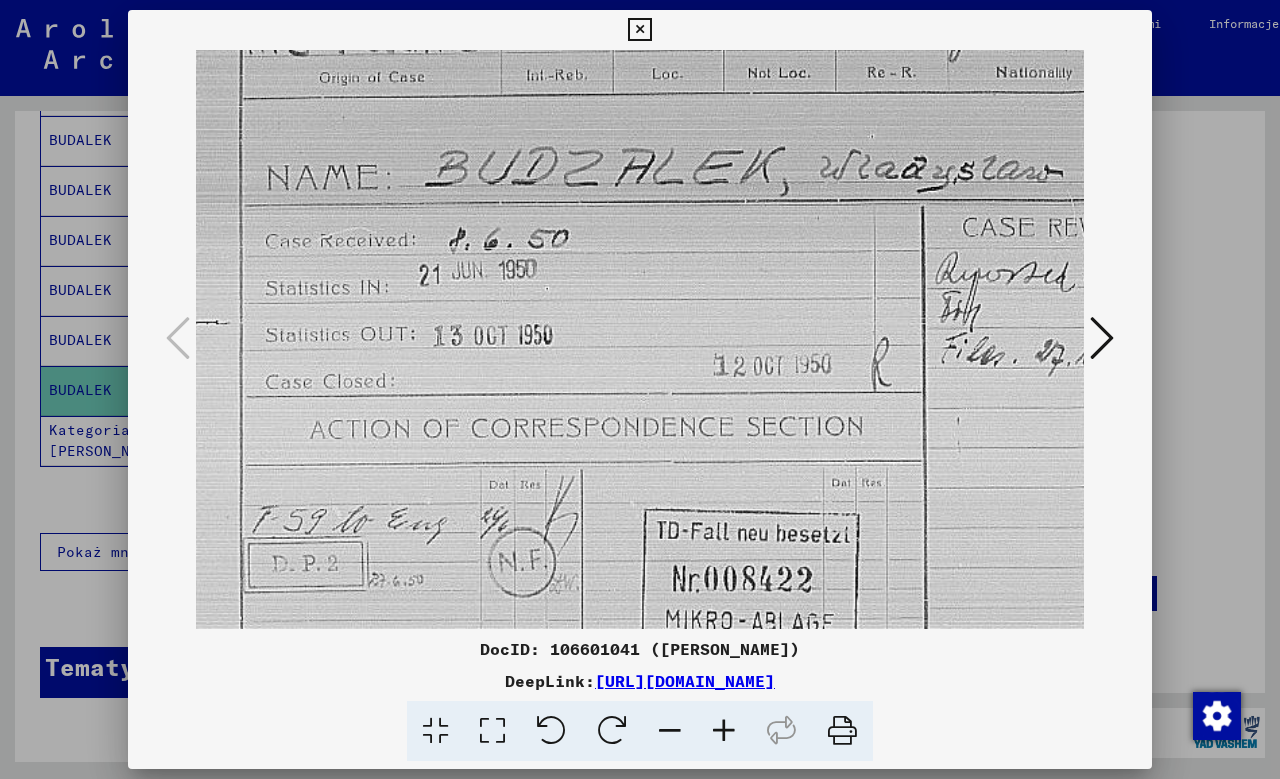 scroll, scrollTop: 295, scrollLeft: 5, axis: both 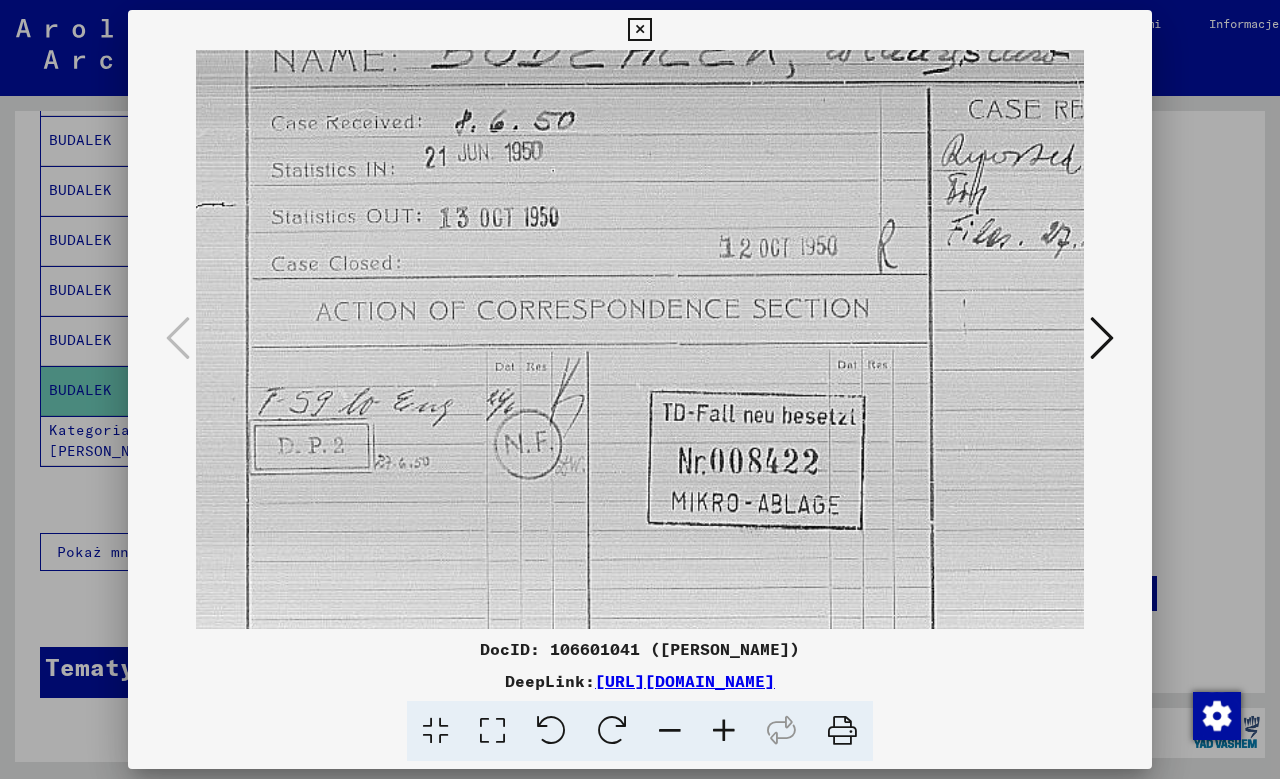 drag, startPoint x: 717, startPoint y: 383, endPoint x: 720, endPoint y: 343, distance: 40.112343 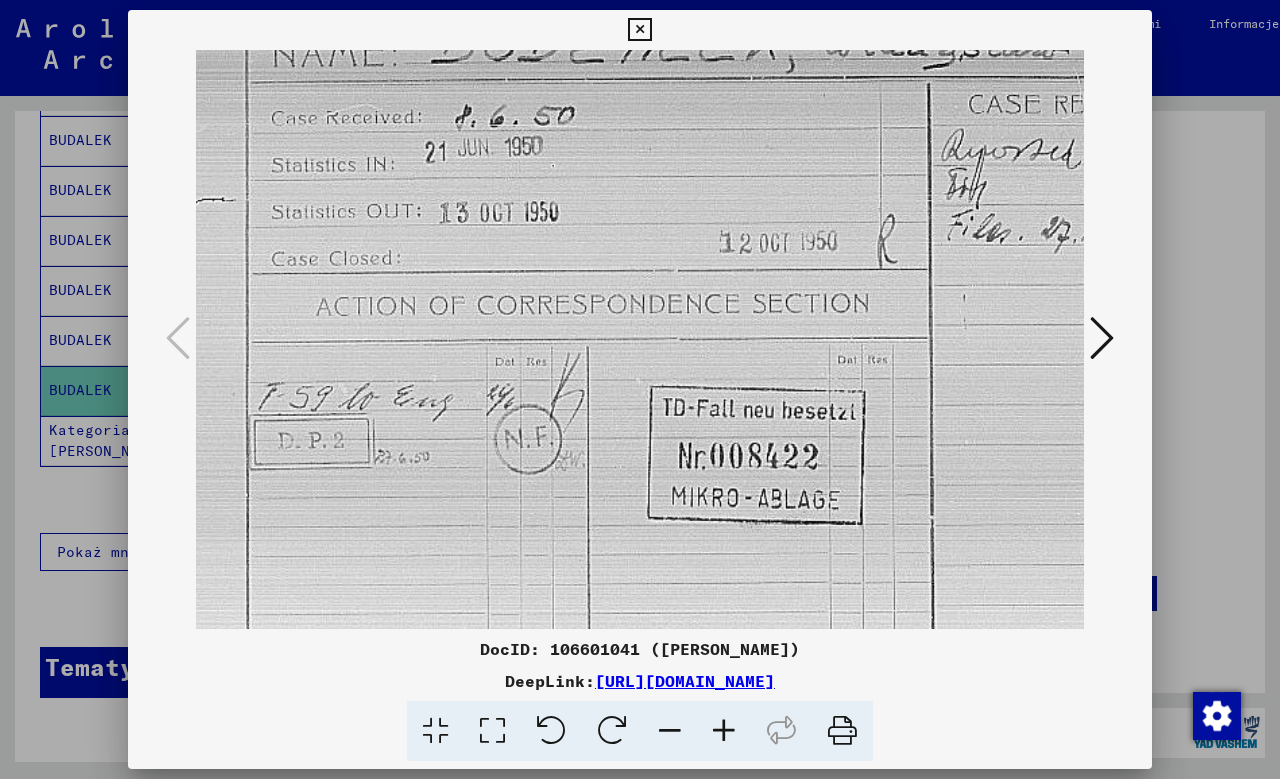 scroll, scrollTop: 426, scrollLeft: 4, axis: both 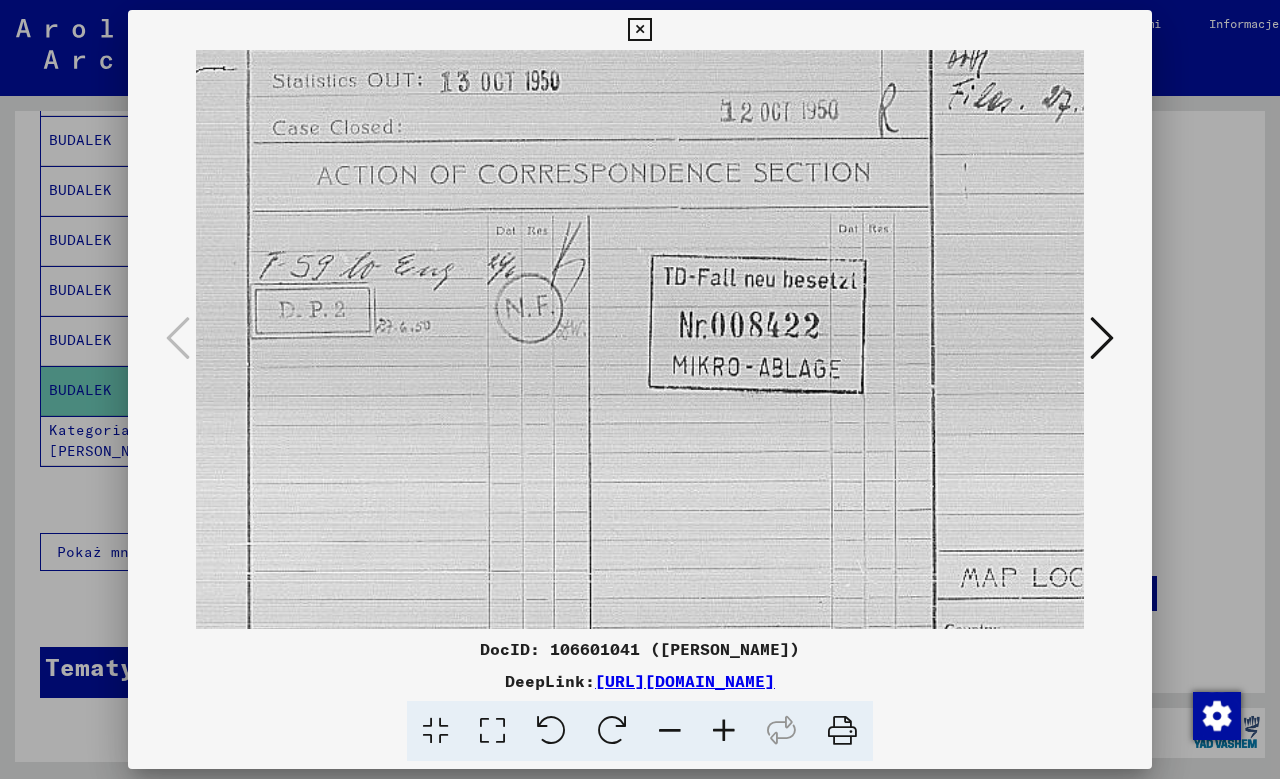 drag, startPoint x: 673, startPoint y: 429, endPoint x: 690, endPoint y: 308, distance: 122.18838 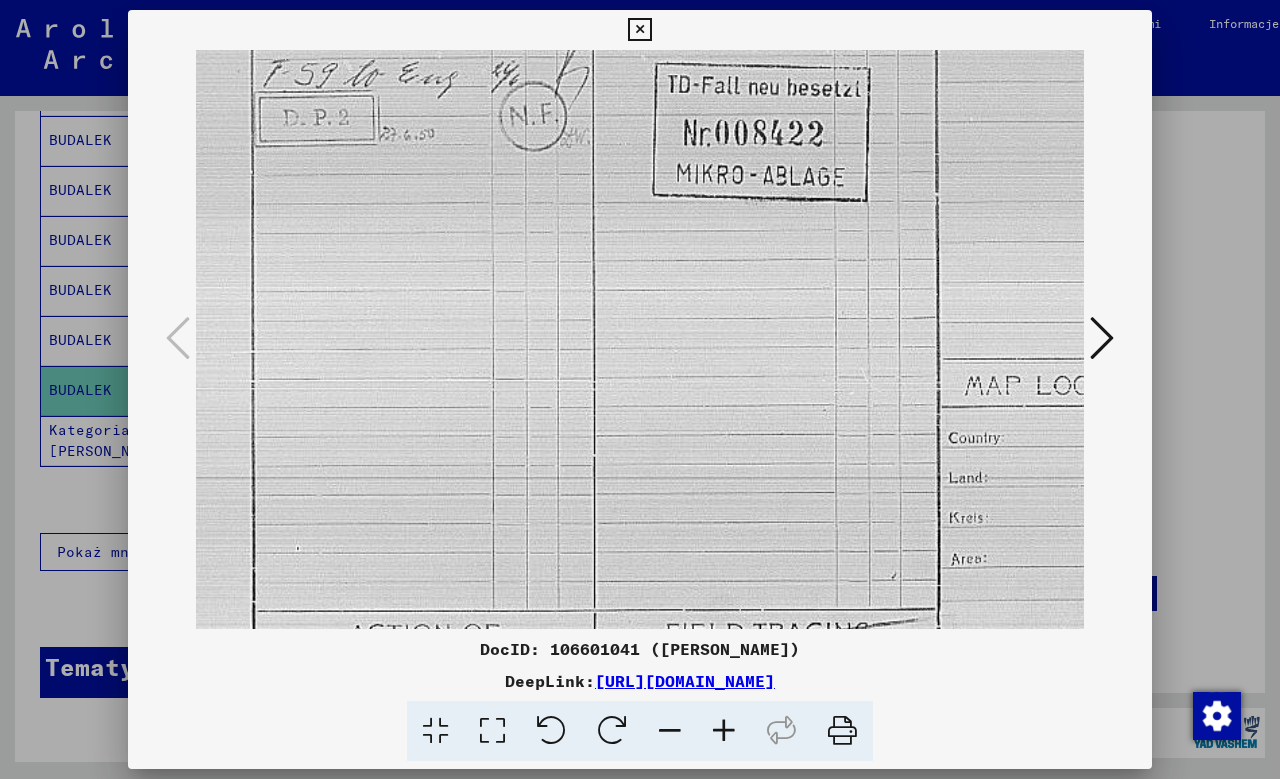 drag, startPoint x: 677, startPoint y: 461, endPoint x: 728, endPoint y: 291, distance: 177.48521 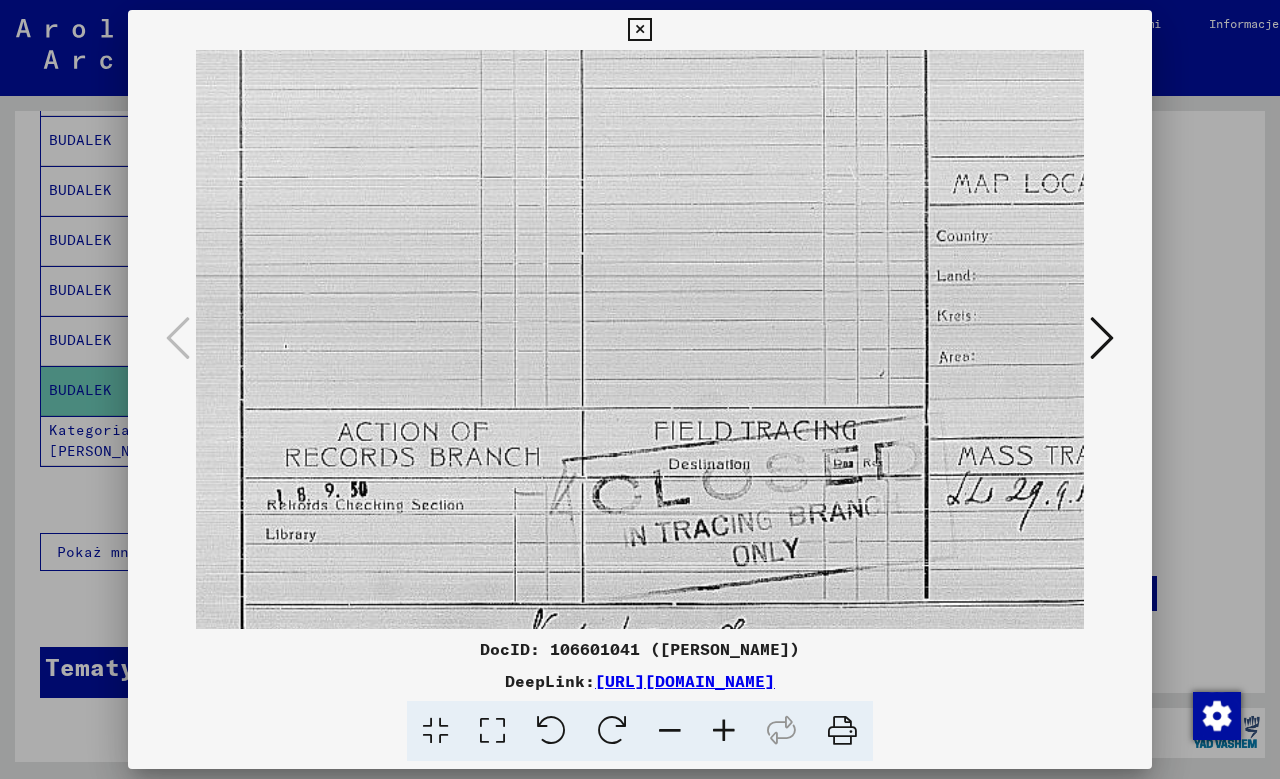 drag, startPoint x: 740, startPoint y: 485, endPoint x: 728, endPoint y: 295, distance: 190.37857 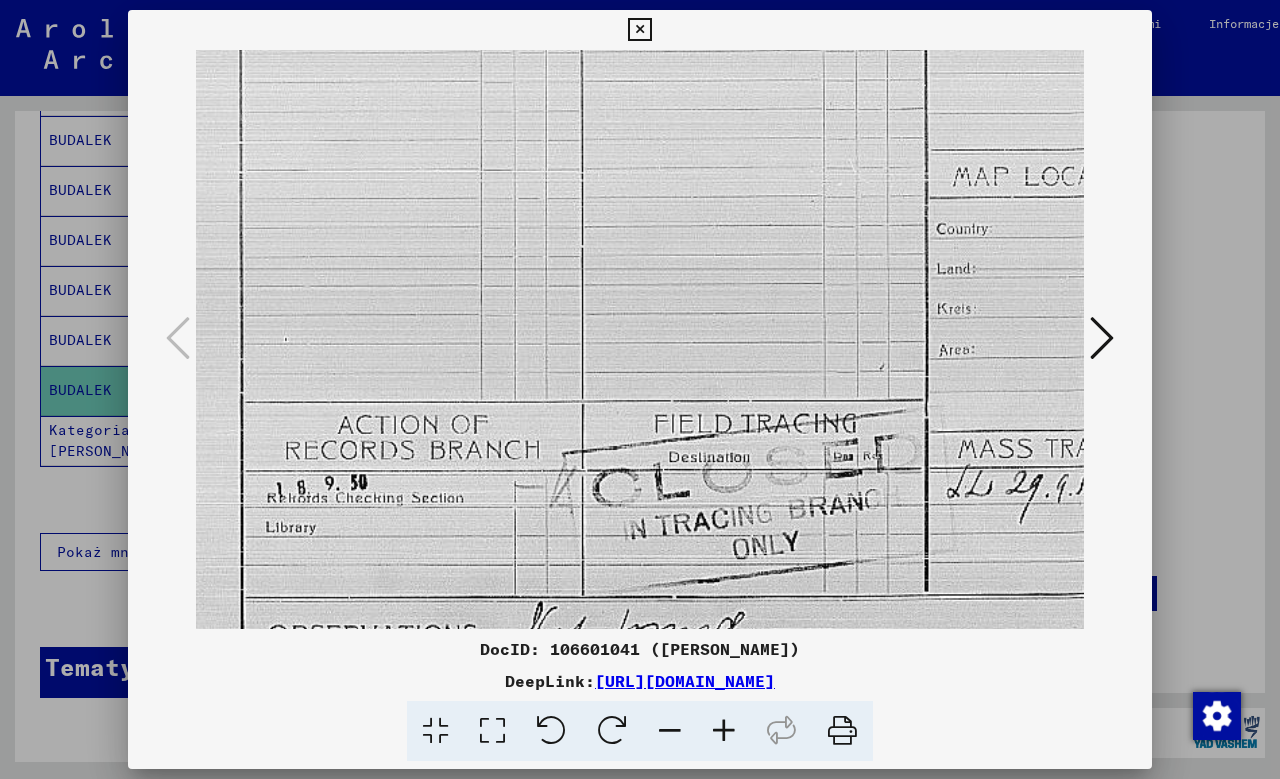 scroll, scrollTop: 914, scrollLeft: 8, axis: both 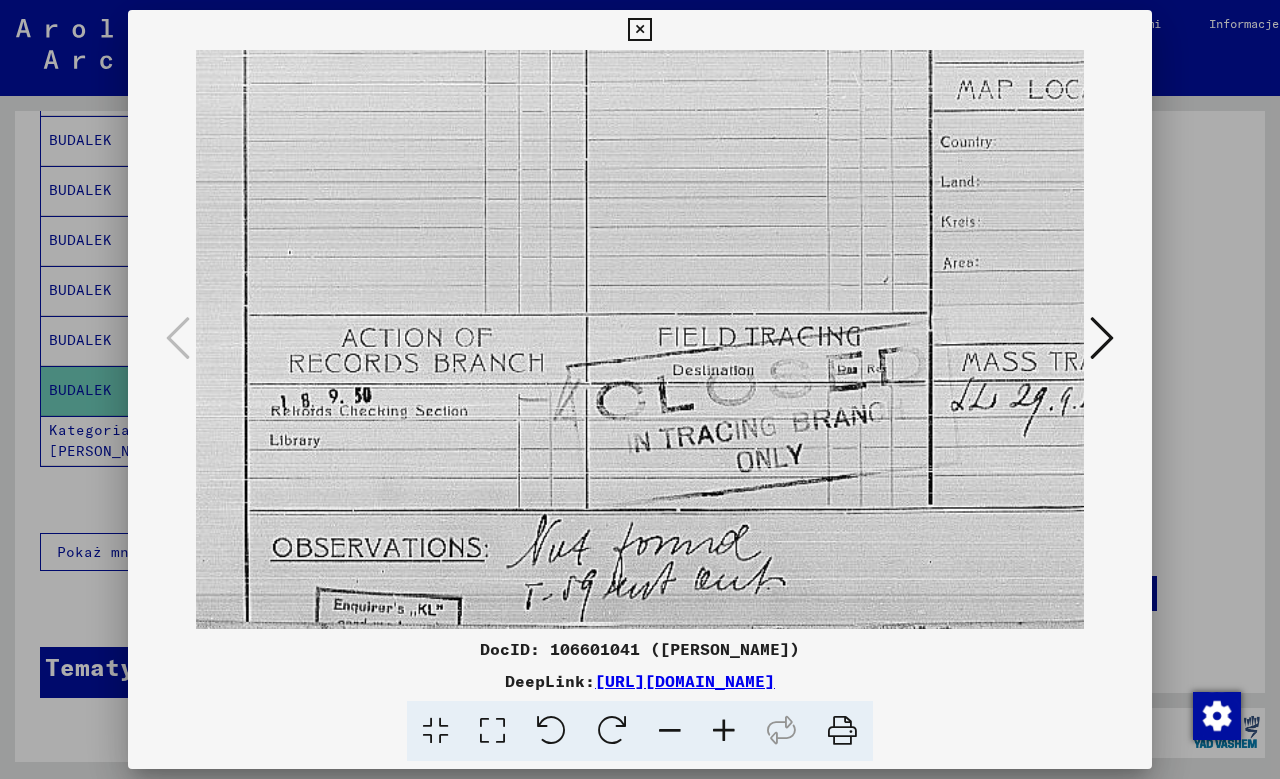 drag, startPoint x: 704, startPoint y: 486, endPoint x: 724, endPoint y: 393, distance: 95.12623 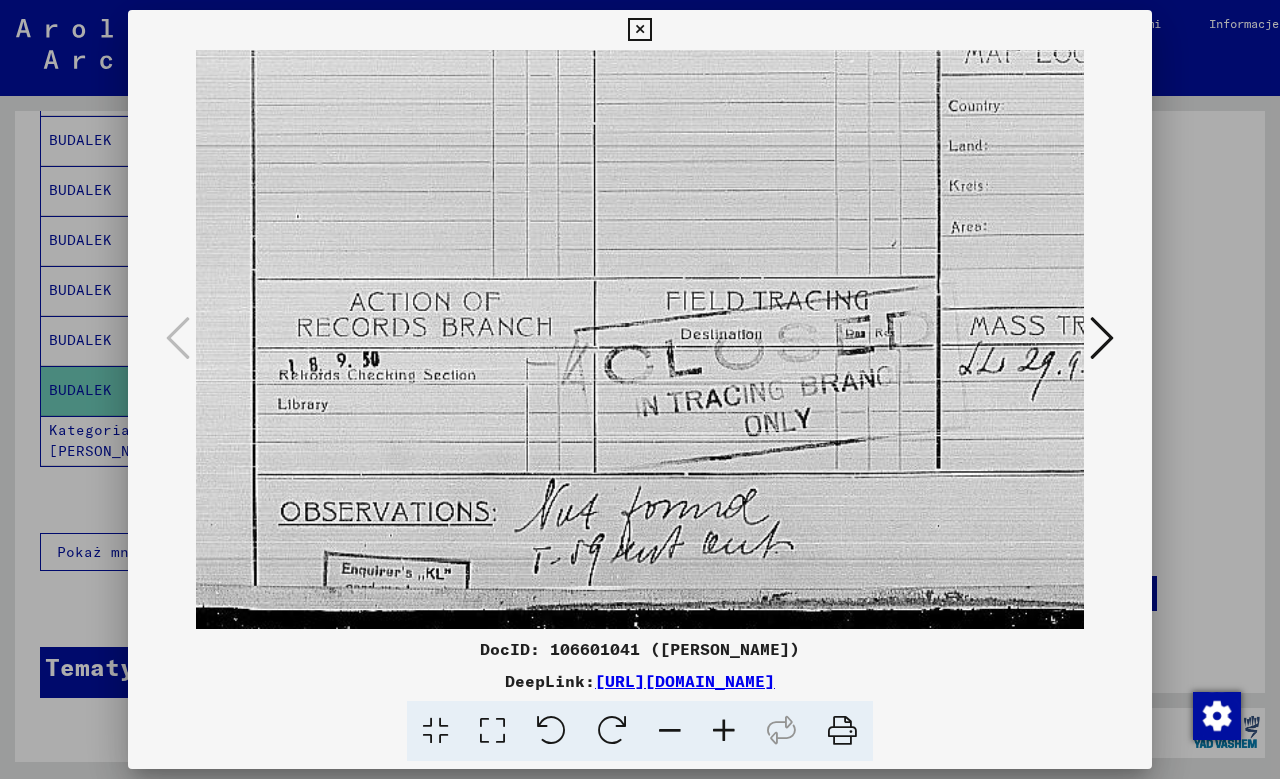 scroll, scrollTop: 950, scrollLeft: 0, axis: vertical 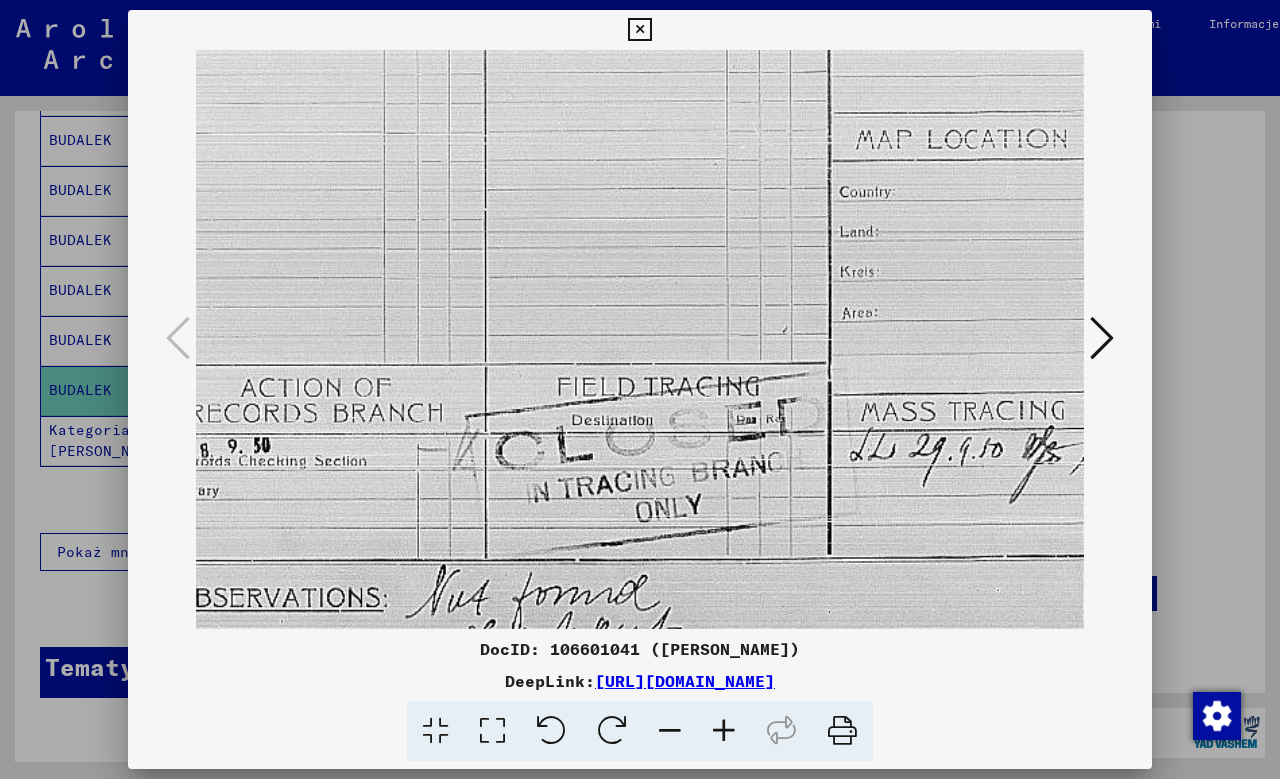 drag, startPoint x: 739, startPoint y: 430, endPoint x: 582, endPoint y: 542, distance: 192.85487 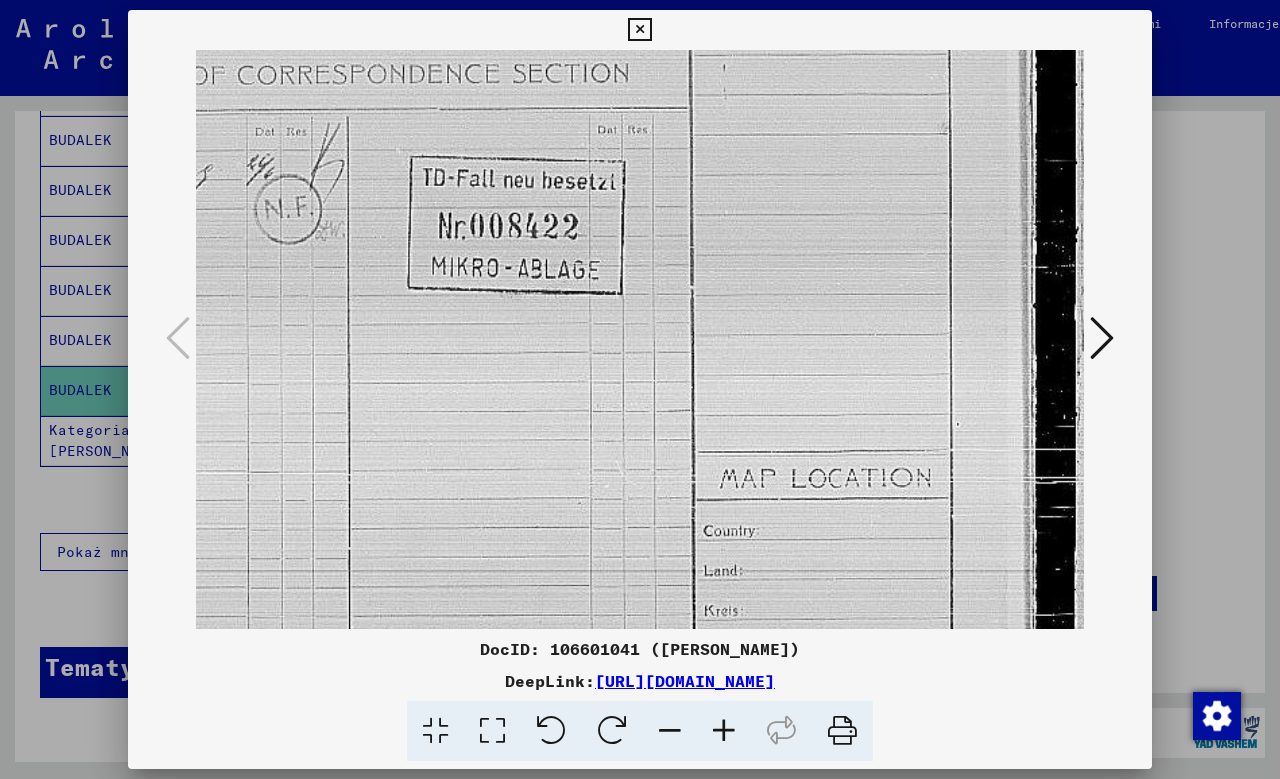 drag, startPoint x: 764, startPoint y: 471, endPoint x: 749, endPoint y: 565, distance: 95.189285 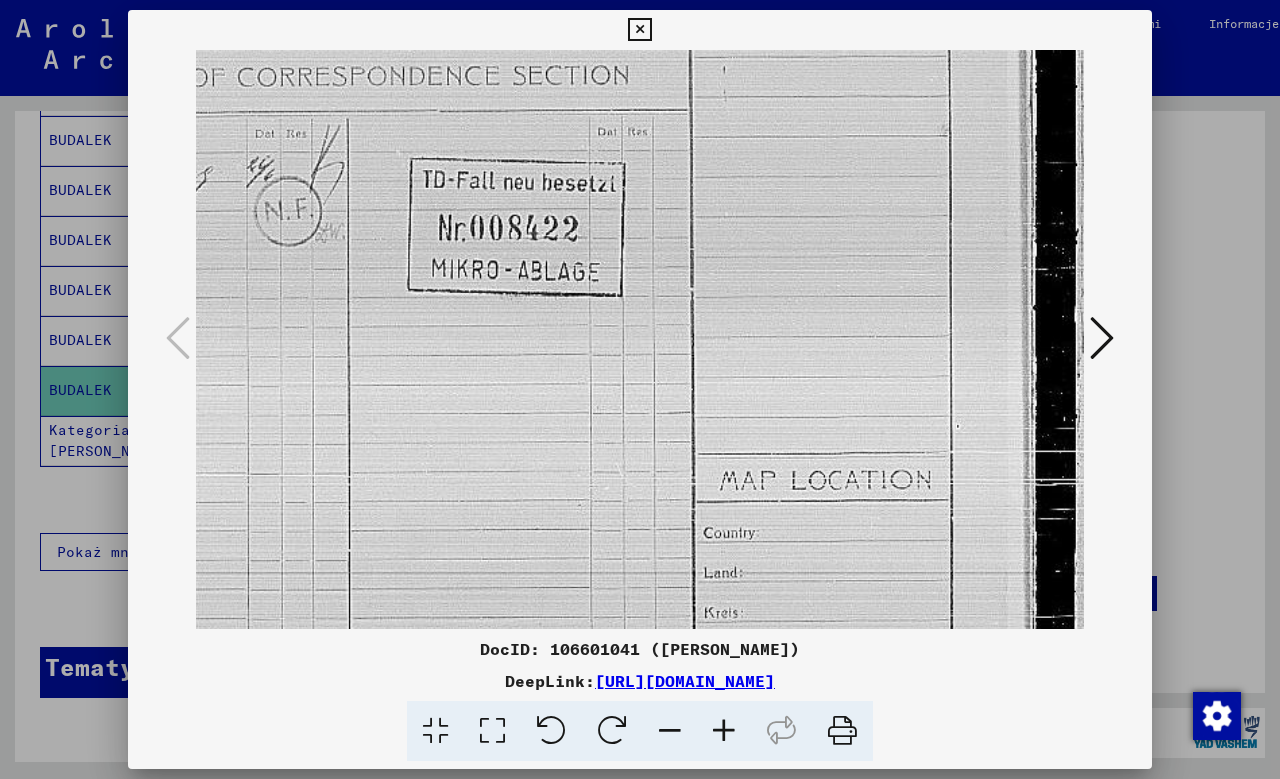 click at bounding box center [521, 291] 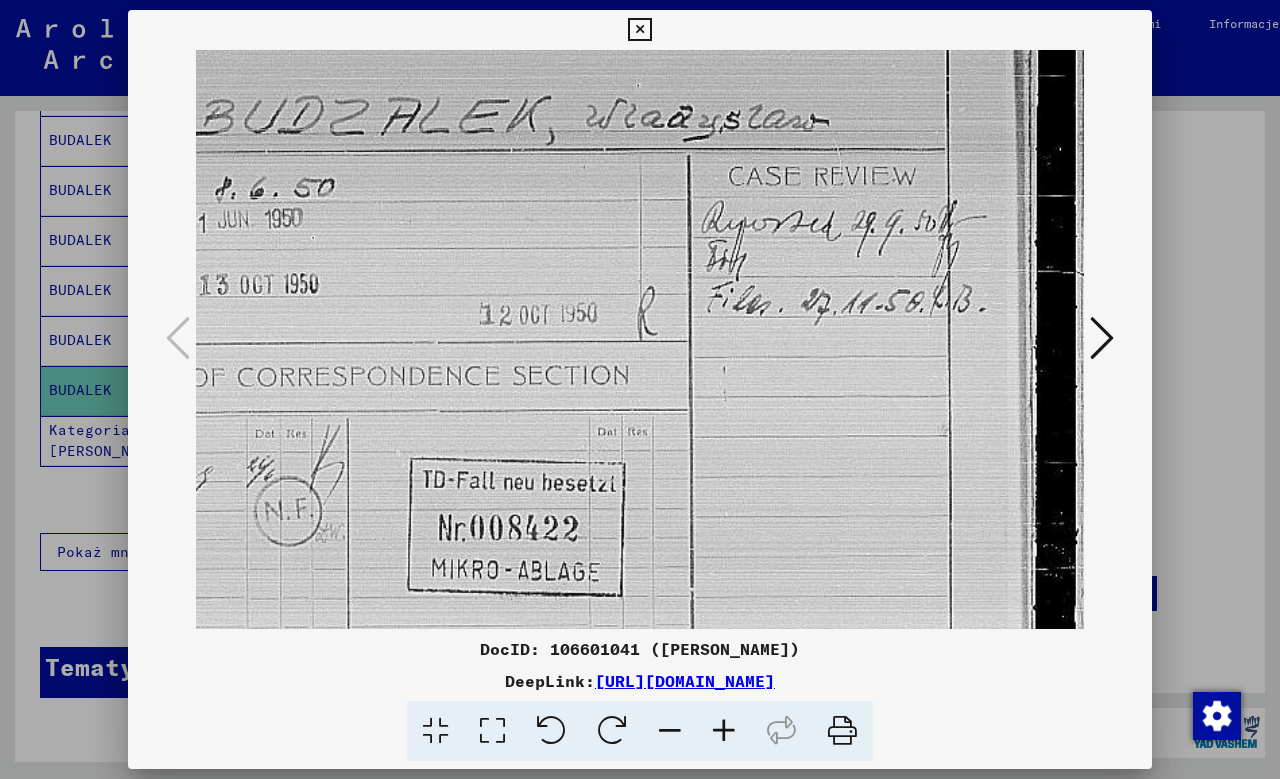 drag, startPoint x: 766, startPoint y: 265, endPoint x: 744, endPoint y: 509, distance: 244.98979 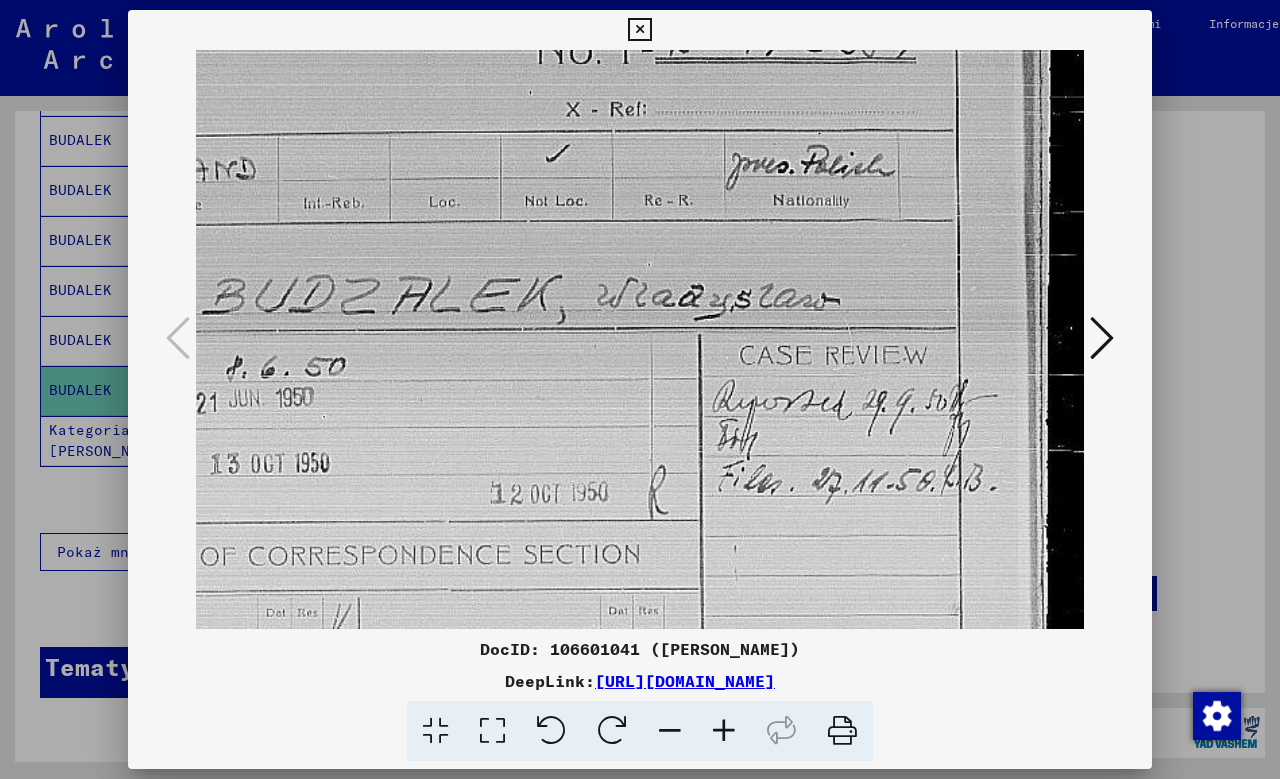 drag, startPoint x: 761, startPoint y: 396, endPoint x: 757, endPoint y: 471, distance: 75.10659 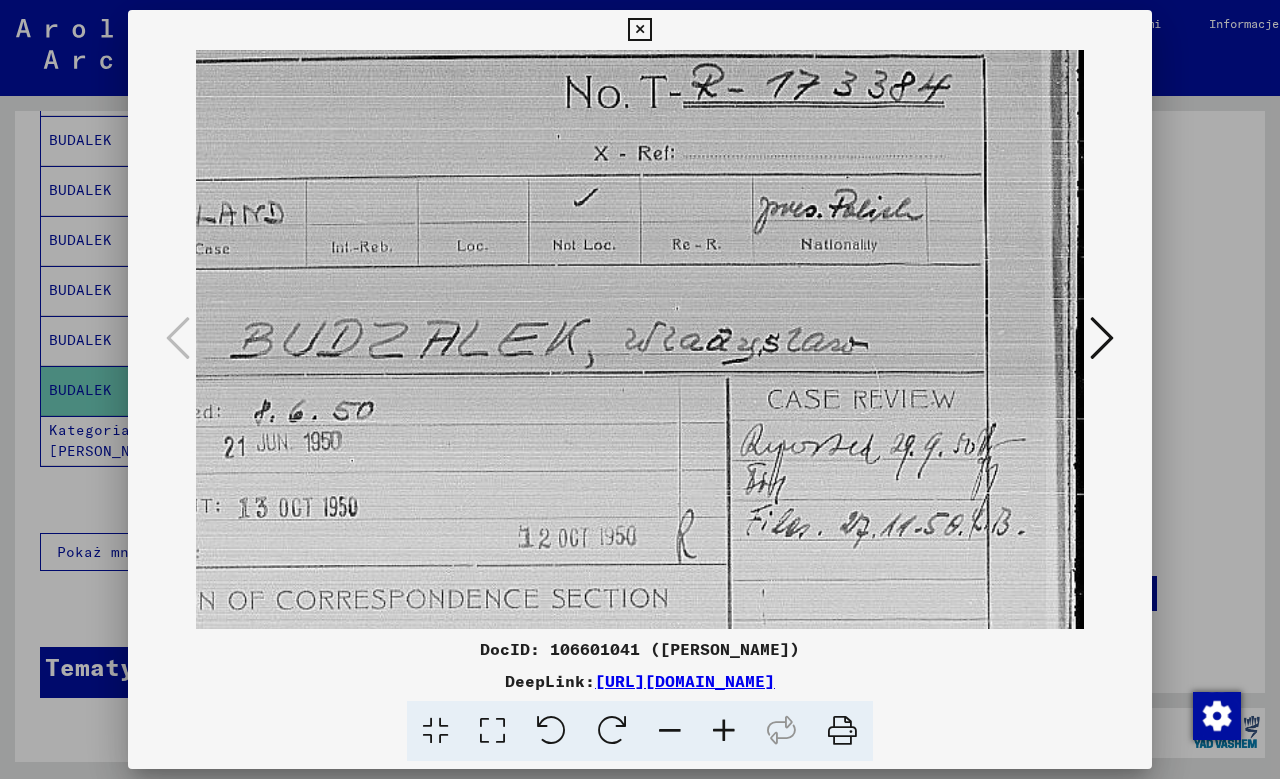 click at bounding box center (560, 814) 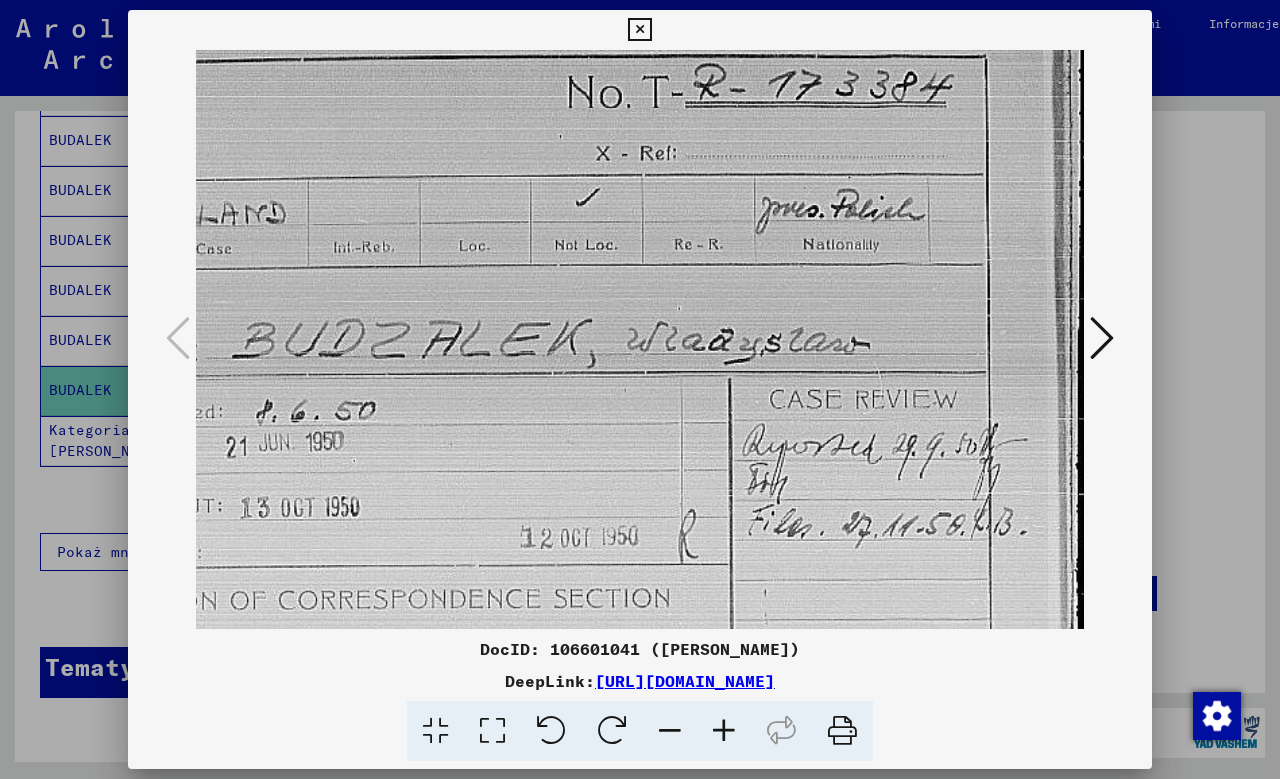 scroll, scrollTop: 0, scrollLeft: 45, axis: horizontal 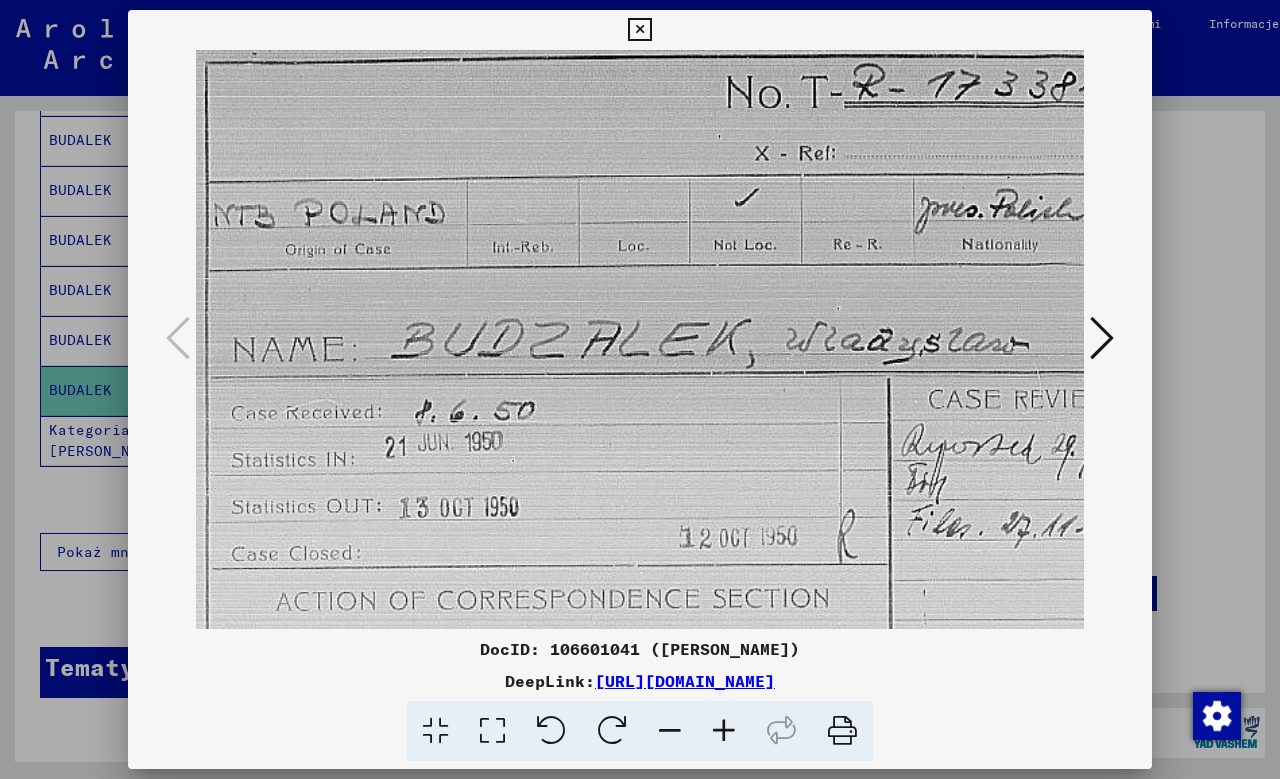 drag, startPoint x: 624, startPoint y: 500, endPoint x: 700, endPoint y: 538, distance: 84.97058 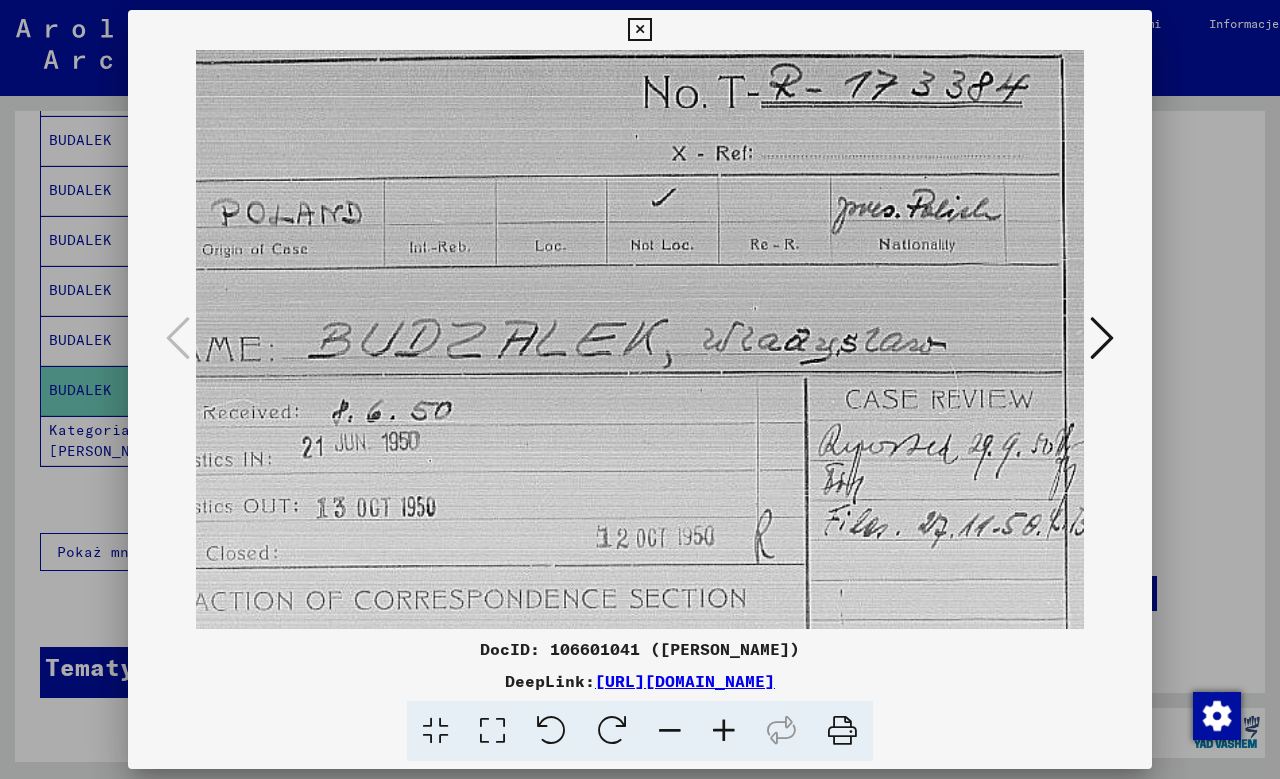 scroll, scrollTop: 0, scrollLeft: 245, axis: horizontal 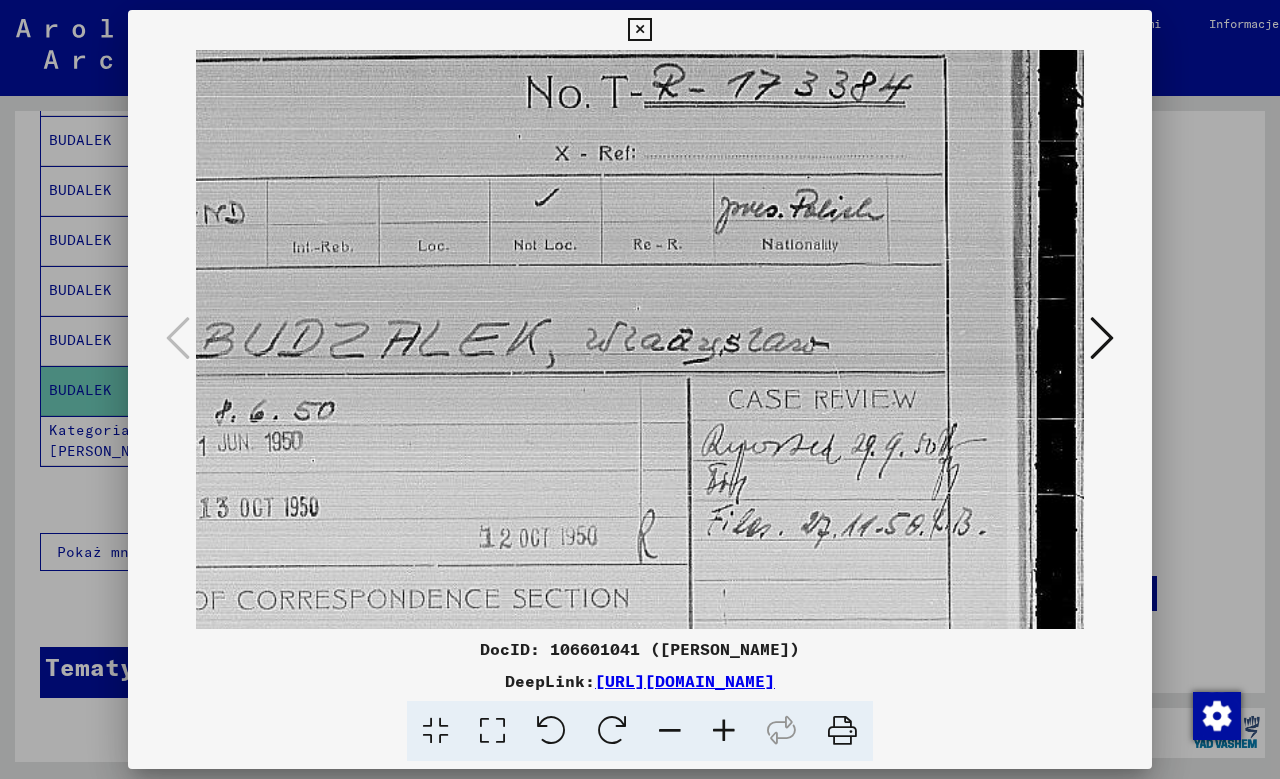 drag, startPoint x: 789, startPoint y: 500, endPoint x: 441, endPoint y: 601, distance: 362.36032 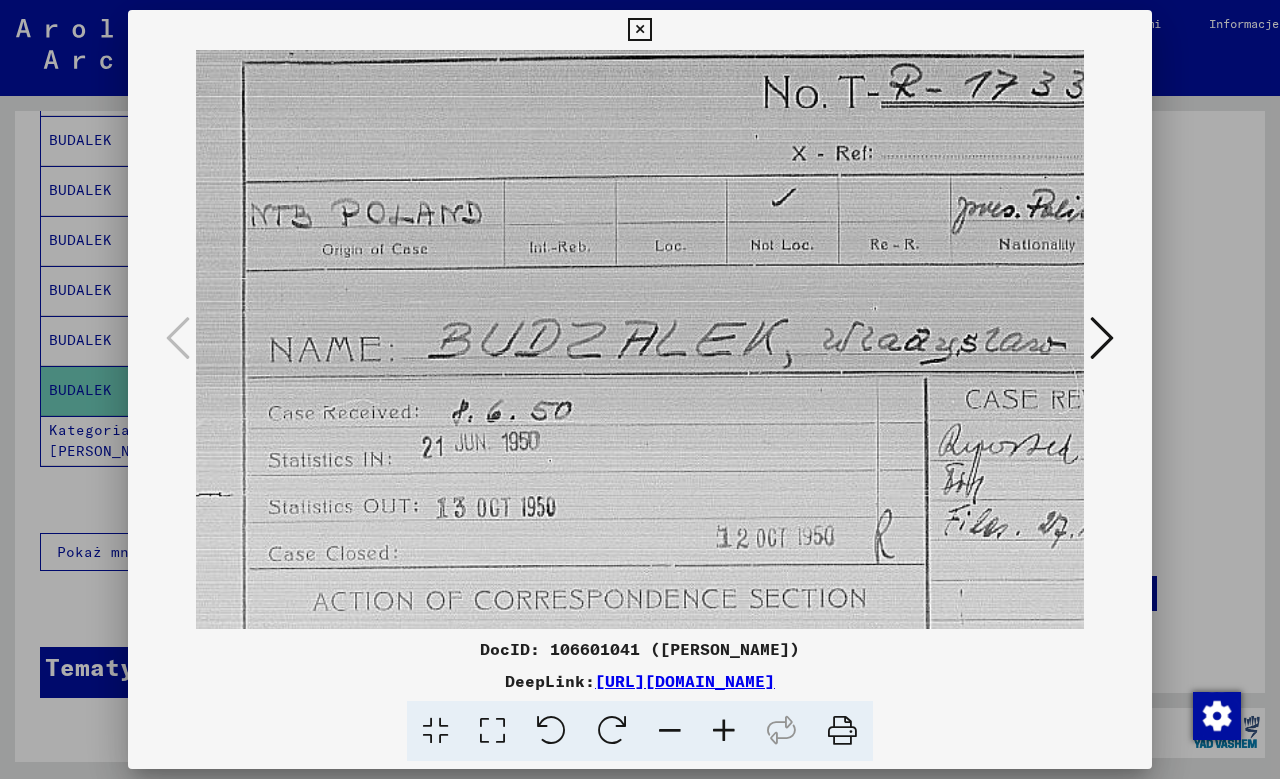 scroll, scrollTop: 0, scrollLeft: 0, axis: both 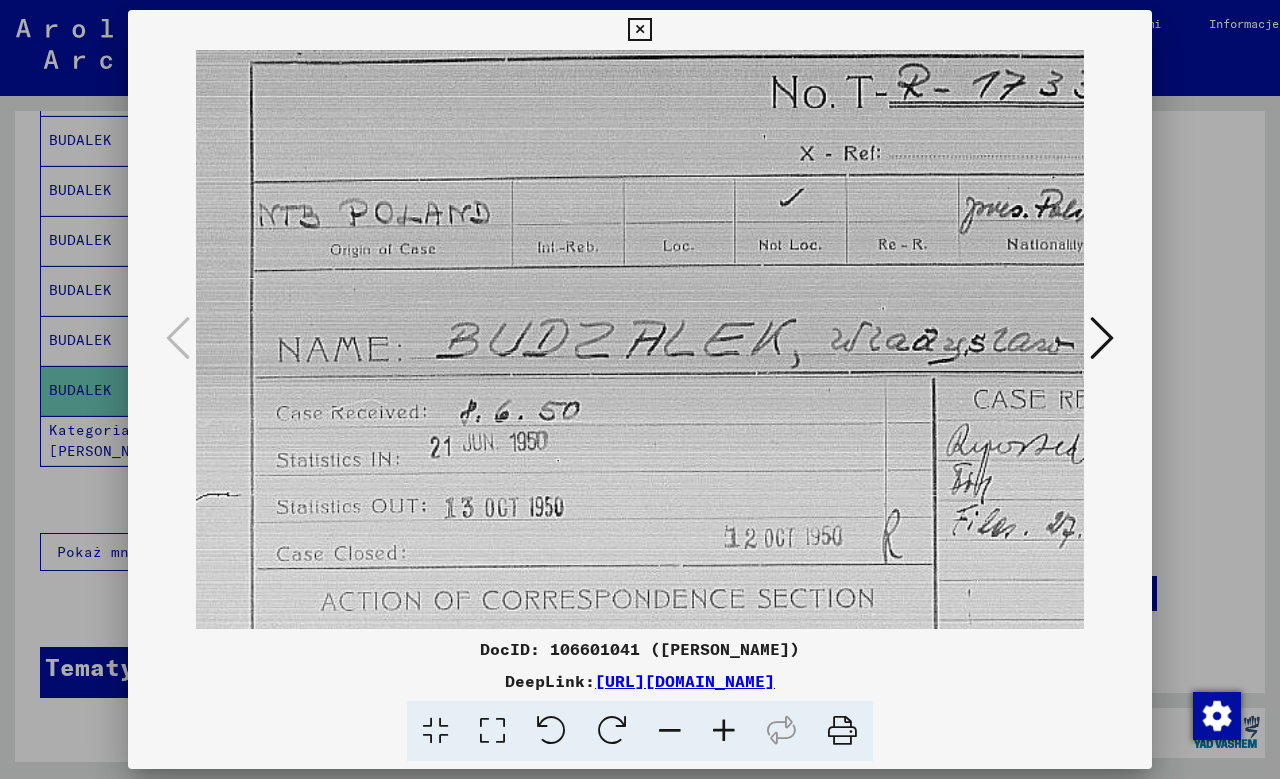 drag, startPoint x: 518, startPoint y: 559, endPoint x: 775, endPoint y: 586, distance: 258.4144 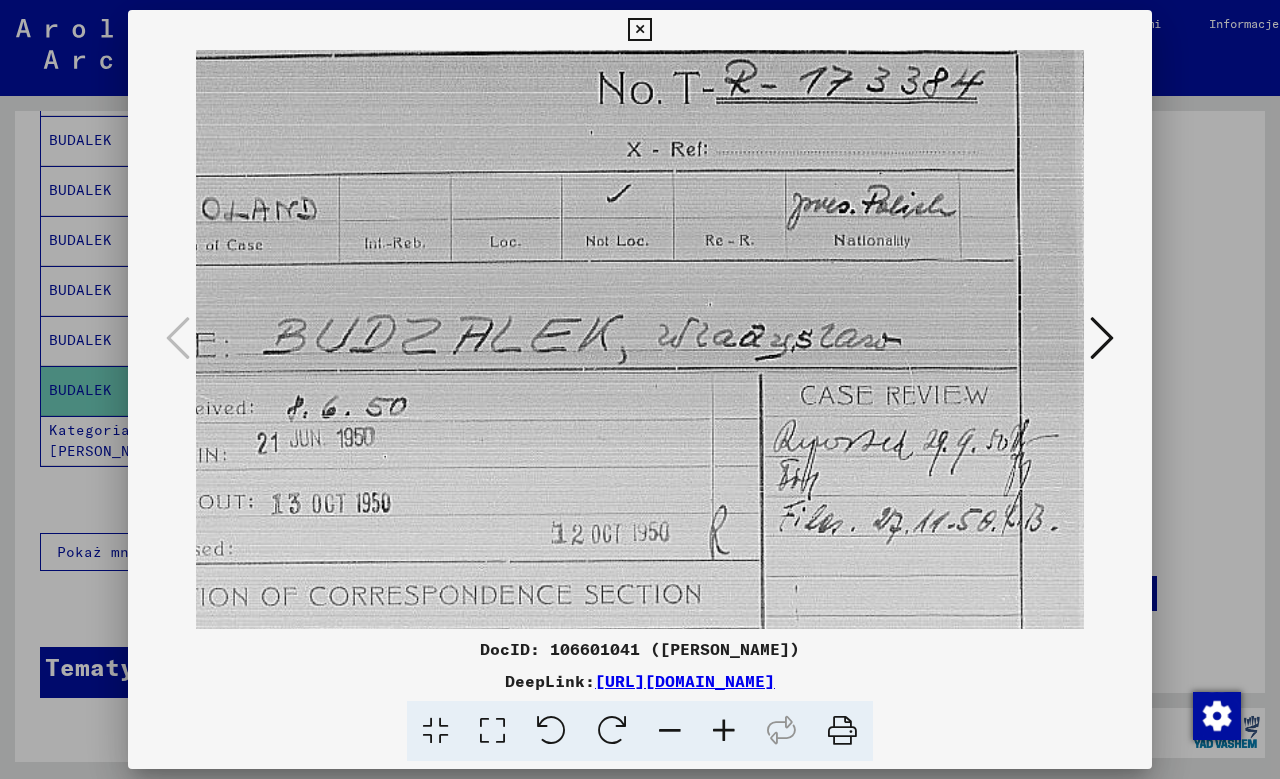 drag, startPoint x: 753, startPoint y: 522, endPoint x: 581, endPoint y: 519, distance: 172.02615 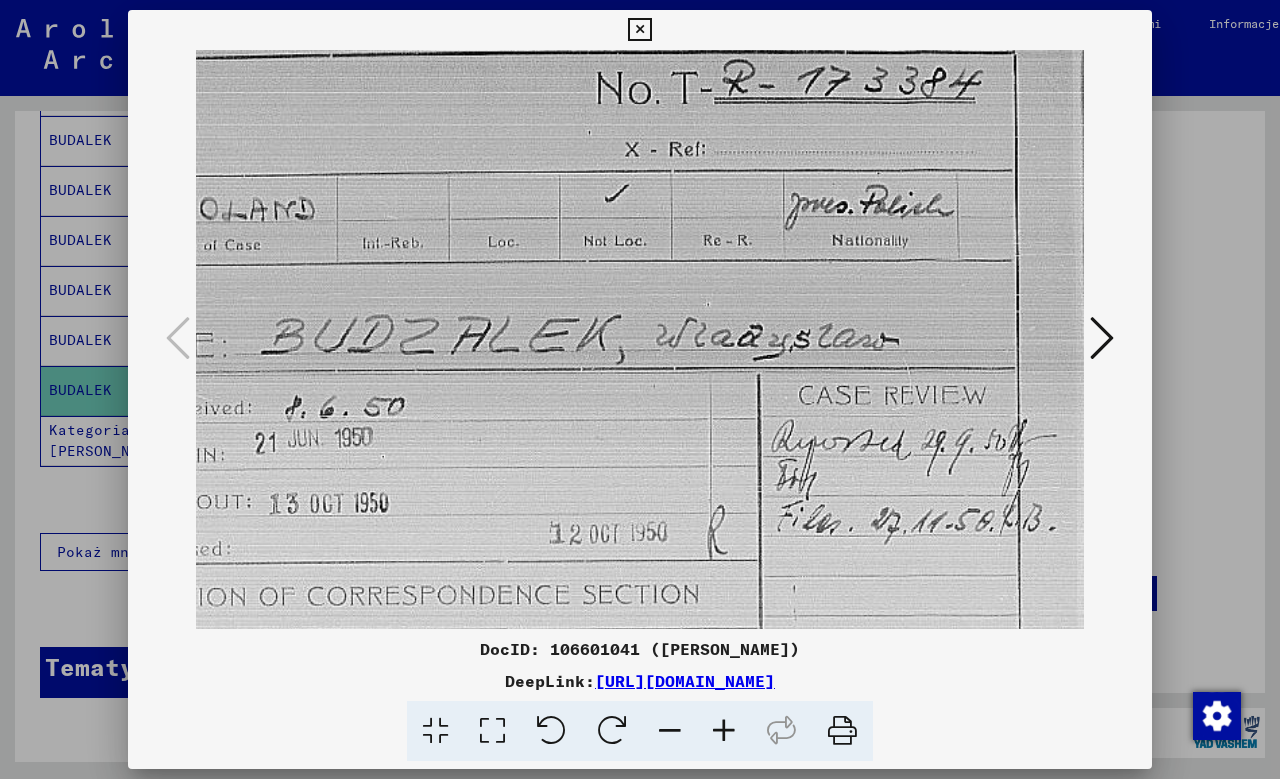 click at bounding box center [1102, 338] 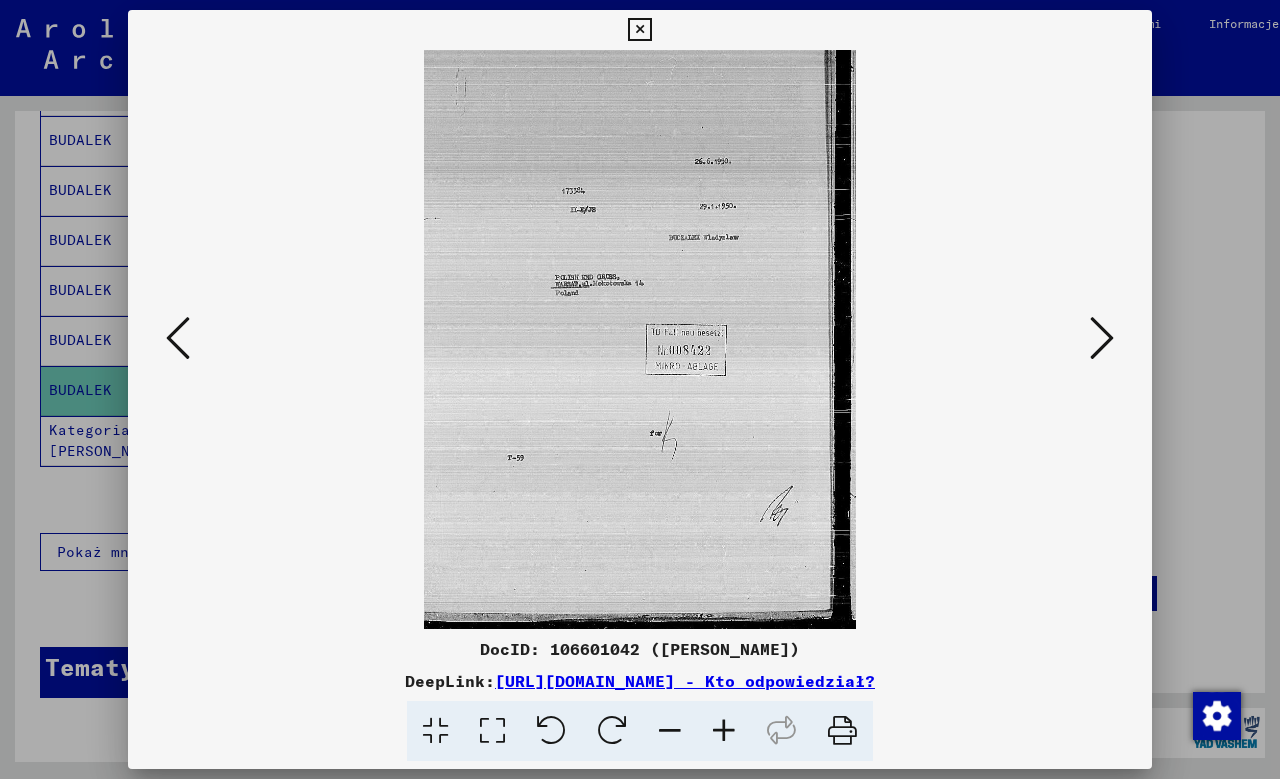 click at bounding box center [724, 731] 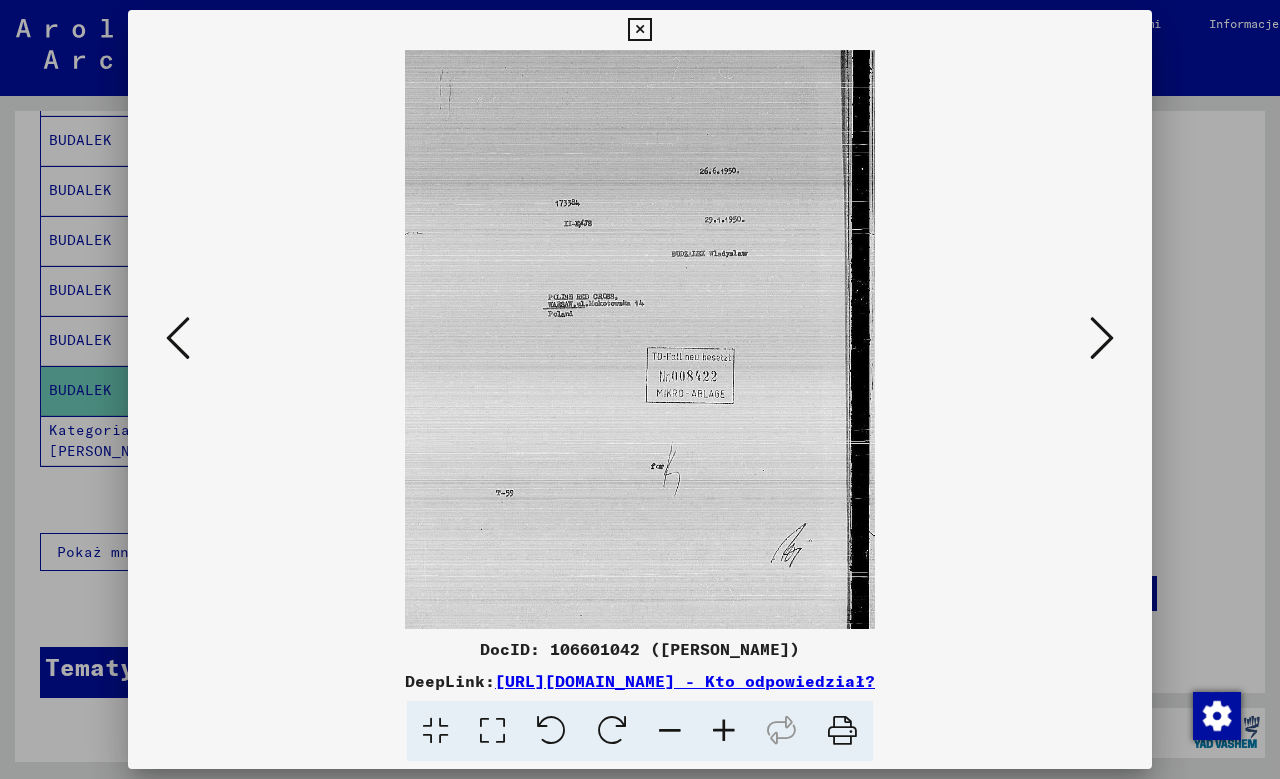 click at bounding box center [724, 731] 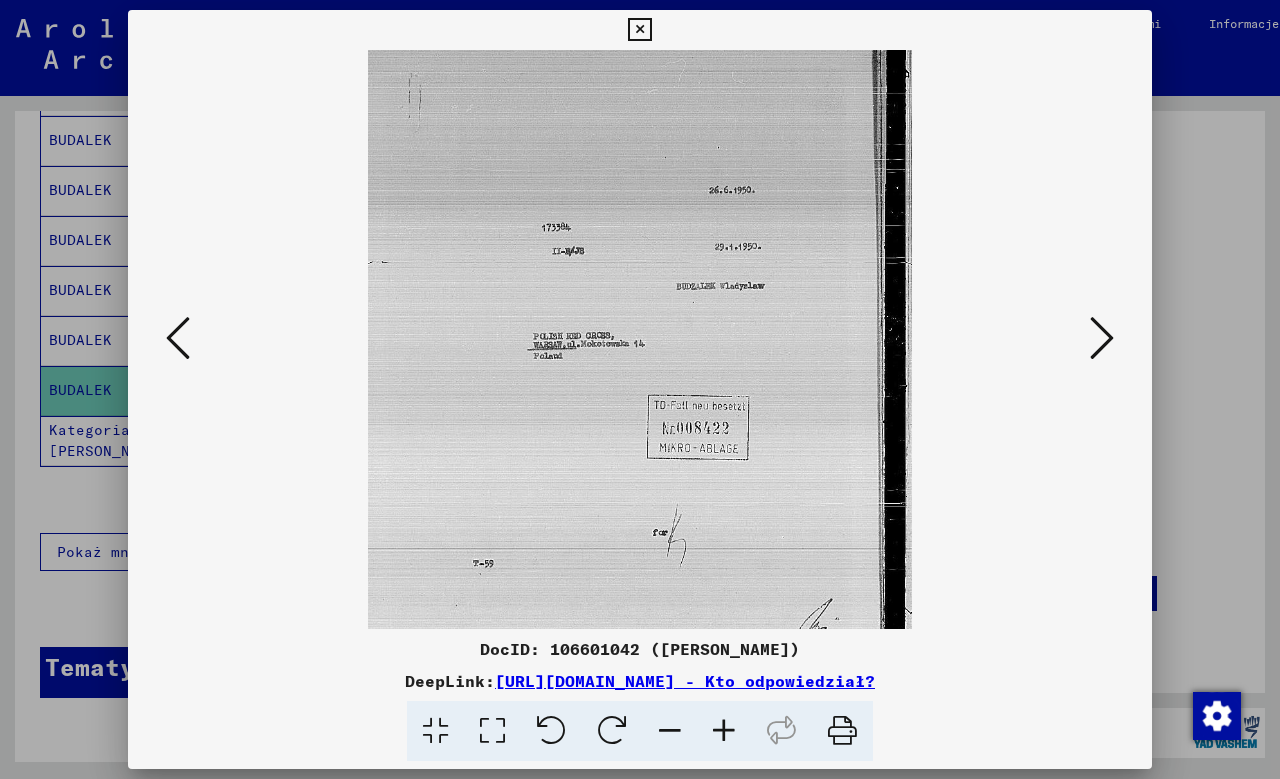 click at bounding box center [724, 731] 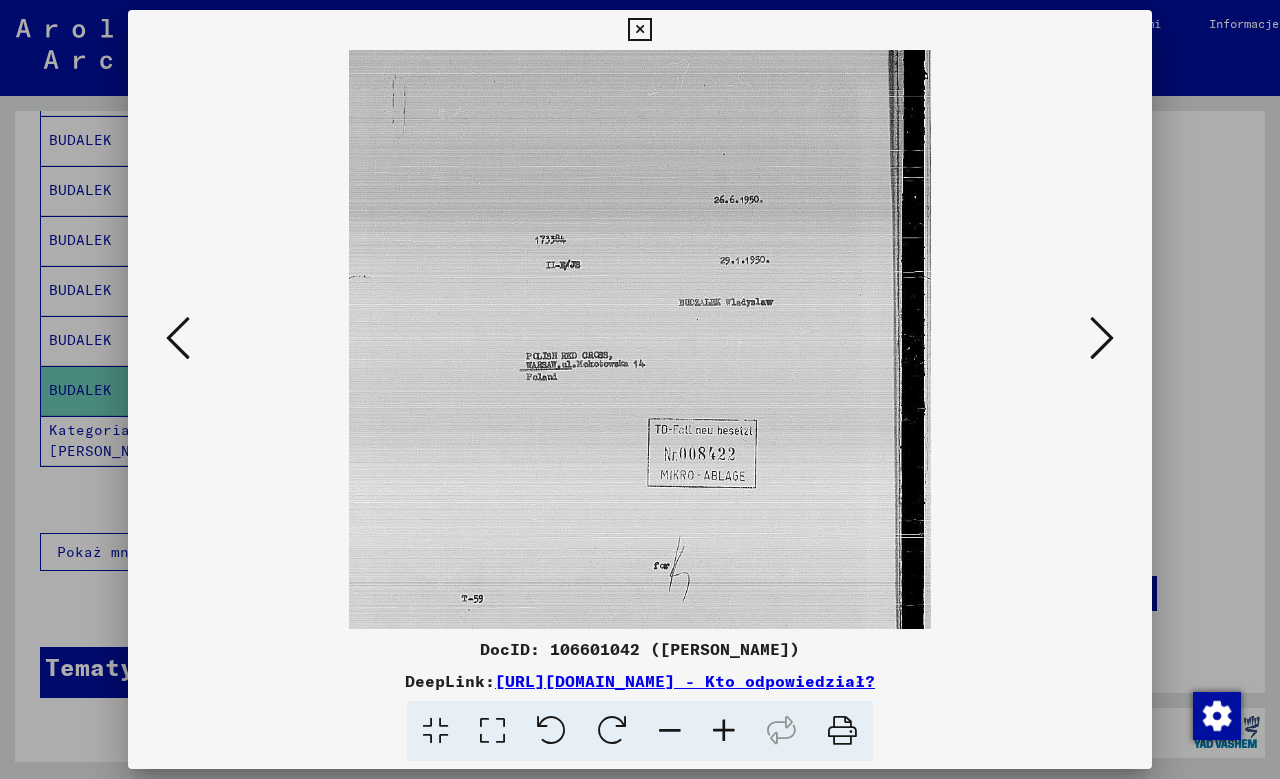 click at bounding box center (724, 731) 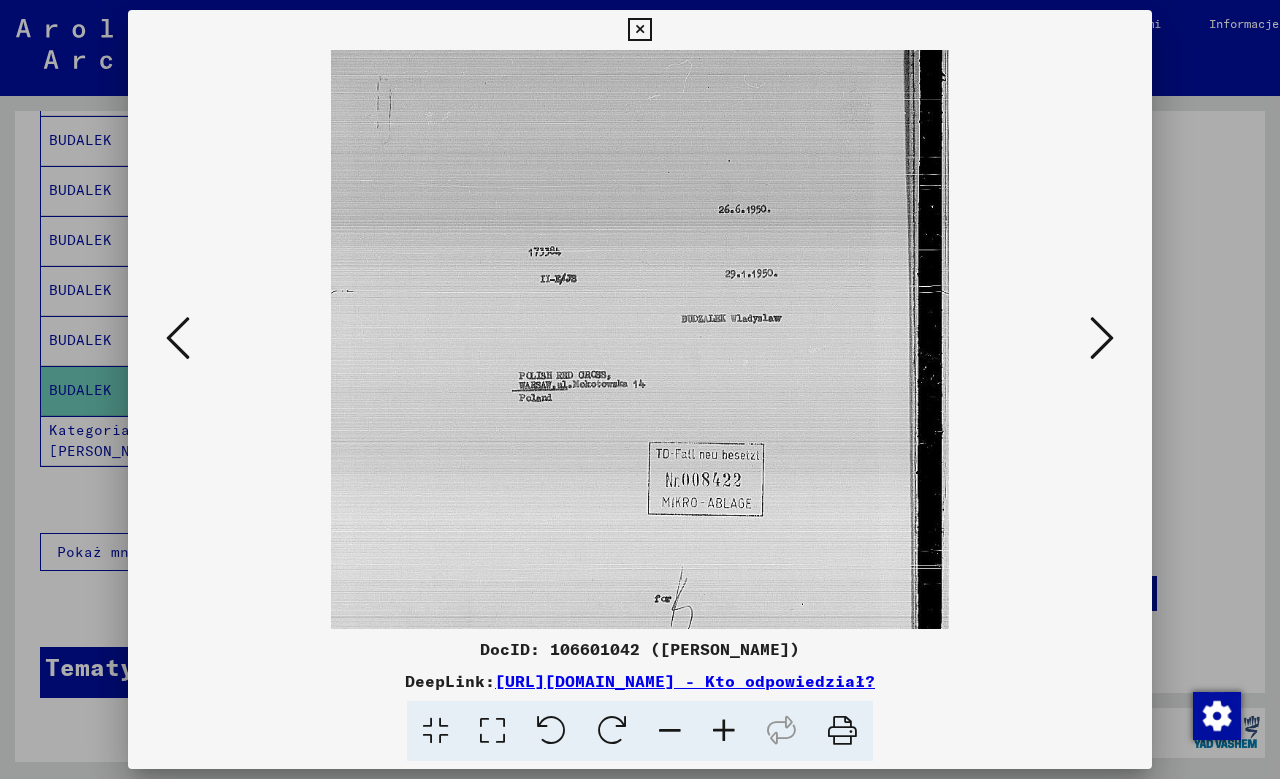 click at bounding box center [724, 731] 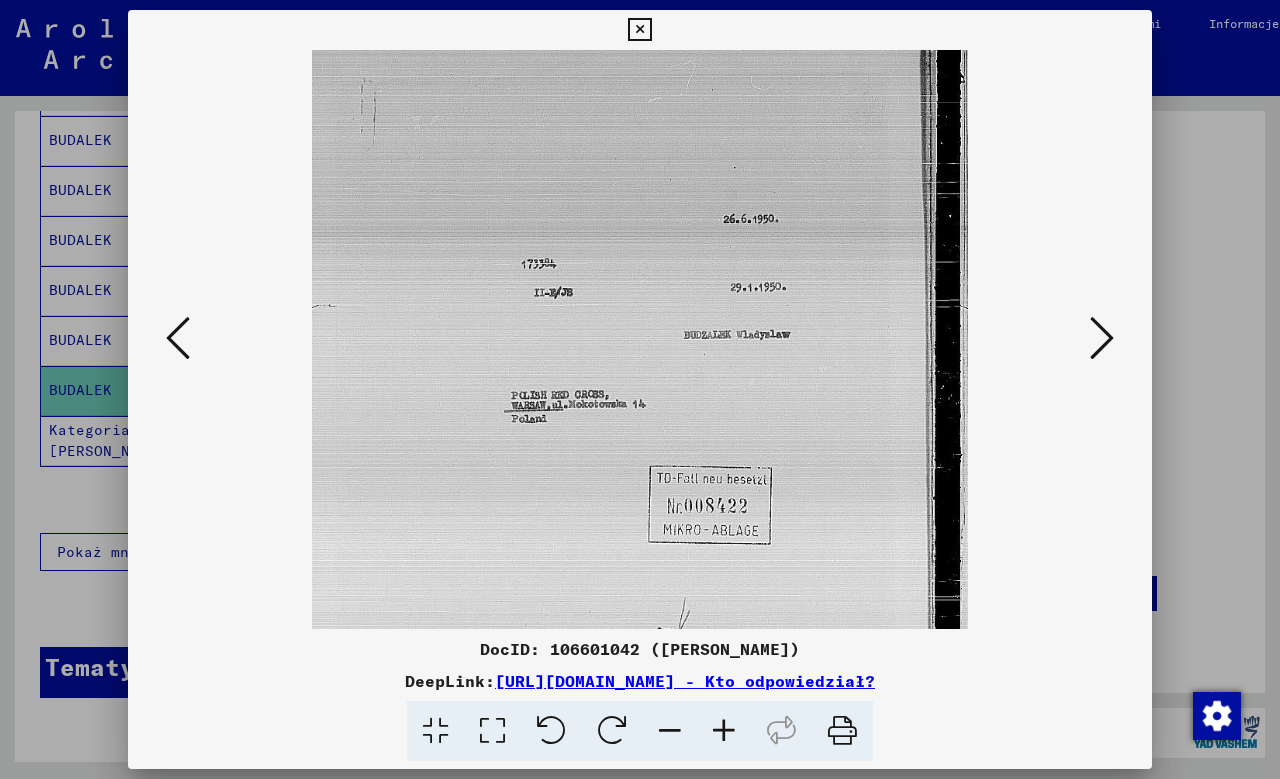 click at bounding box center (724, 731) 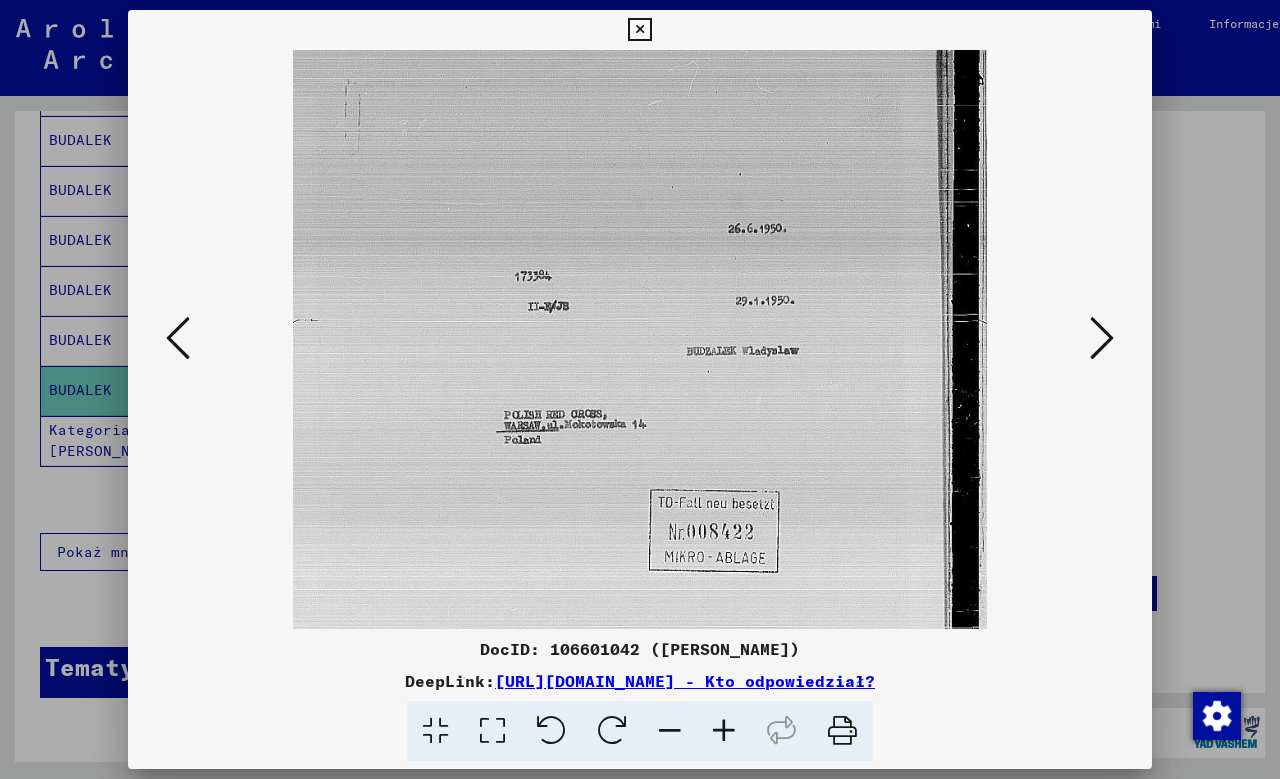 click at bounding box center (724, 731) 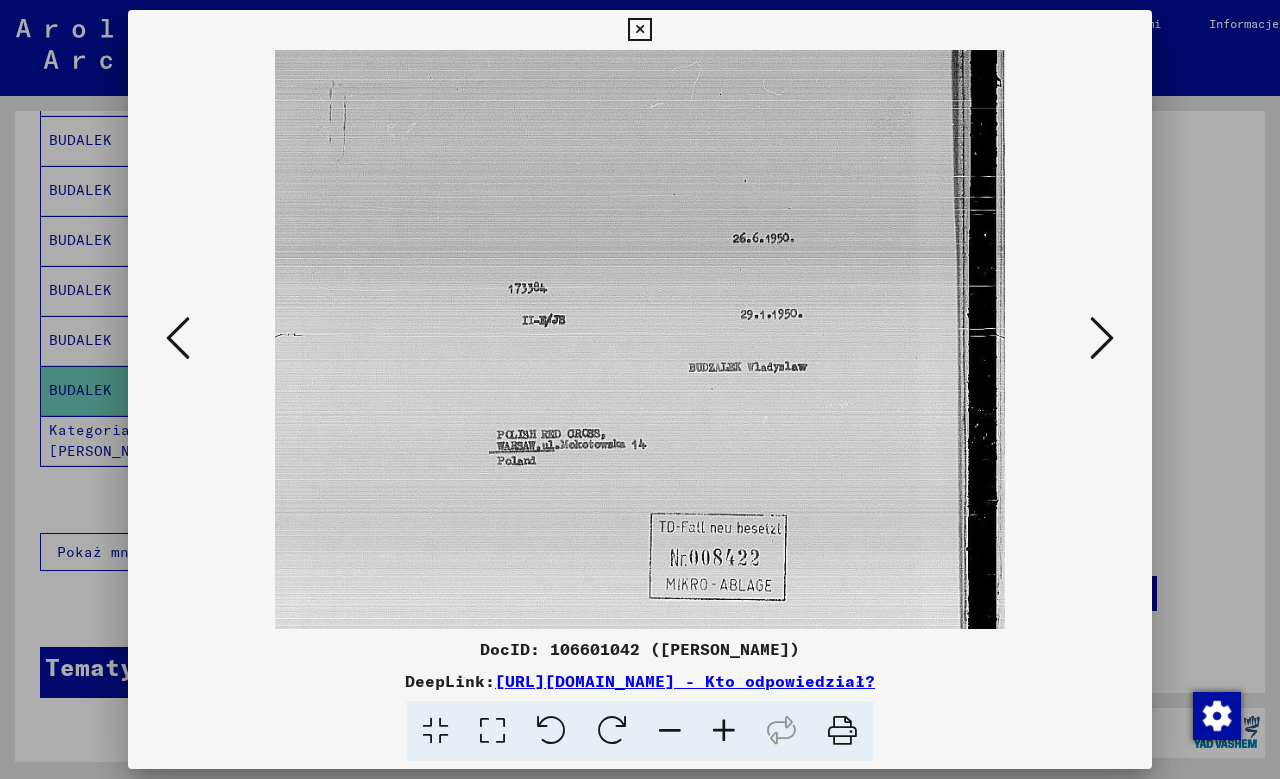 click at bounding box center (724, 731) 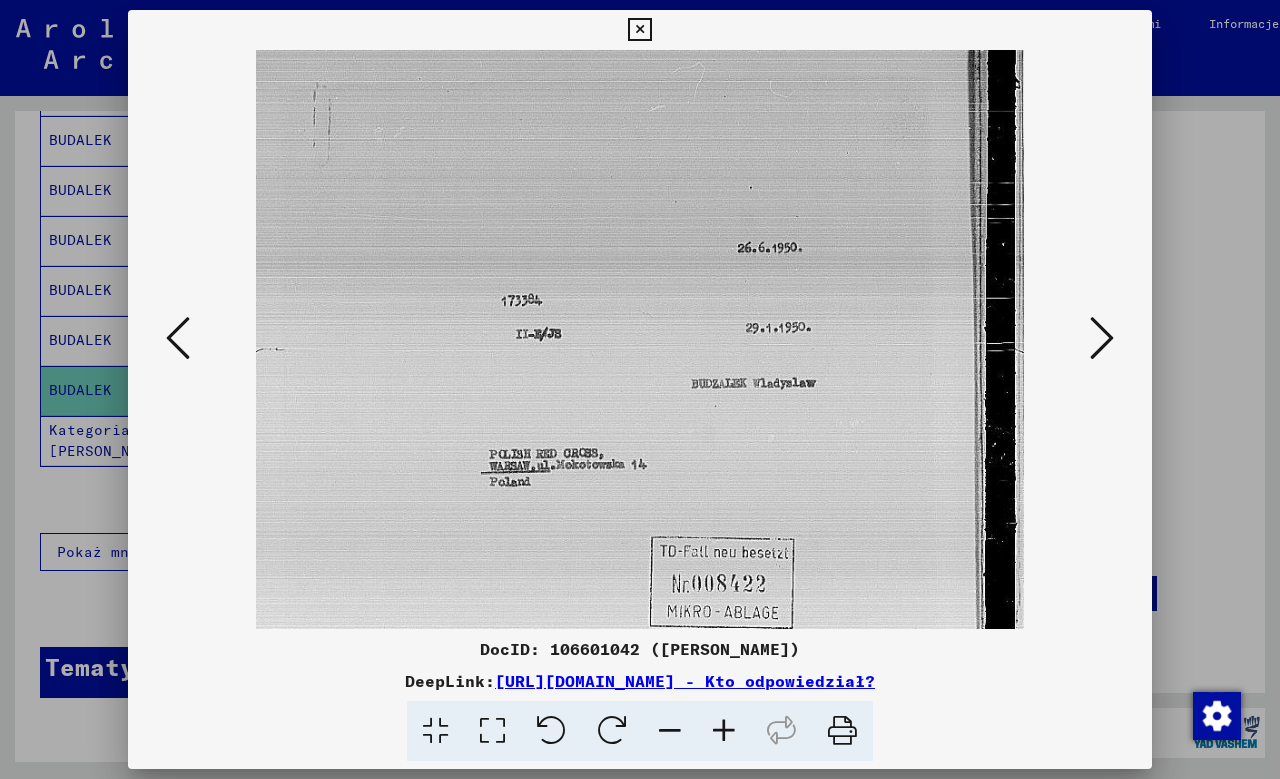 click at bounding box center [724, 731] 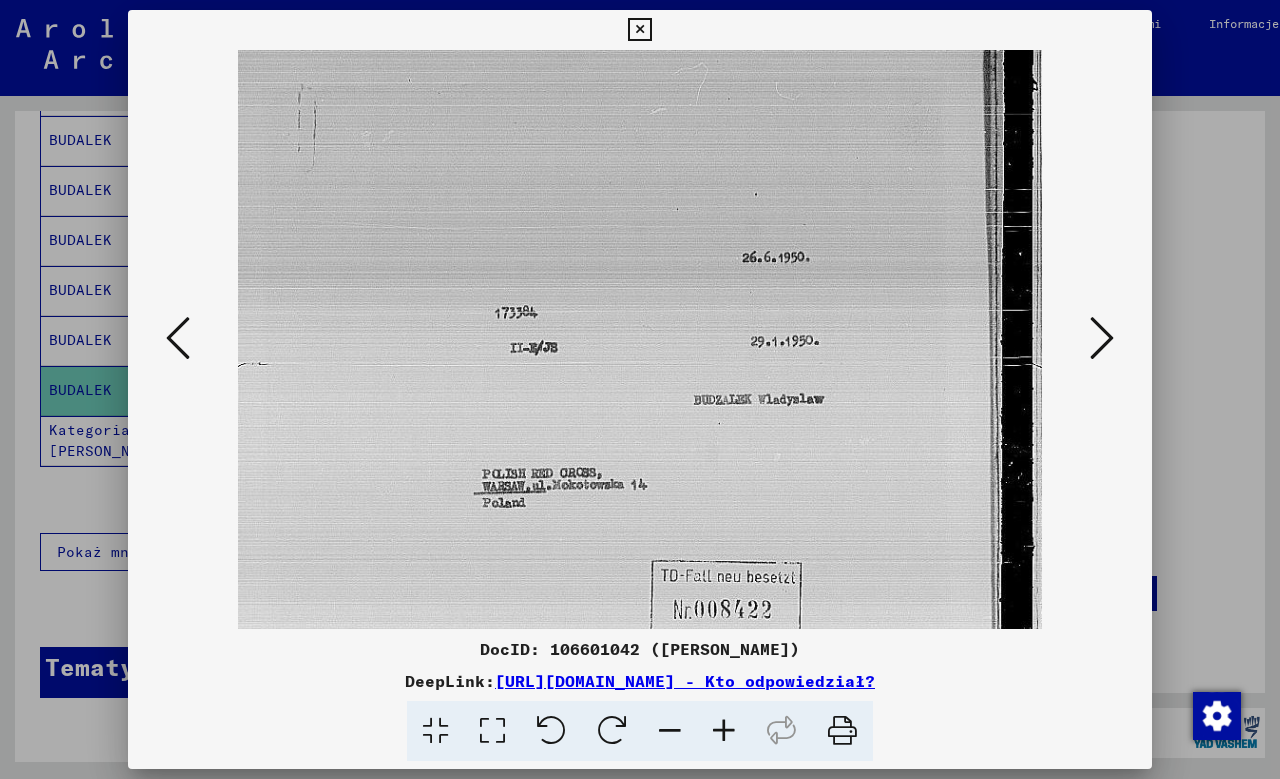 click at bounding box center [724, 731] 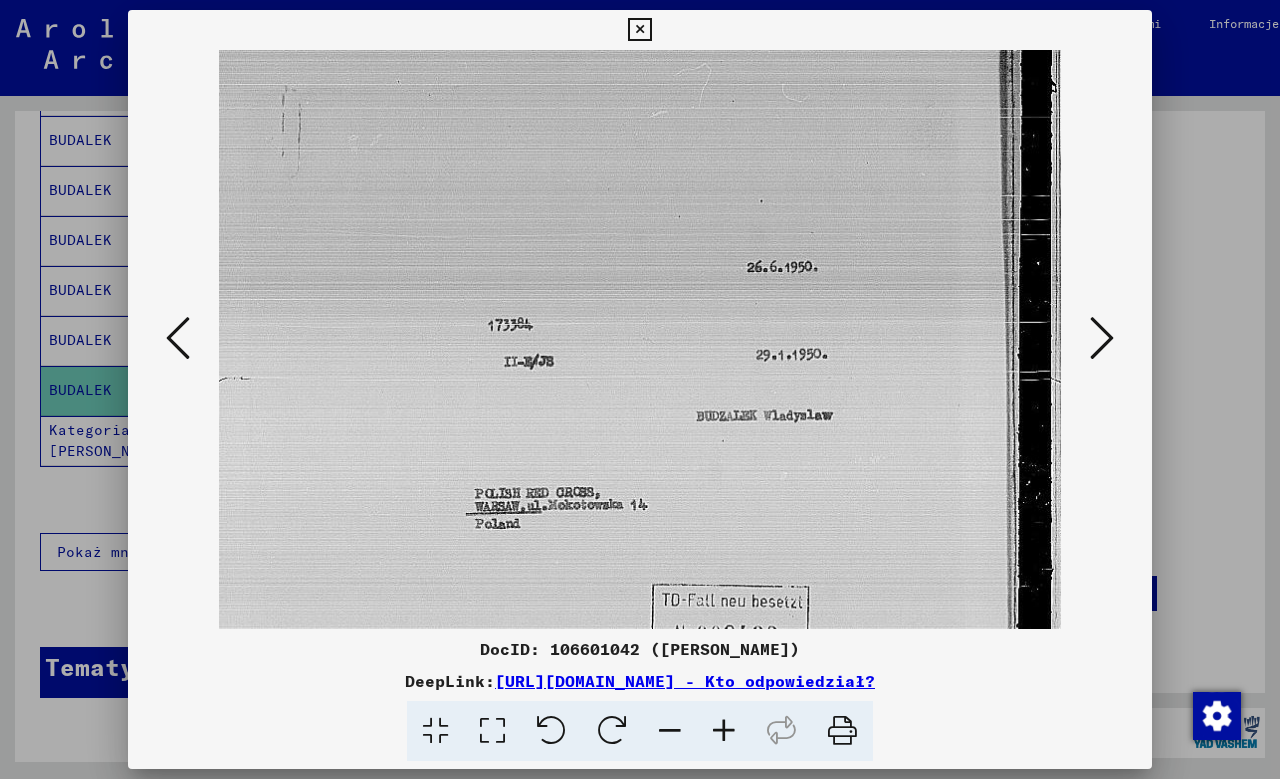 click at bounding box center (724, 731) 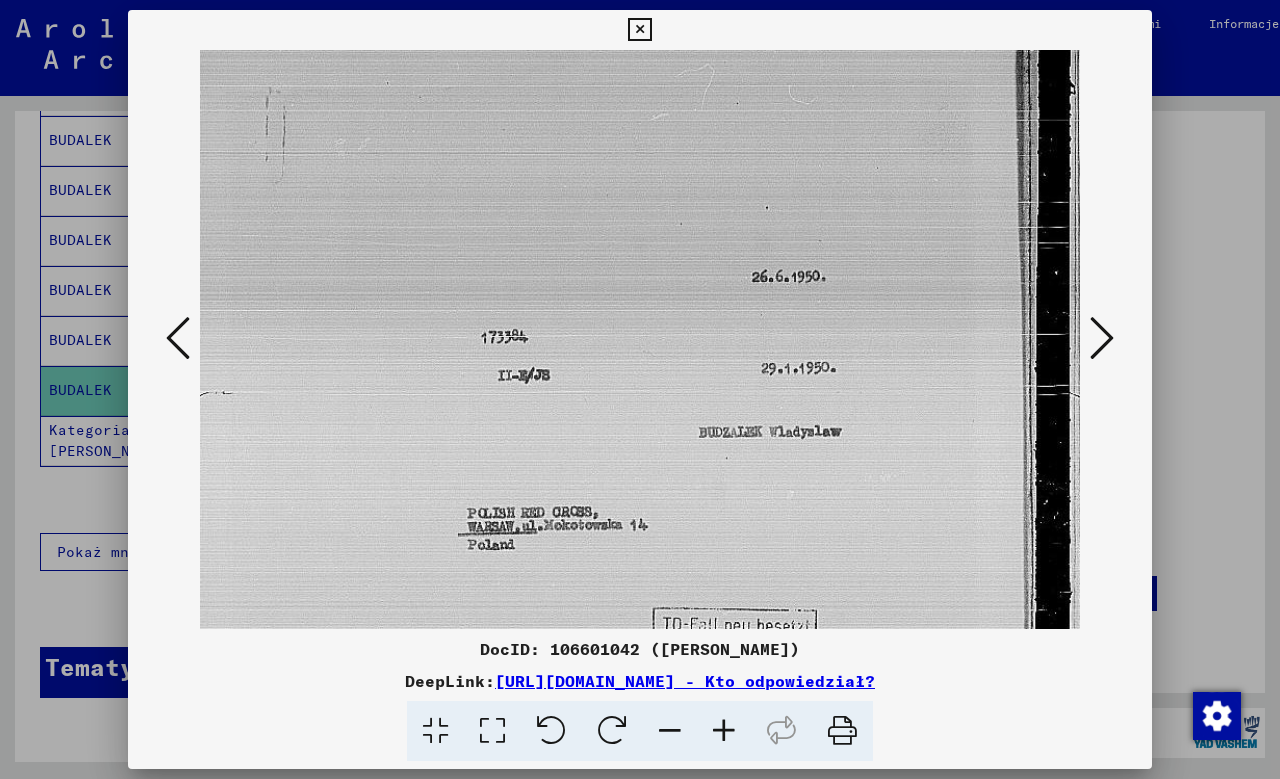 click at bounding box center [724, 731] 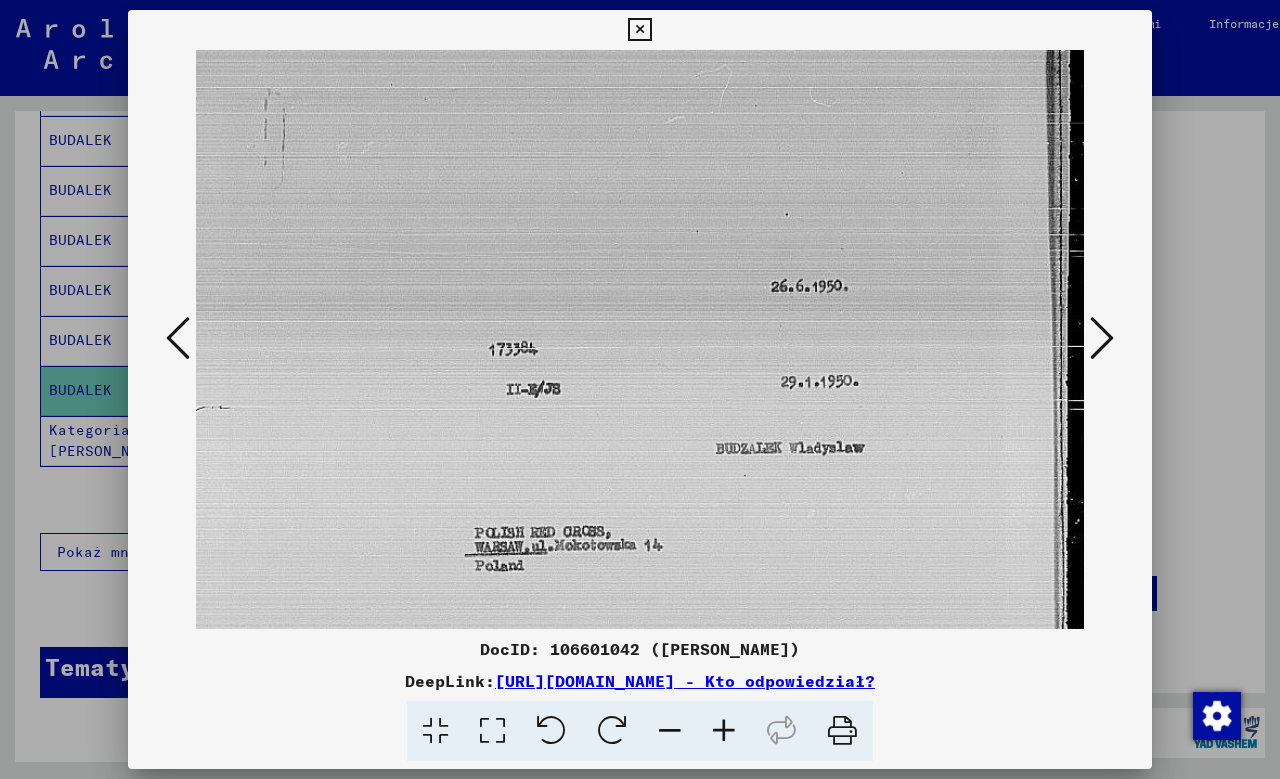 click at bounding box center (724, 731) 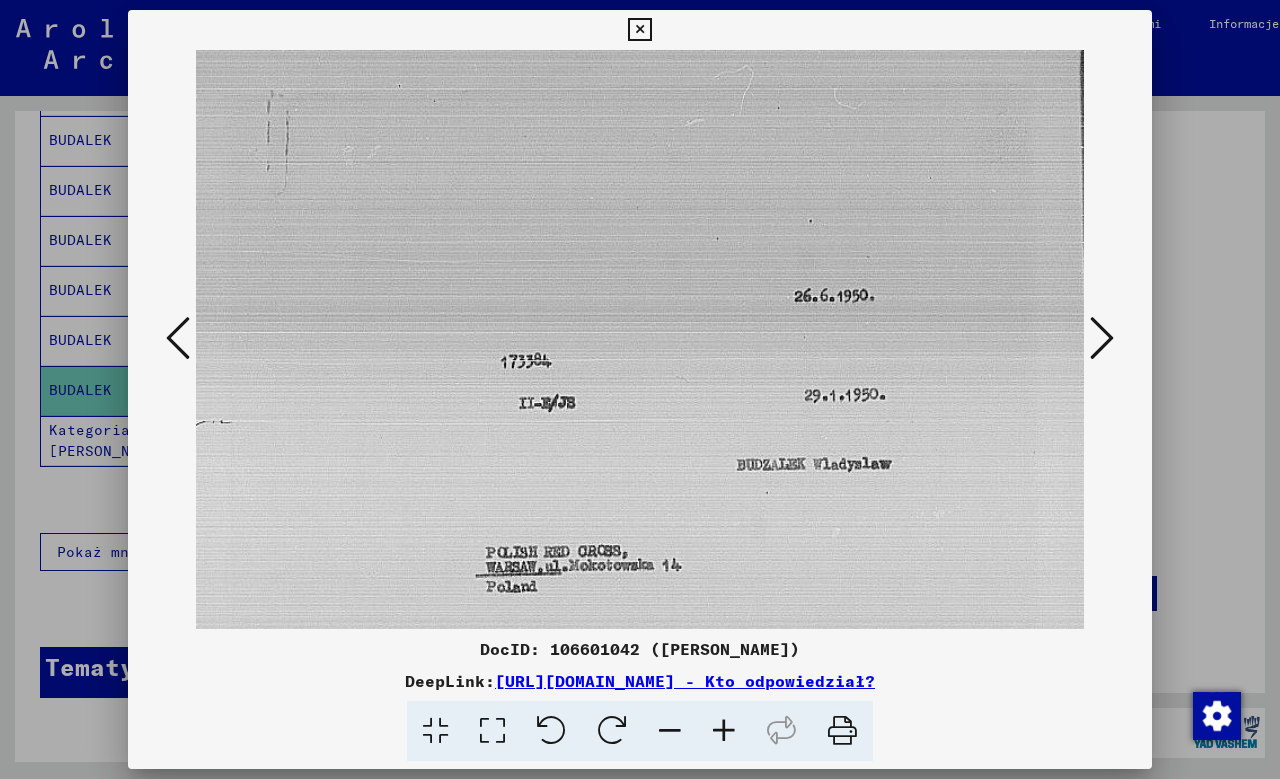 click at bounding box center (724, 731) 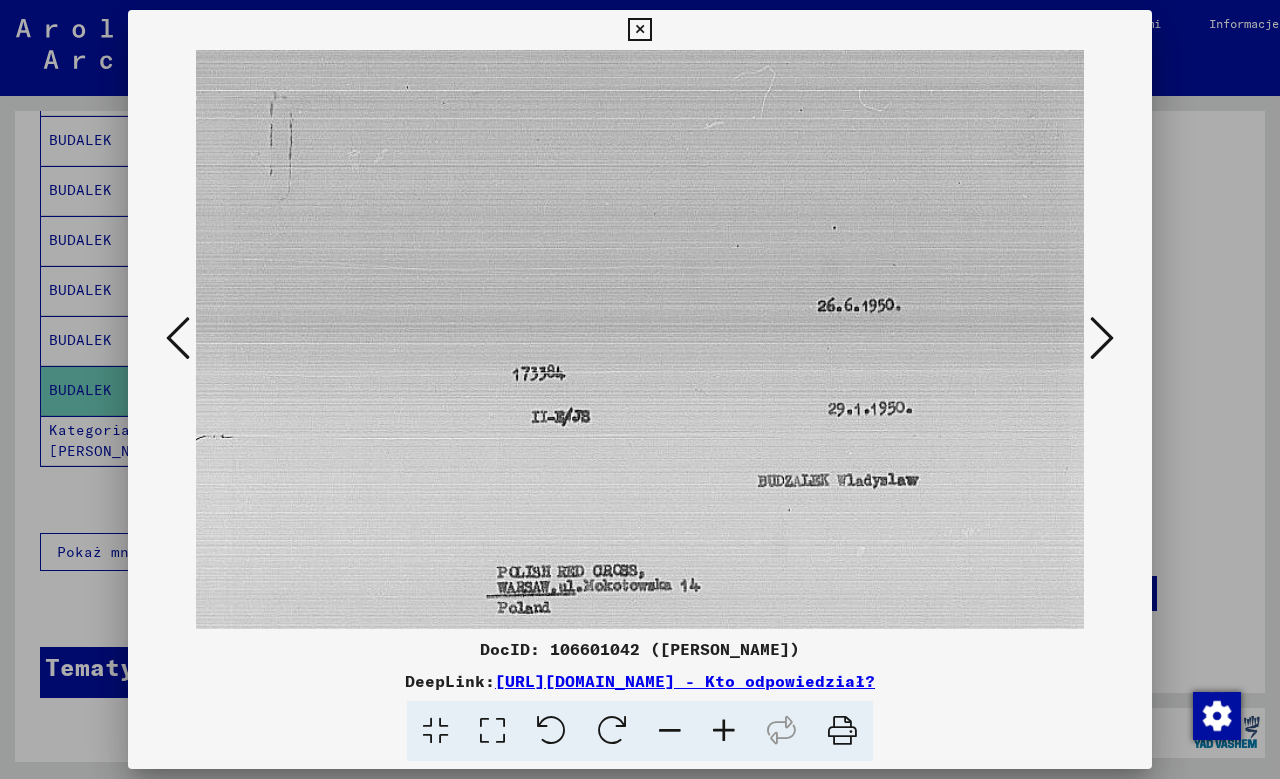 click at bounding box center [724, 731] 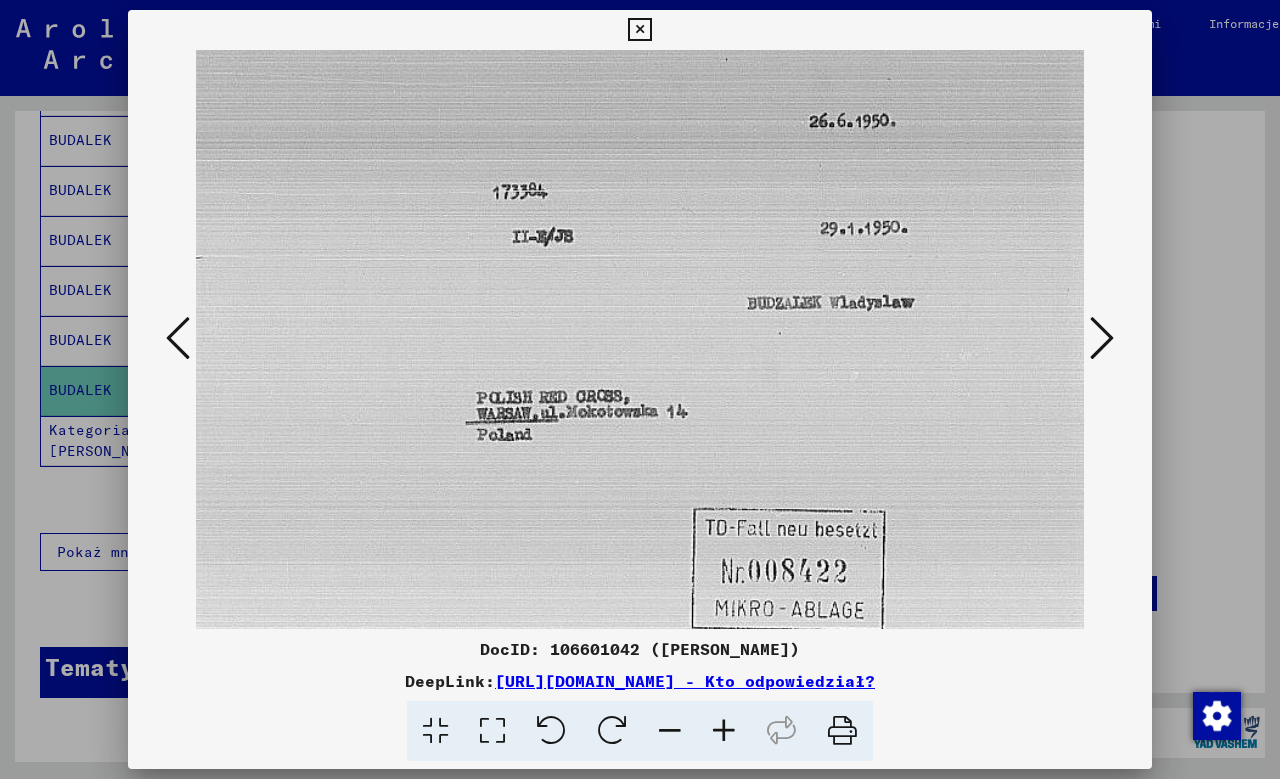 scroll, scrollTop: 224, scrollLeft: 21, axis: both 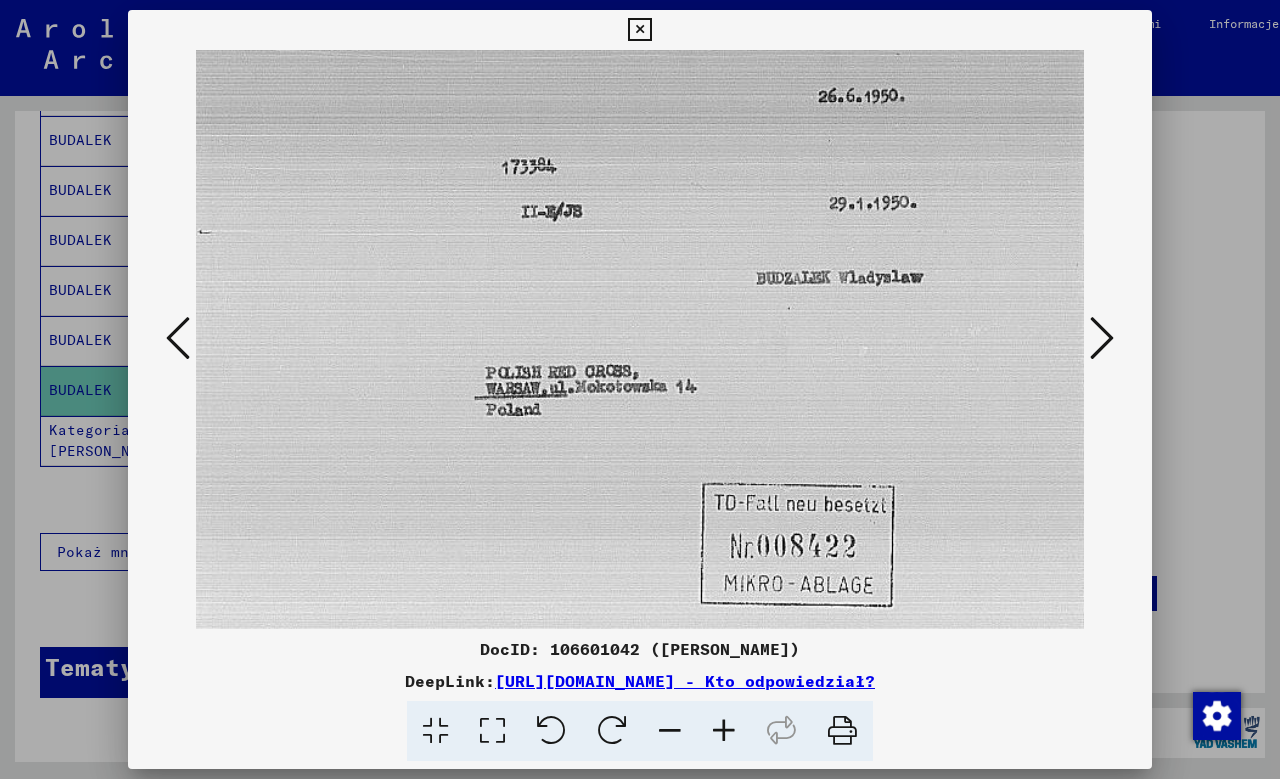 drag, startPoint x: 808, startPoint y: 533, endPoint x: 799, endPoint y: 324, distance: 209.1937 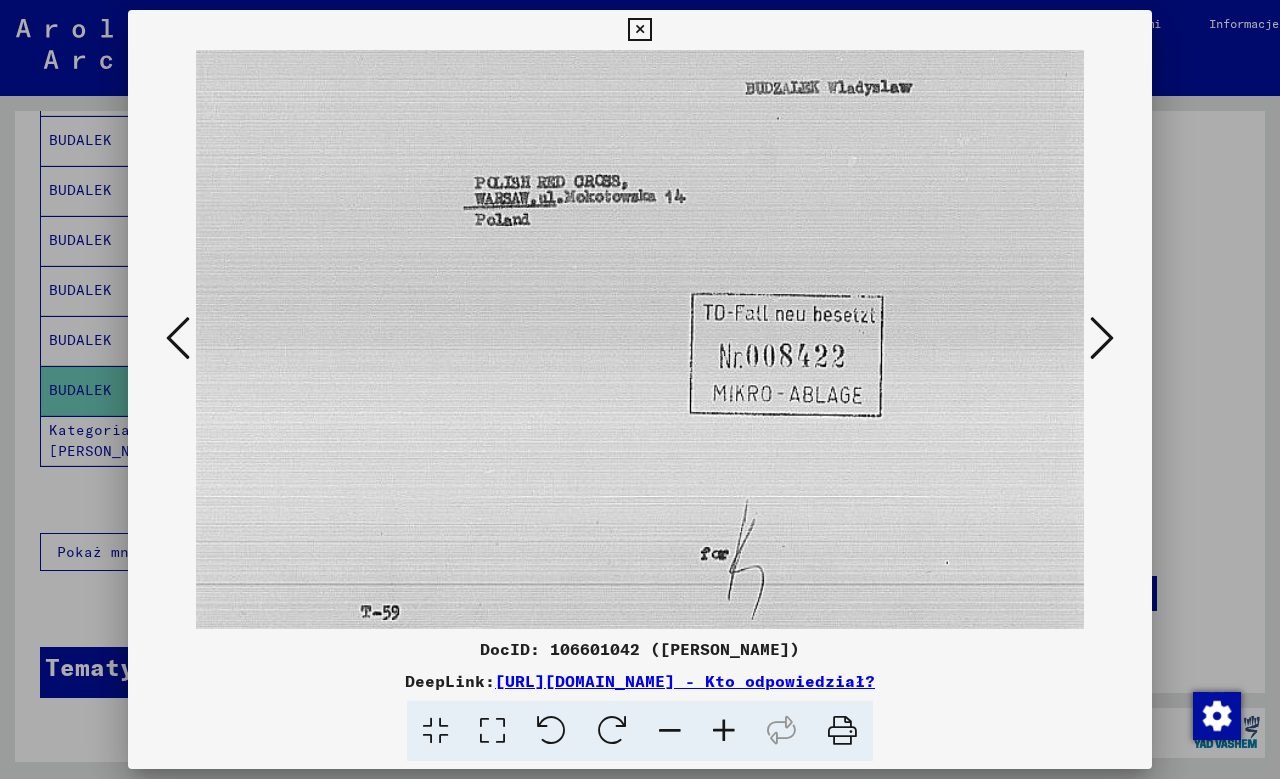drag, startPoint x: 895, startPoint y: 420, endPoint x: 898, endPoint y: 242, distance: 178.02528 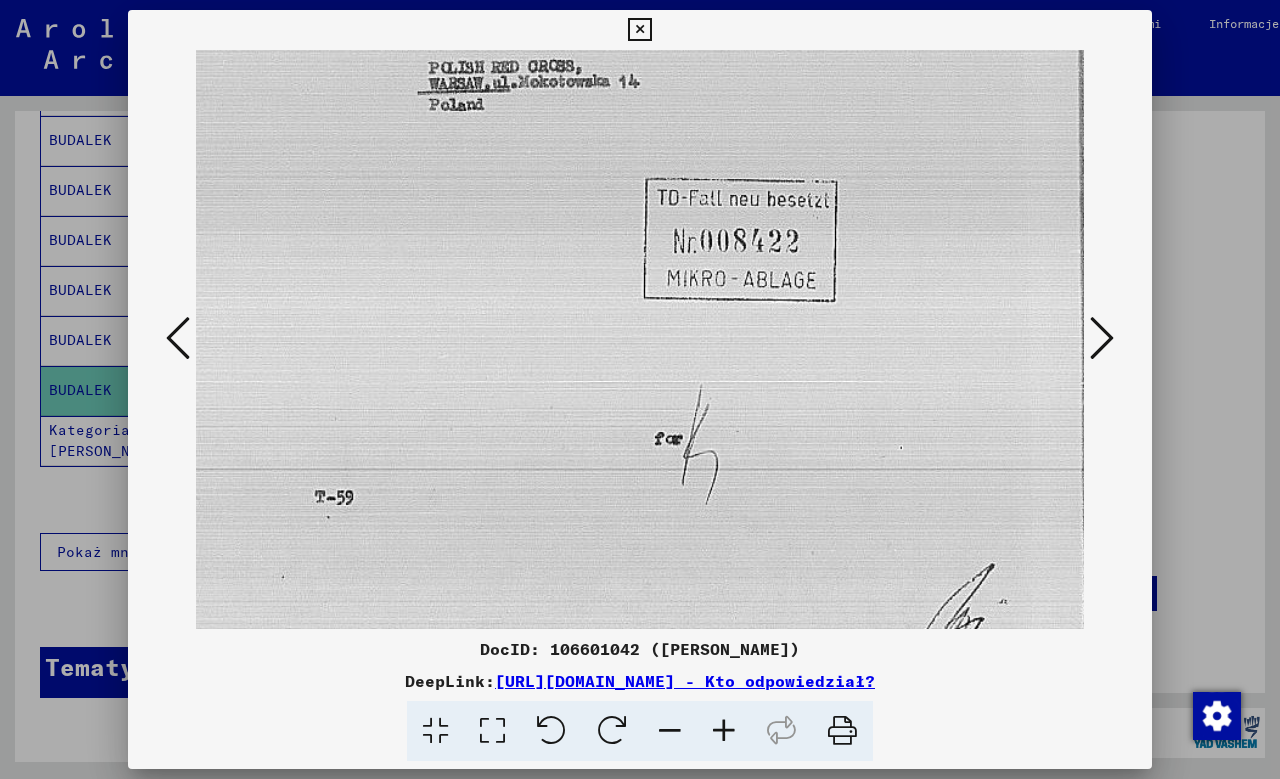 drag, startPoint x: 934, startPoint y: 474, endPoint x: 879, endPoint y: 291, distance: 191.08636 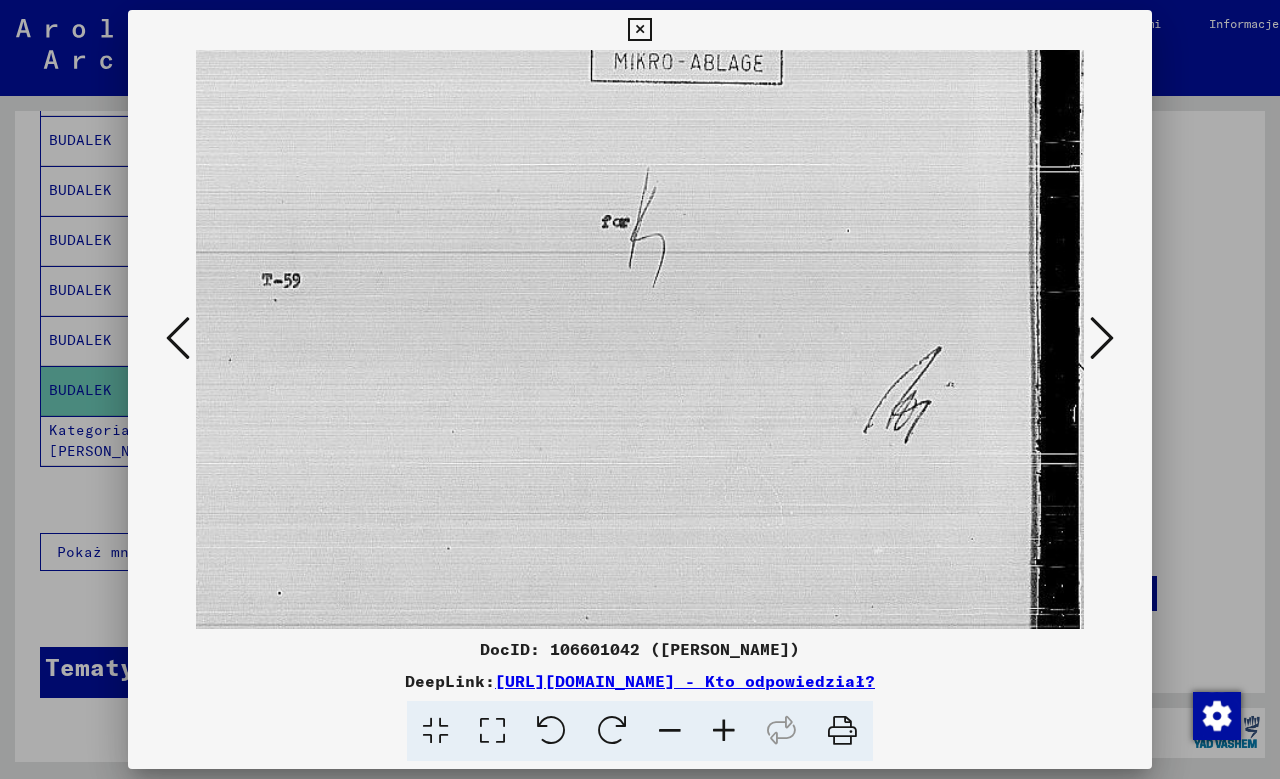 drag, startPoint x: 942, startPoint y: 497, endPoint x: 890, endPoint y: 344, distance: 161.59517 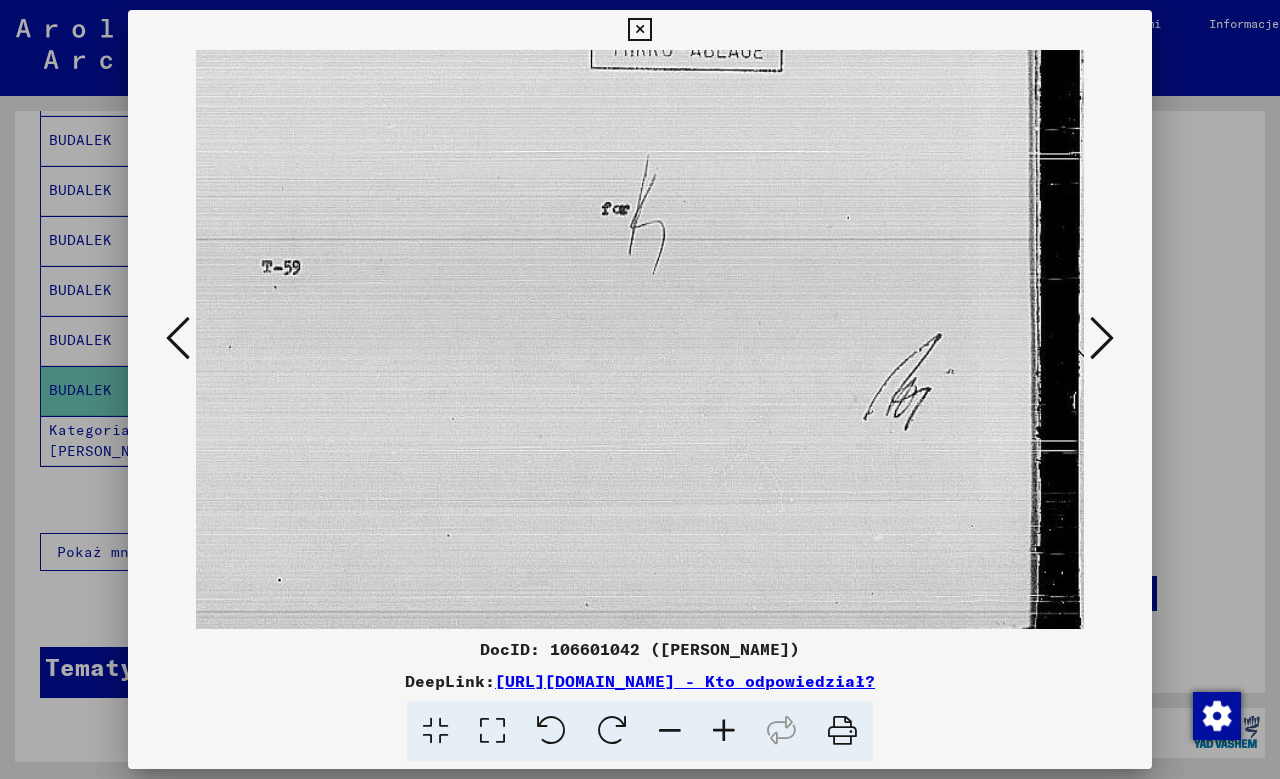 click at bounding box center (1102, 338) 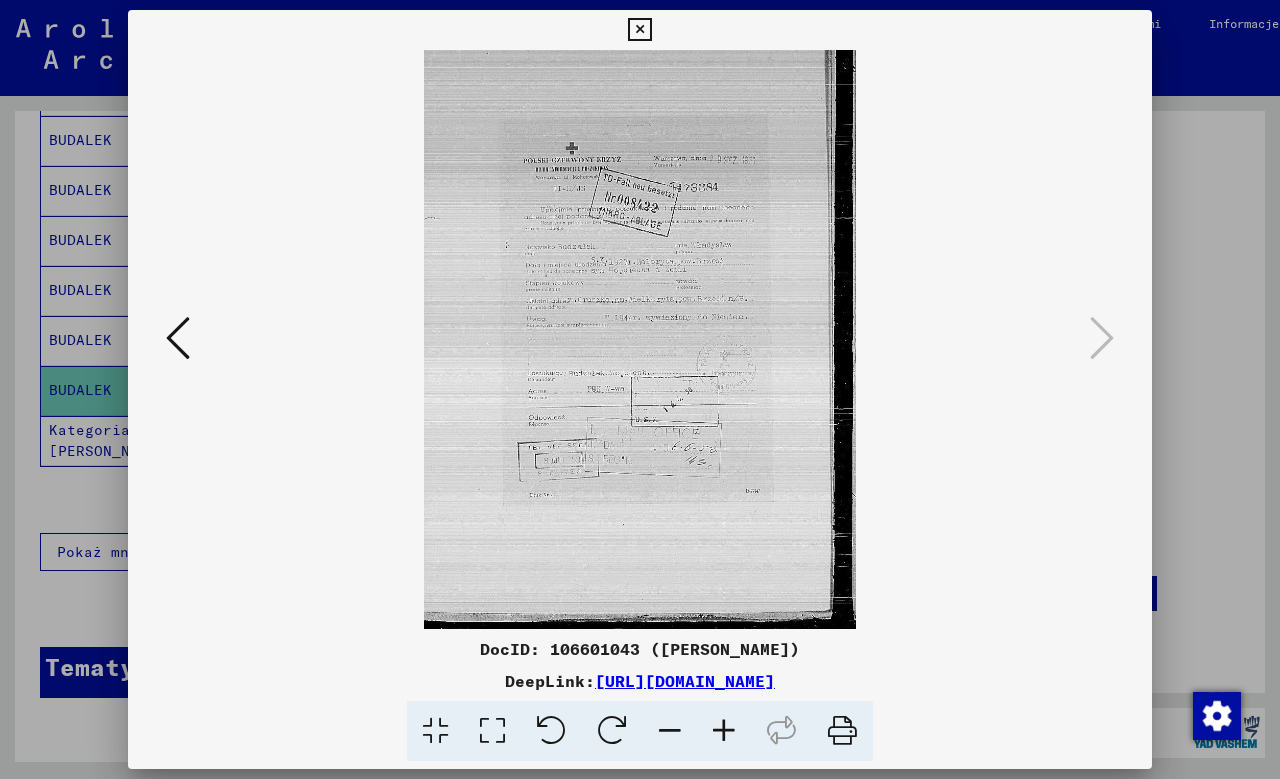 scroll, scrollTop: 0, scrollLeft: 0, axis: both 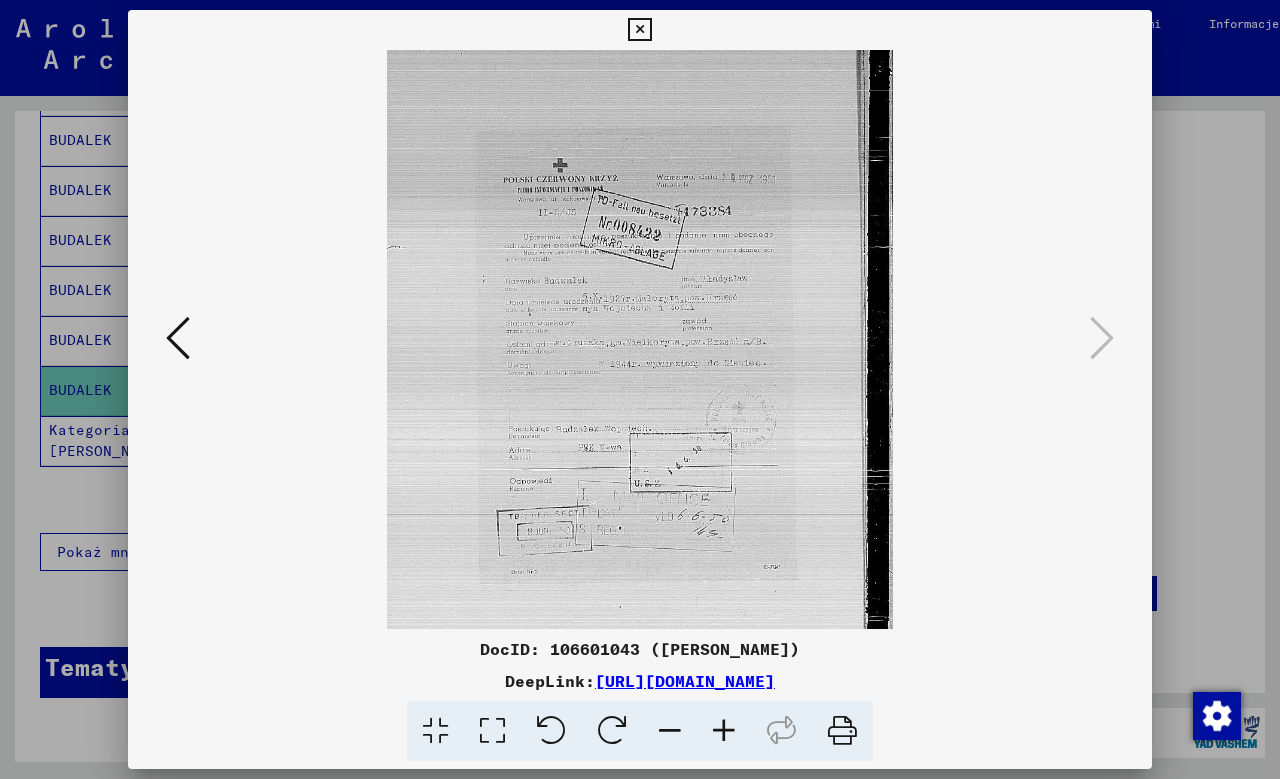 click at bounding box center [724, 731] 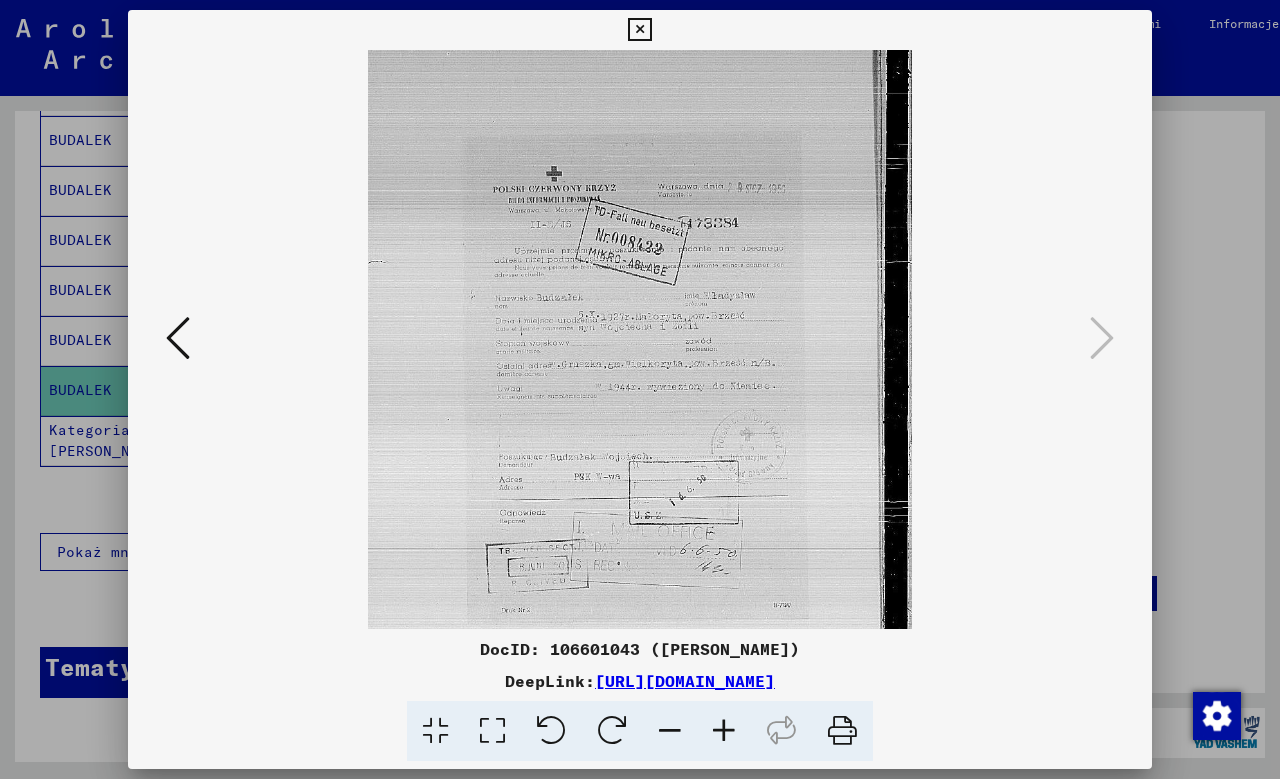 click at bounding box center [724, 731] 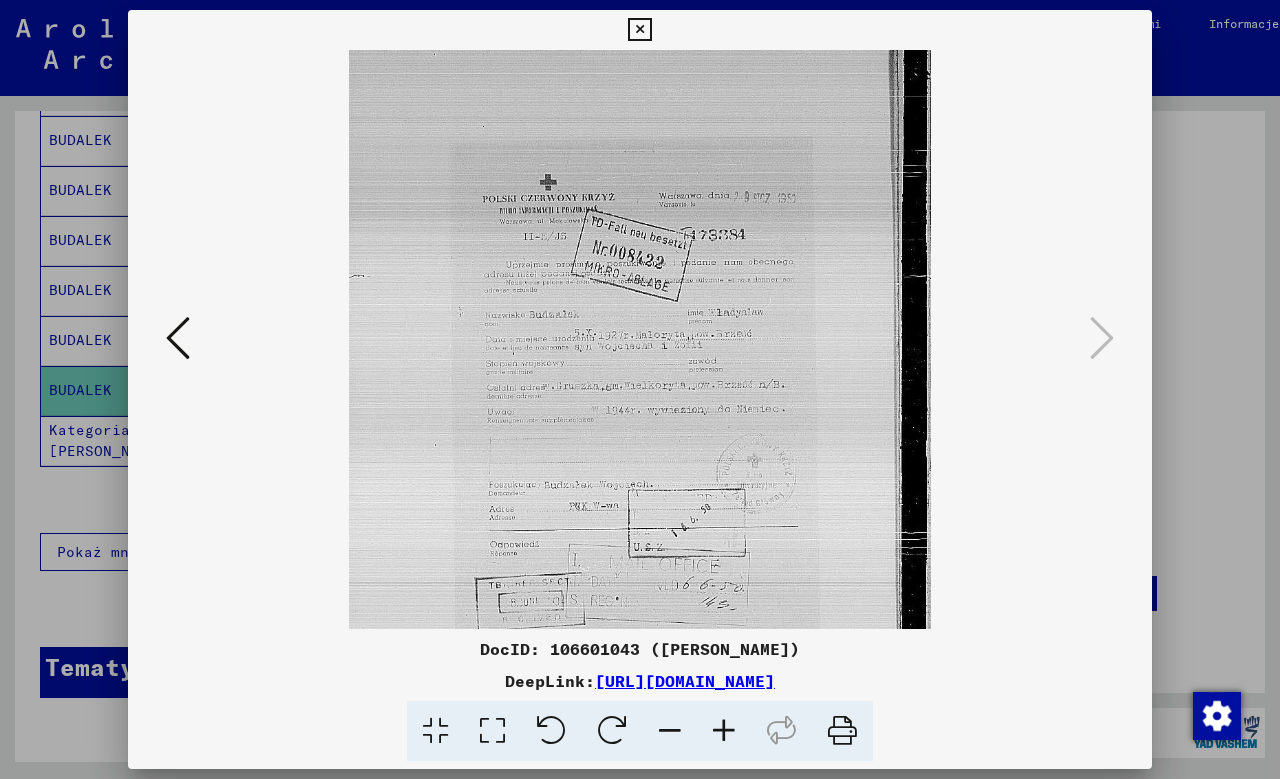 click at bounding box center (724, 731) 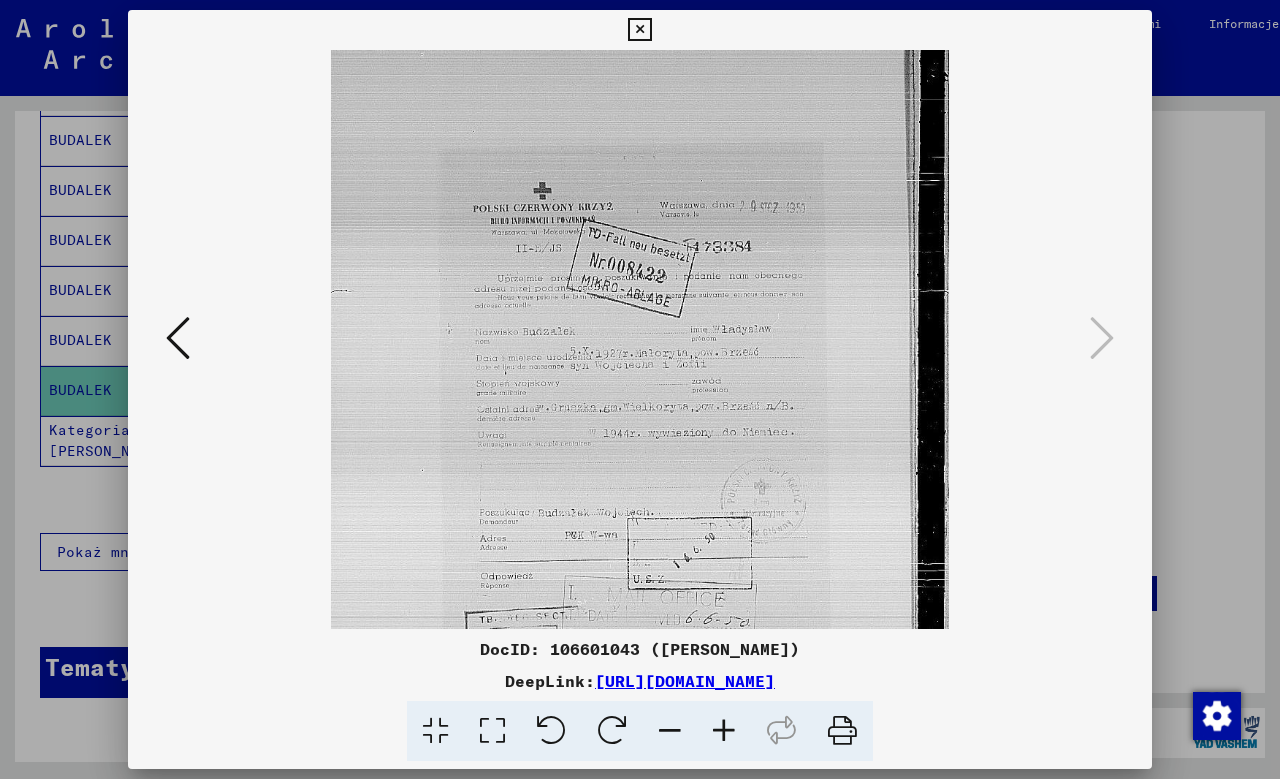 click at bounding box center (724, 731) 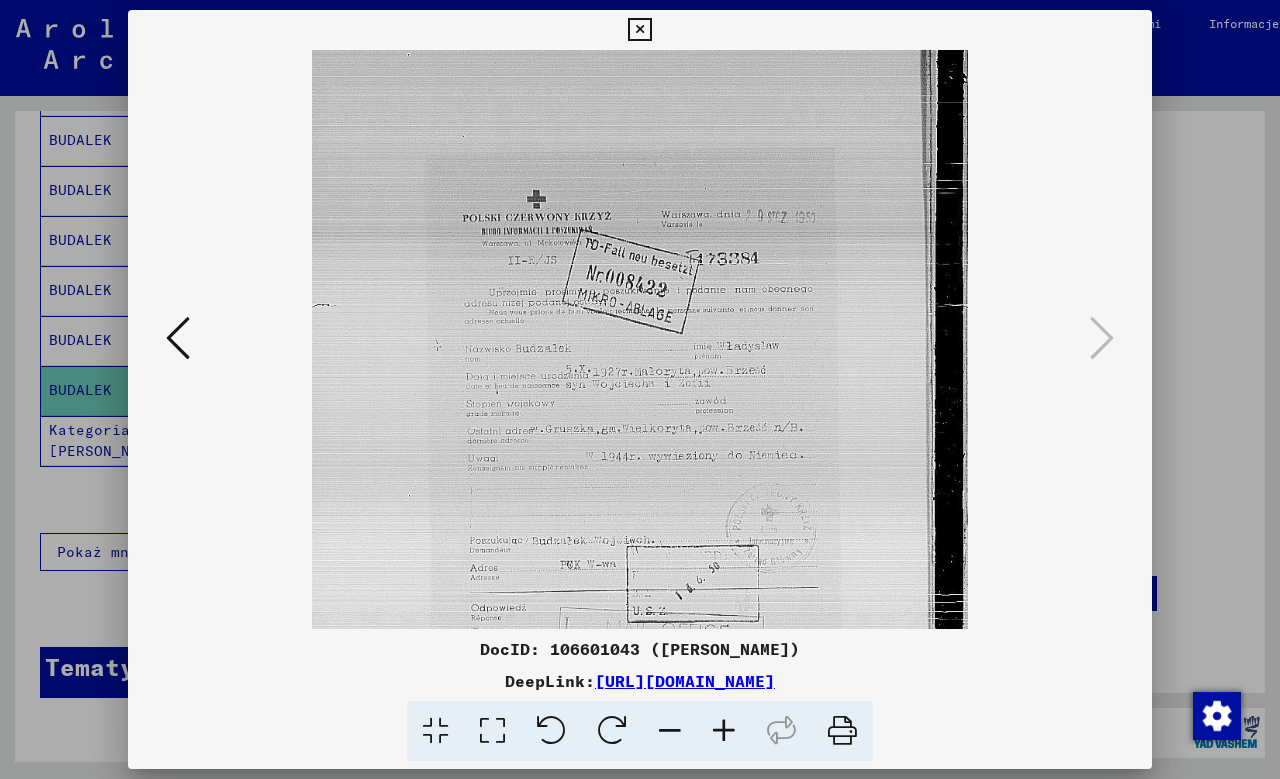 click at bounding box center [724, 731] 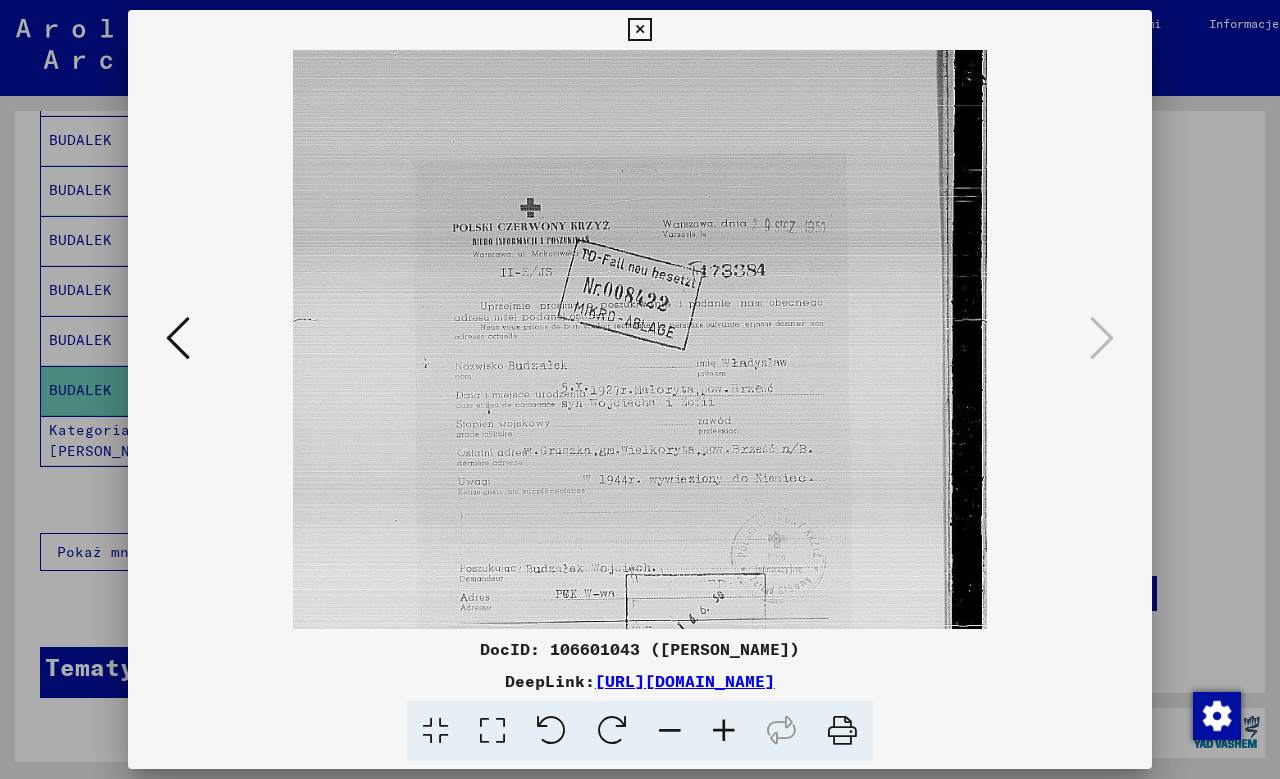 click at bounding box center (724, 731) 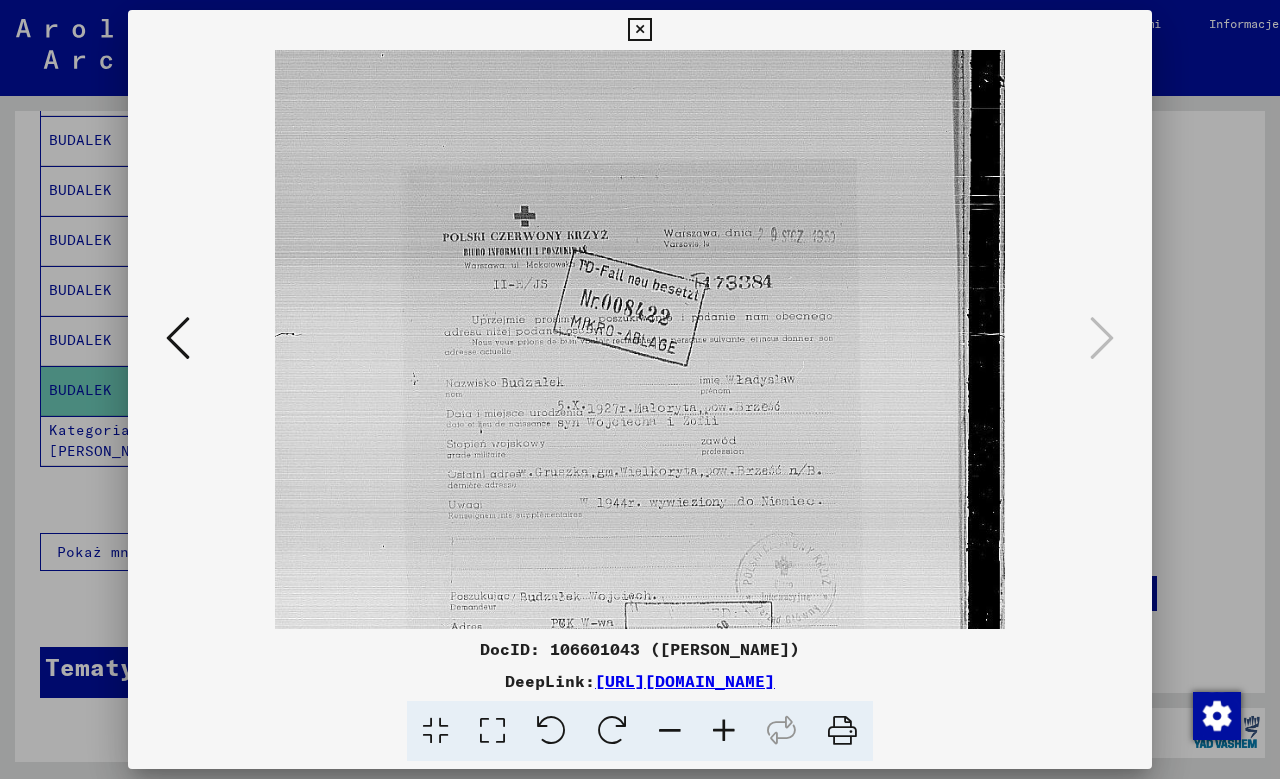 click at bounding box center (724, 731) 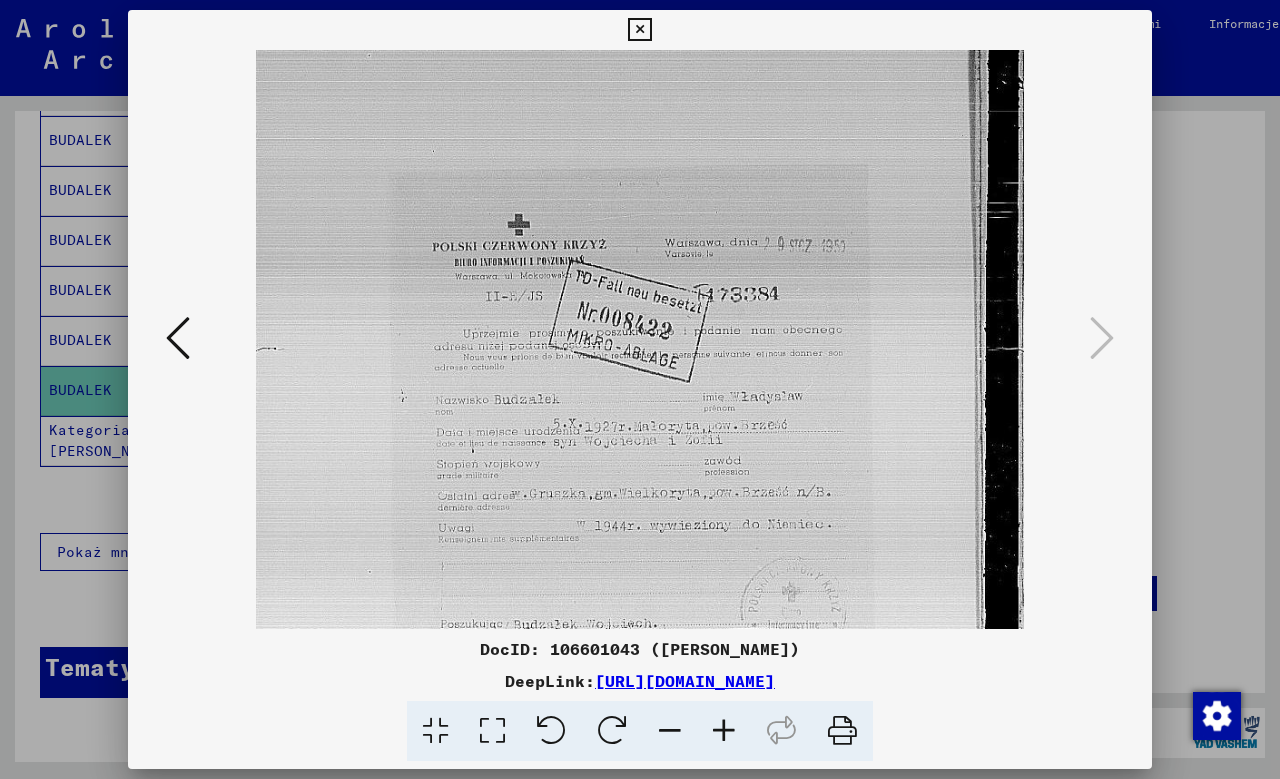 click at bounding box center [724, 731] 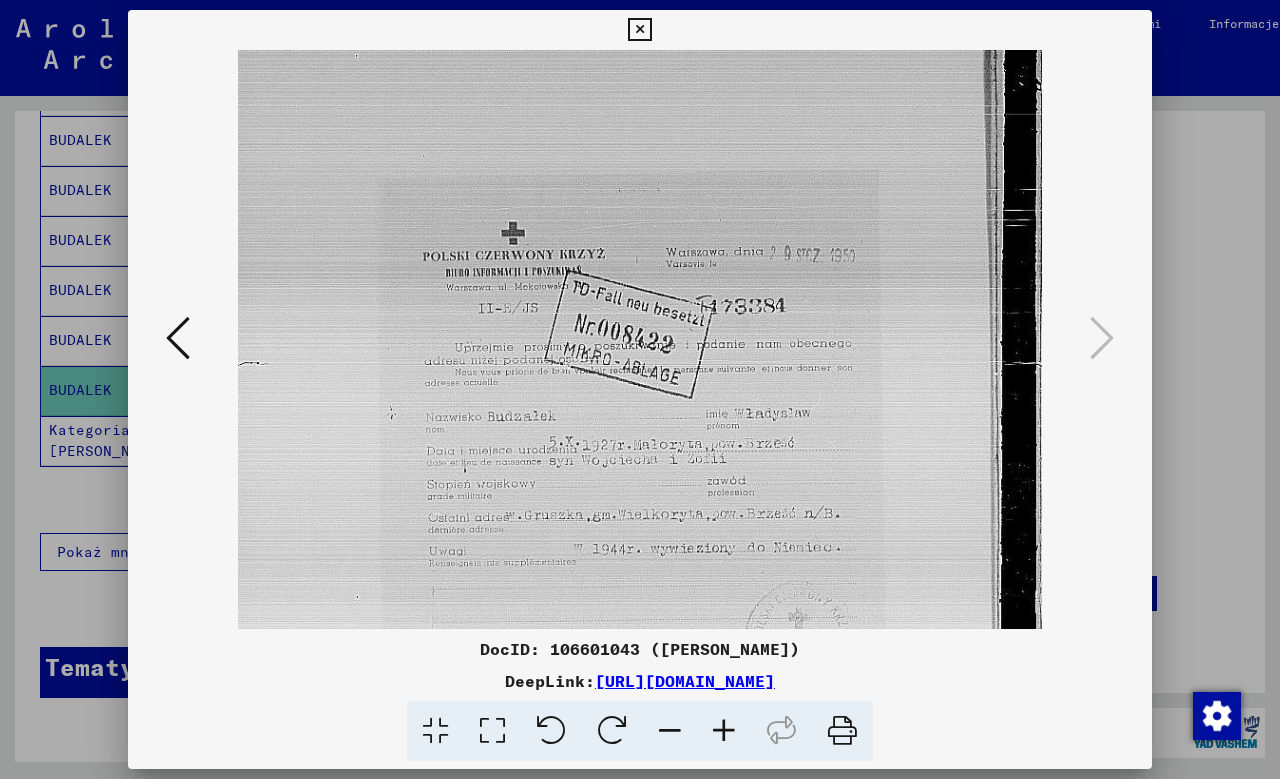 click at bounding box center (724, 731) 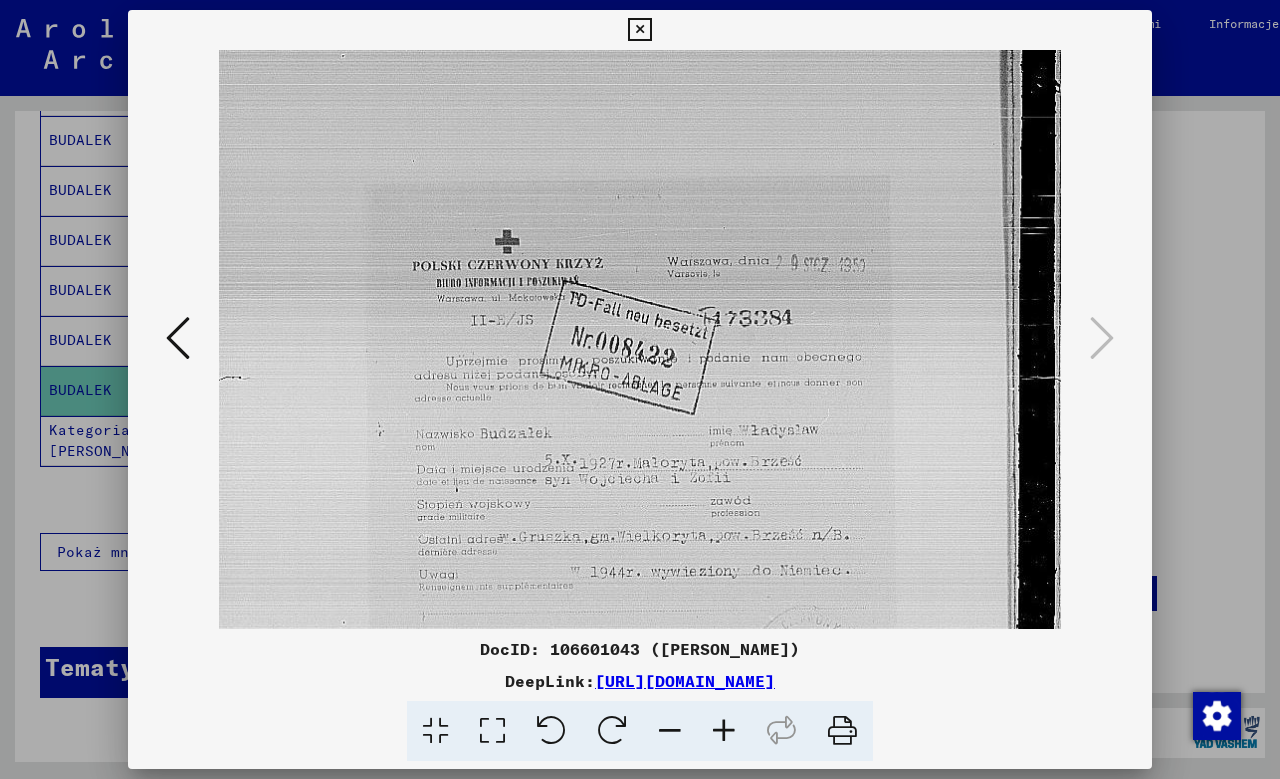 click at bounding box center (724, 731) 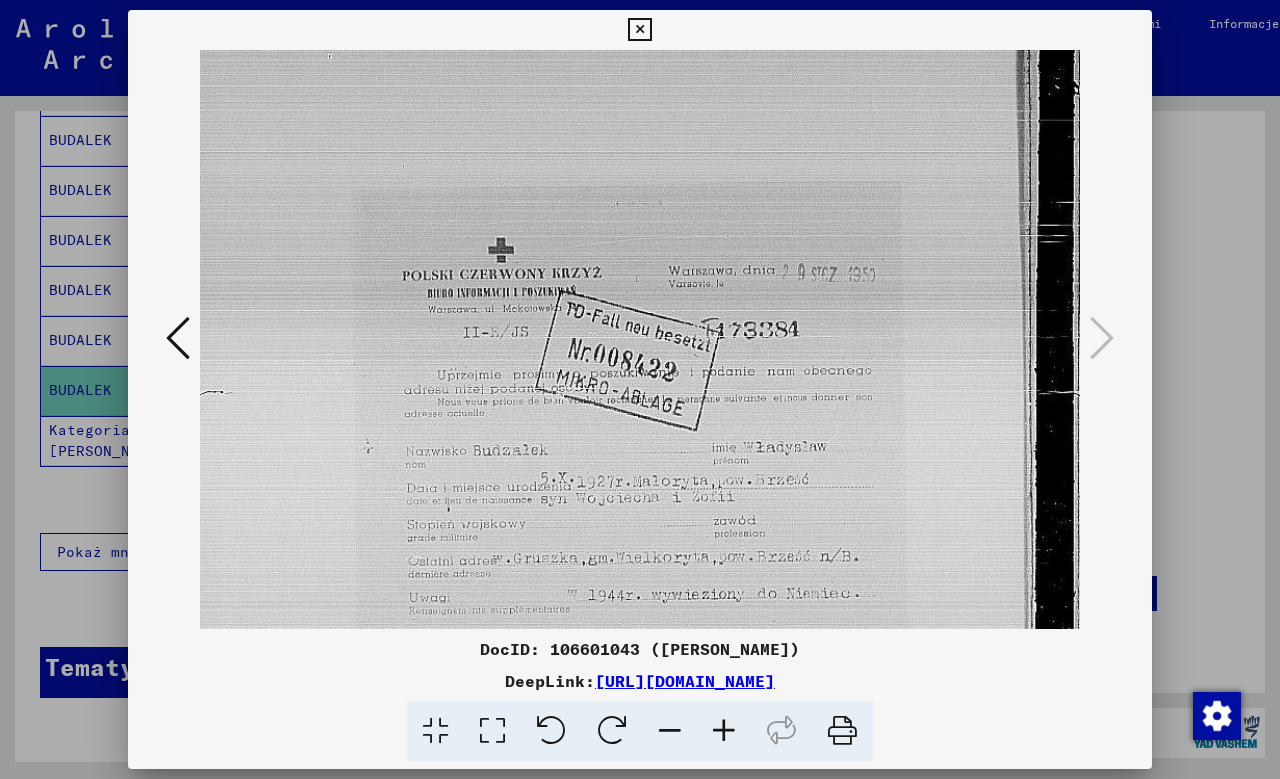 click at bounding box center [724, 731] 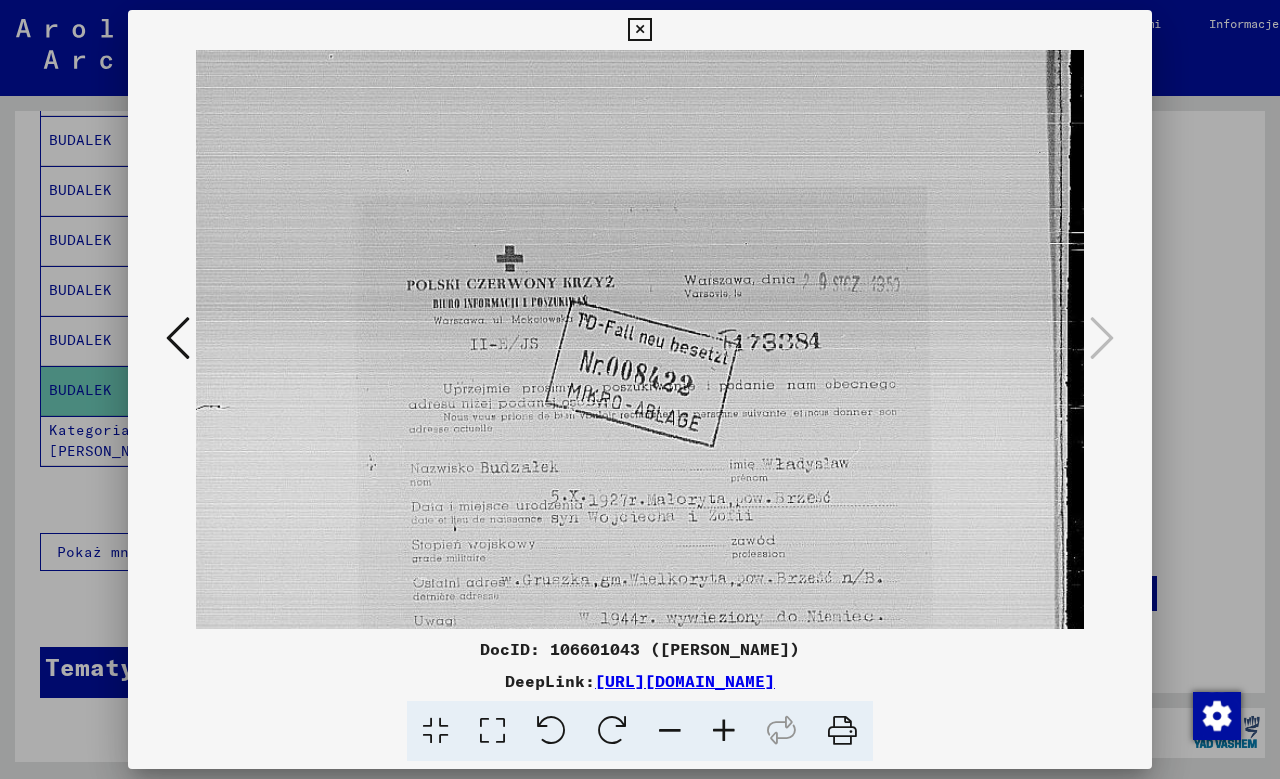 click at bounding box center (724, 731) 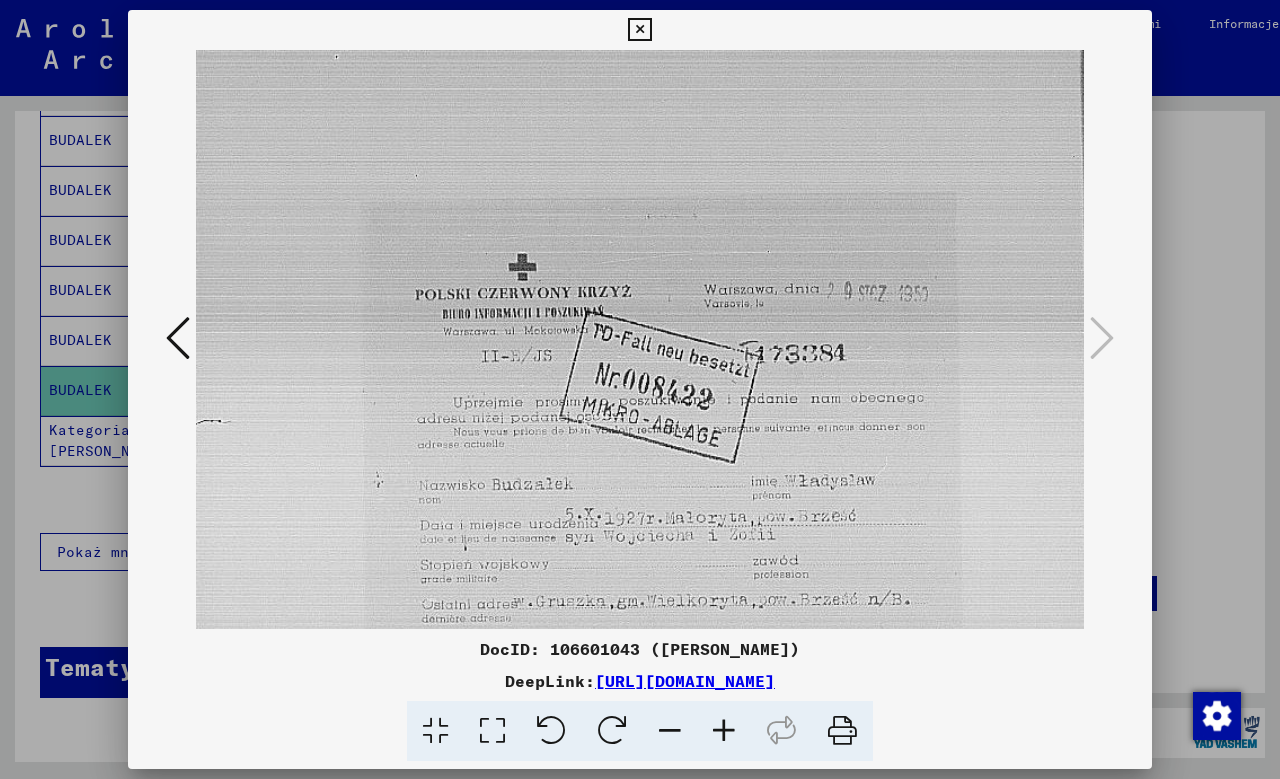 click at bounding box center [724, 731] 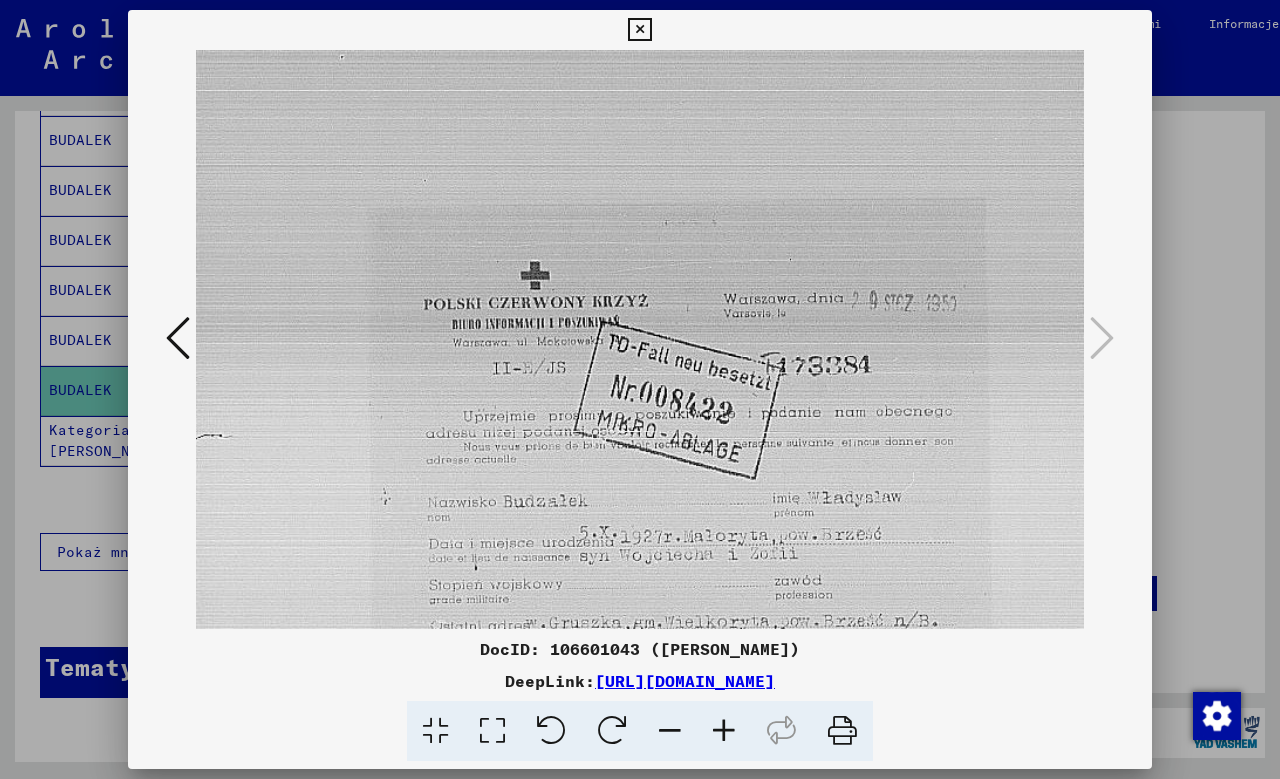 click at bounding box center [724, 731] 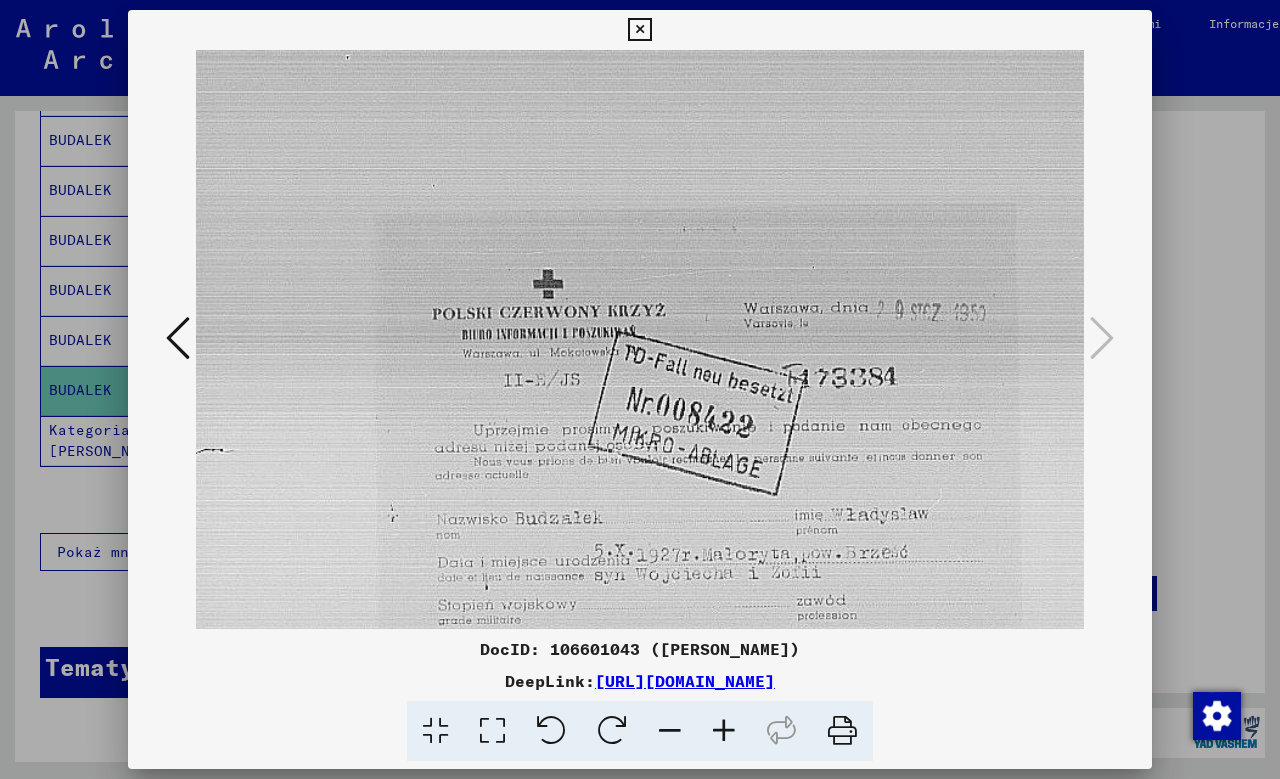 scroll, scrollTop: 37, scrollLeft: 2, axis: both 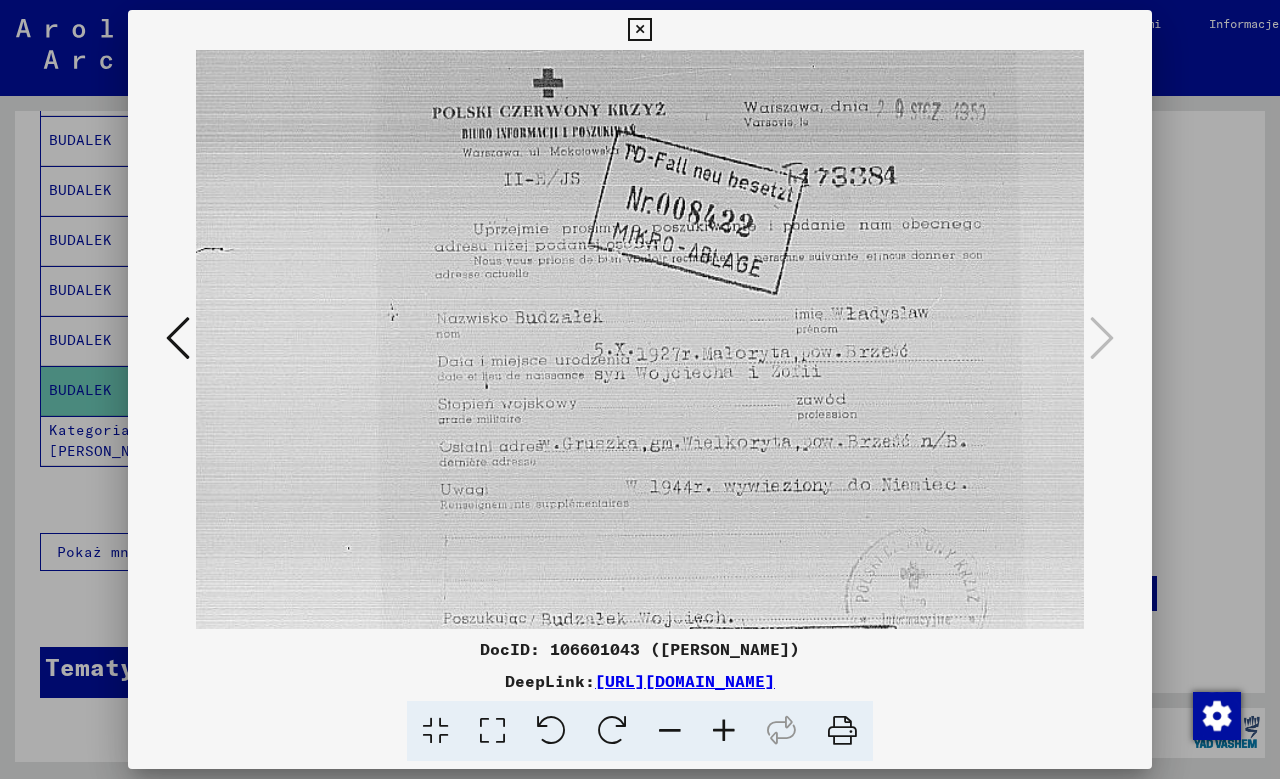 drag, startPoint x: 825, startPoint y: 434, endPoint x: 864, endPoint y: 241, distance: 196.90099 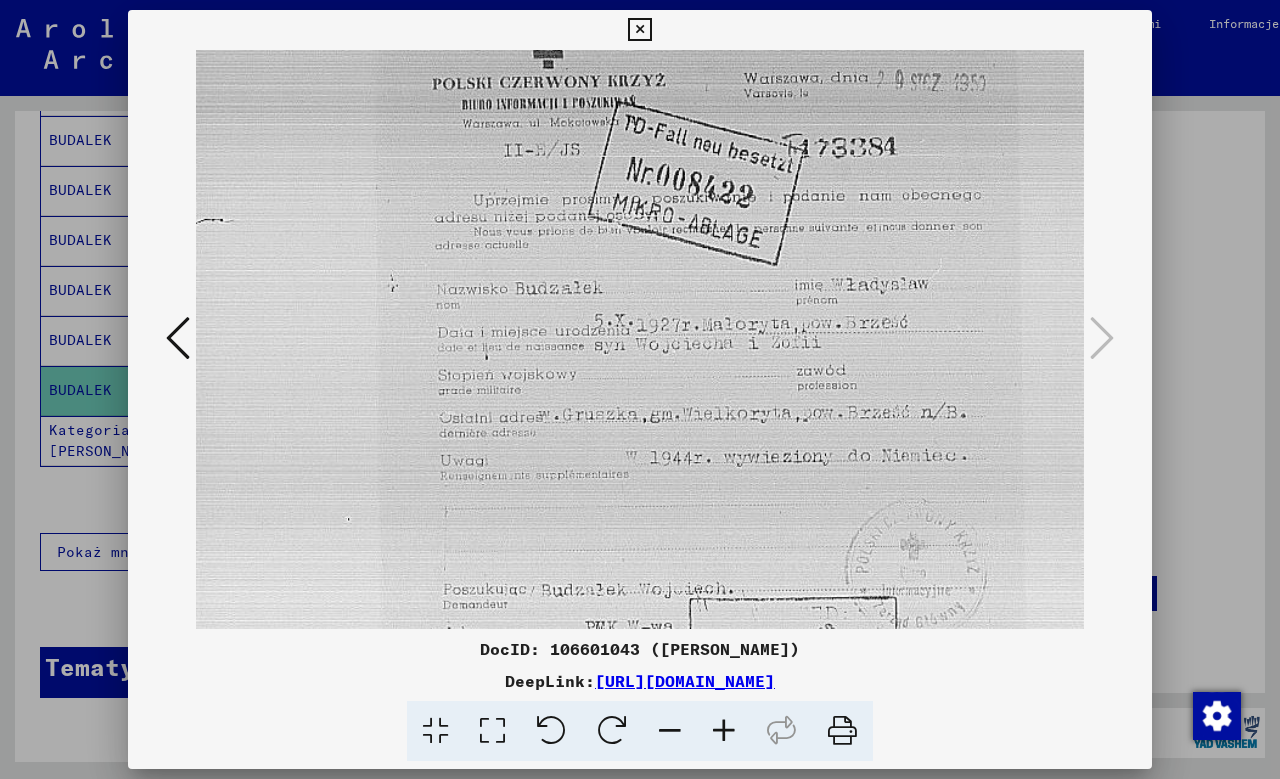 click at bounding box center (724, 731) 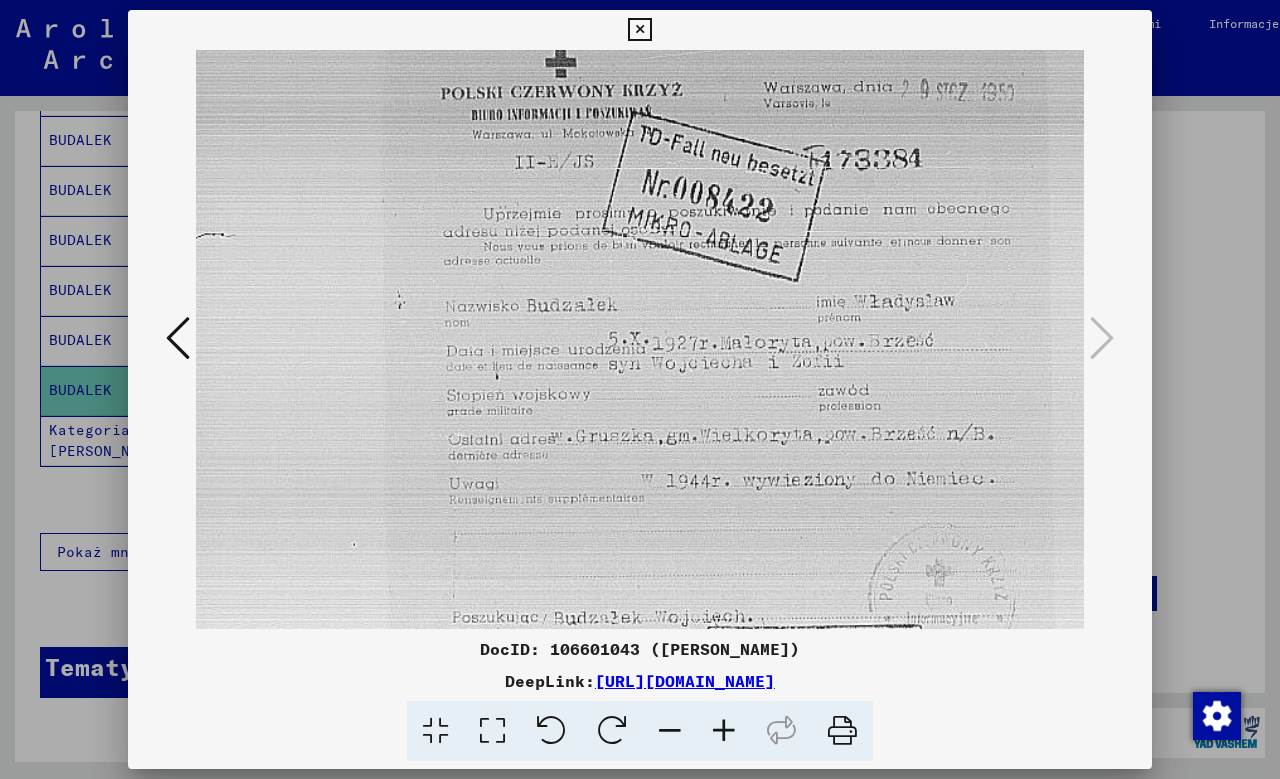 click at bounding box center (724, 731) 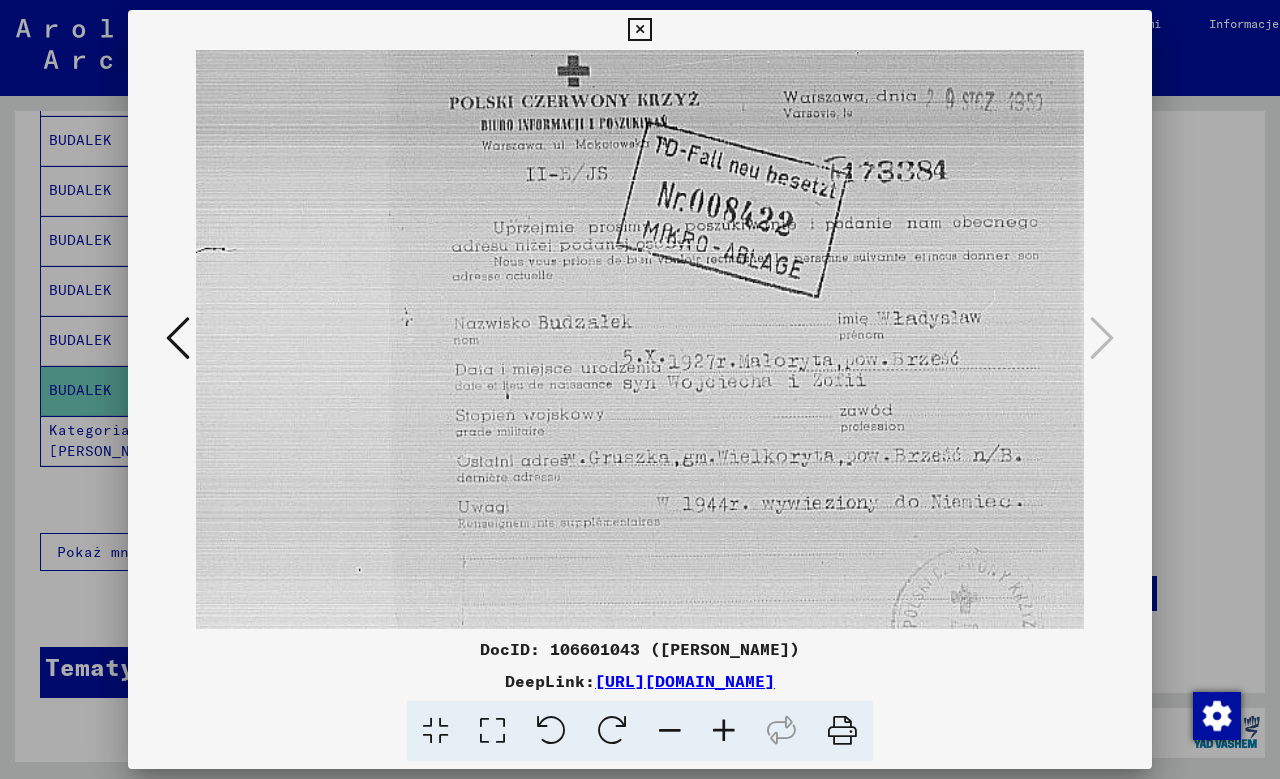 click at bounding box center (724, 731) 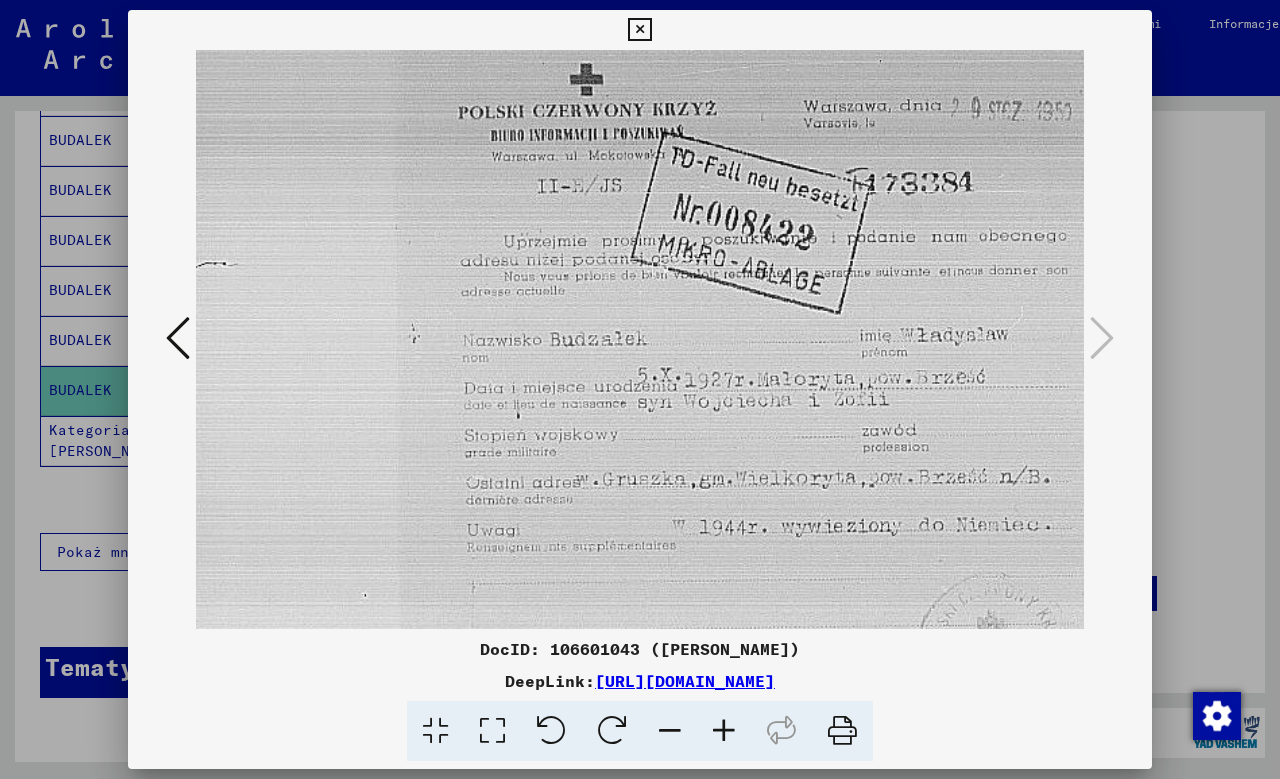 click at bounding box center [724, 731] 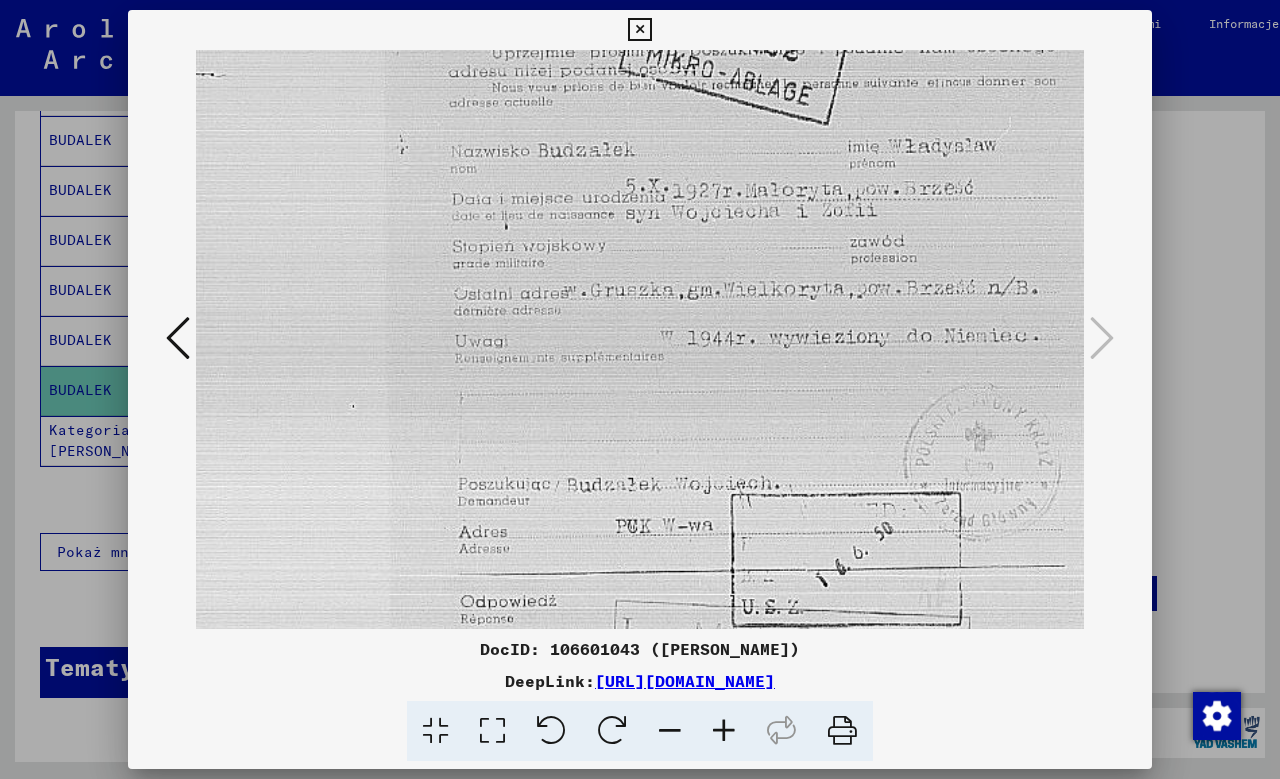 drag, startPoint x: 837, startPoint y: 486, endPoint x: 823, endPoint y: 287, distance: 199.49185 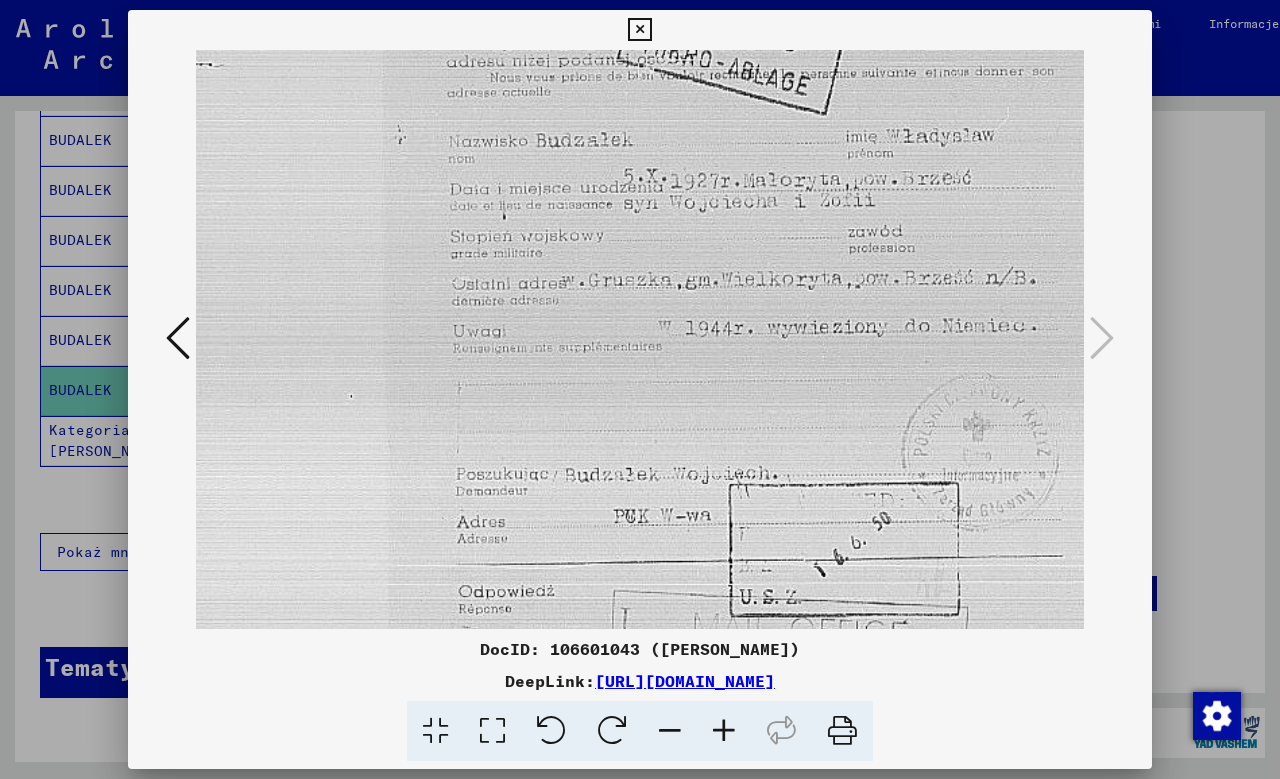 click at bounding box center (724, 731) 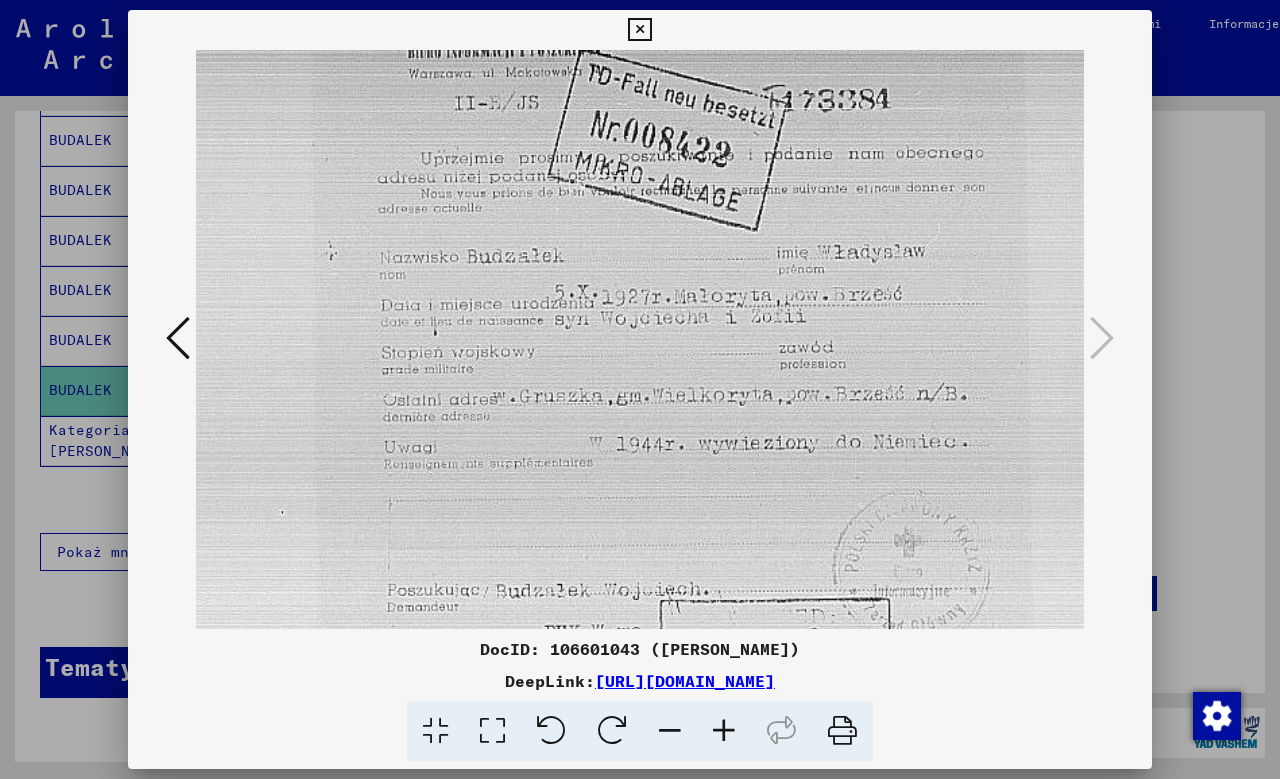 drag, startPoint x: 714, startPoint y: 377, endPoint x: 642, endPoint y: 499, distance: 141.66158 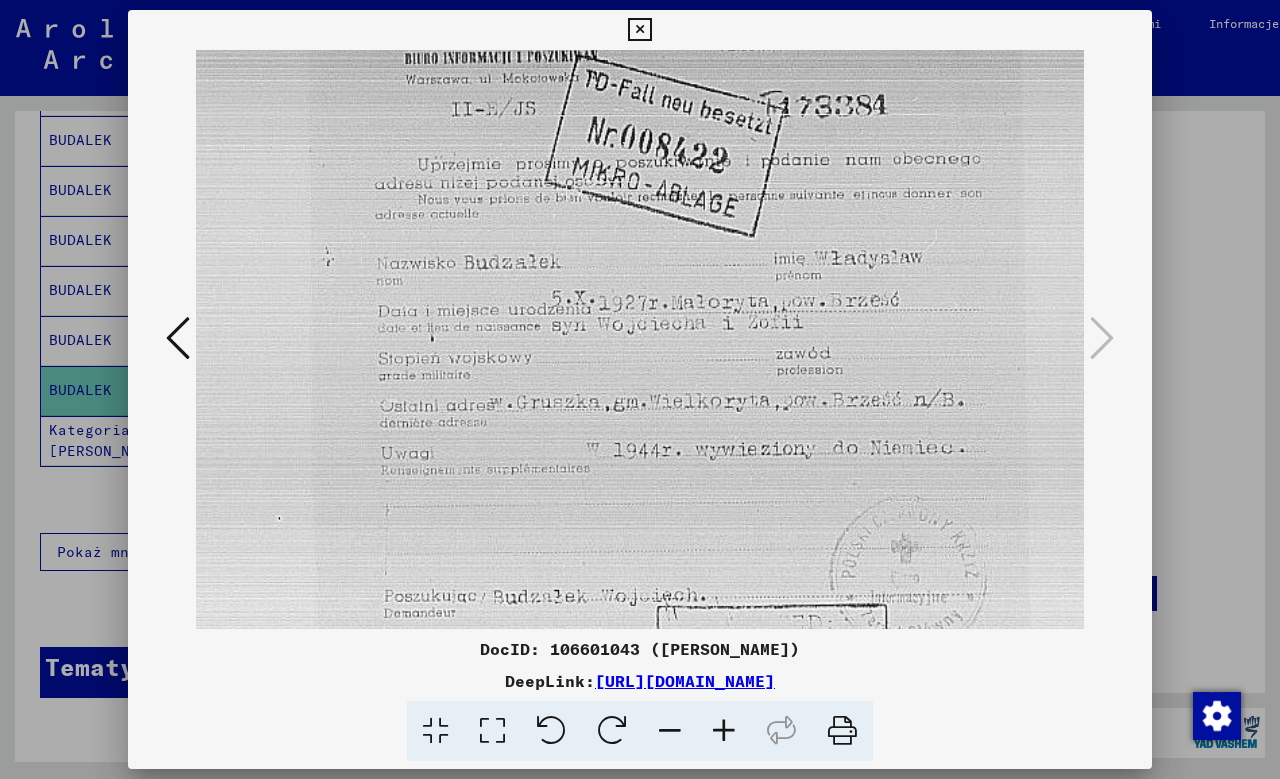 click at bounding box center (178, 338) 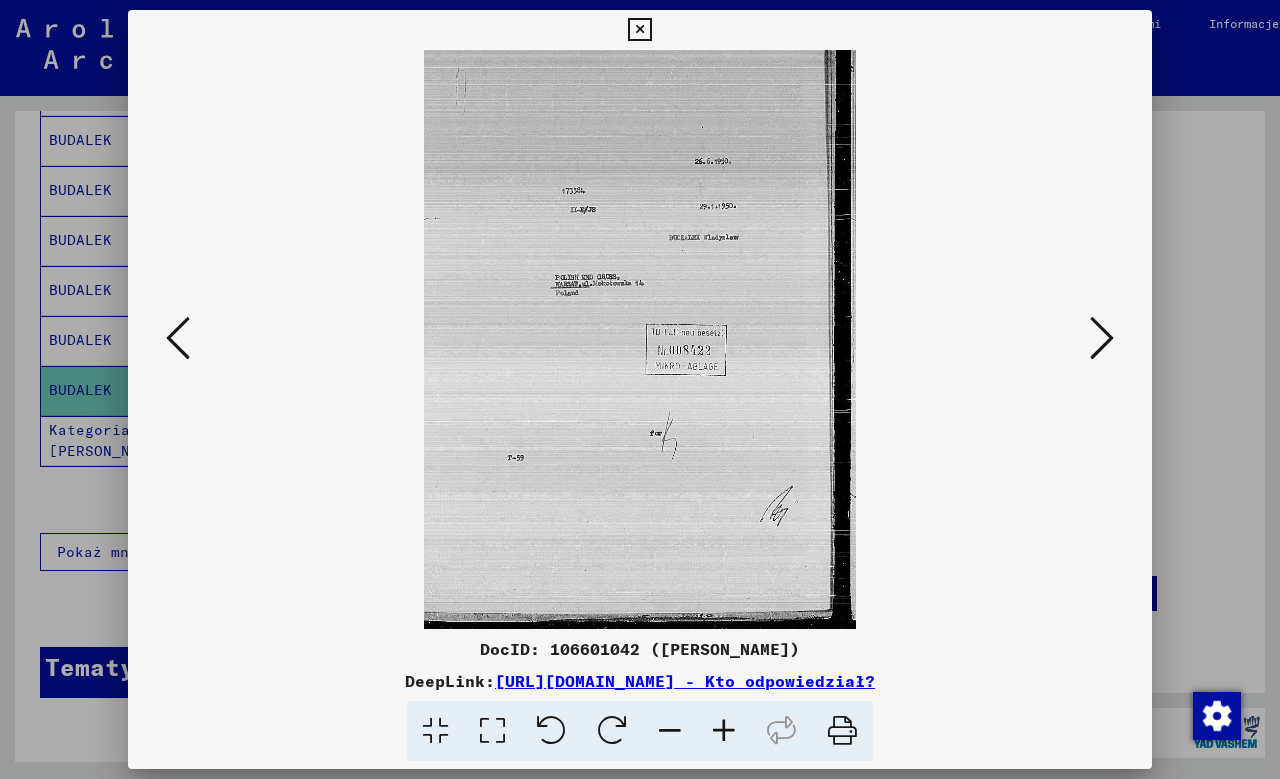 scroll, scrollTop: 0, scrollLeft: 0, axis: both 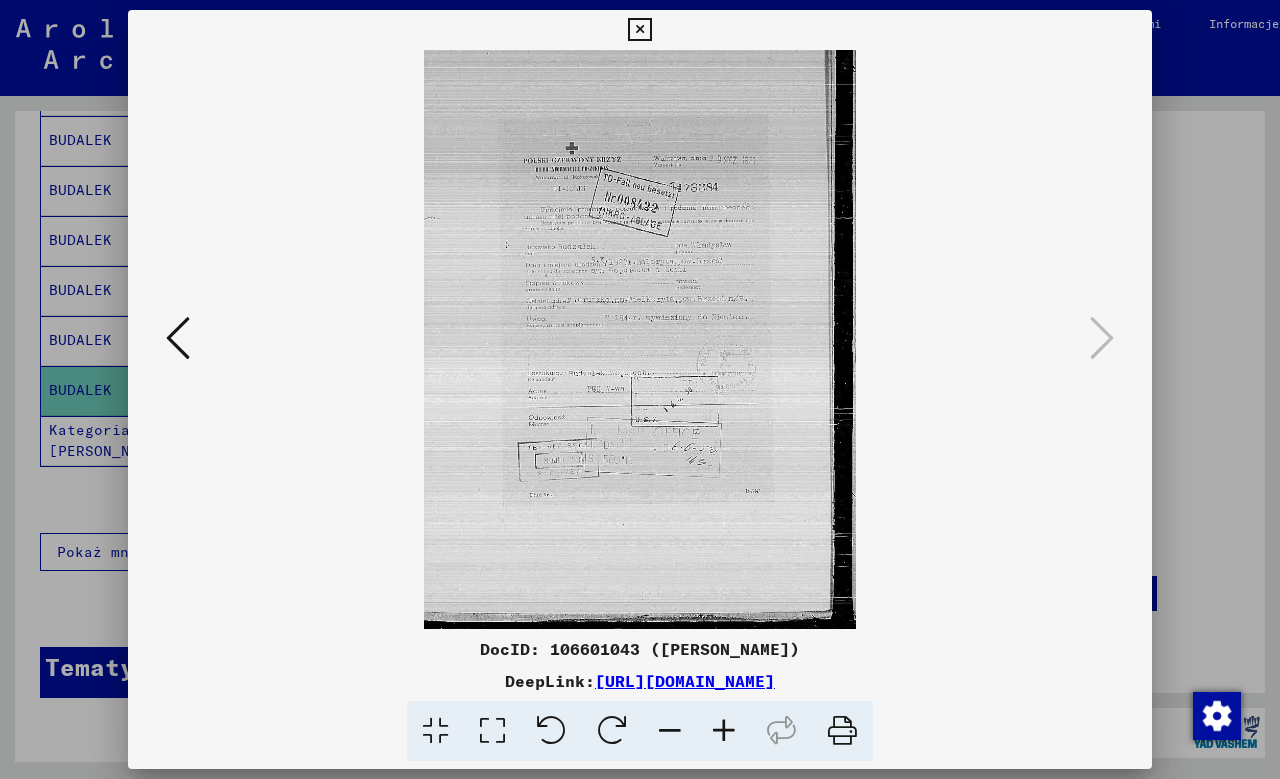 click at bounding box center (724, 731) 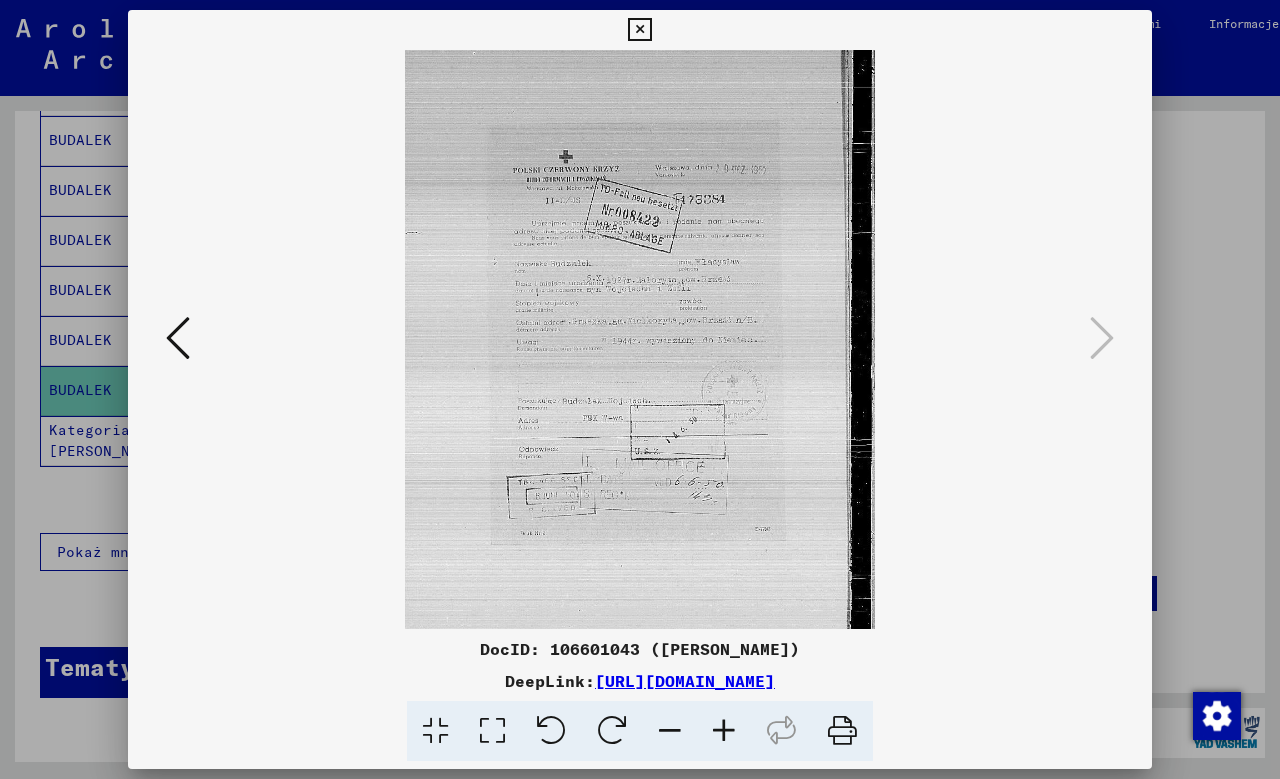 click at bounding box center [724, 731] 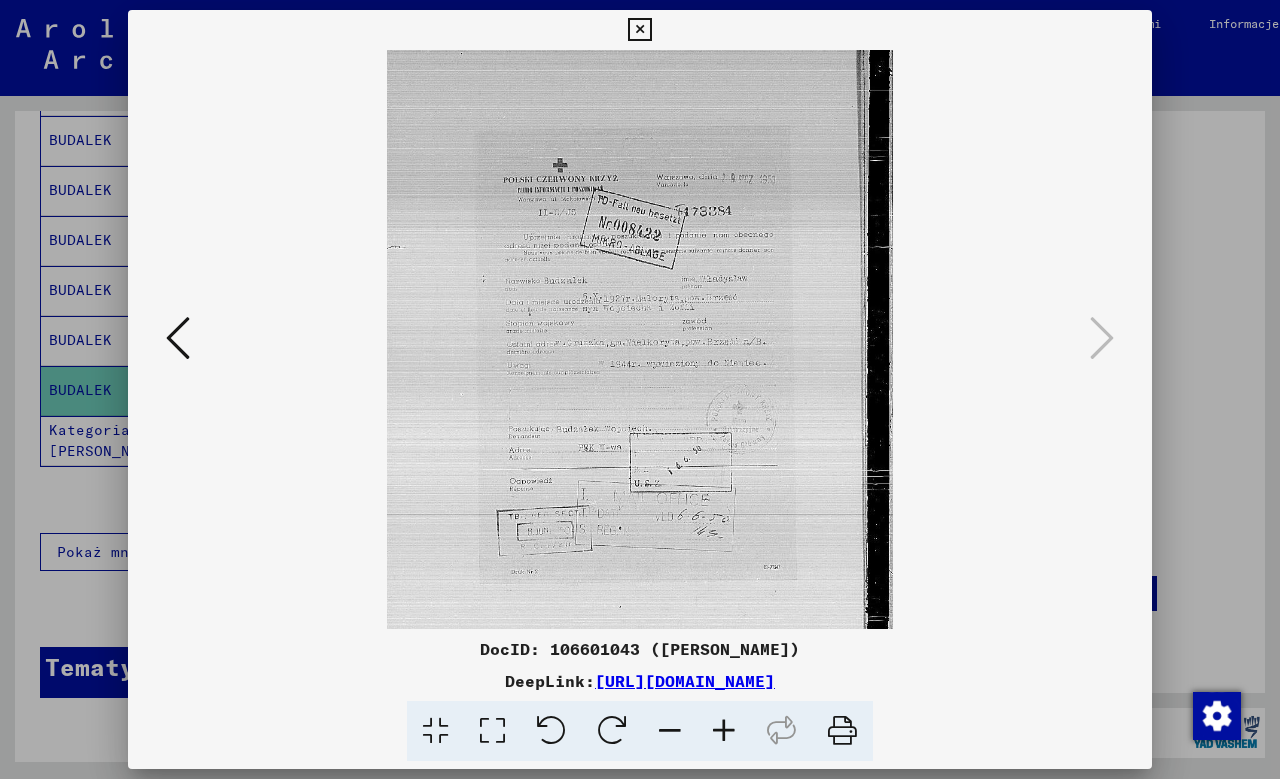 click at bounding box center [724, 731] 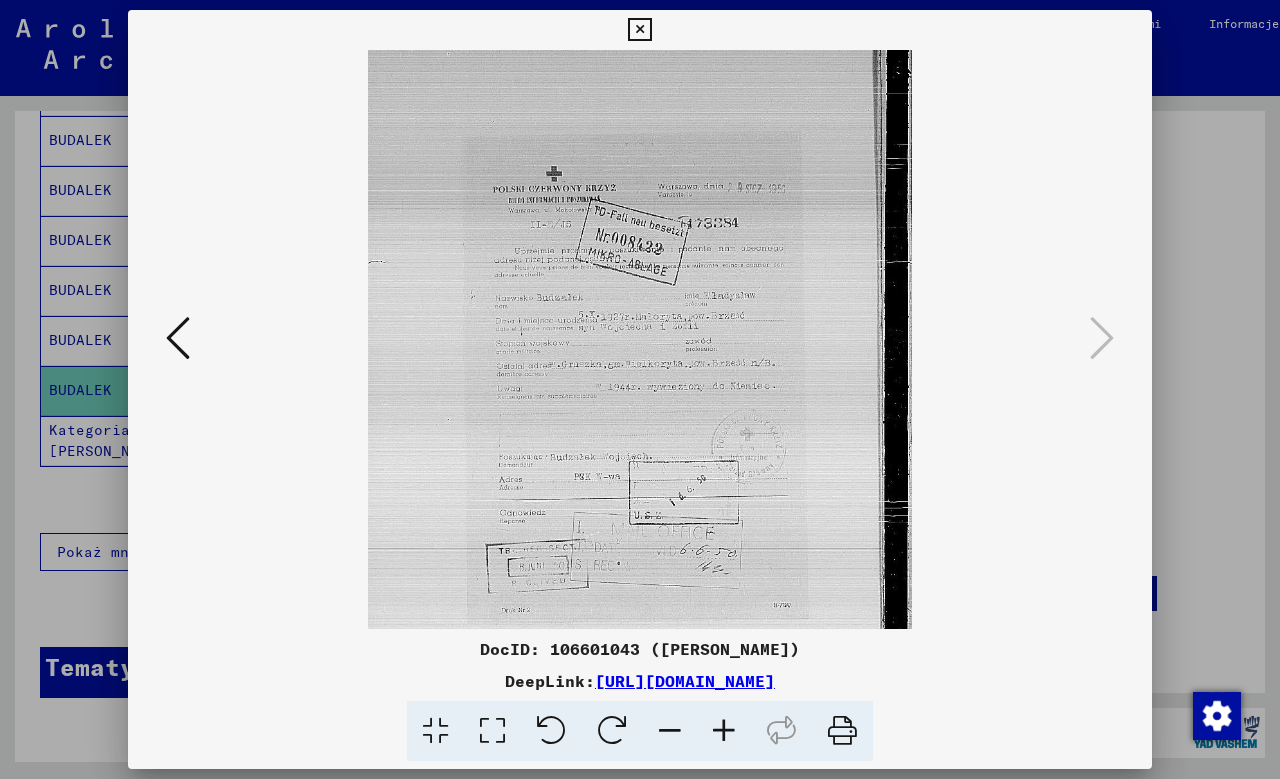 click at bounding box center (724, 731) 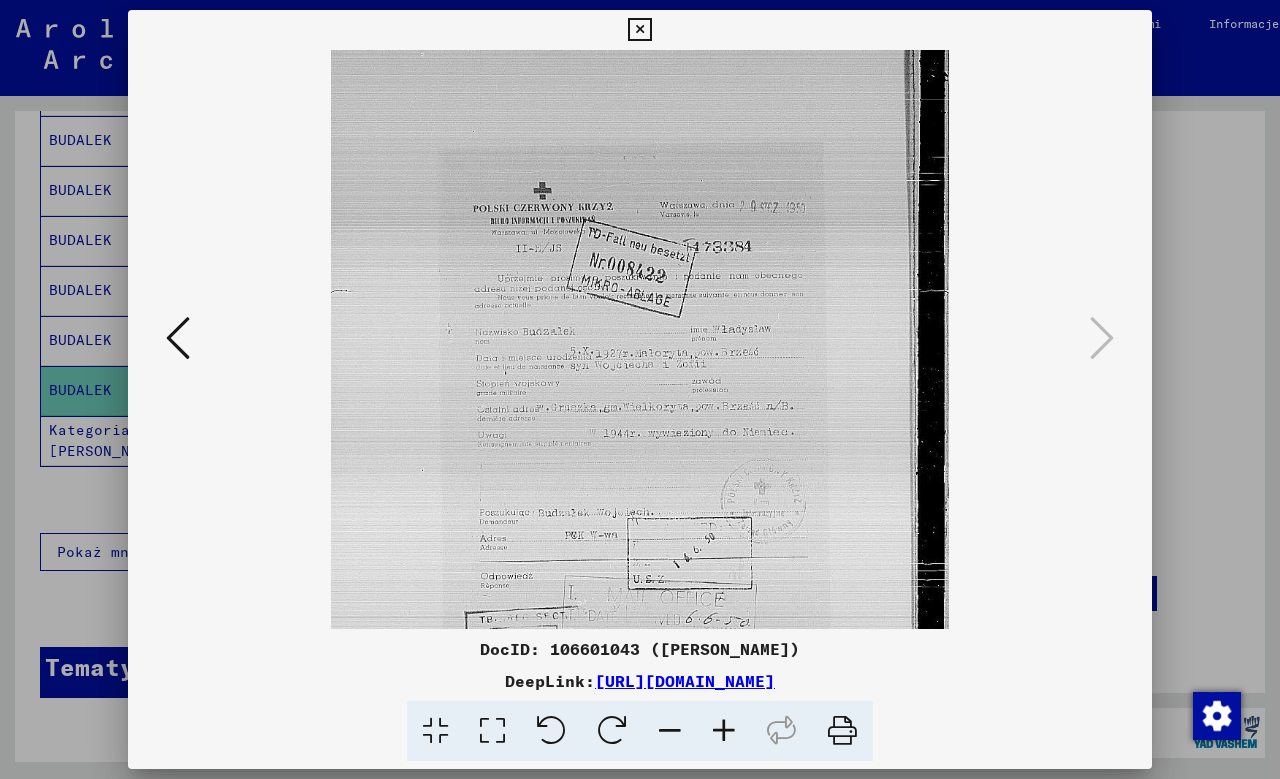 click at bounding box center [724, 731] 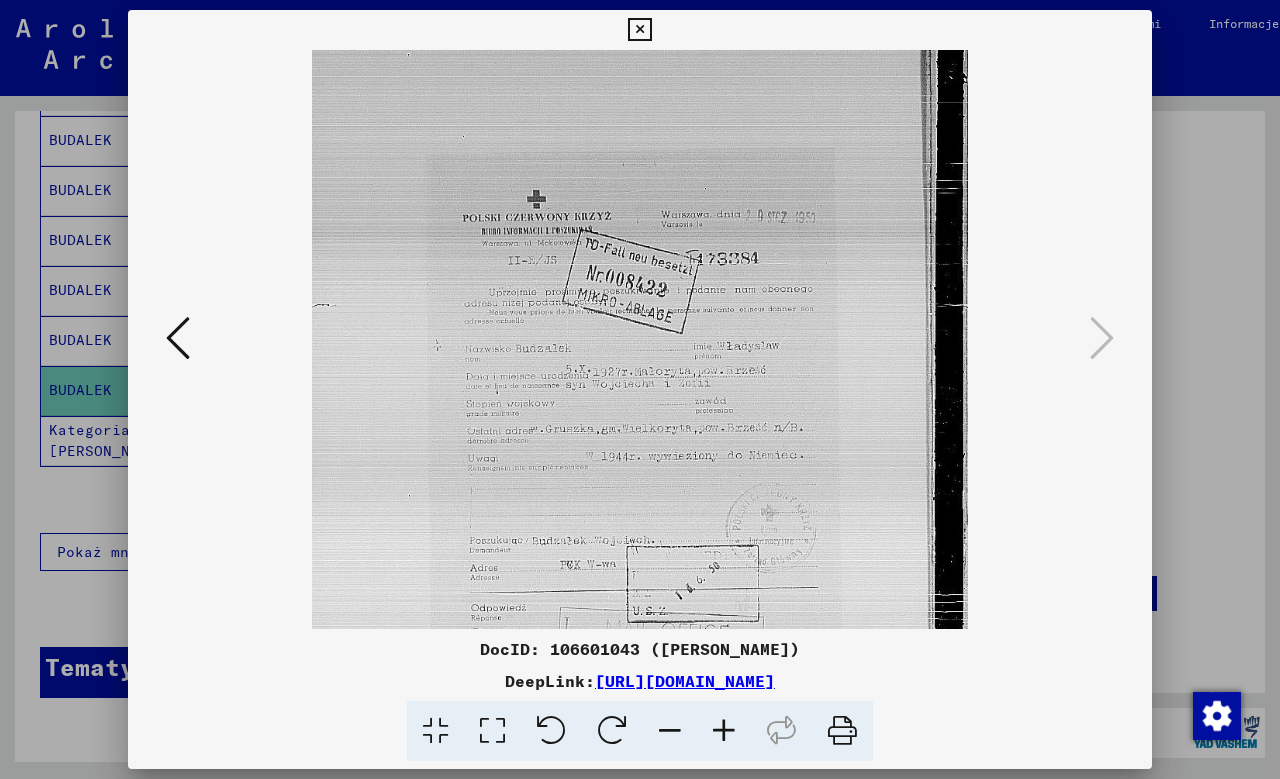 click at bounding box center (724, 731) 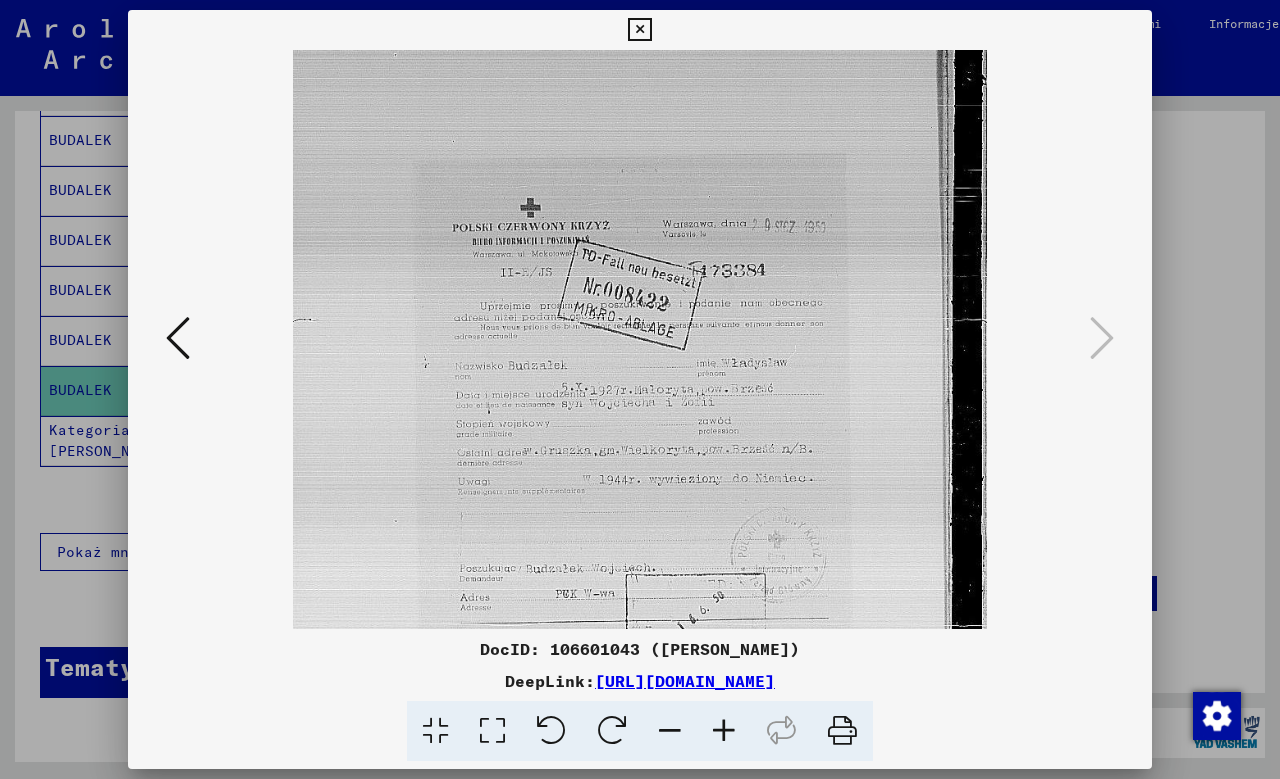 click at bounding box center (724, 731) 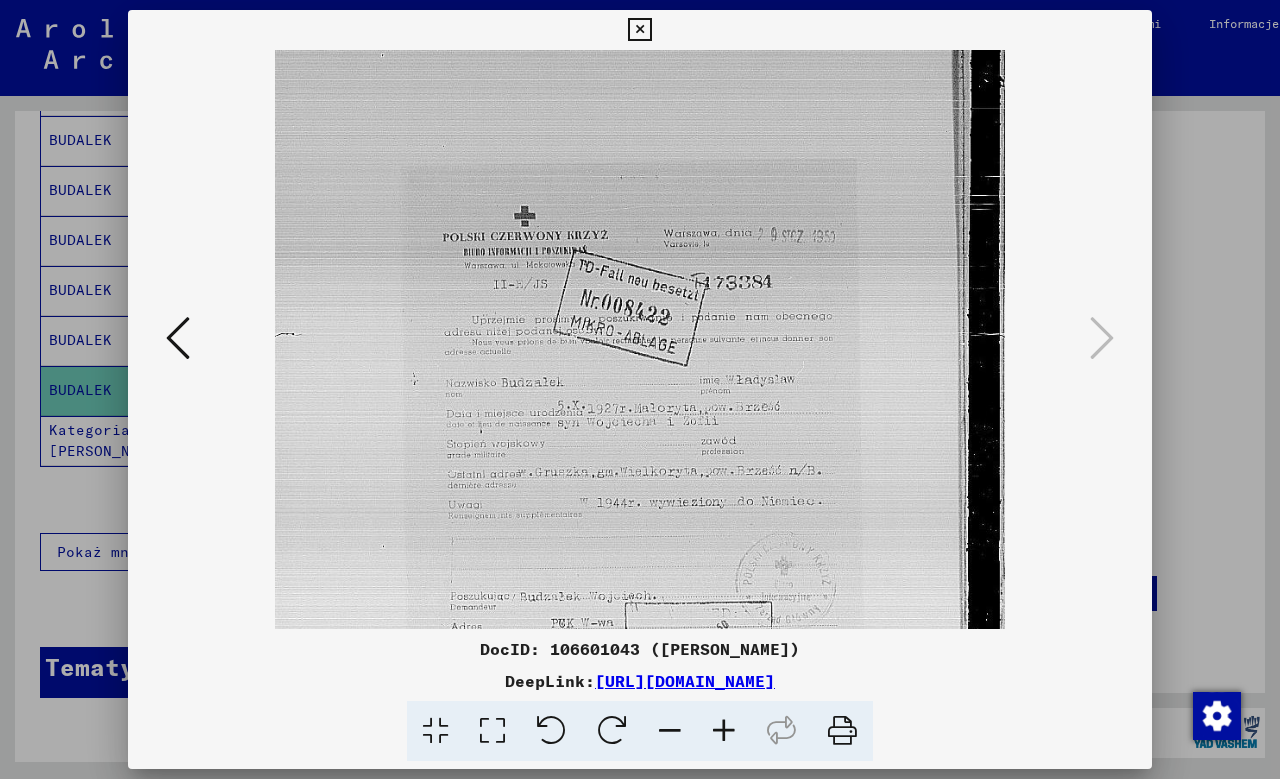 click at bounding box center (724, 731) 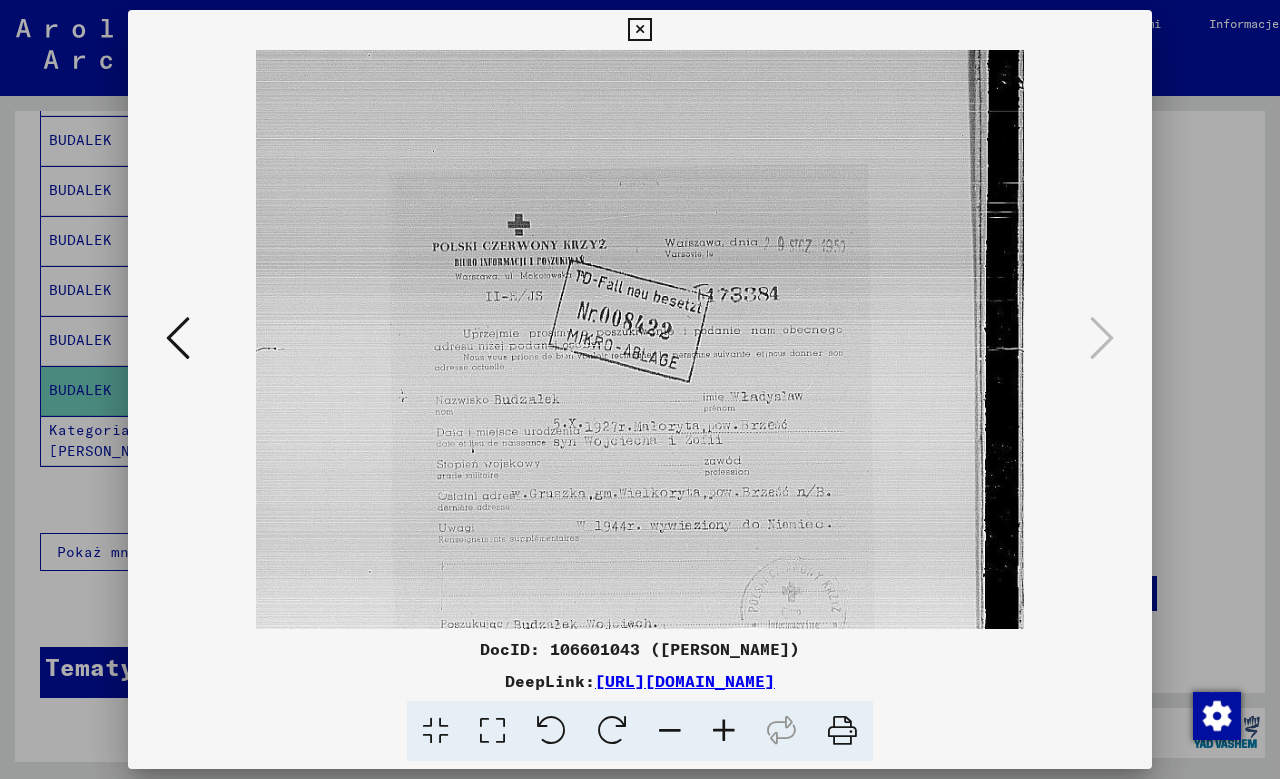 click at bounding box center [724, 731] 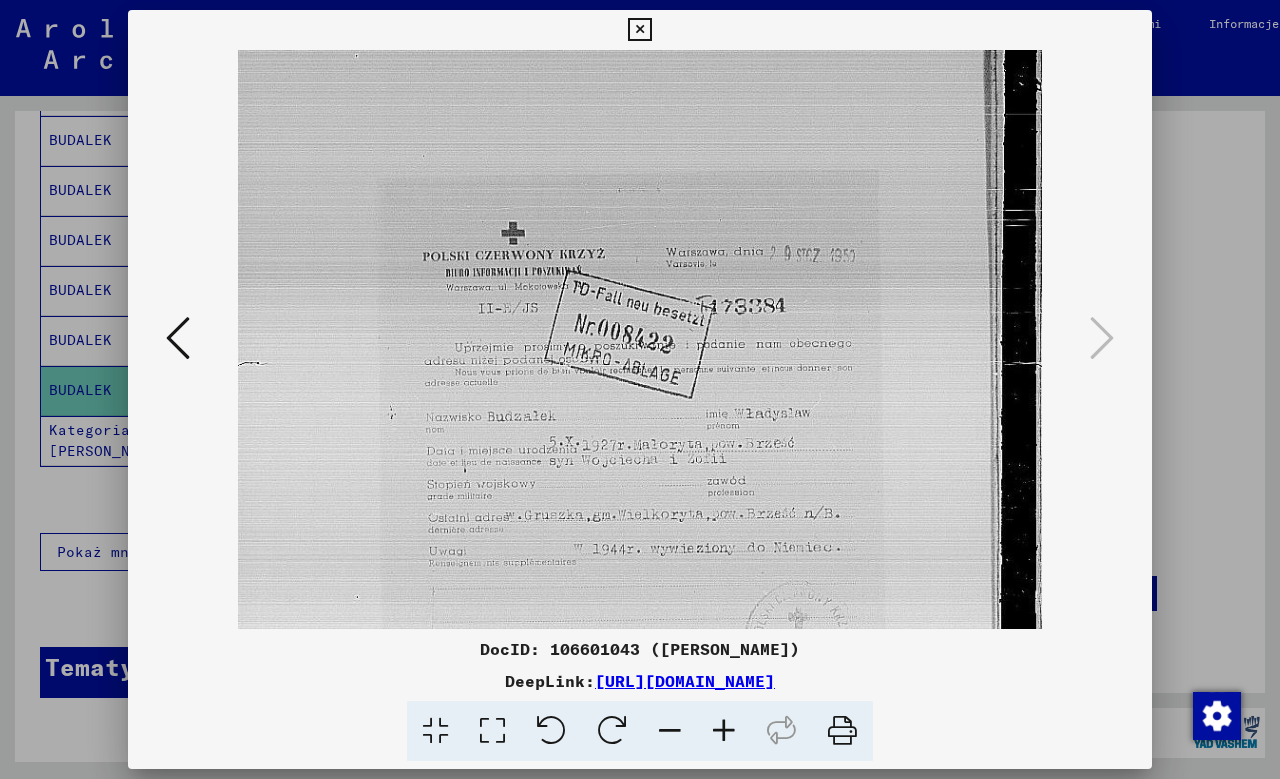 click at bounding box center [724, 731] 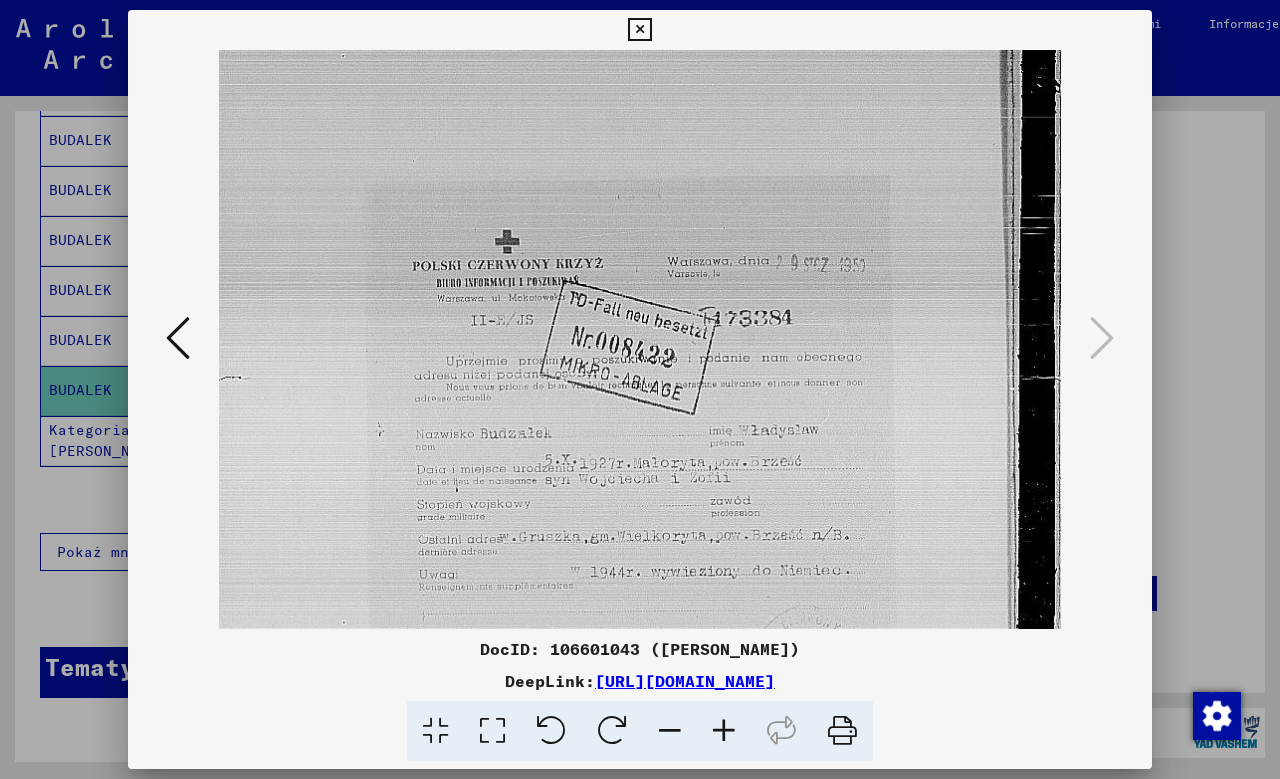 click at bounding box center [724, 731] 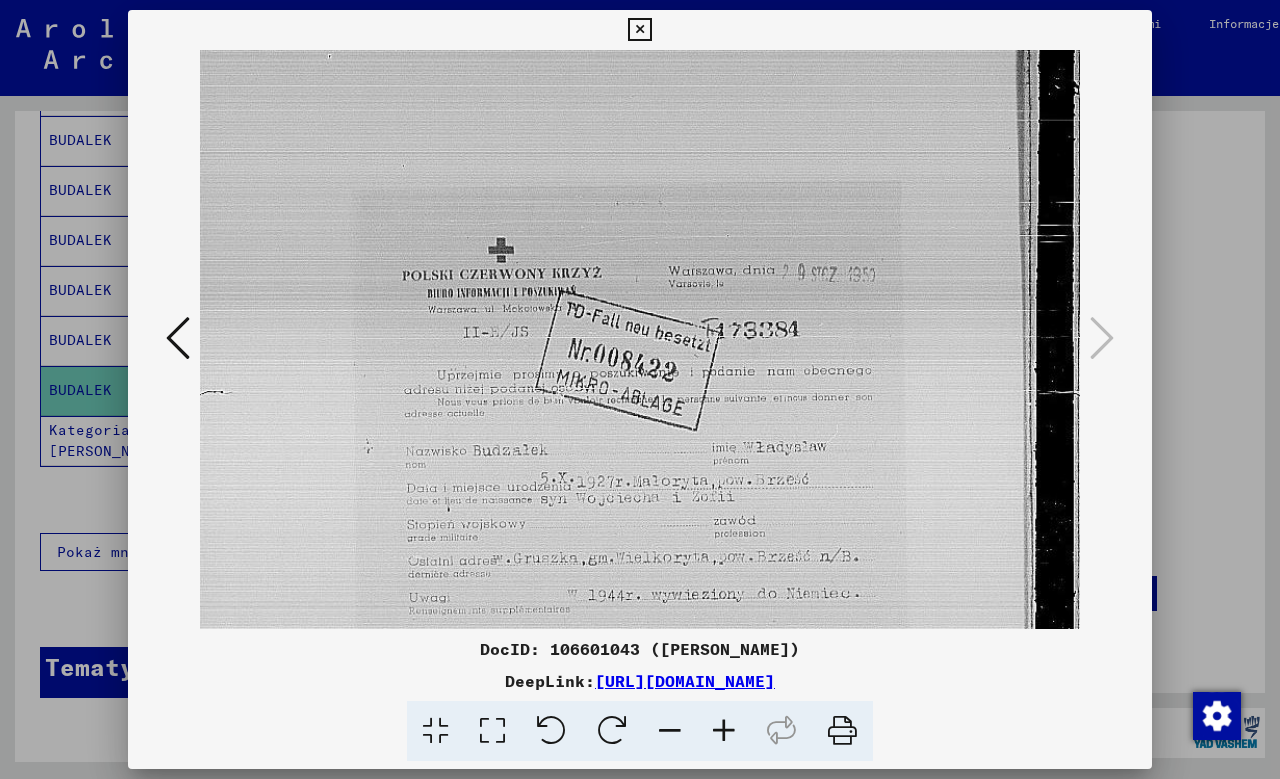 click at bounding box center (724, 731) 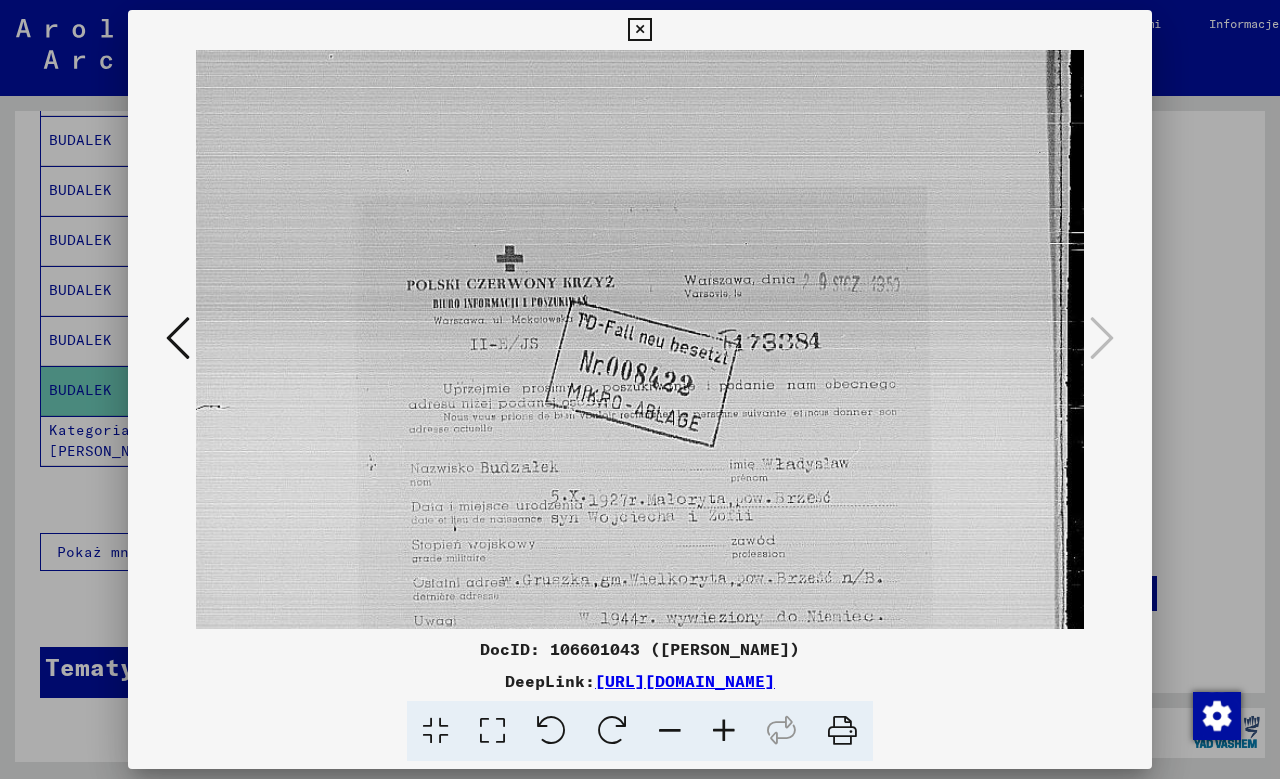 click at bounding box center (724, 731) 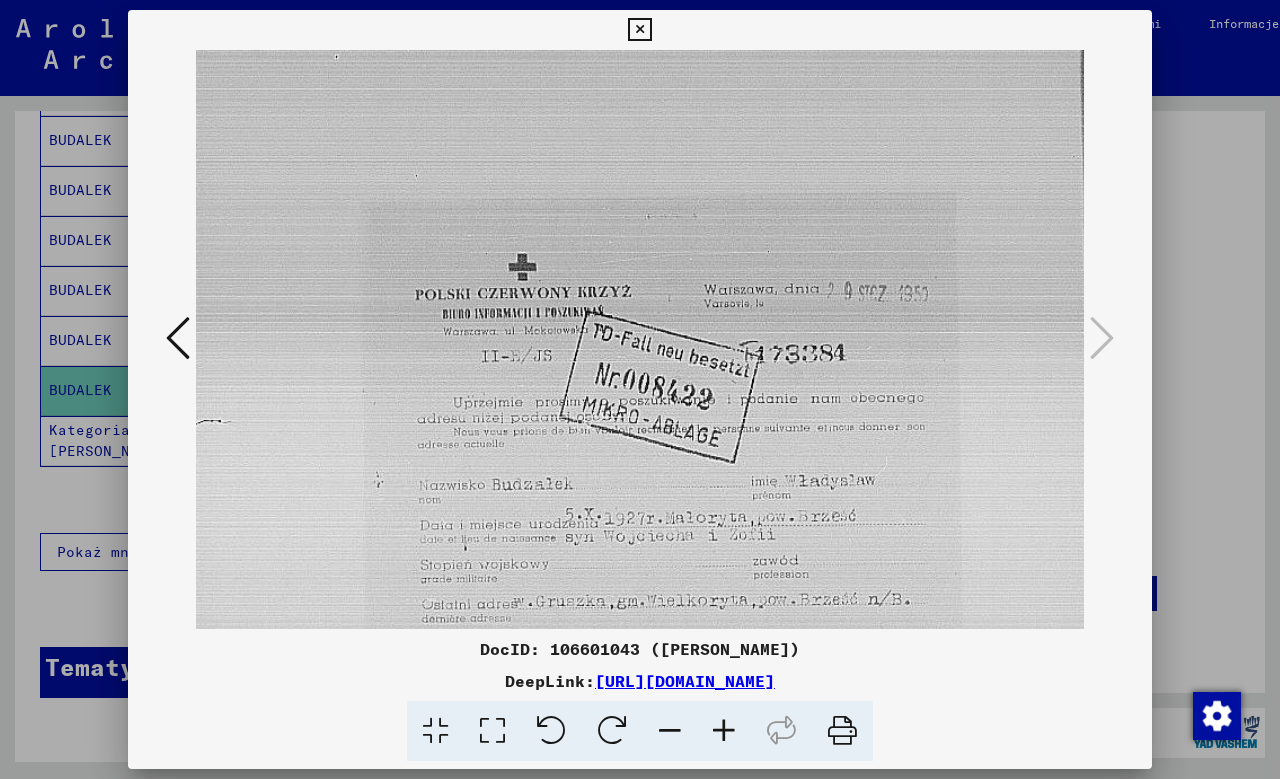 click at bounding box center [724, 731] 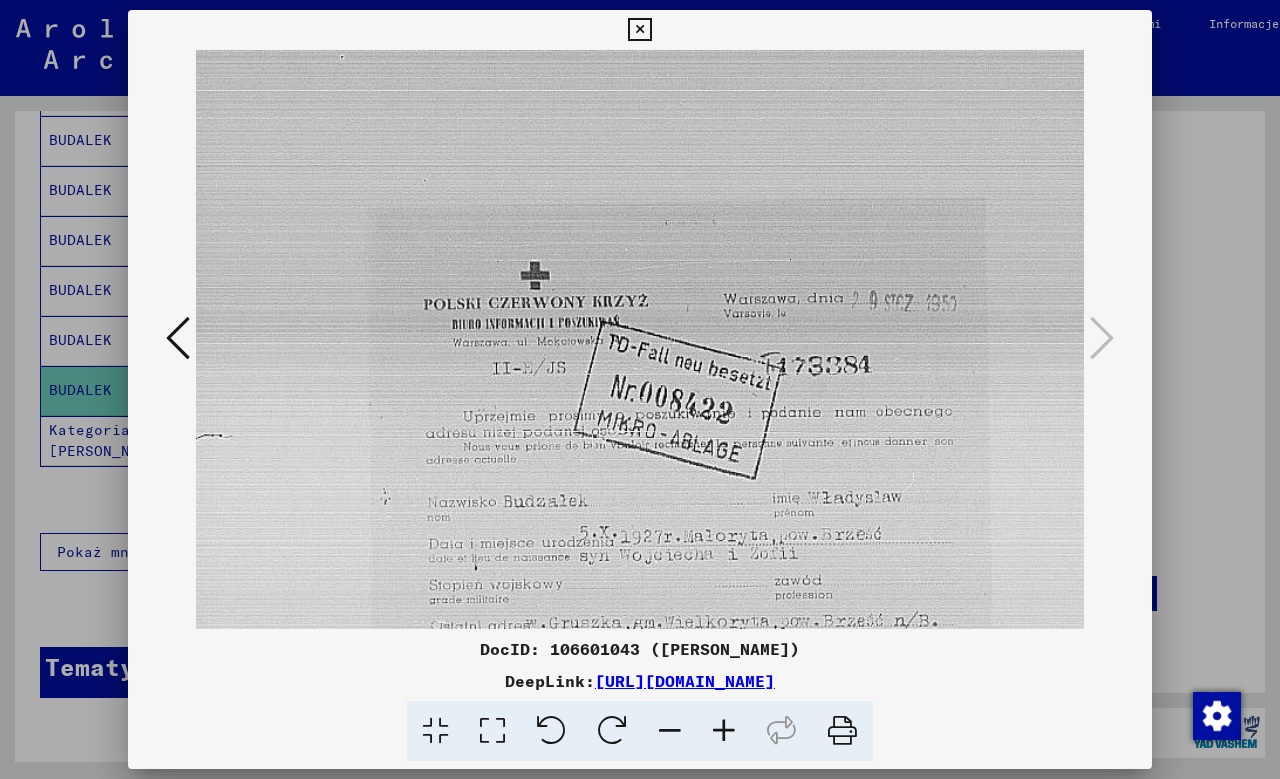 click at bounding box center [724, 731] 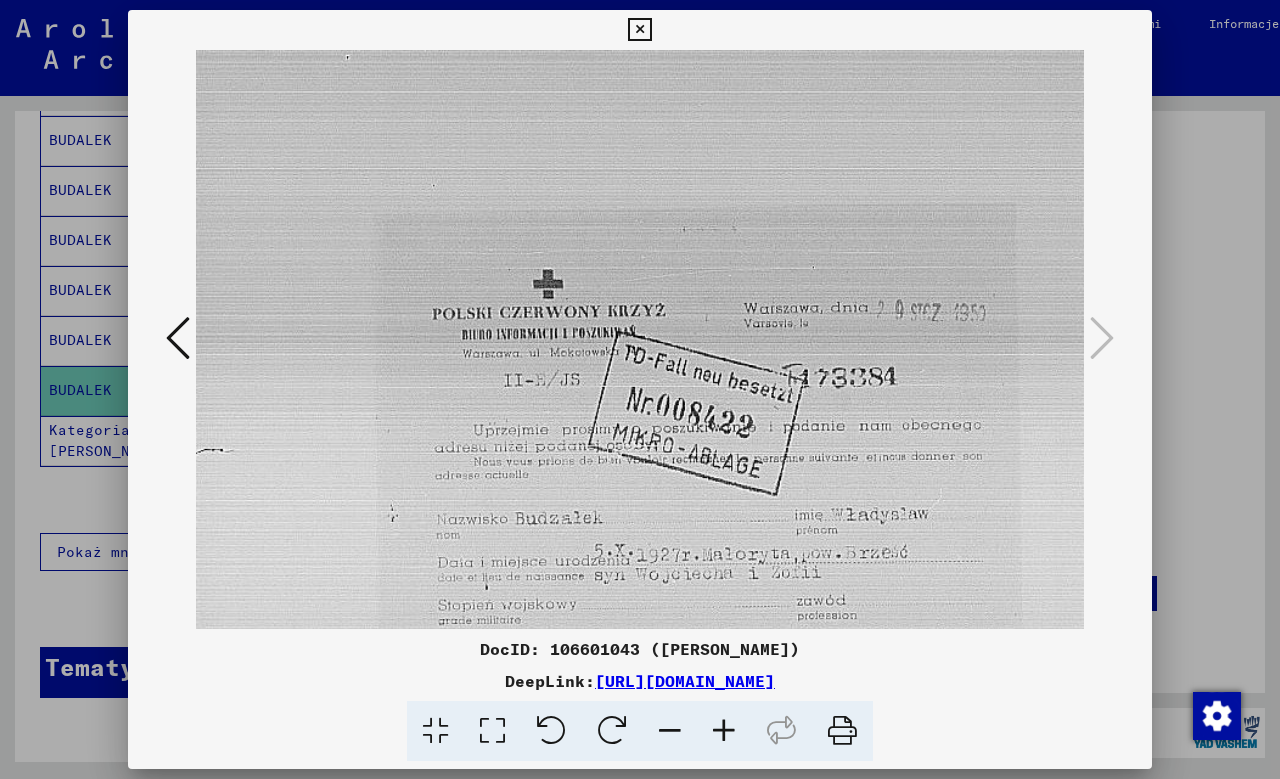 click at bounding box center (724, 731) 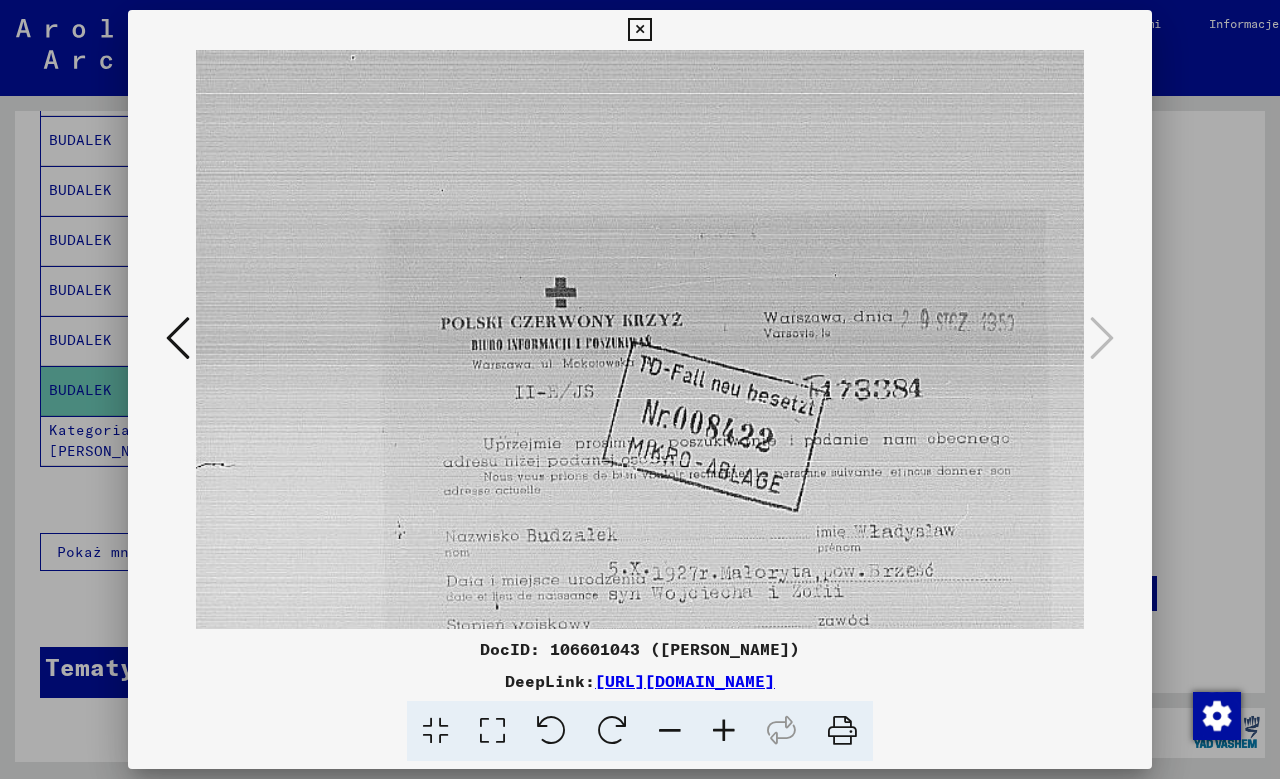 click at bounding box center (724, 731) 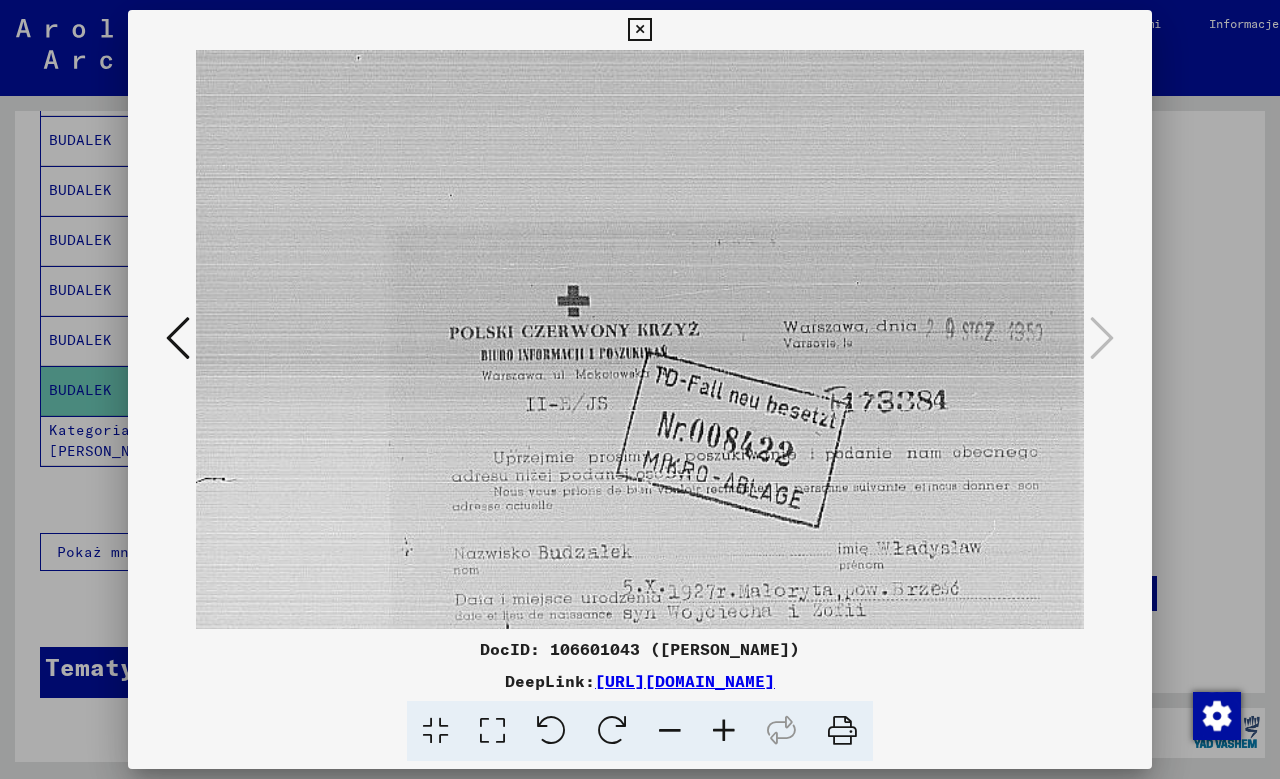 click at bounding box center [724, 731] 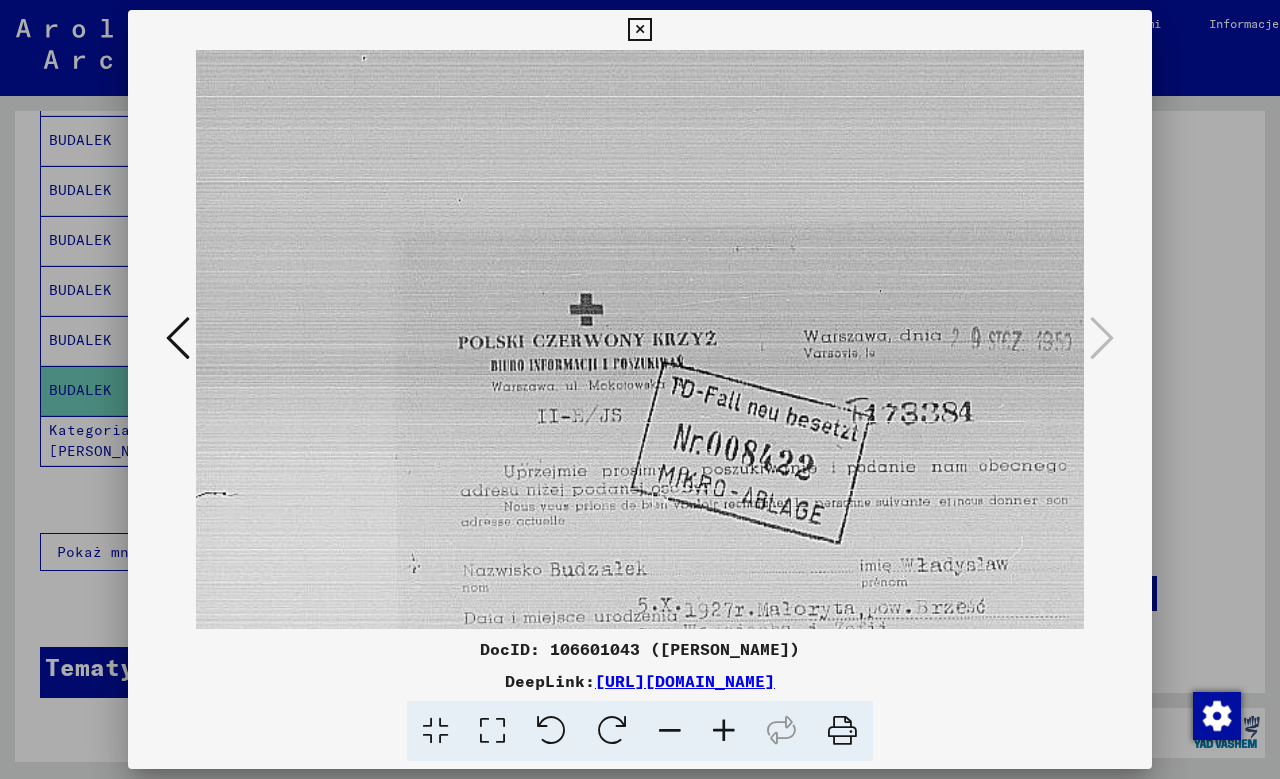 click at bounding box center [724, 731] 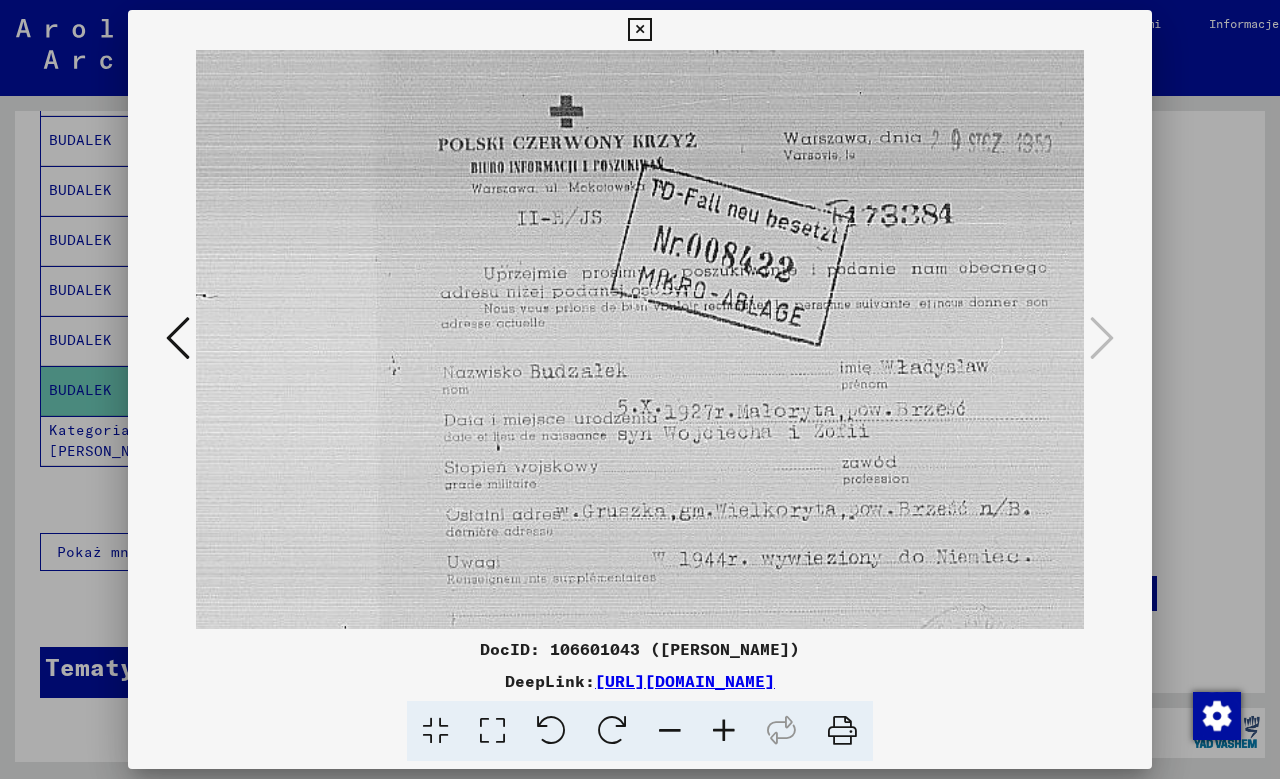 drag, startPoint x: 909, startPoint y: 498, endPoint x: 880, endPoint y: 244, distance: 255.65015 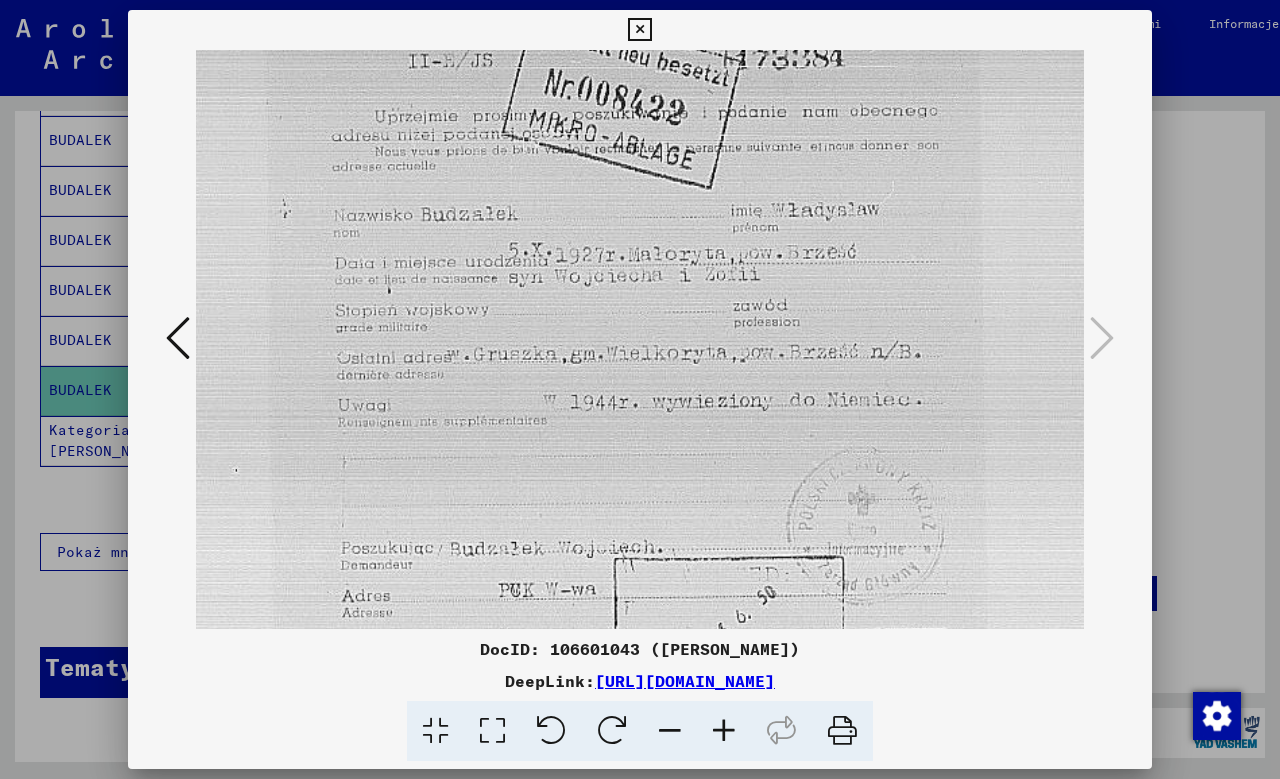 scroll, scrollTop: 365, scrollLeft: 134, axis: both 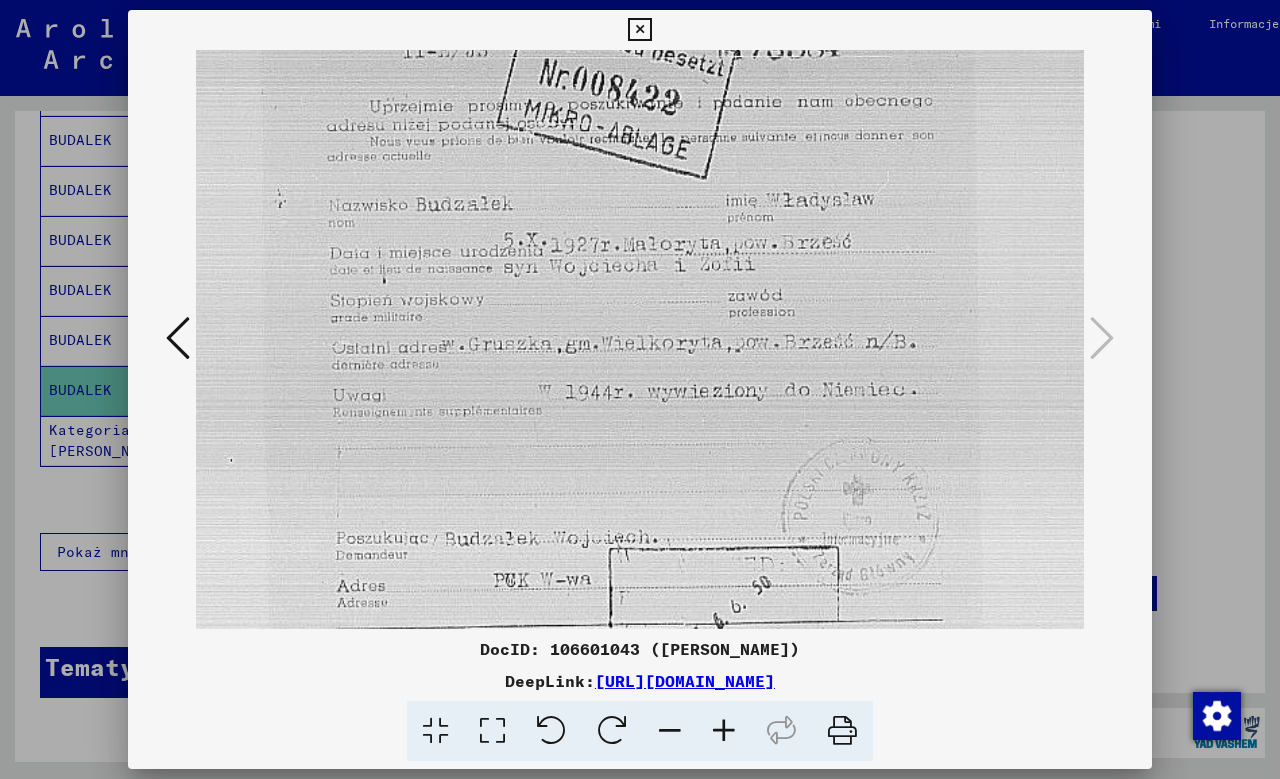 drag, startPoint x: 804, startPoint y: 447, endPoint x: 734, endPoint y: 358, distance: 113.22986 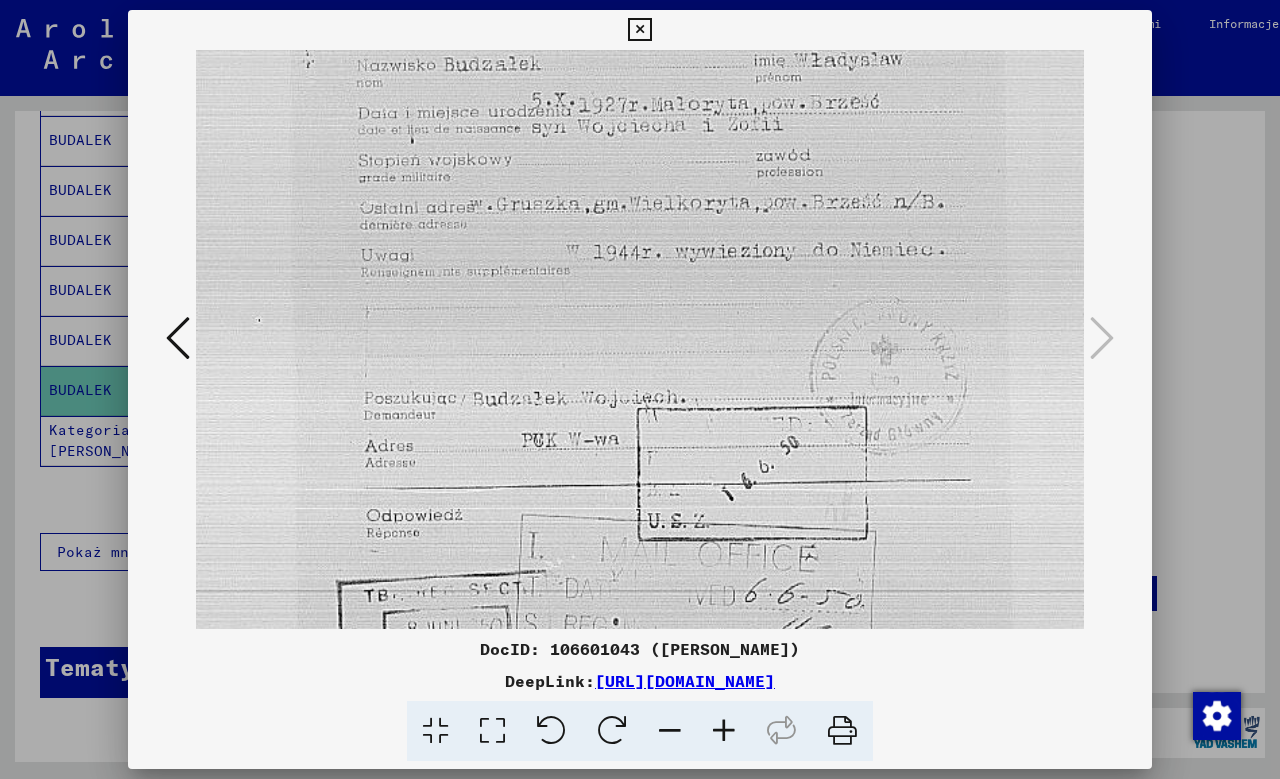 drag, startPoint x: 733, startPoint y: 491, endPoint x: 765, endPoint y: 330, distance: 164.14932 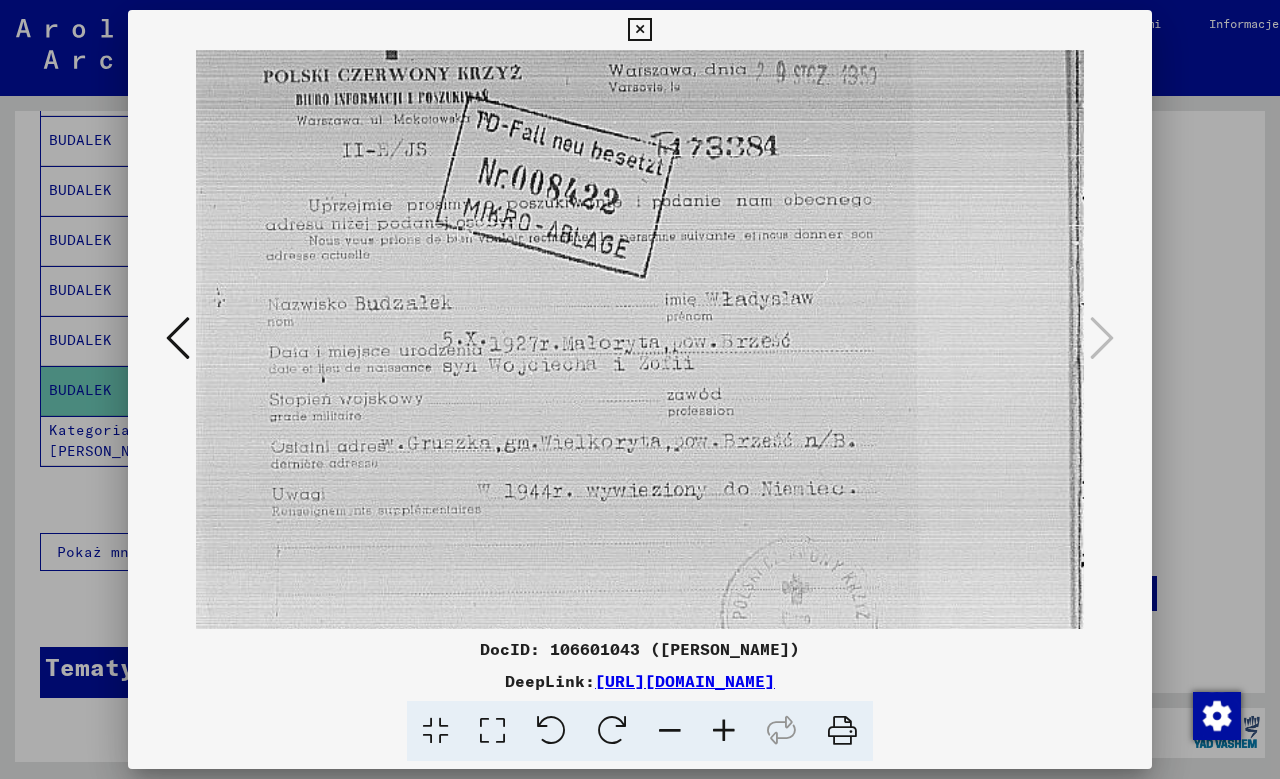 drag, startPoint x: 747, startPoint y: 306, endPoint x: 653, endPoint y: 568, distance: 278.3523 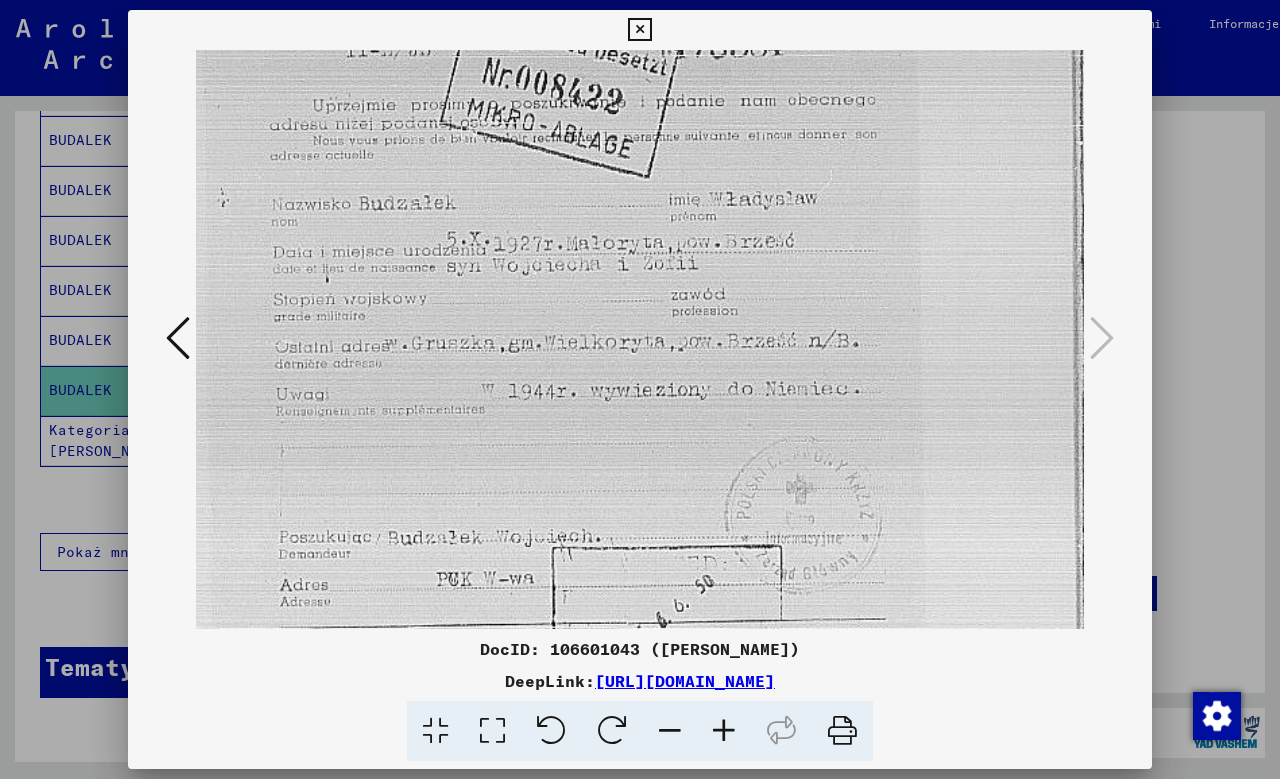 scroll, scrollTop: 374, scrollLeft: 189, axis: both 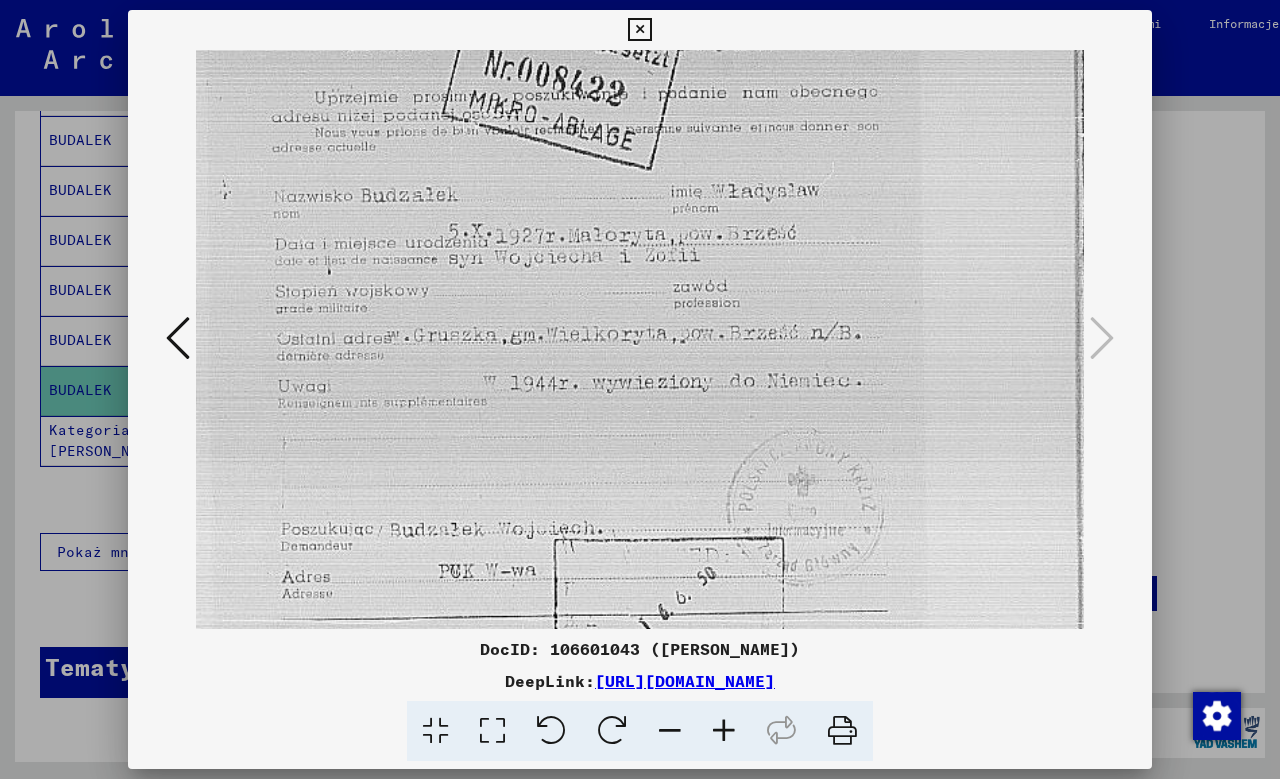drag, startPoint x: 836, startPoint y: 526, endPoint x: 842, endPoint y: 430, distance: 96.18732 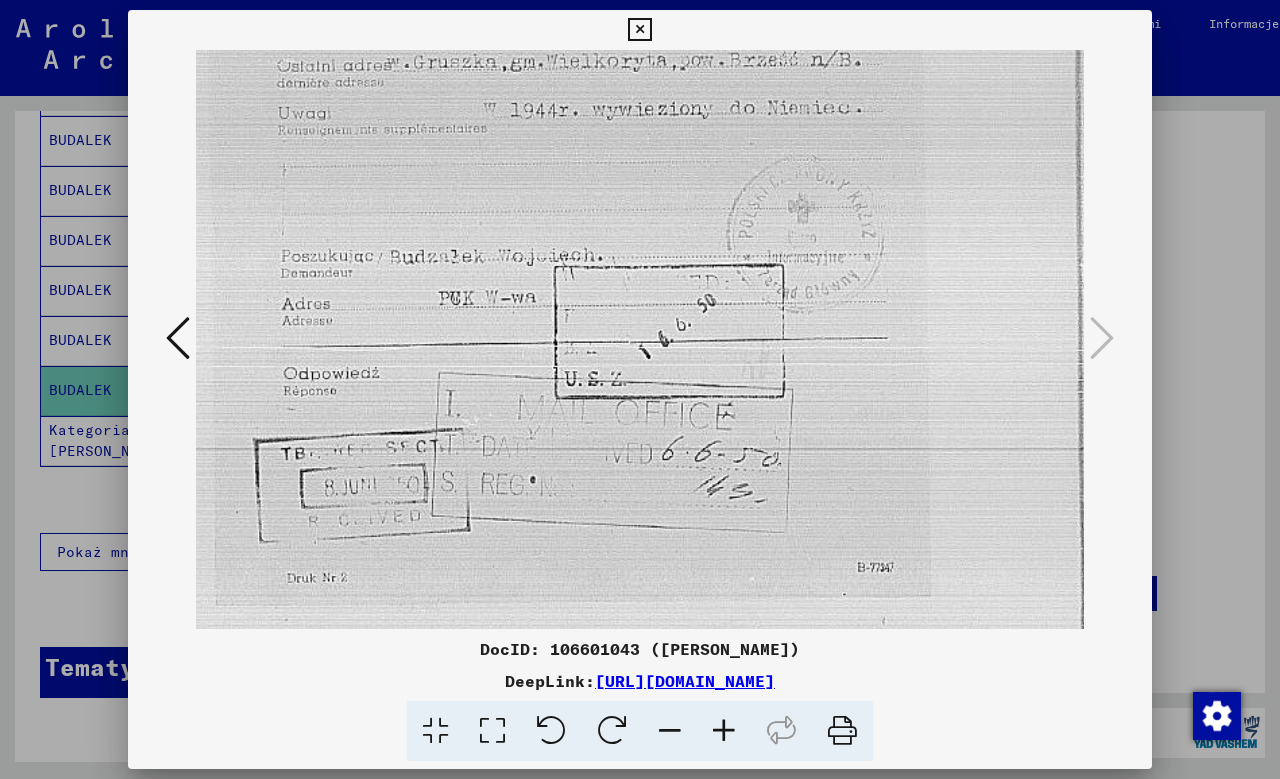 scroll, scrollTop: 652, scrollLeft: 188, axis: both 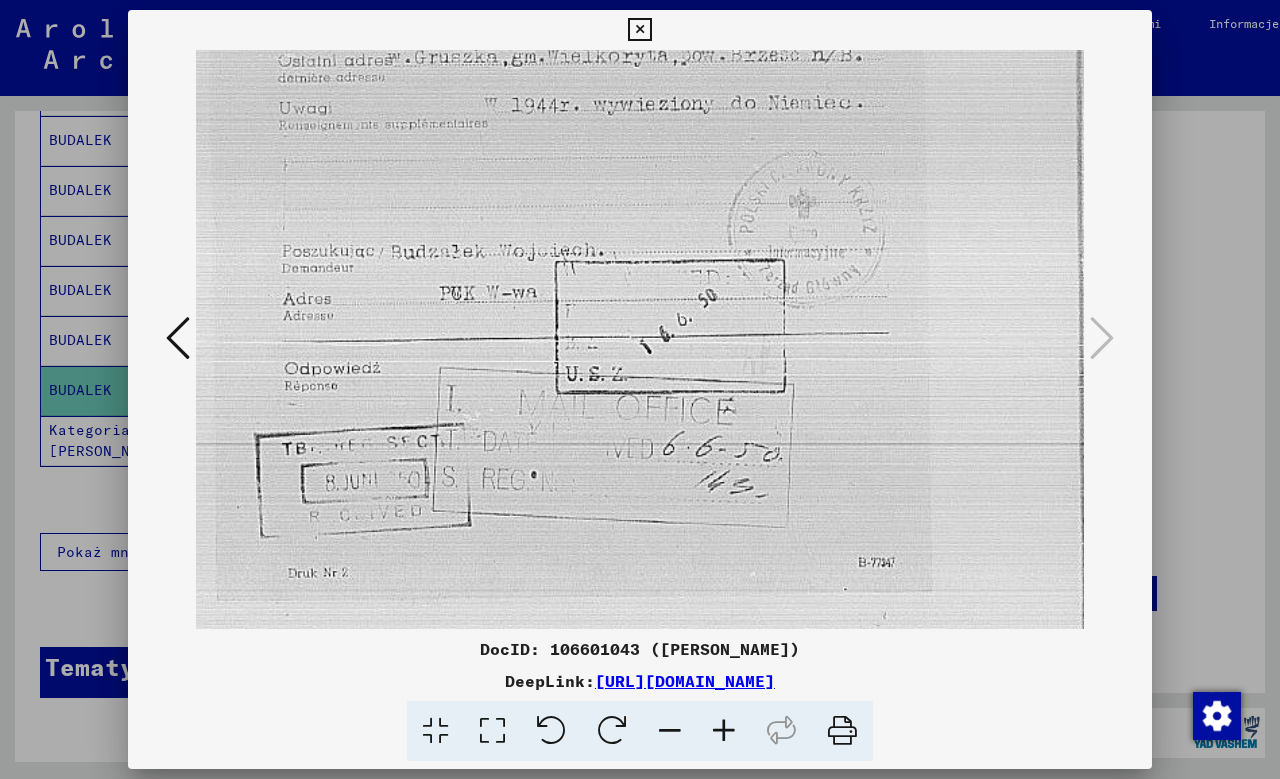 drag, startPoint x: 730, startPoint y: 475, endPoint x: 728, endPoint y: 236, distance: 239.00836 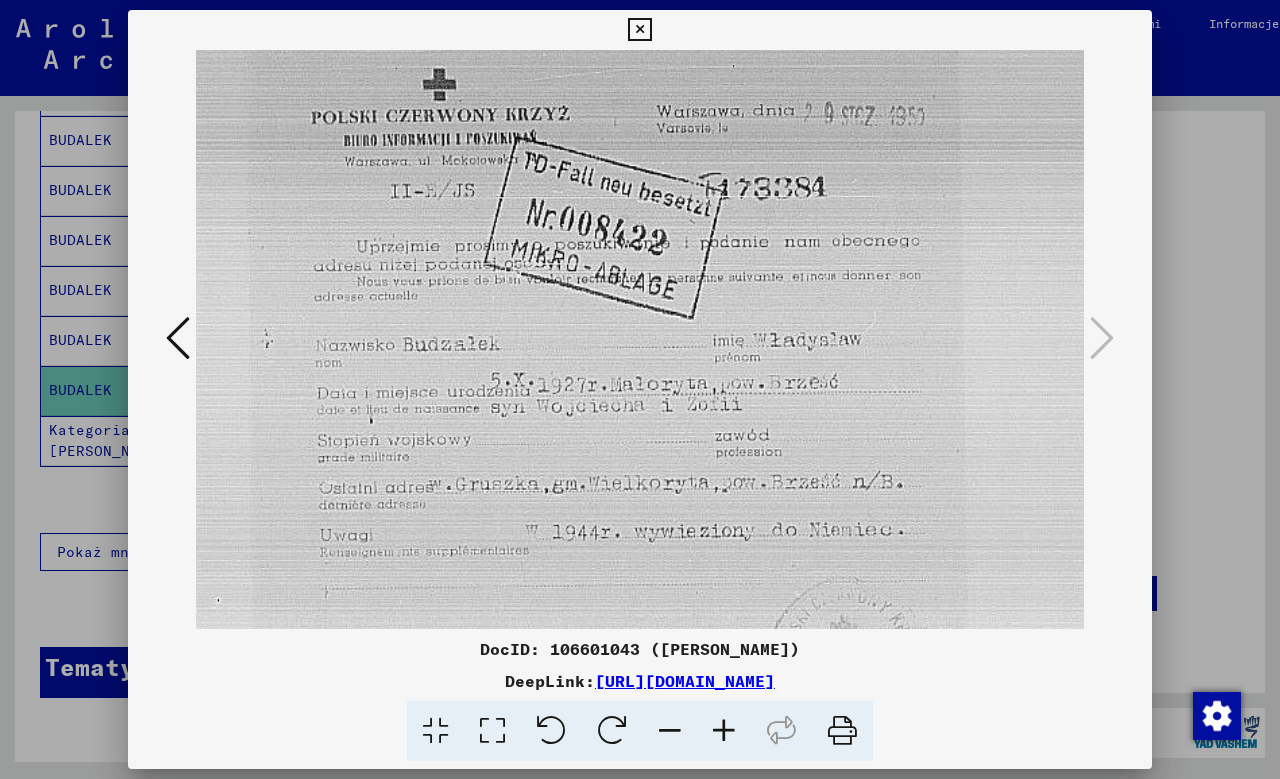 drag, startPoint x: 582, startPoint y: 225, endPoint x: 622, endPoint y: 652, distance: 428.86945 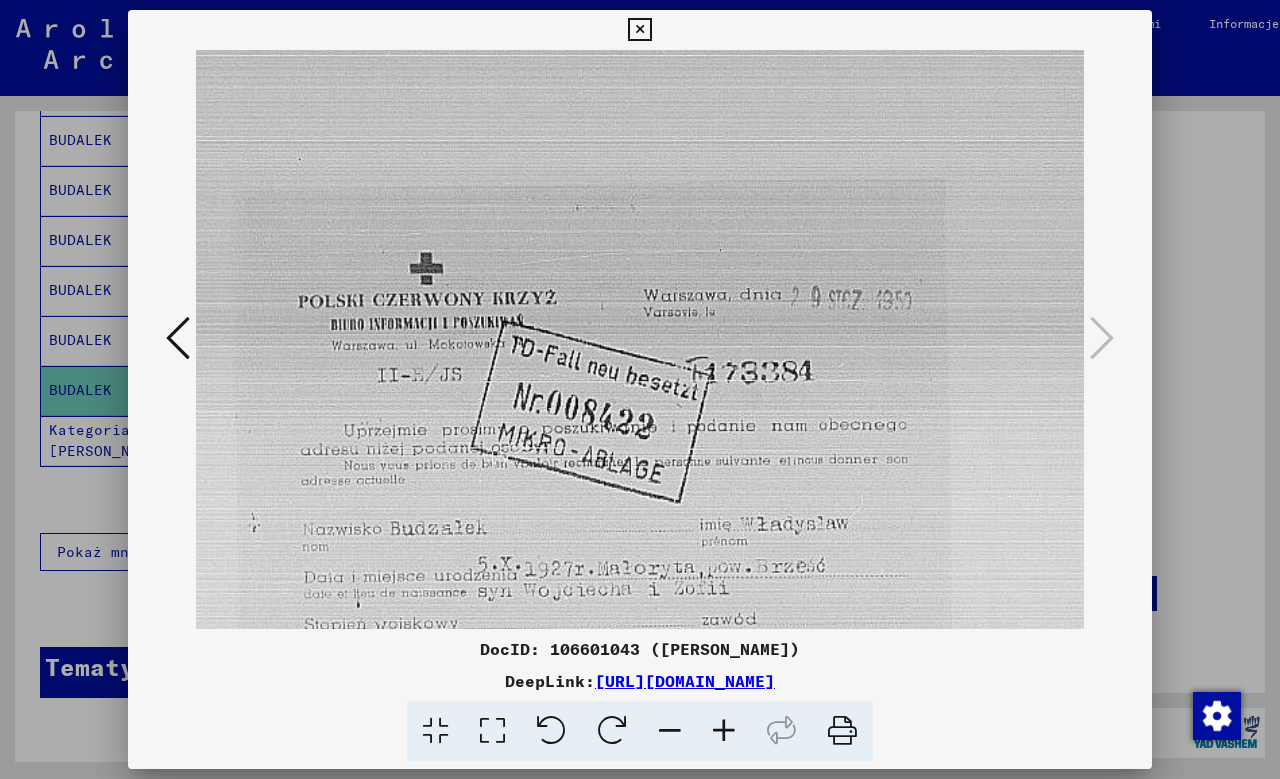 drag, startPoint x: 727, startPoint y: 412, endPoint x: 713, endPoint y: 591, distance: 179.54665 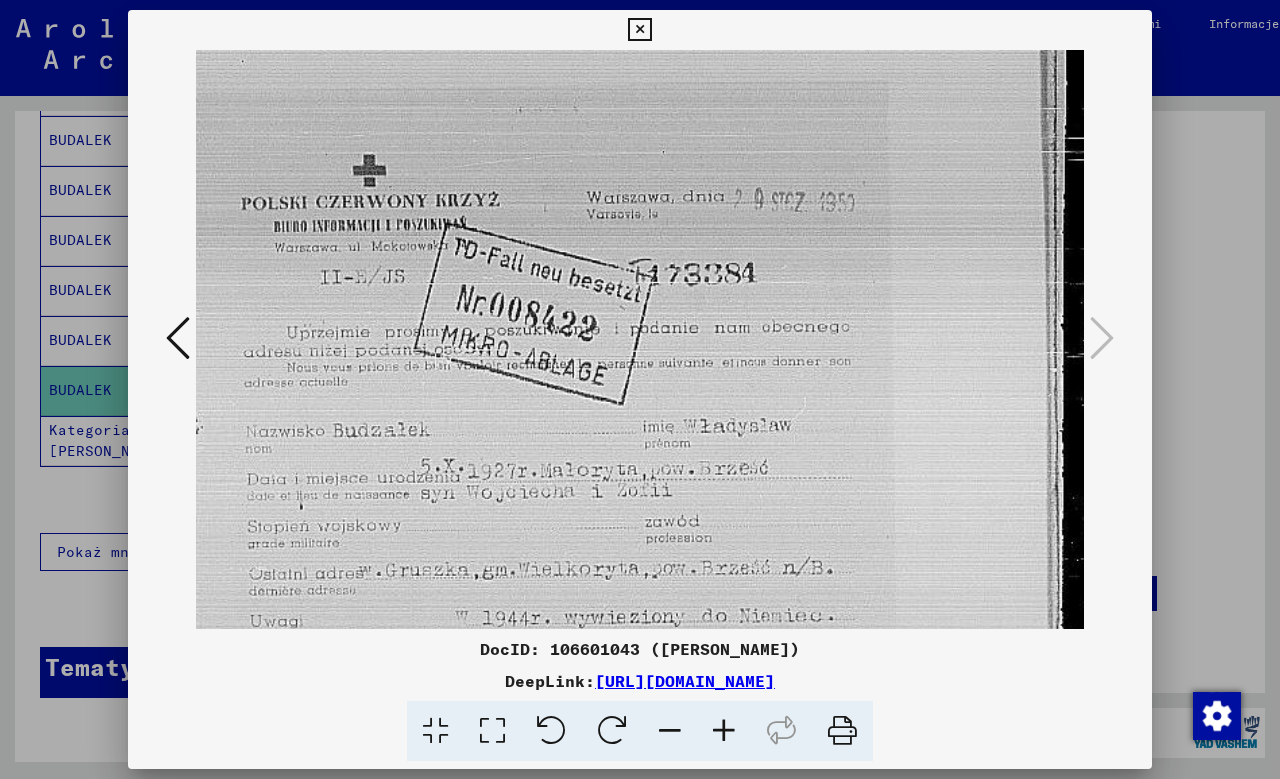 scroll, scrollTop: 185, scrollLeft: 219, axis: both 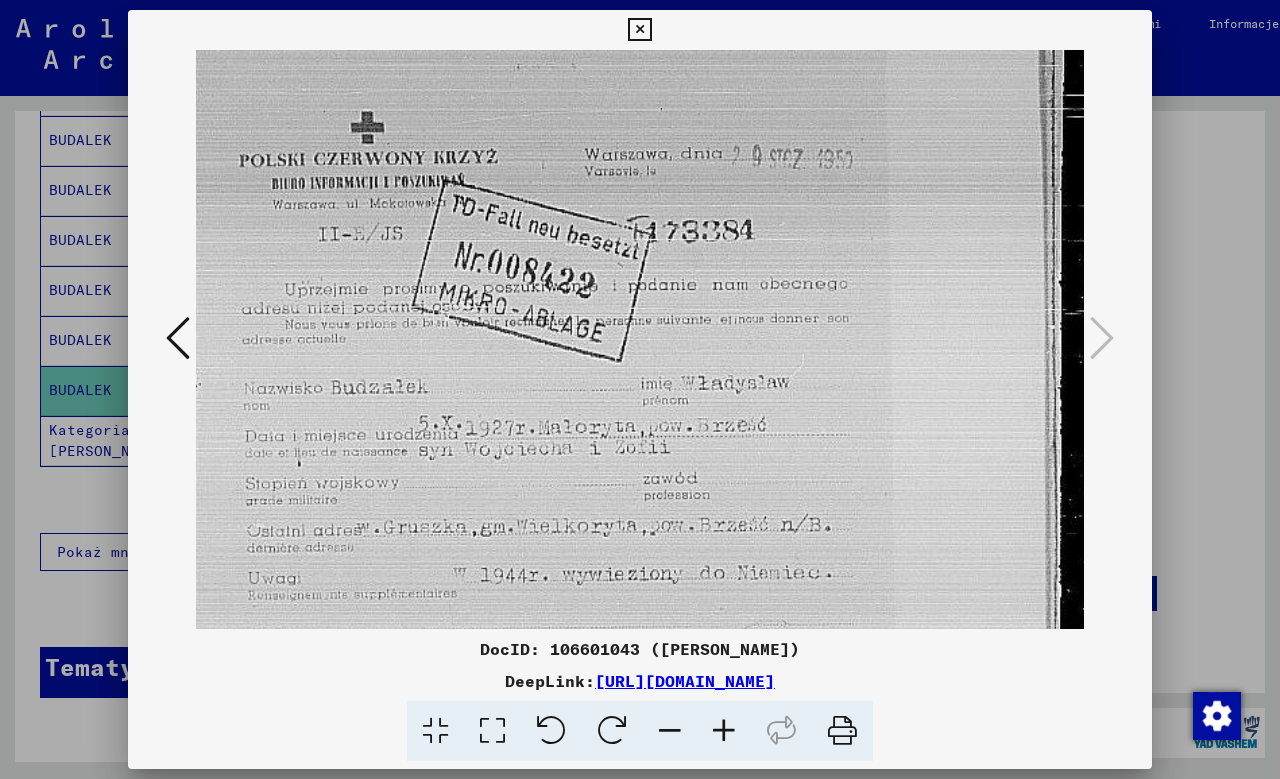 drag, startPoint x: 779, startPoint y: 509, endPoint x: 751, endPoint y: 393, distance: 119.331474 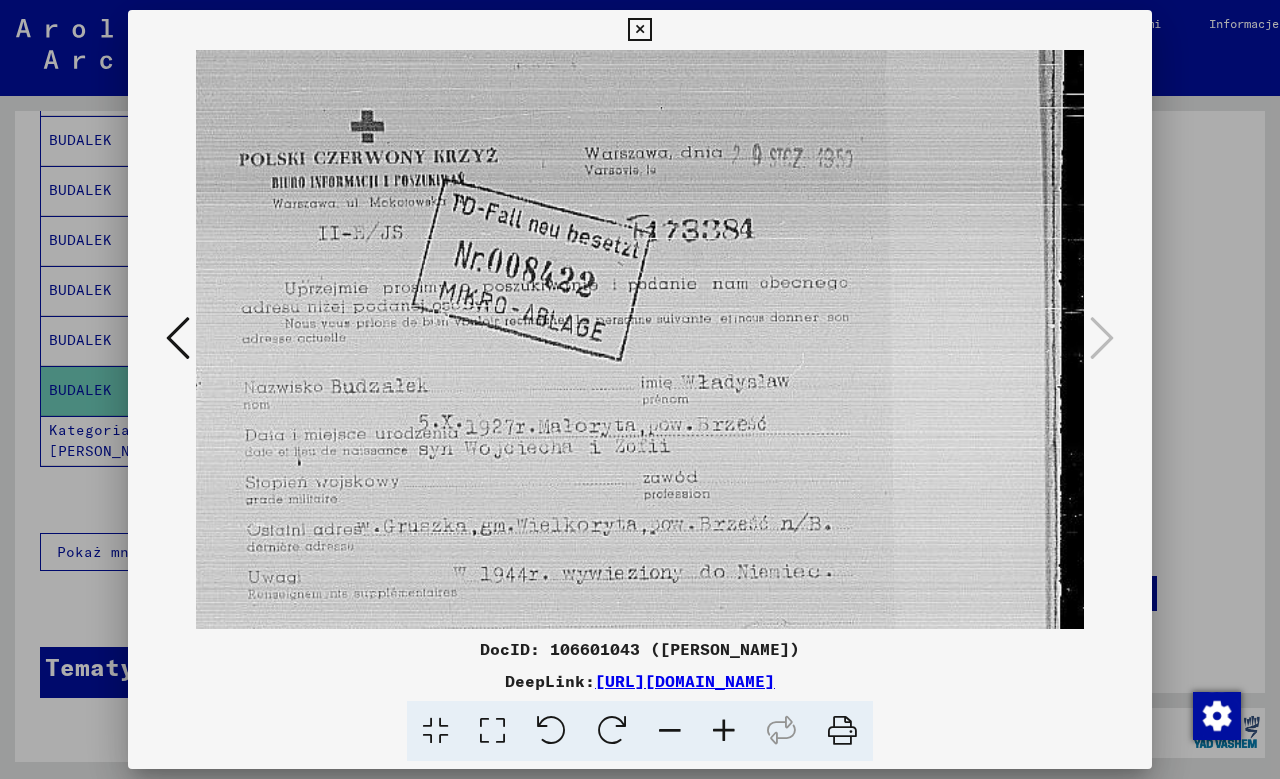 click at bounding box center [547, 631] 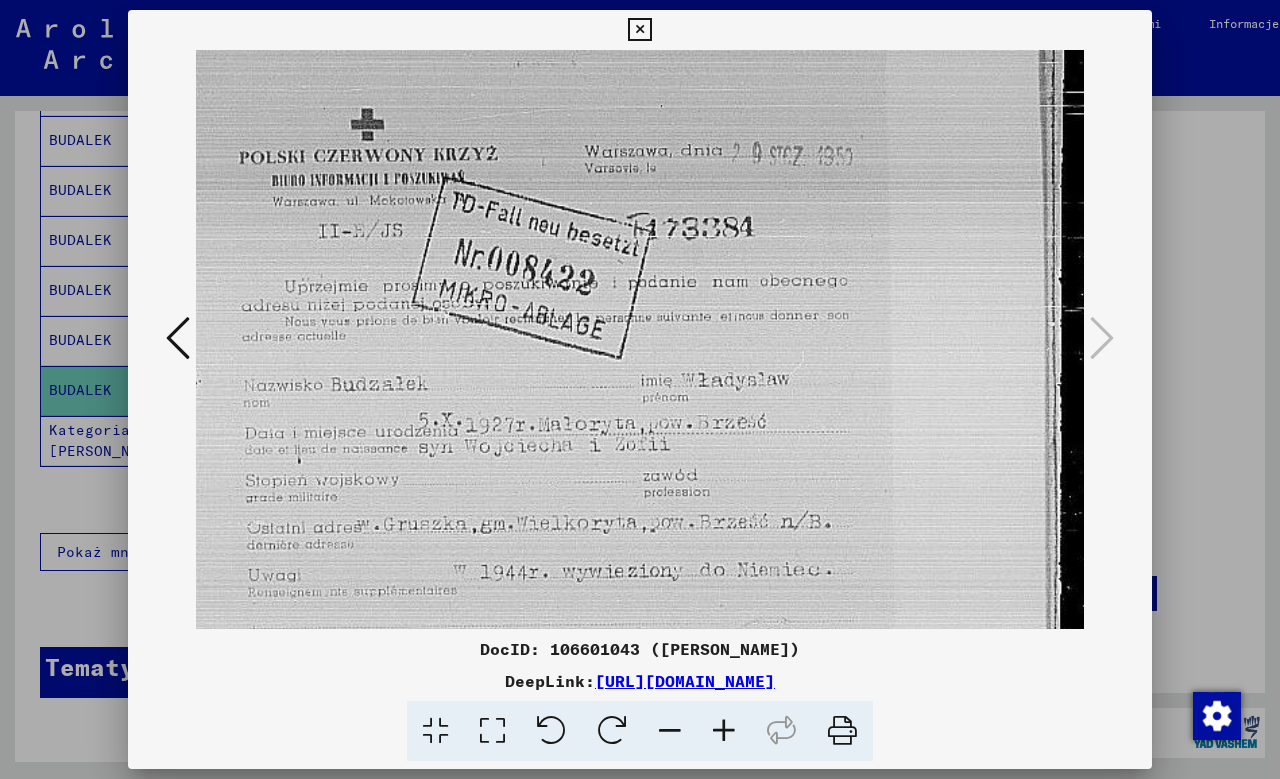 click at bounding box center (639, 30) 